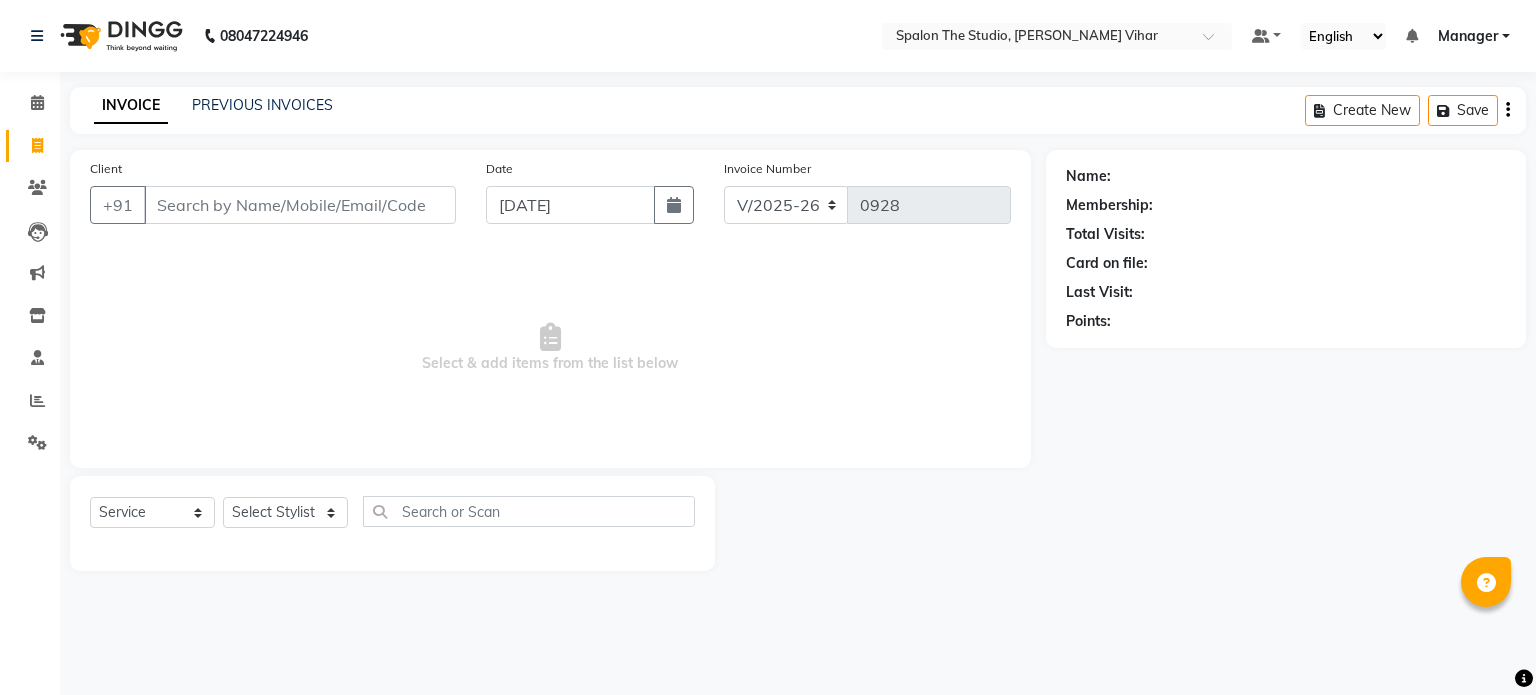 select on "903" 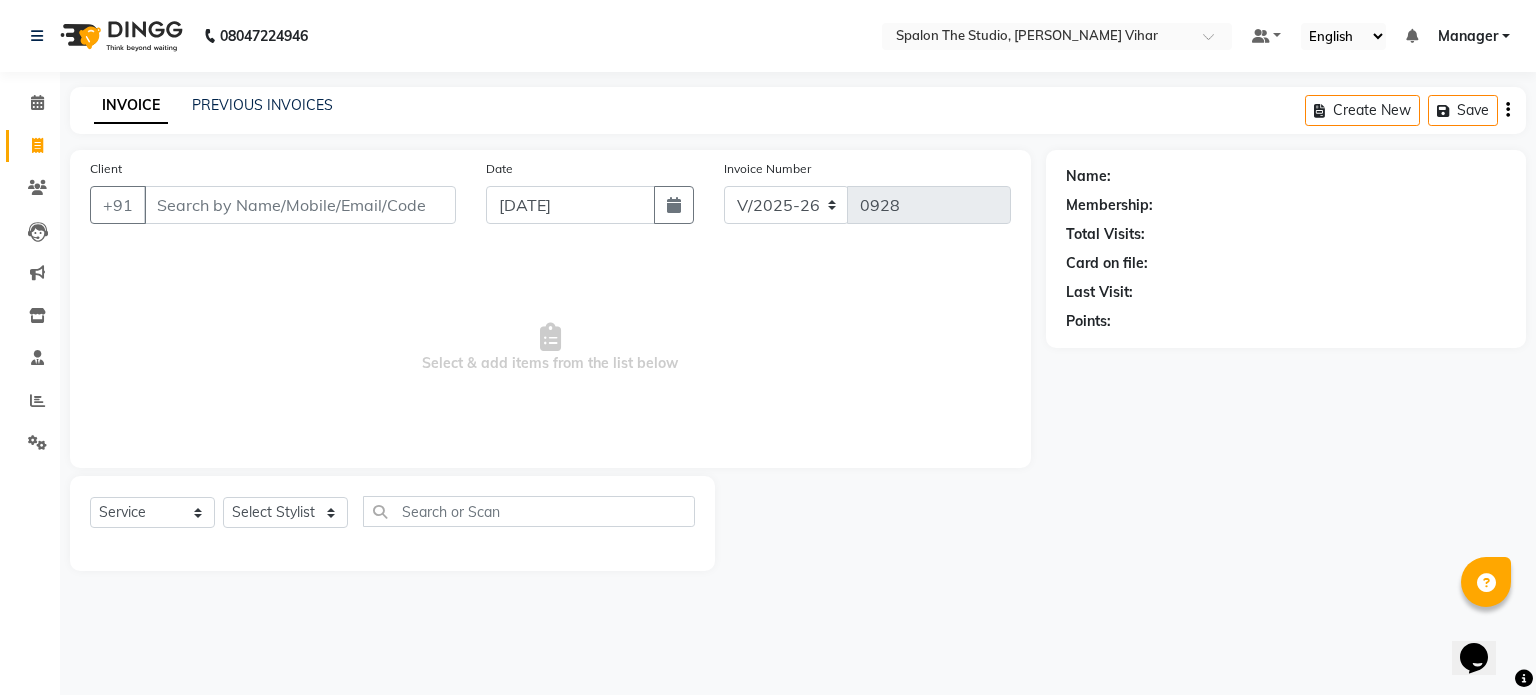 scroll, scrollTop: 0, scrollLeft: 0, axis: both 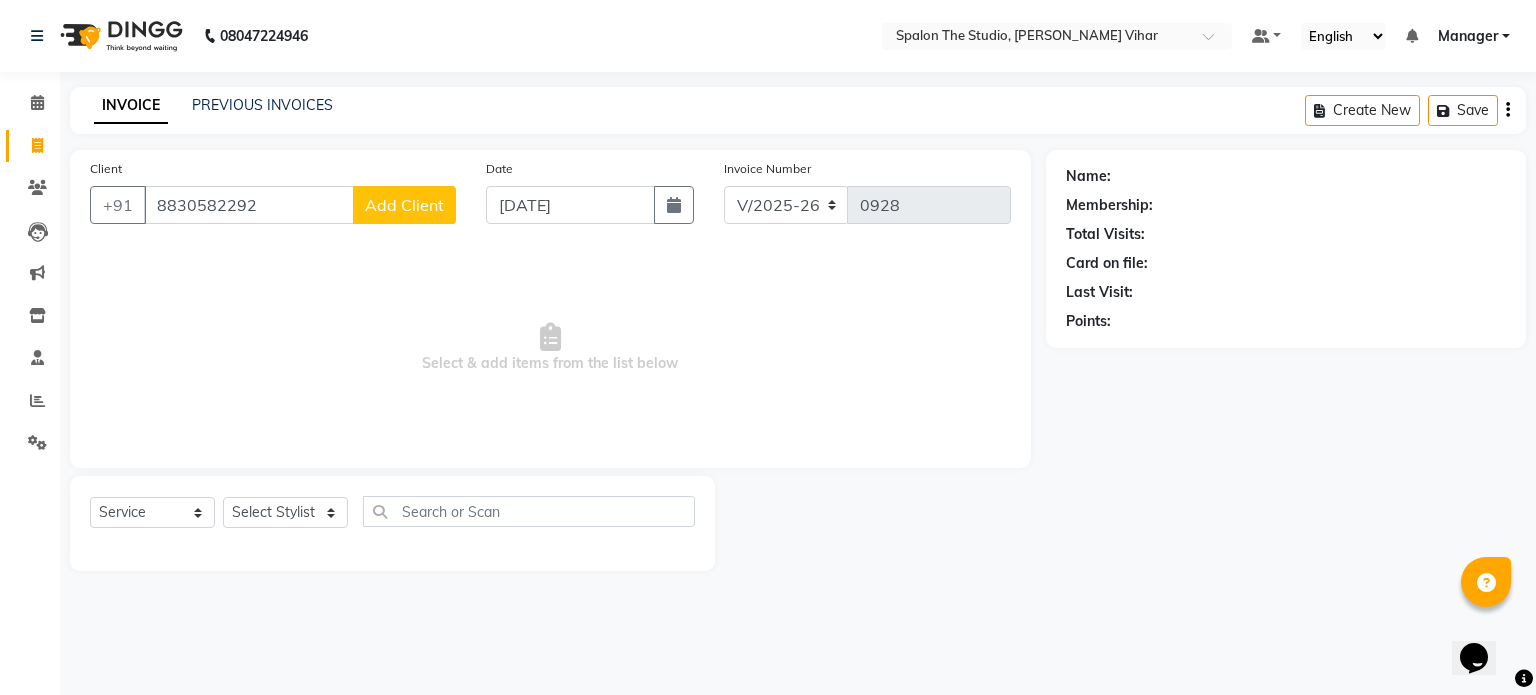 type on "8830582292" 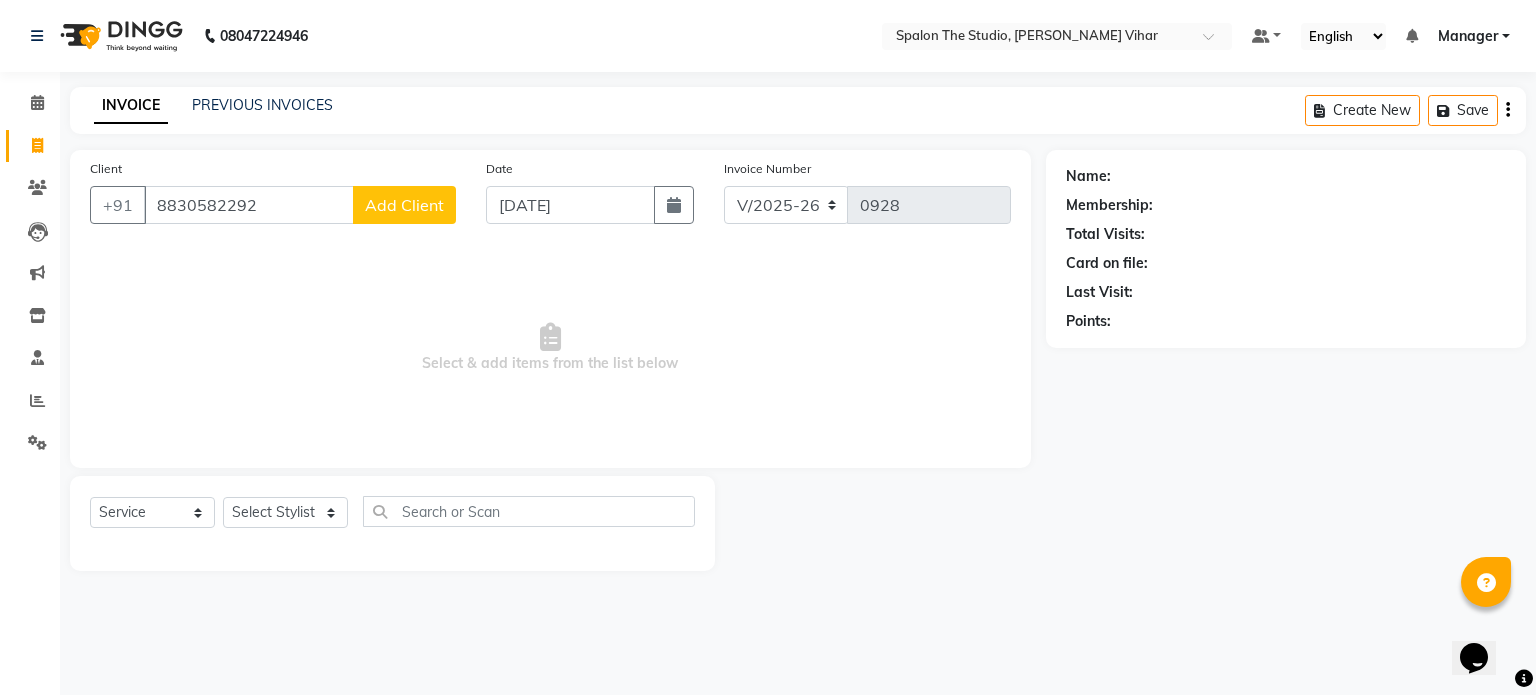 select on "22" 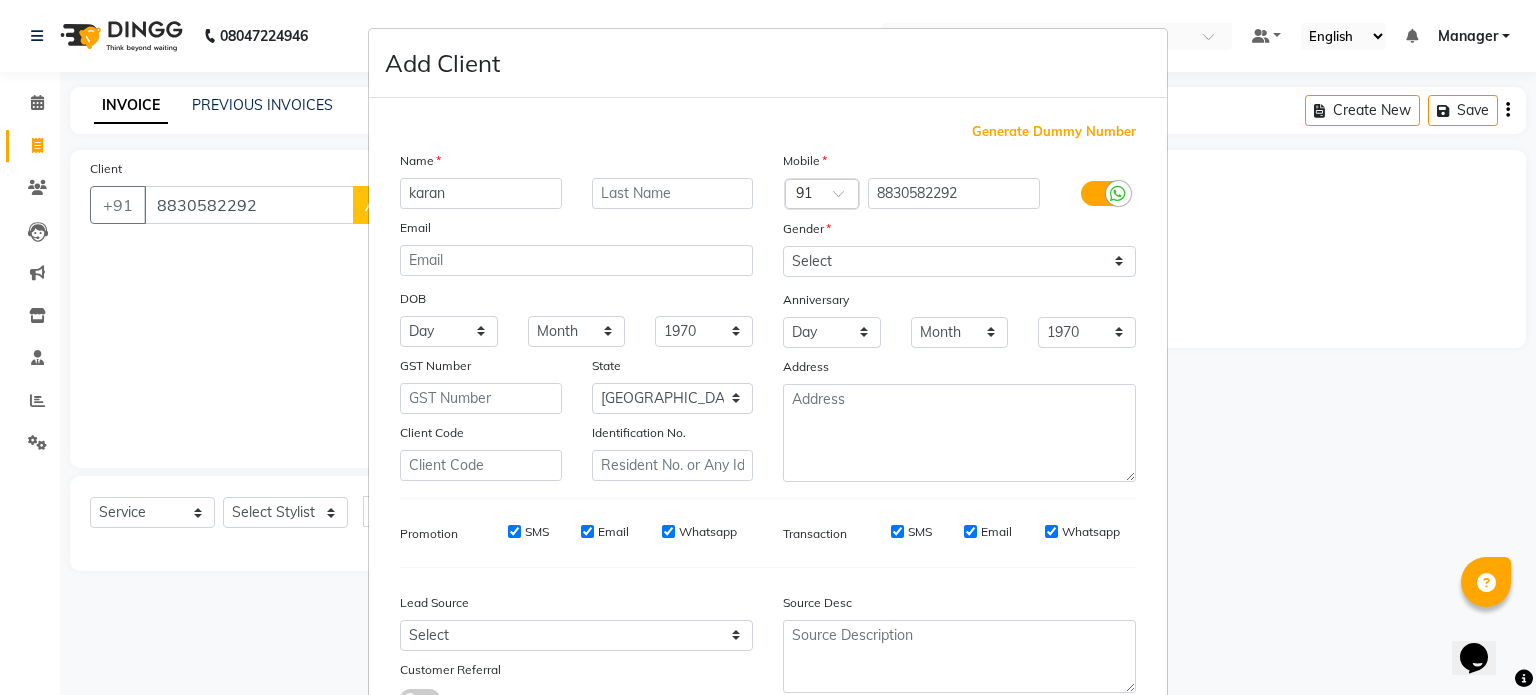 type on "karan" 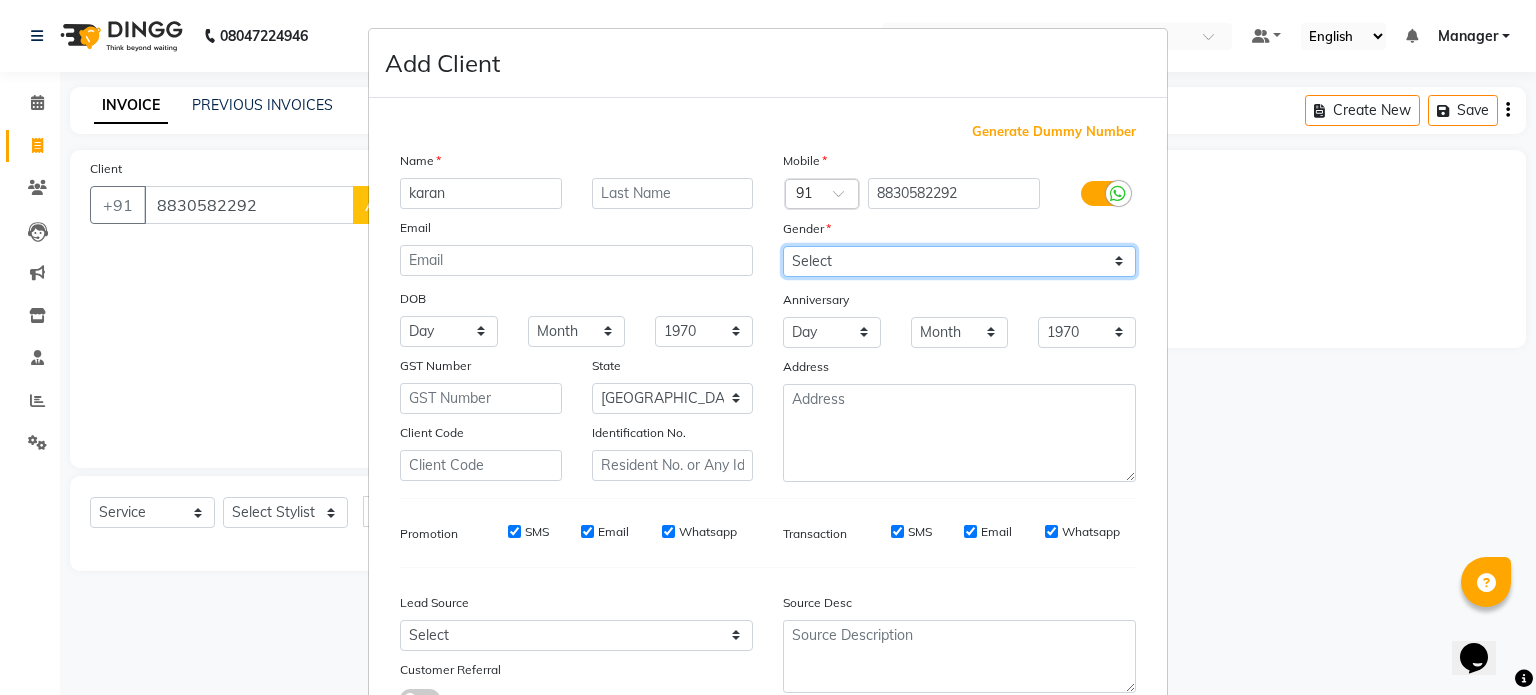 click on "Mobile Country Code × 91 8830582292 Gender Select [DEMOGRAPHIC_DATA] [DEMOGRAPHIC_DATA] Other Prefer Not To Say Anniversary Day 01 02 03 04 05 06 07 08 09 10 11 12 13 14 15 16 17 18 19 20 21 22 23 24 25 26 27 28 29 30 31 Month January February March April May June July August September October November [DATE] 1971 1972 1973 1974 1975 1976 1977 1978 1979 1980 1981 1982 1983 1984 1985 1986 1987 1988 1989 1990 1991 1992 1993 1994 1995 1996 1997 1998 1999 2000 2001 2002 2003 2004 2005 2006 2007 2008 2009 2010 2011 2012 2013 2014 2015 2016 2017 2018 2019 2020 2021 2022 2023 2024 2025 Address" at bounding box center [959, 316] 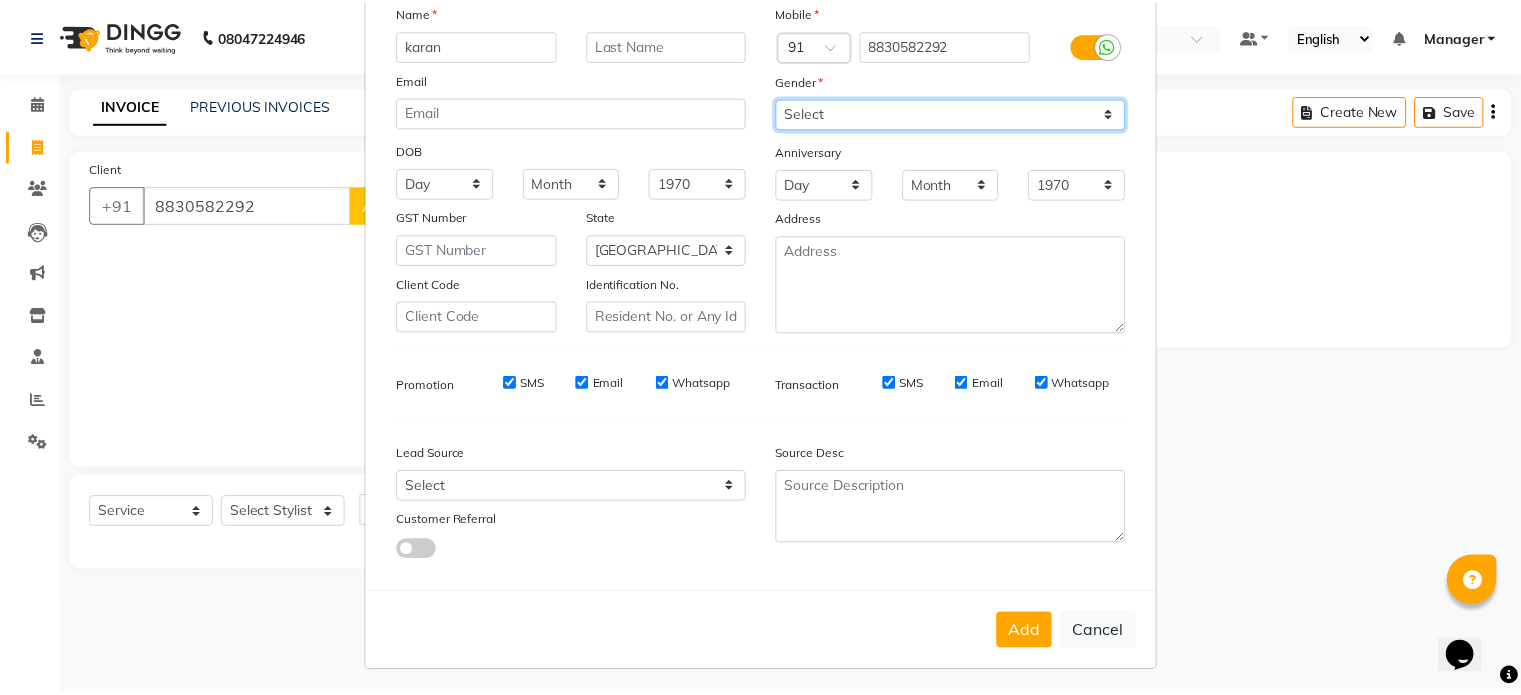 scroll, scrollTop: 161, scrollLeft: 0, axis: vertical 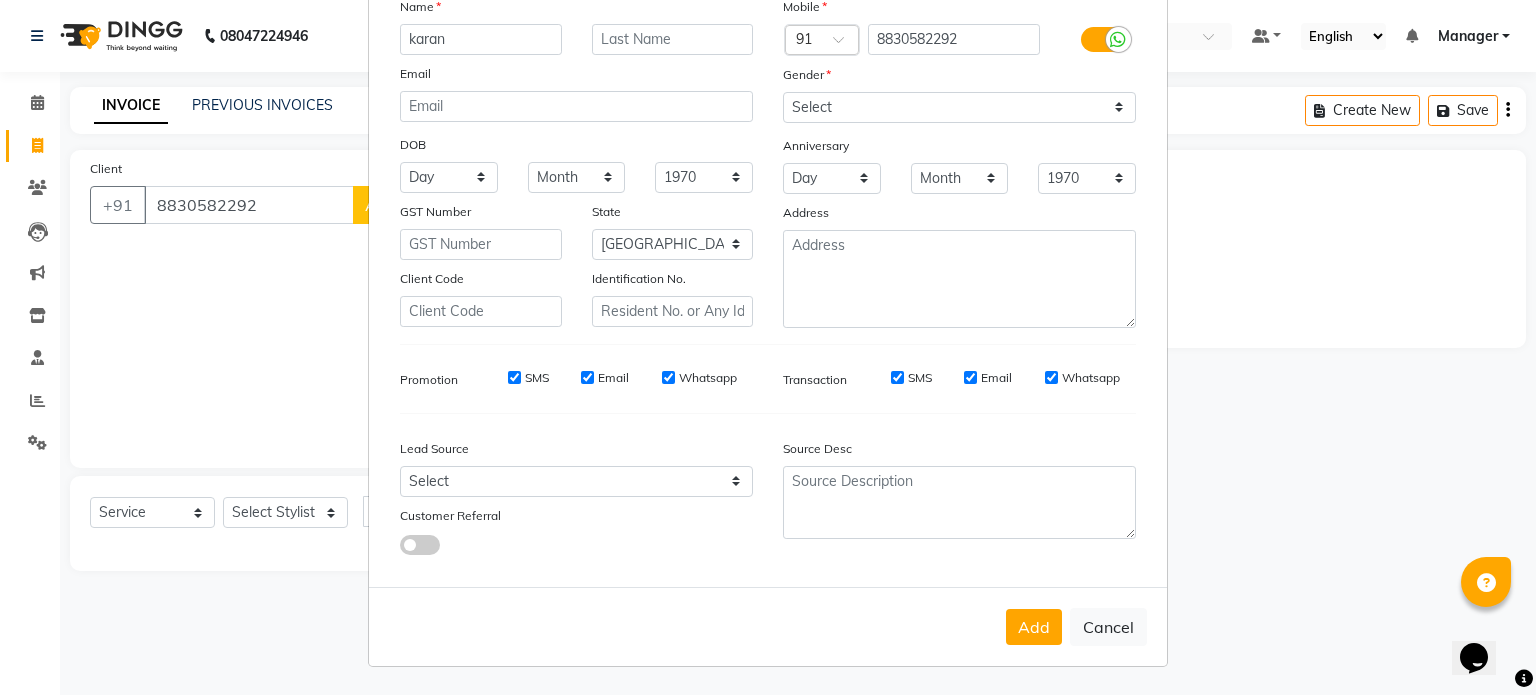 click on "Add" at bounding box center (1034, 627) 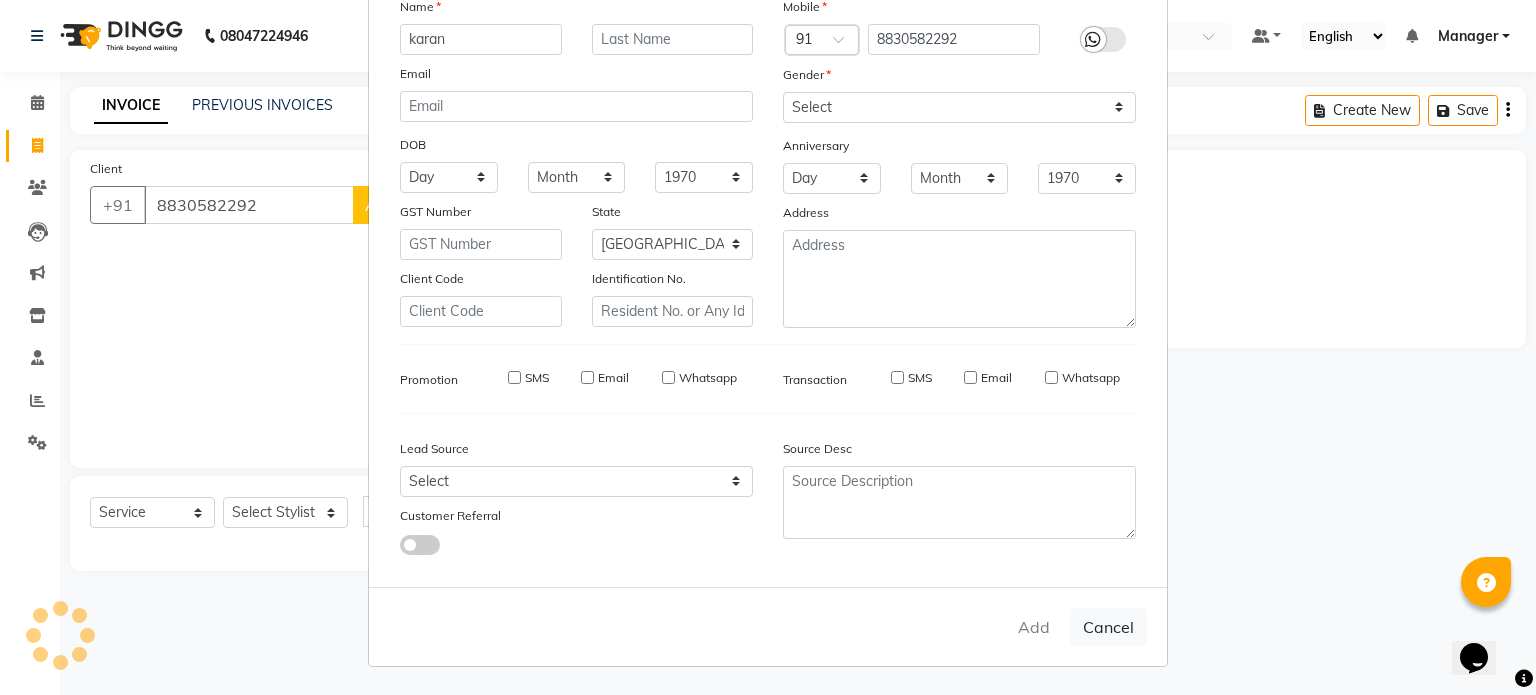 type 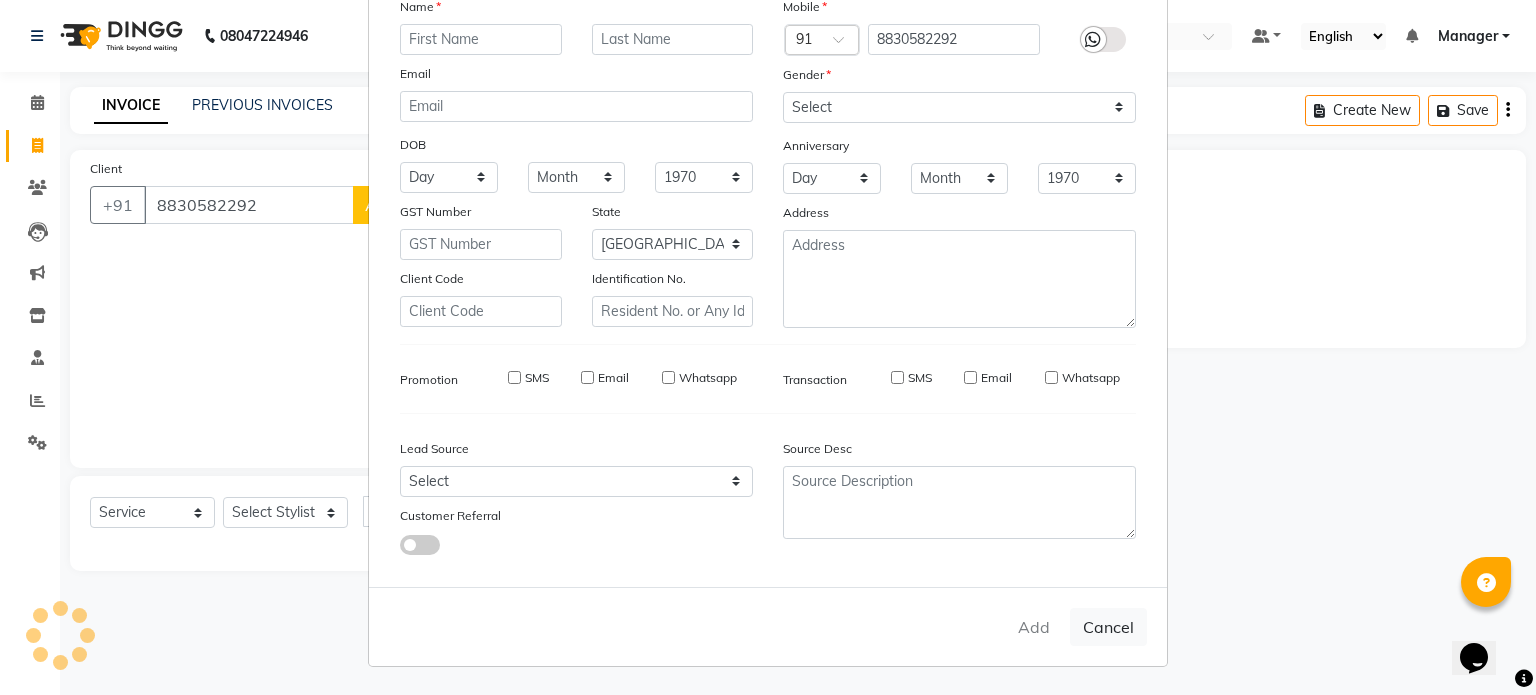 select 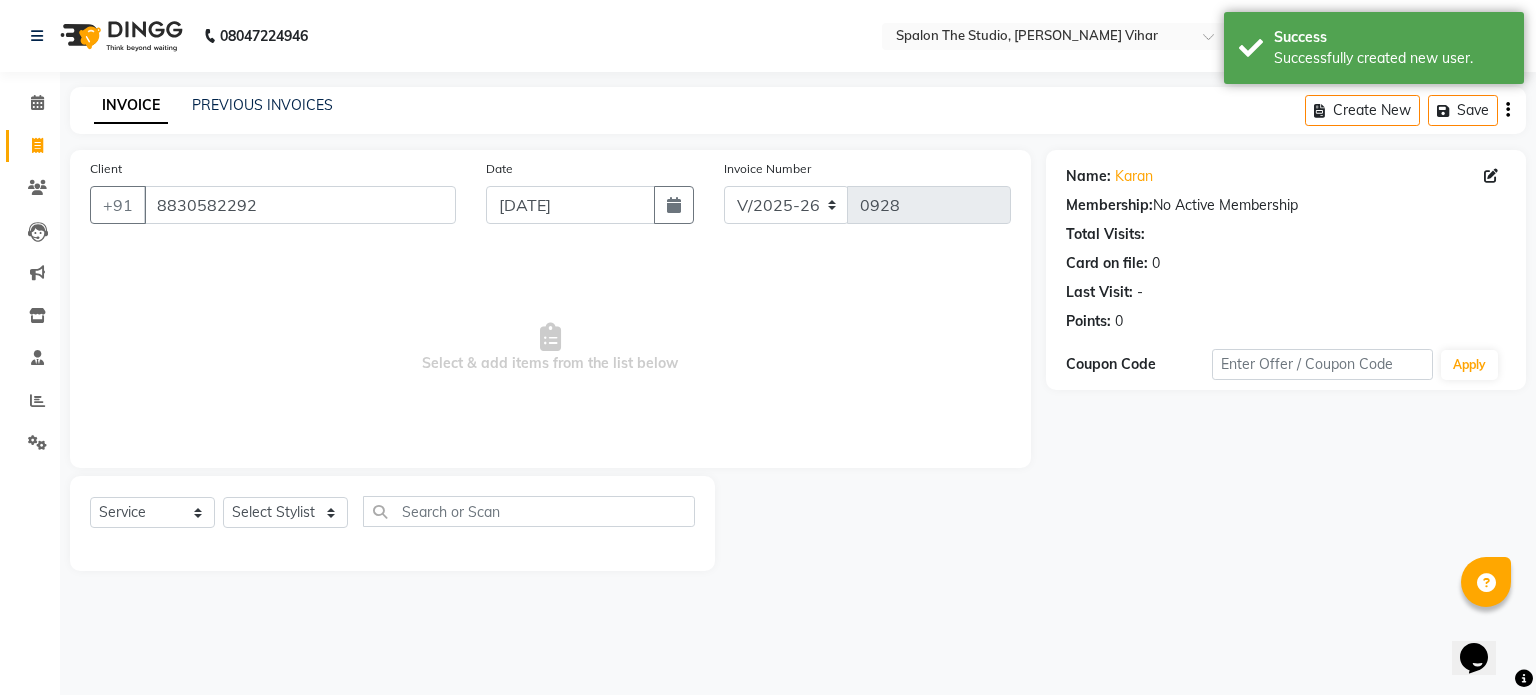 click on "Select  Service  Product  Membership  Package Voucher Prepaid Gift Card  Select Stylist abhishek AMBIKA [PERSON_NAME] Manager navazish [PERSON_NAME] [PERSON_NAME] [PERSON_NAME] [PERSON_NAME]" 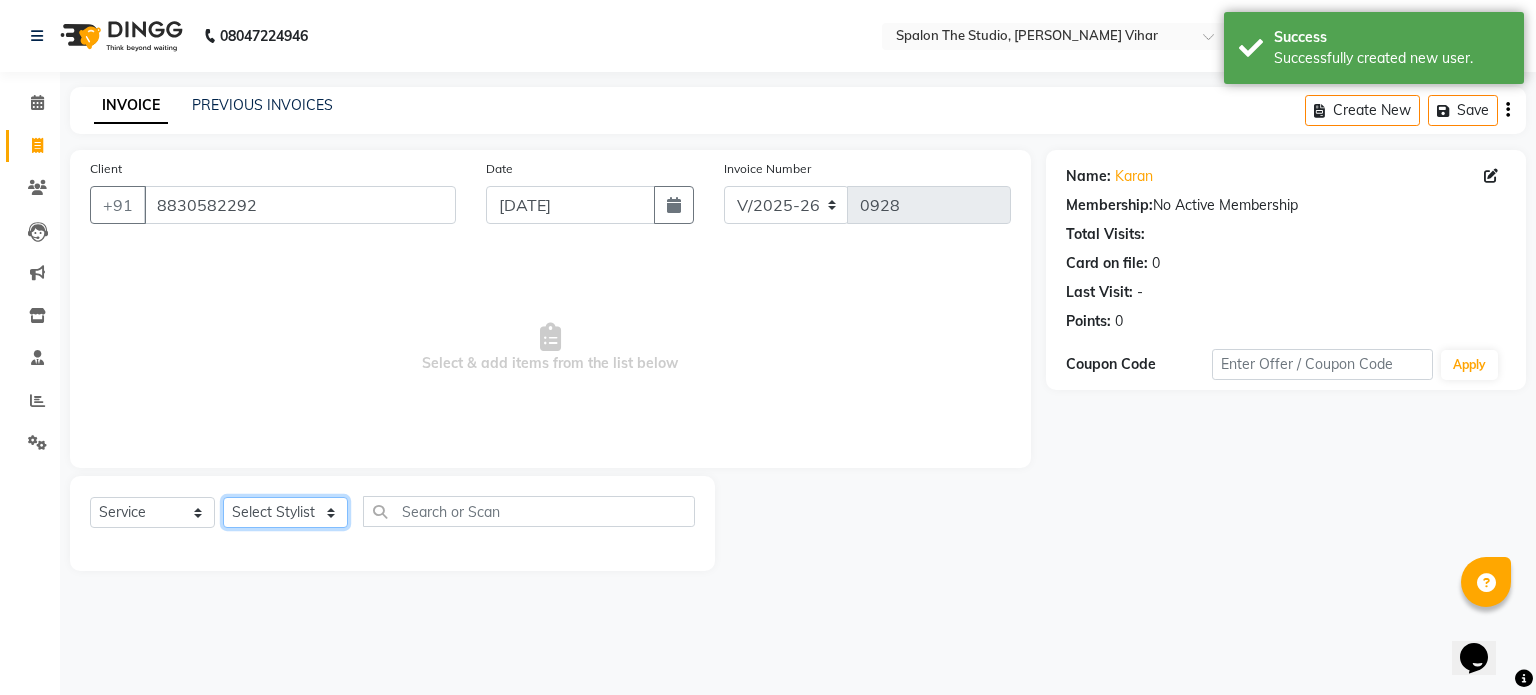 click on "Select Stylist [PERSON_NAME] [PERSON_NAME] Manager navazish [PERSON_NAME] [PERSON_NAME] [PERSON_NAME] [PERSON_NAME]" 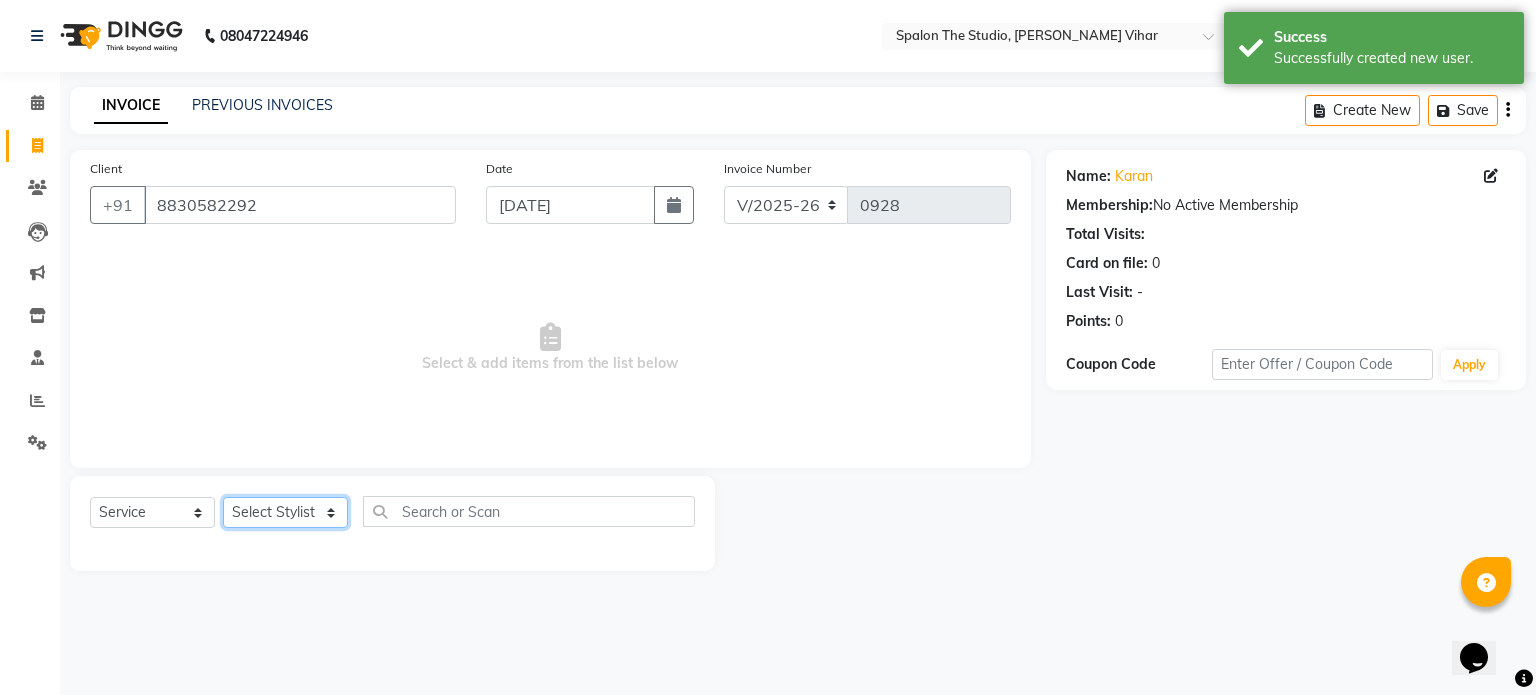 select on "47767" 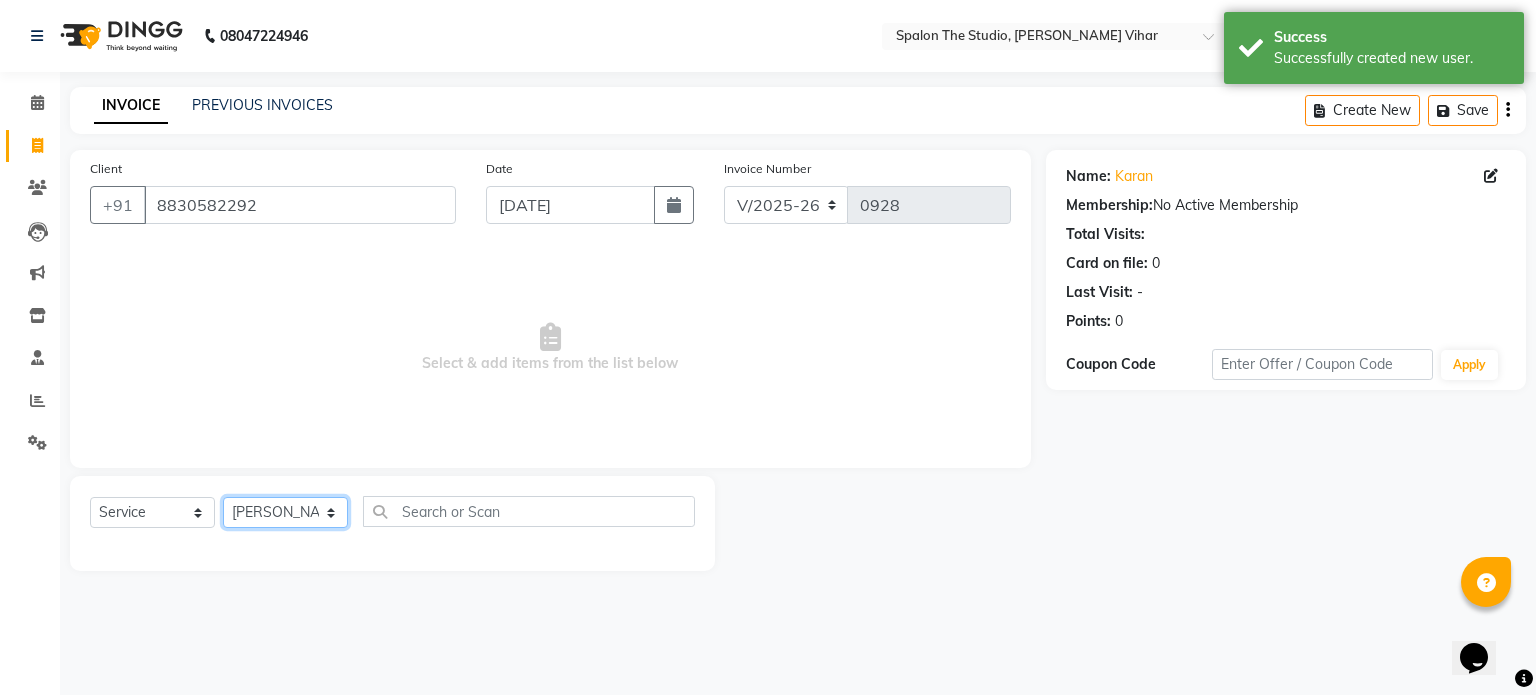 click on "Select Stylist [PERSON_NAME] [PERSON_NAME] Manager navazish [PERSON_NAME] [PERSON_NAME] [PERSON_NAME] [PERSON_NAME]" 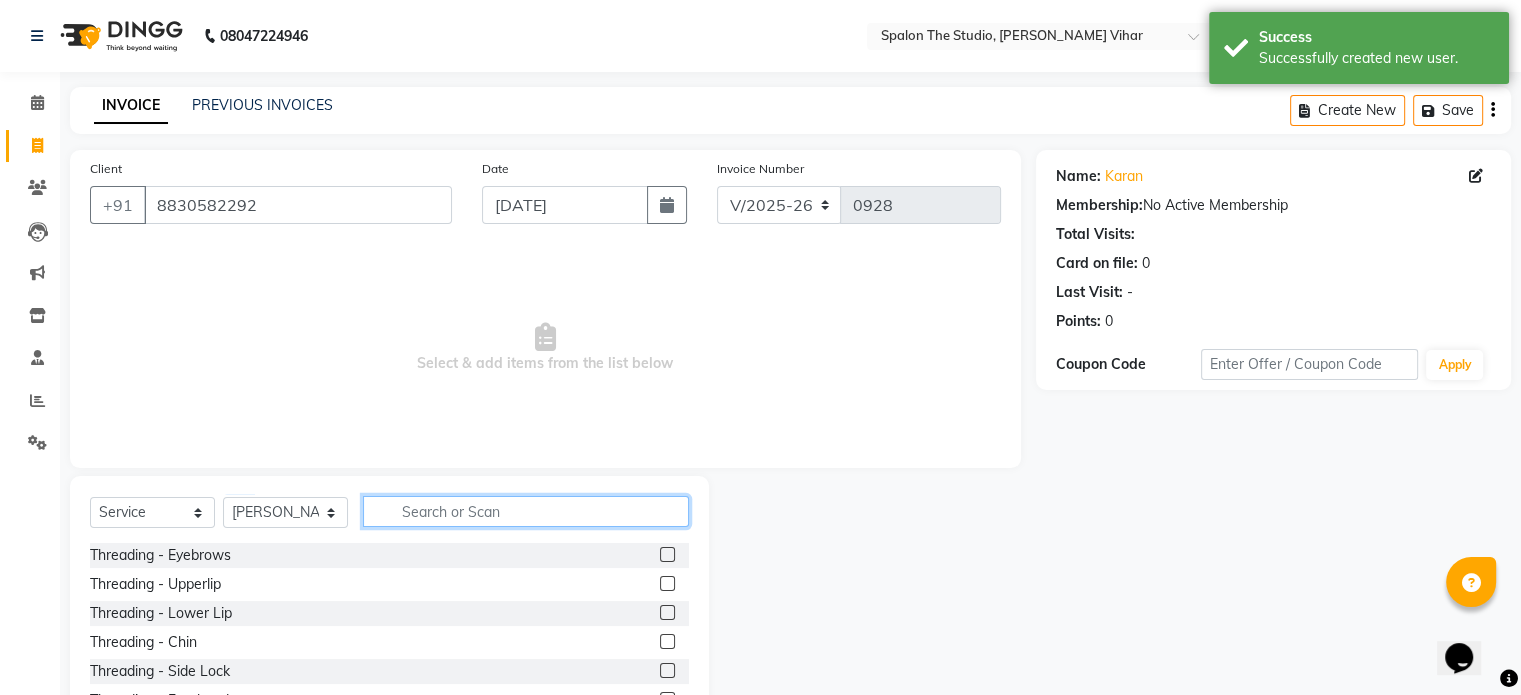 click 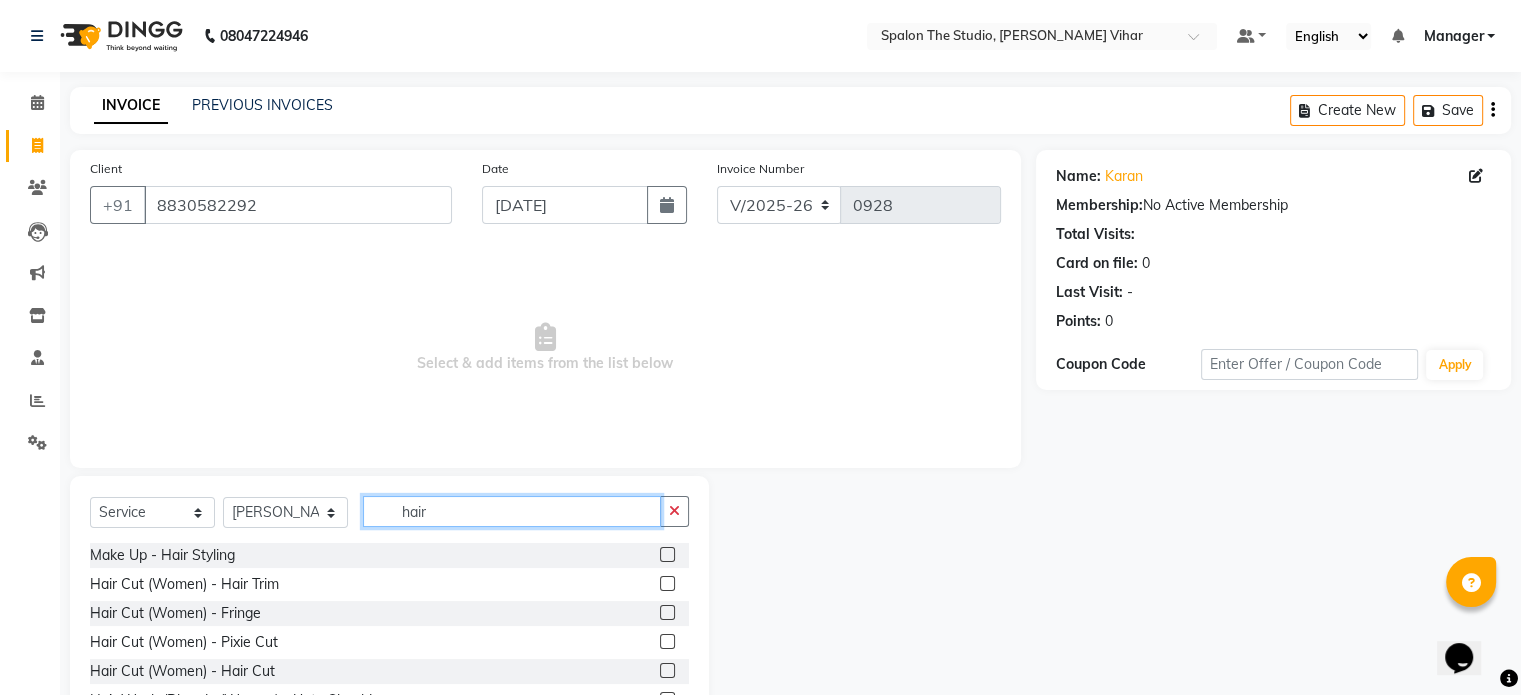 scroll, scrollTop: 100, scrollLeft: 0, axis: vertical 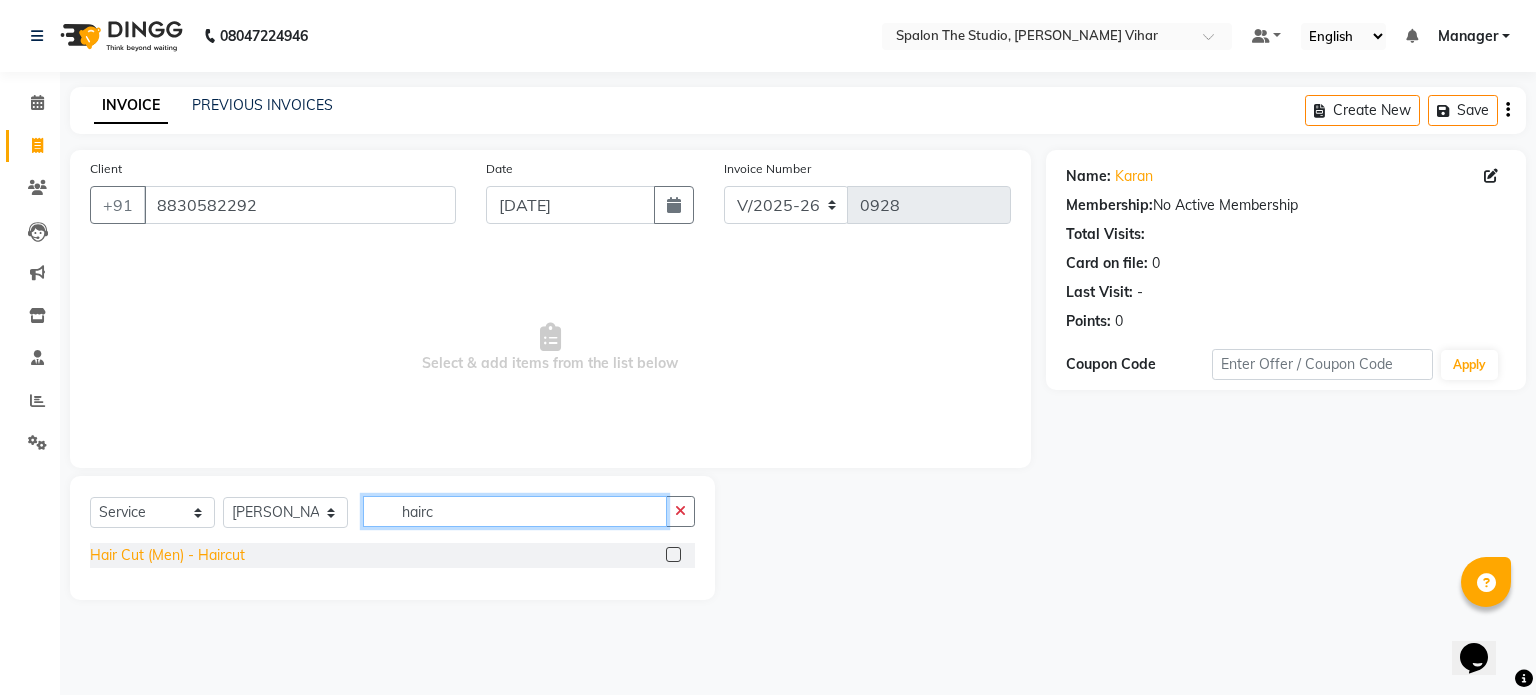 type on "hairc" 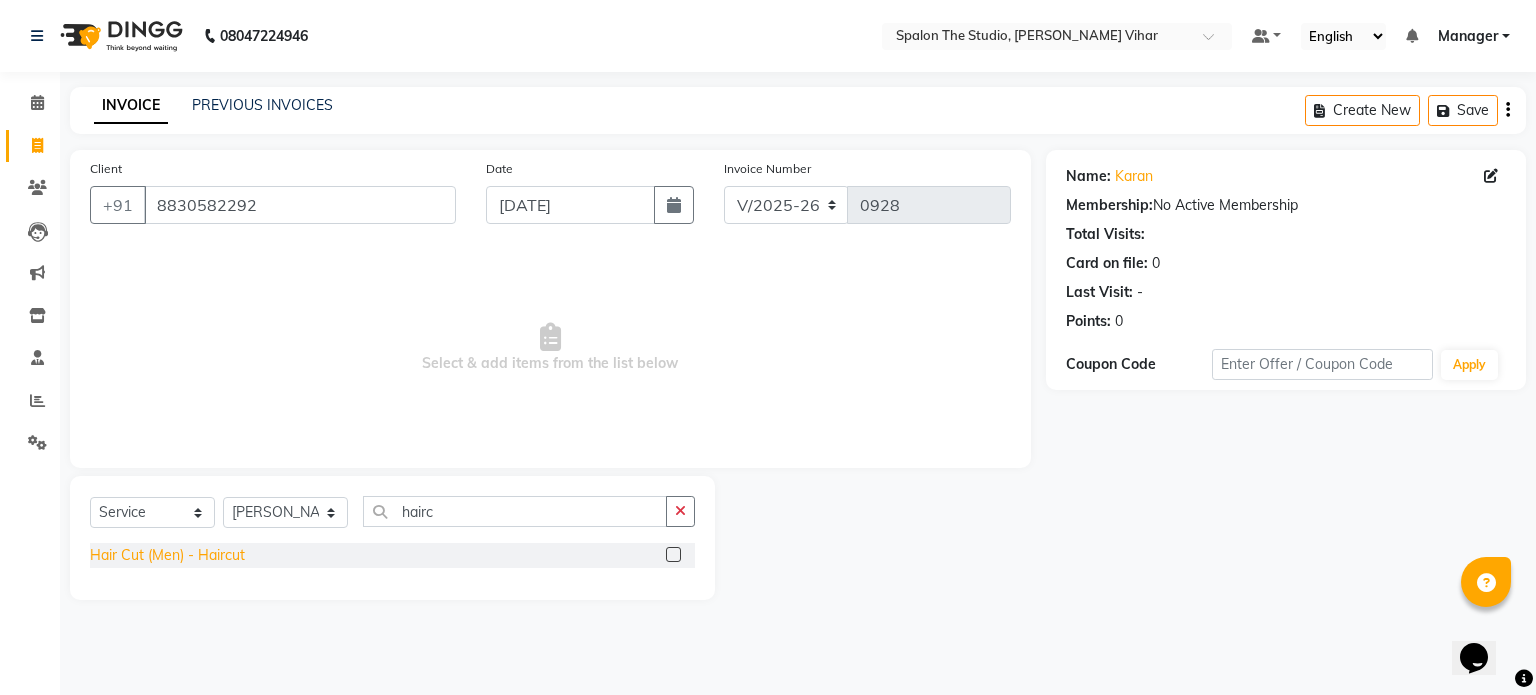 click on "Hair Cut (Men) - Haircut" 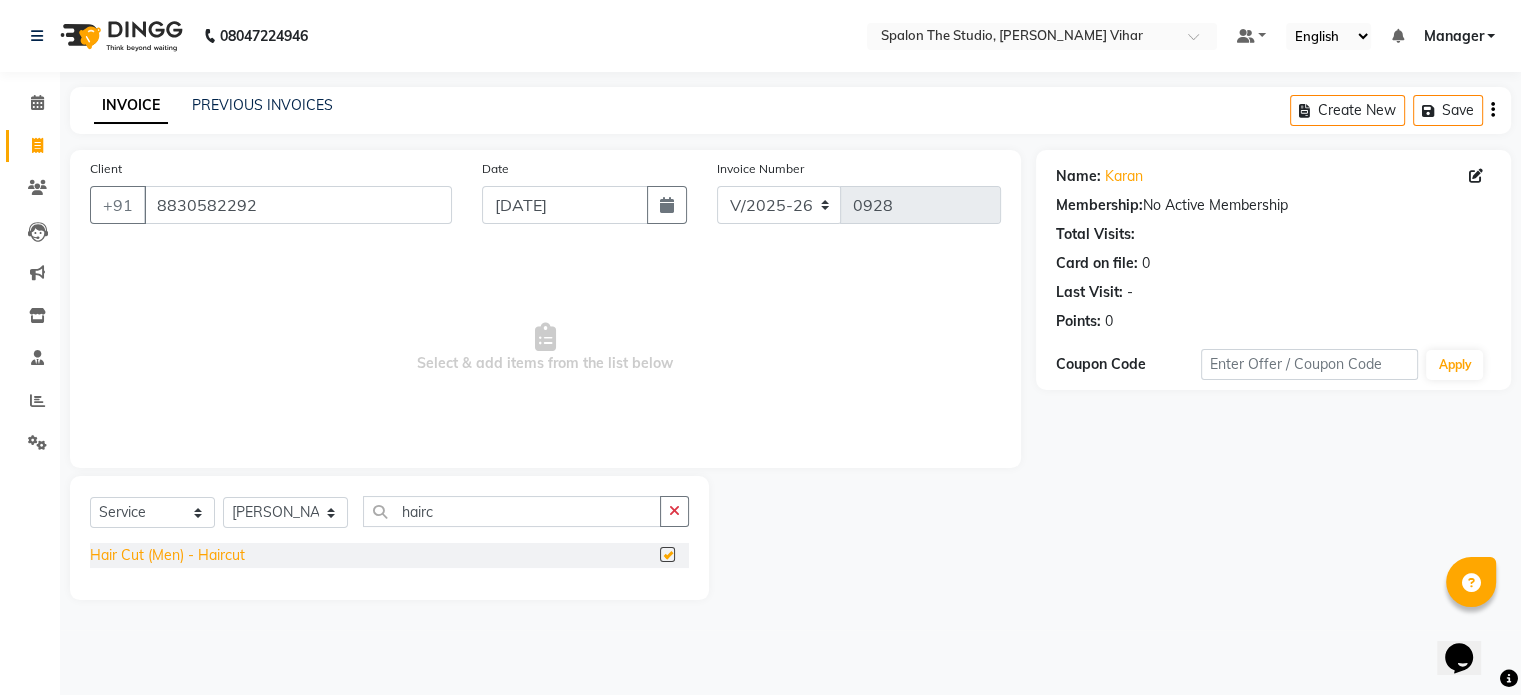 checkbox on "false" 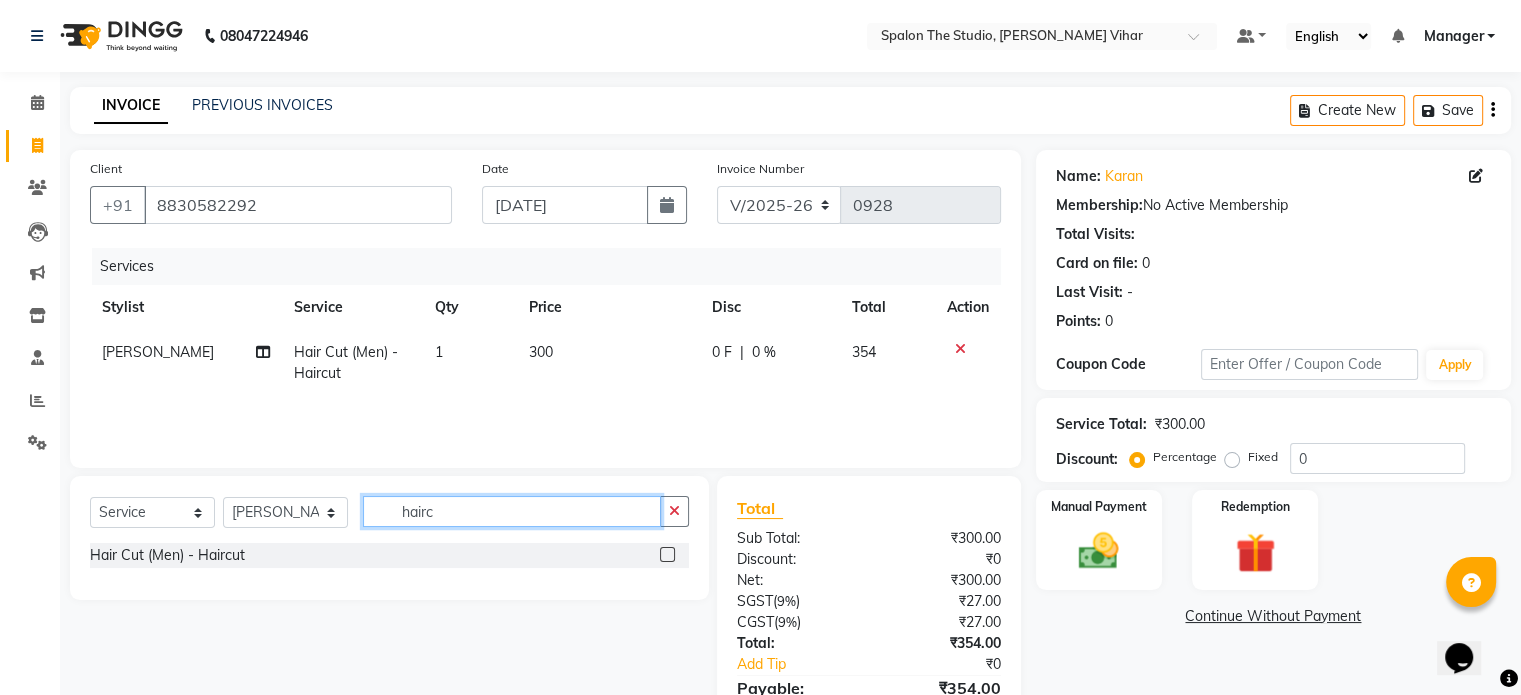 drag, startPoint x: 459, startPoint y: 523, endPoint x: 515, endPoint y: 527, distance: 56.142673 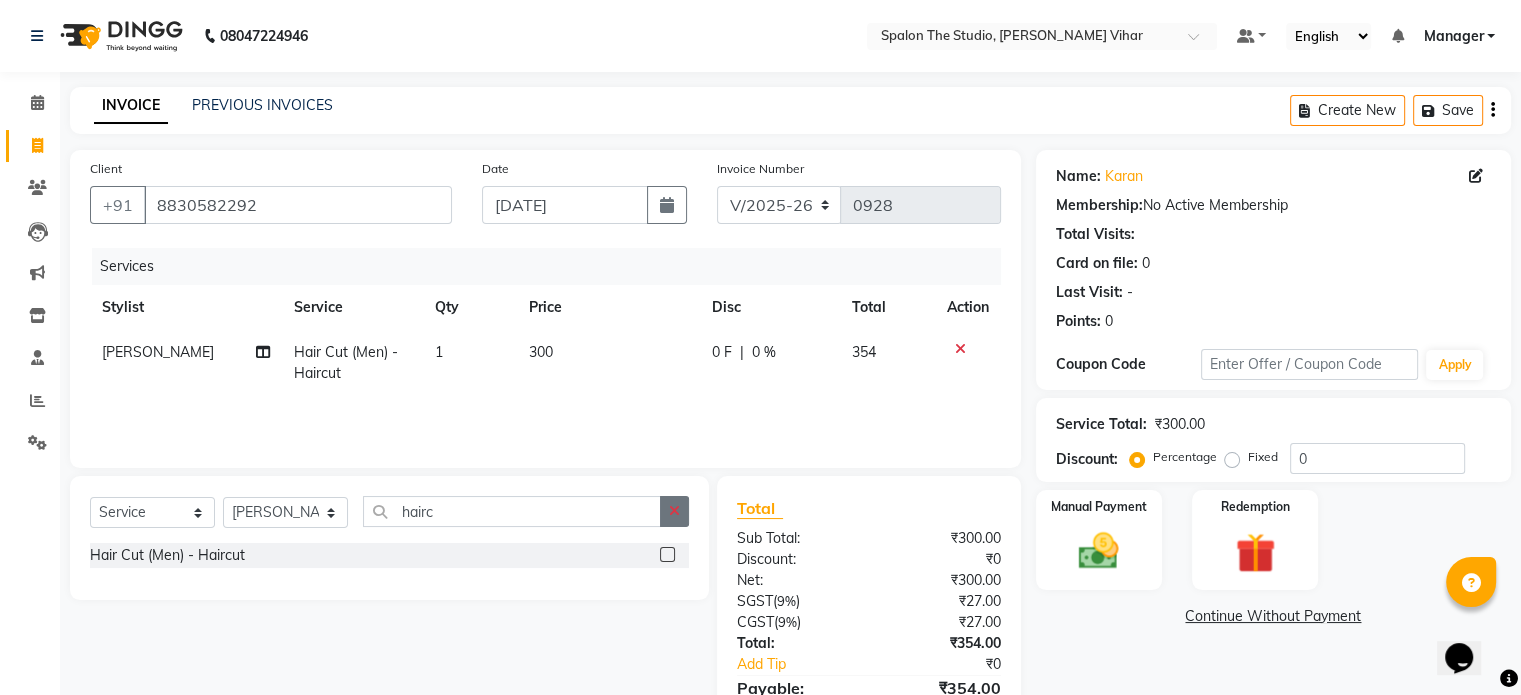 click 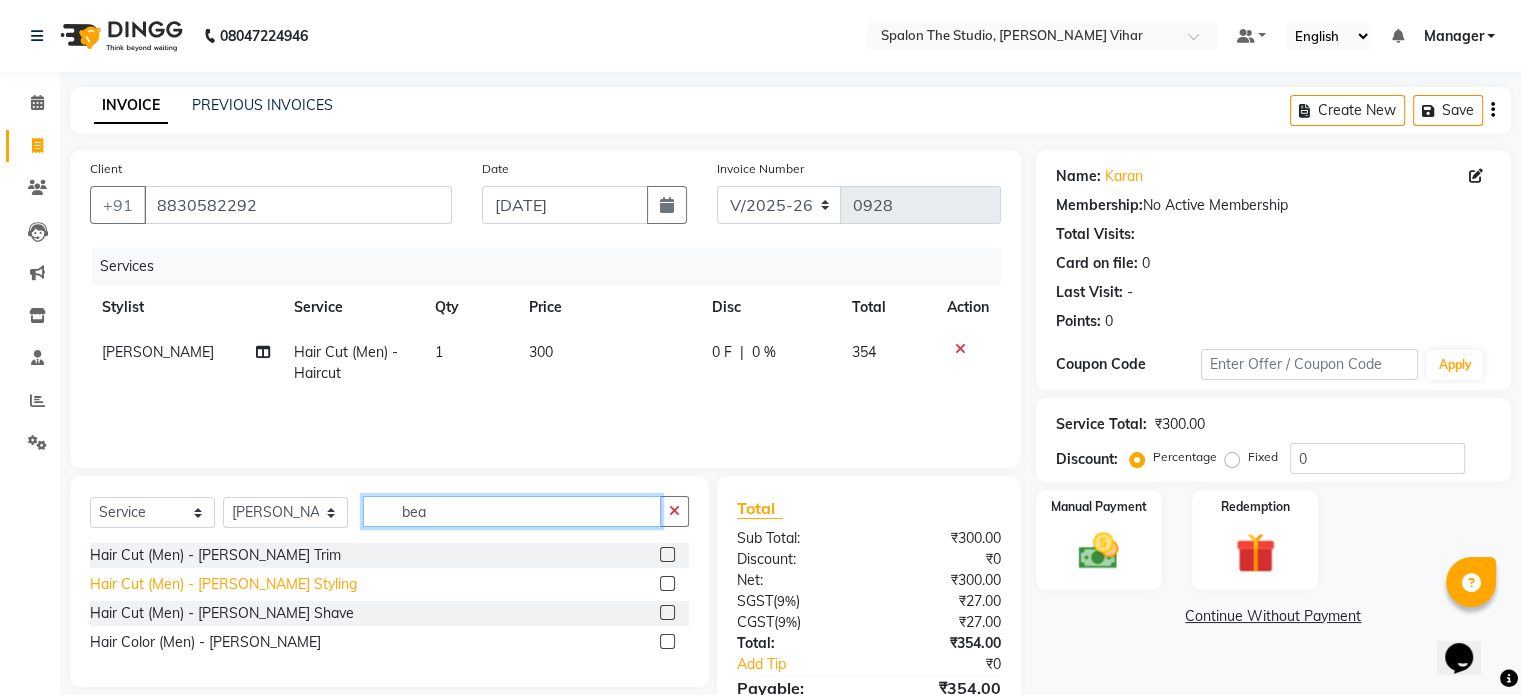 type on "bea" 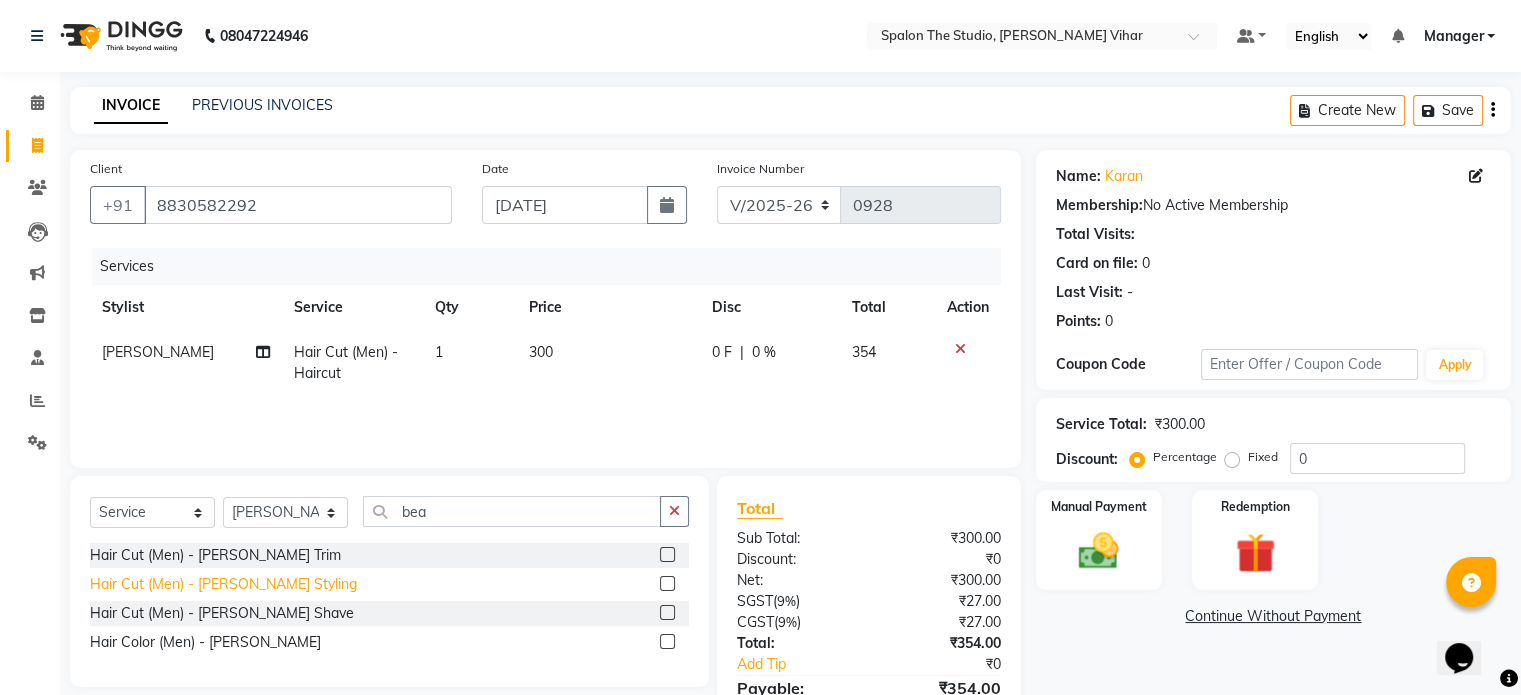 click on "Hair Cut (Men) - [PERSON_NAME] Styling" 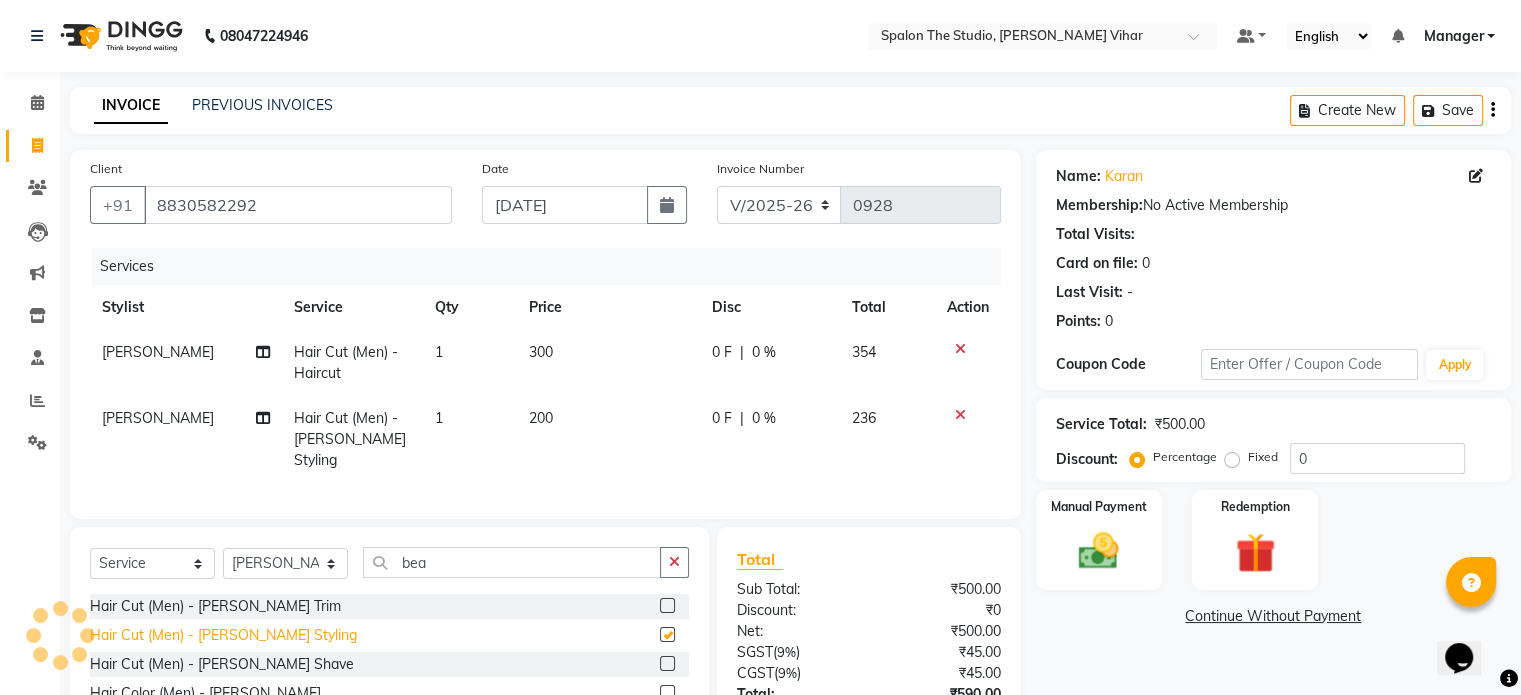 checkbox on "false" 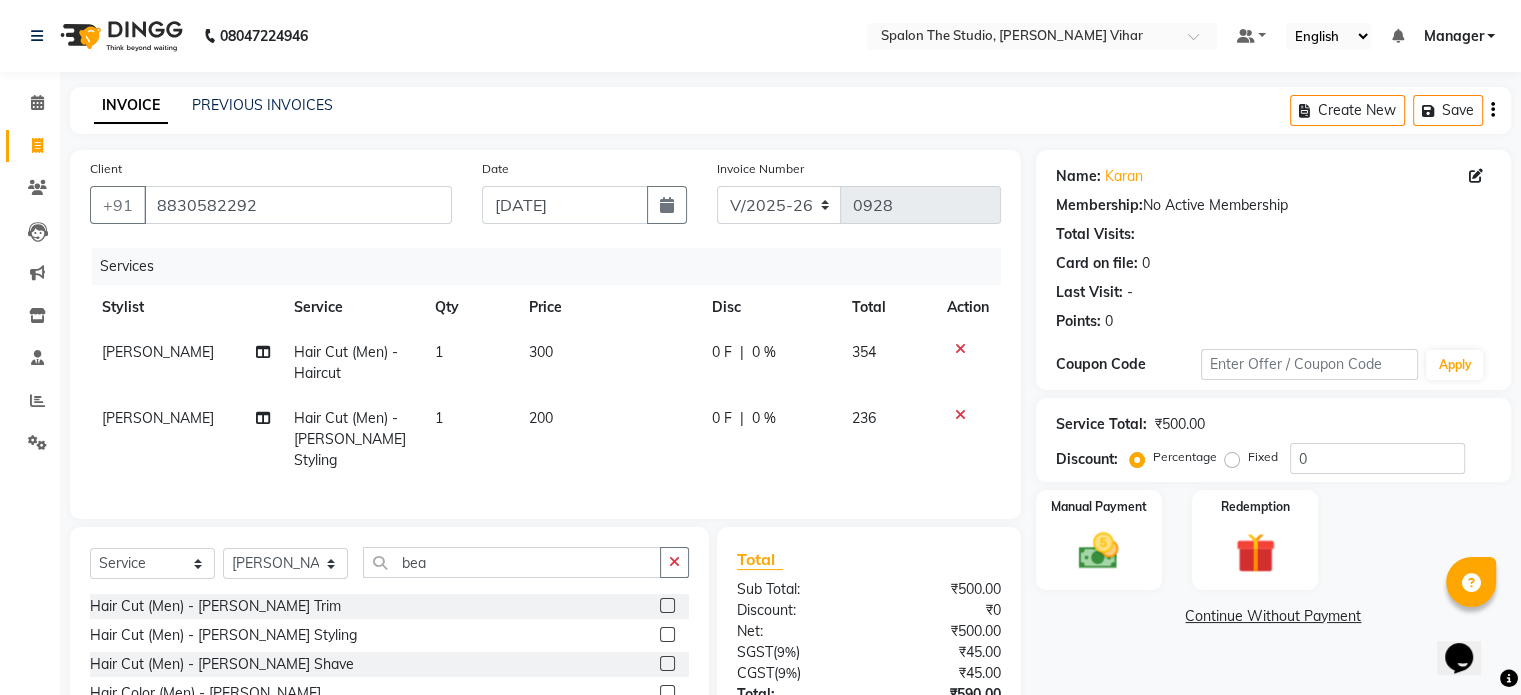 click on "300" 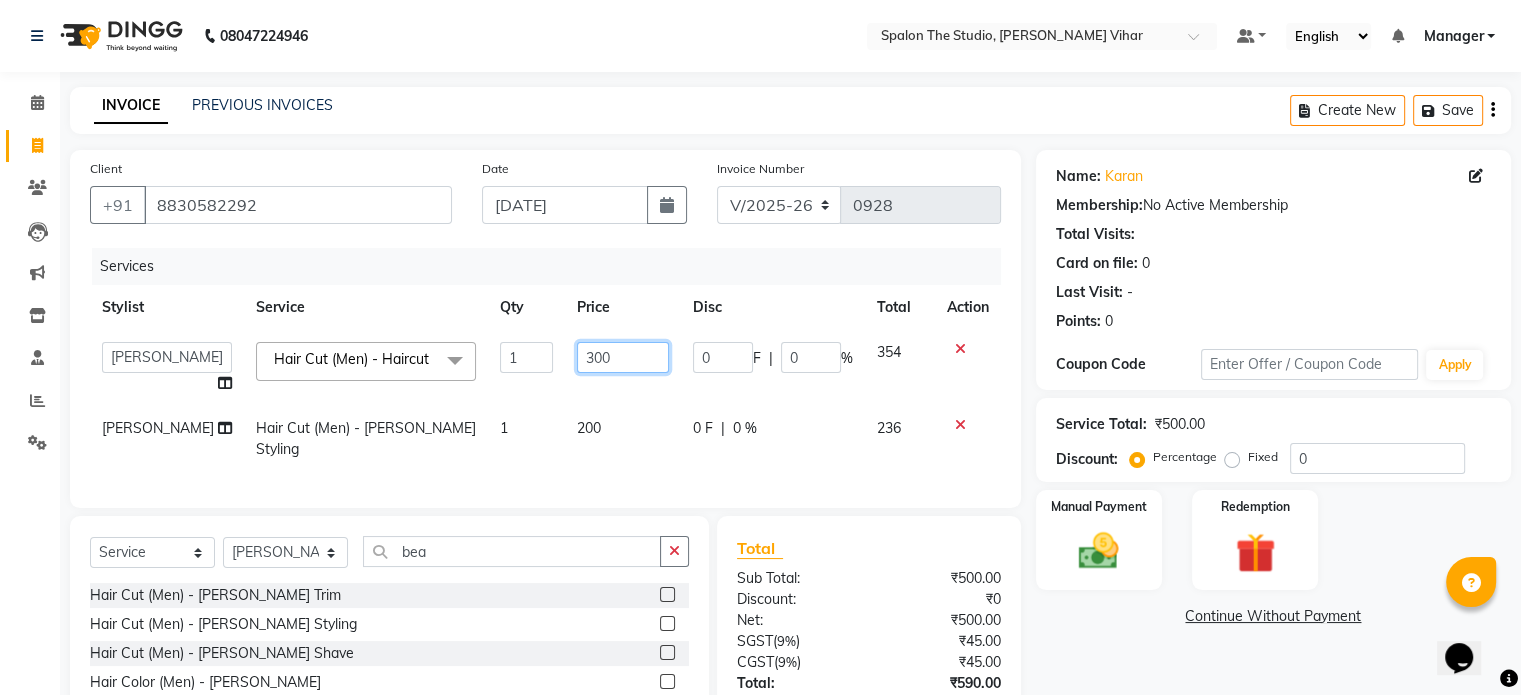 click on "300" 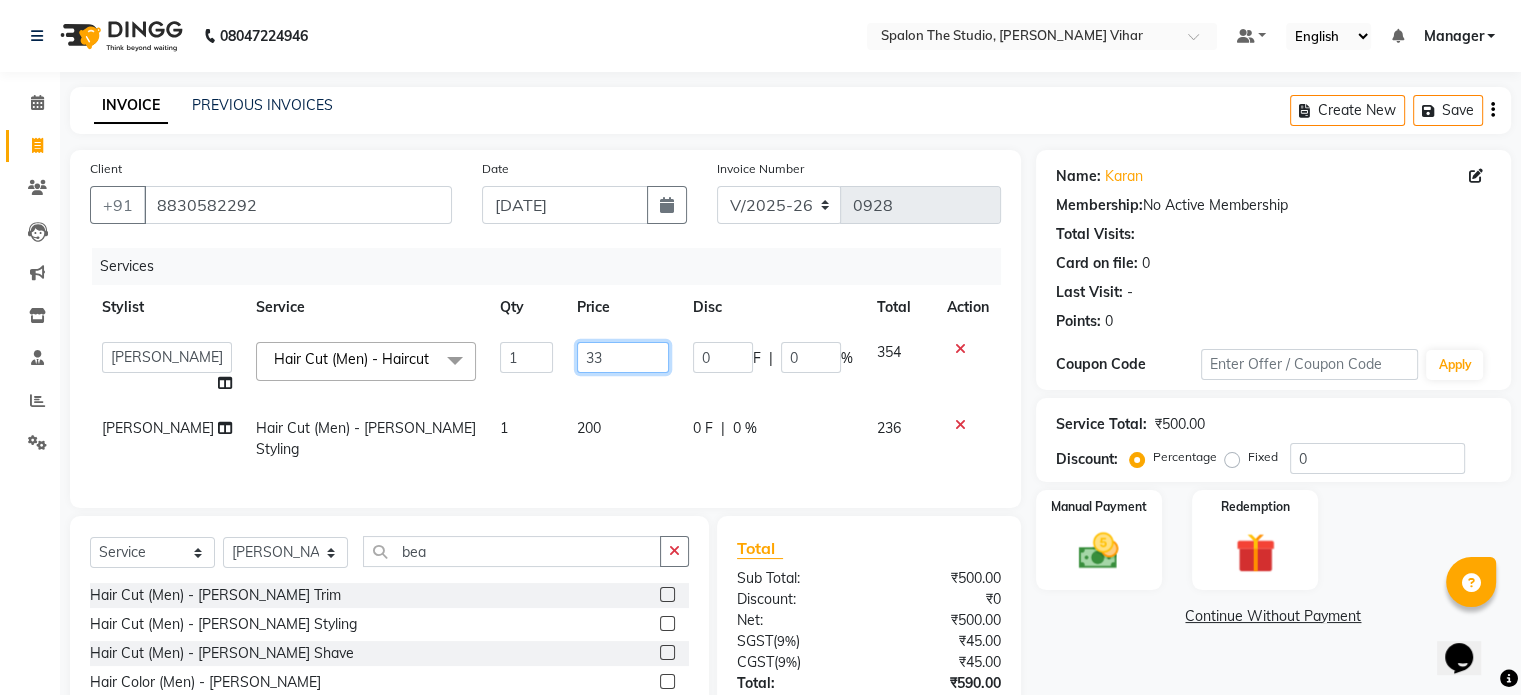 type on "339" 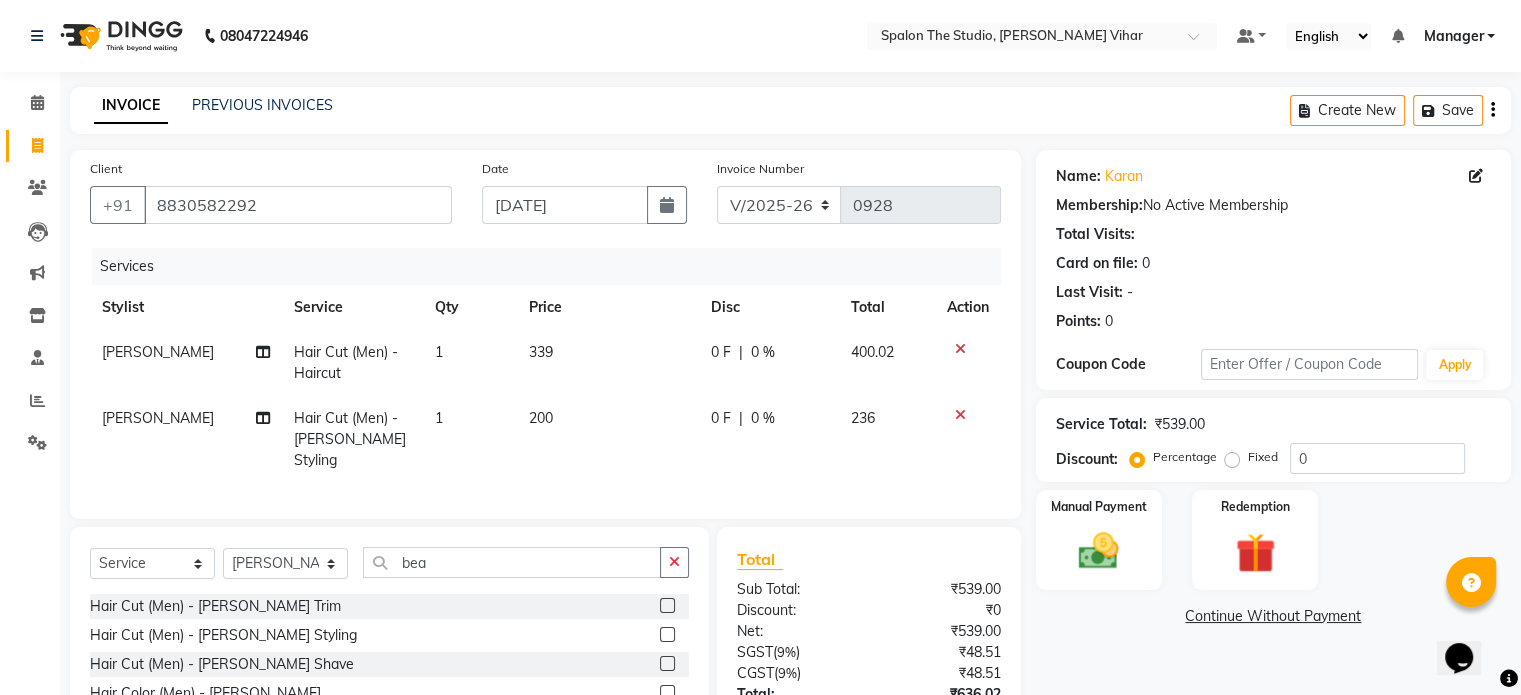 click on "Services" 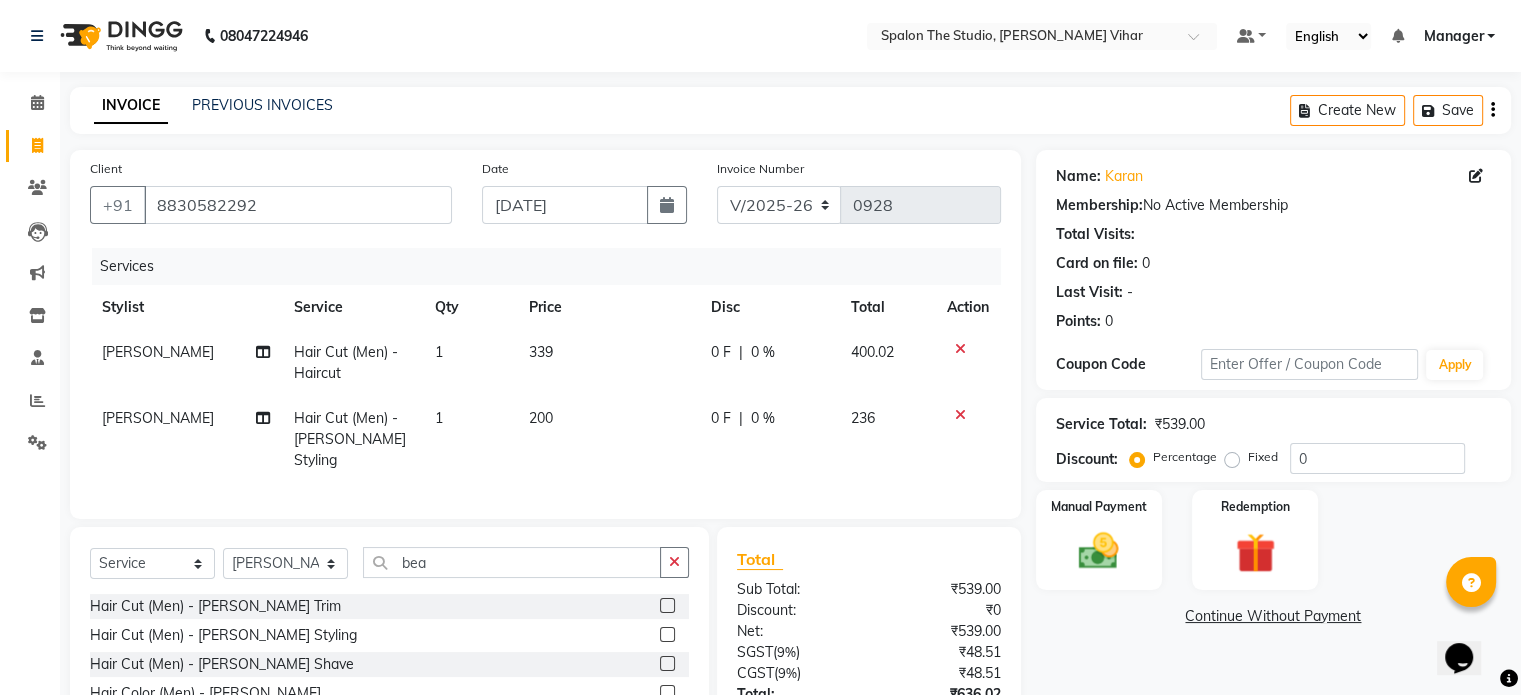 scroll, scrollTop: 150, scrollLeft: 0, axis: vertical 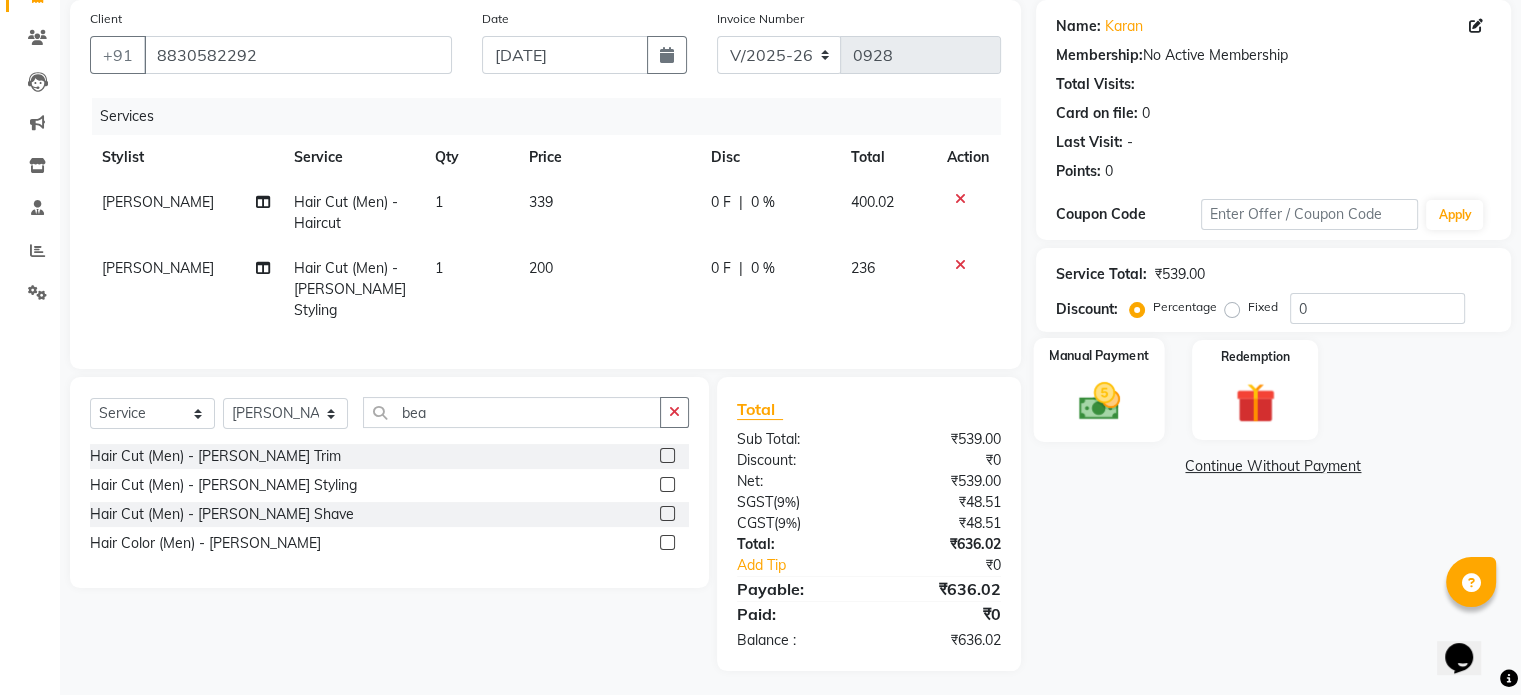 click 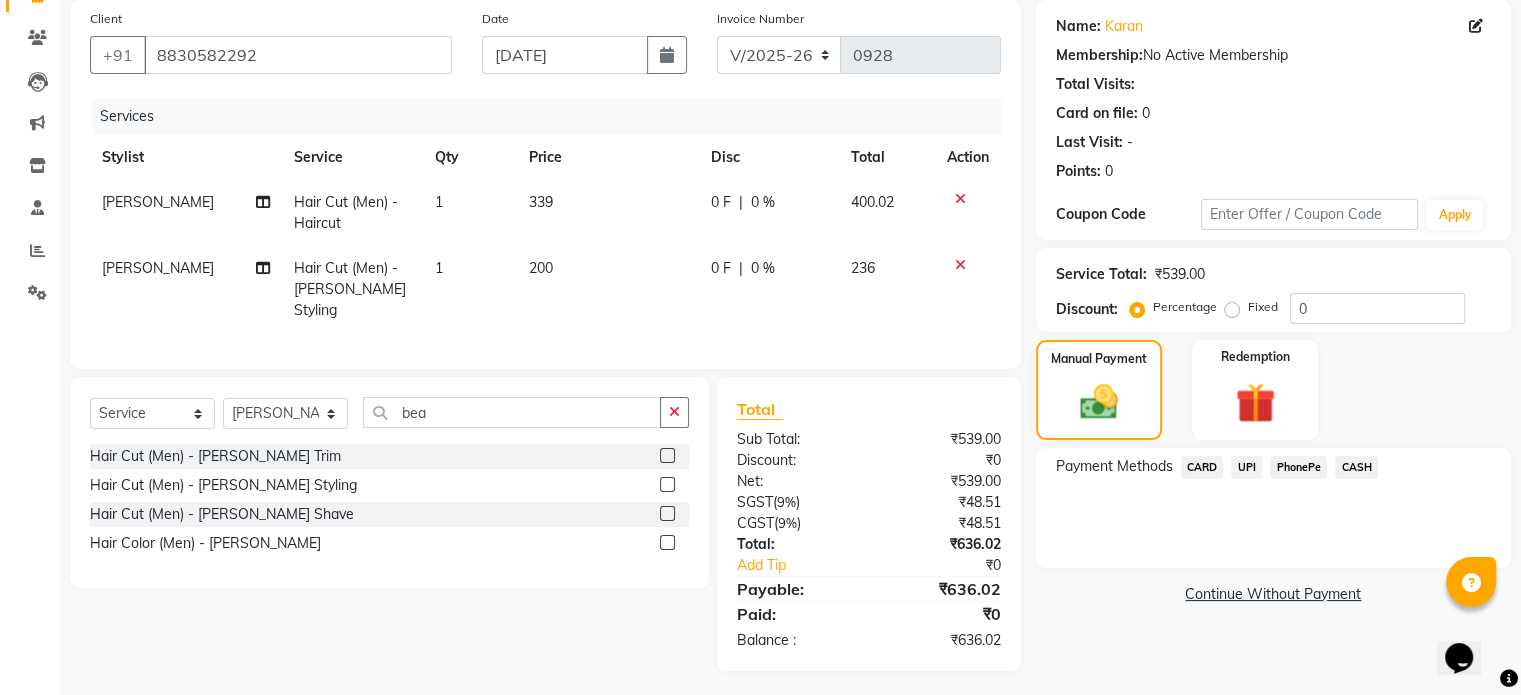 click on "UPI" 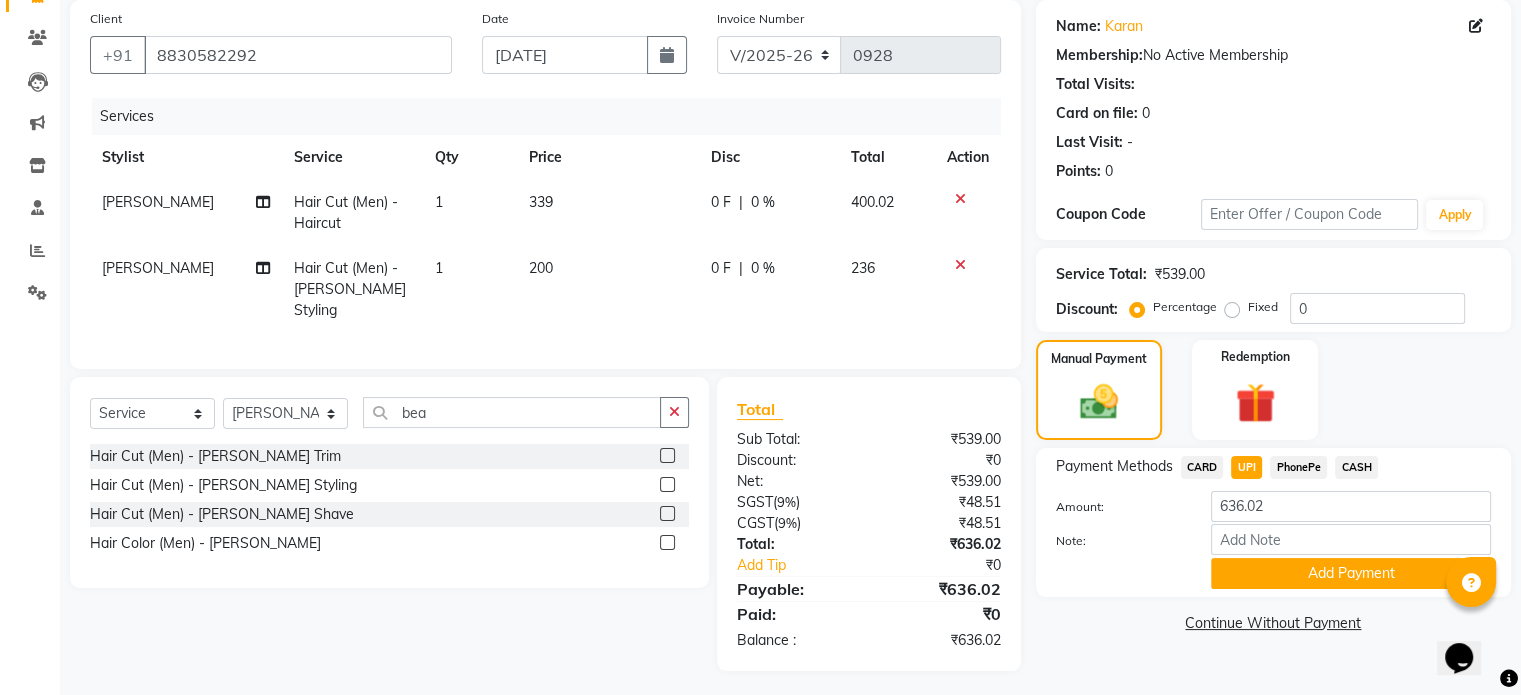 click on "Add Payment" 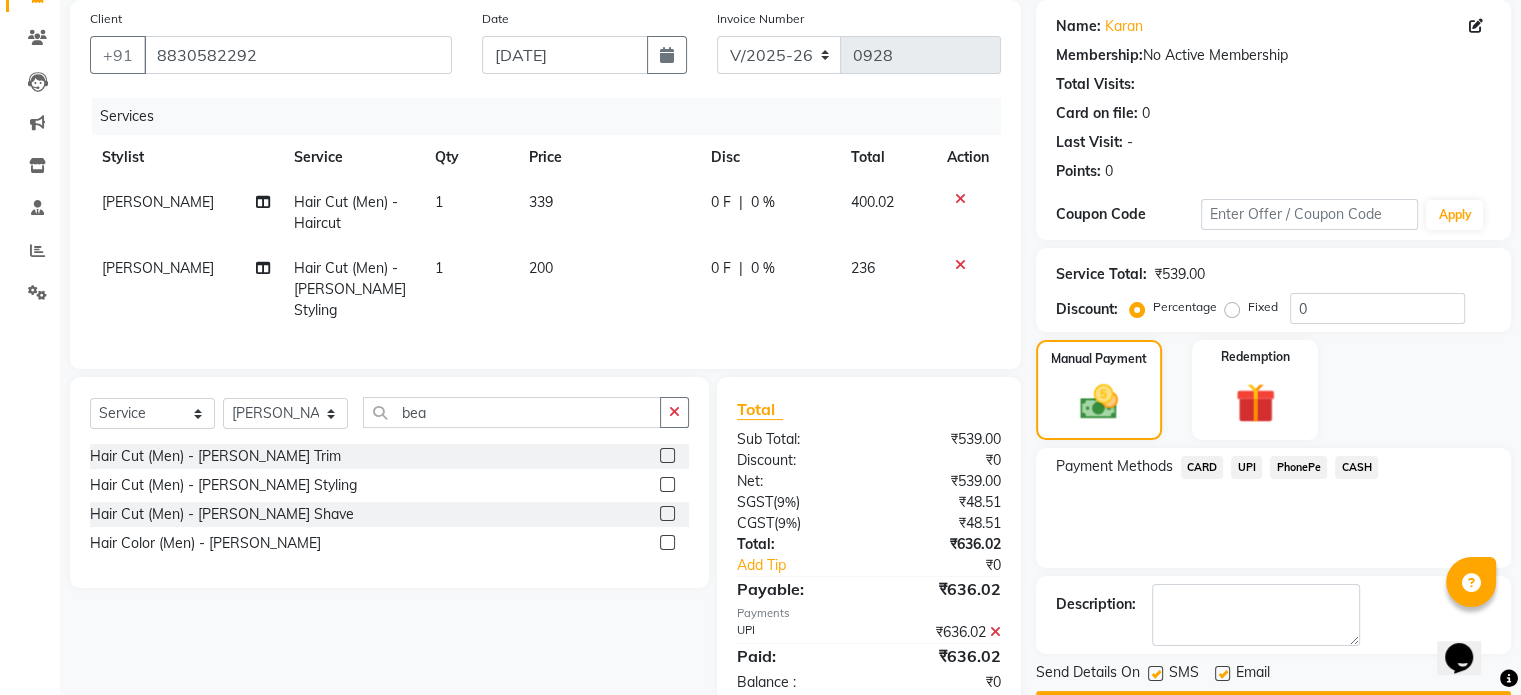scroll, scrollTop: 205, scrollLeft: 0, axis: vertical 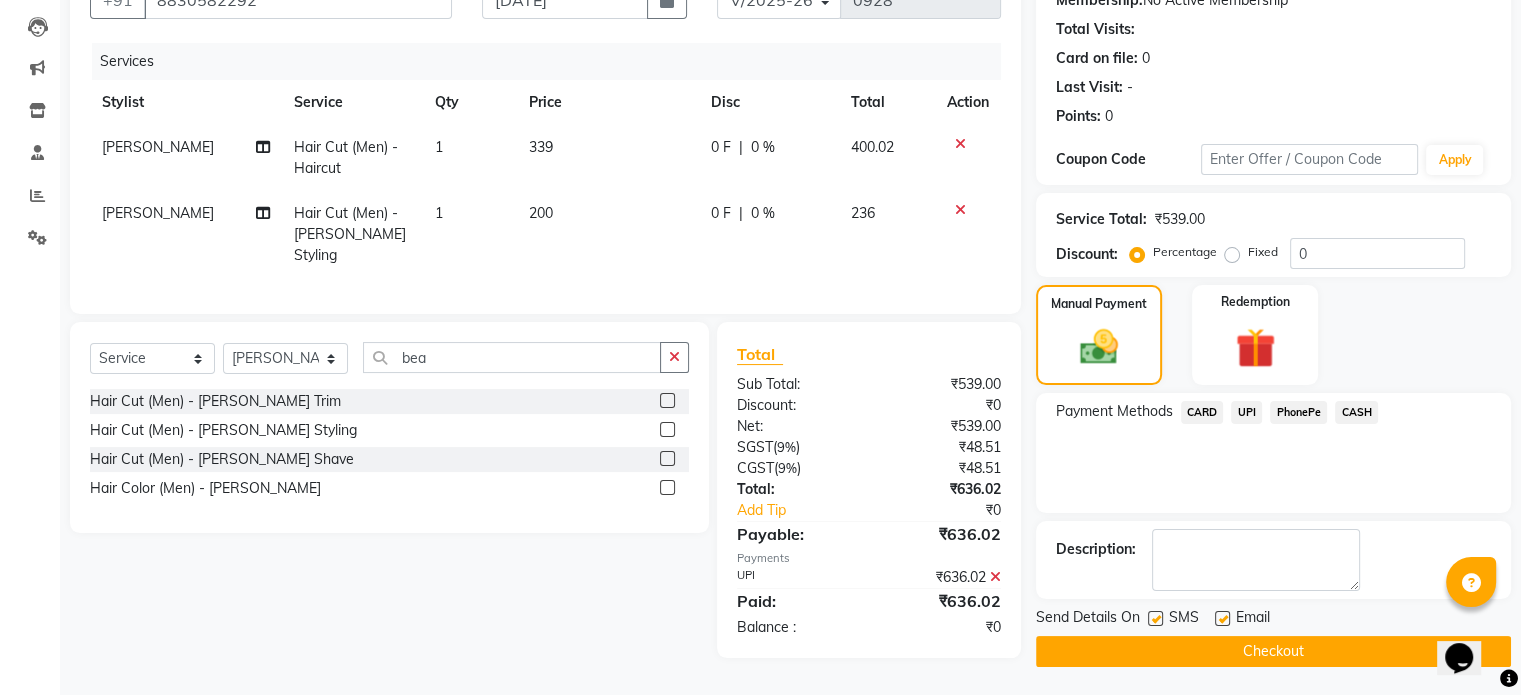 click on "Checkout" 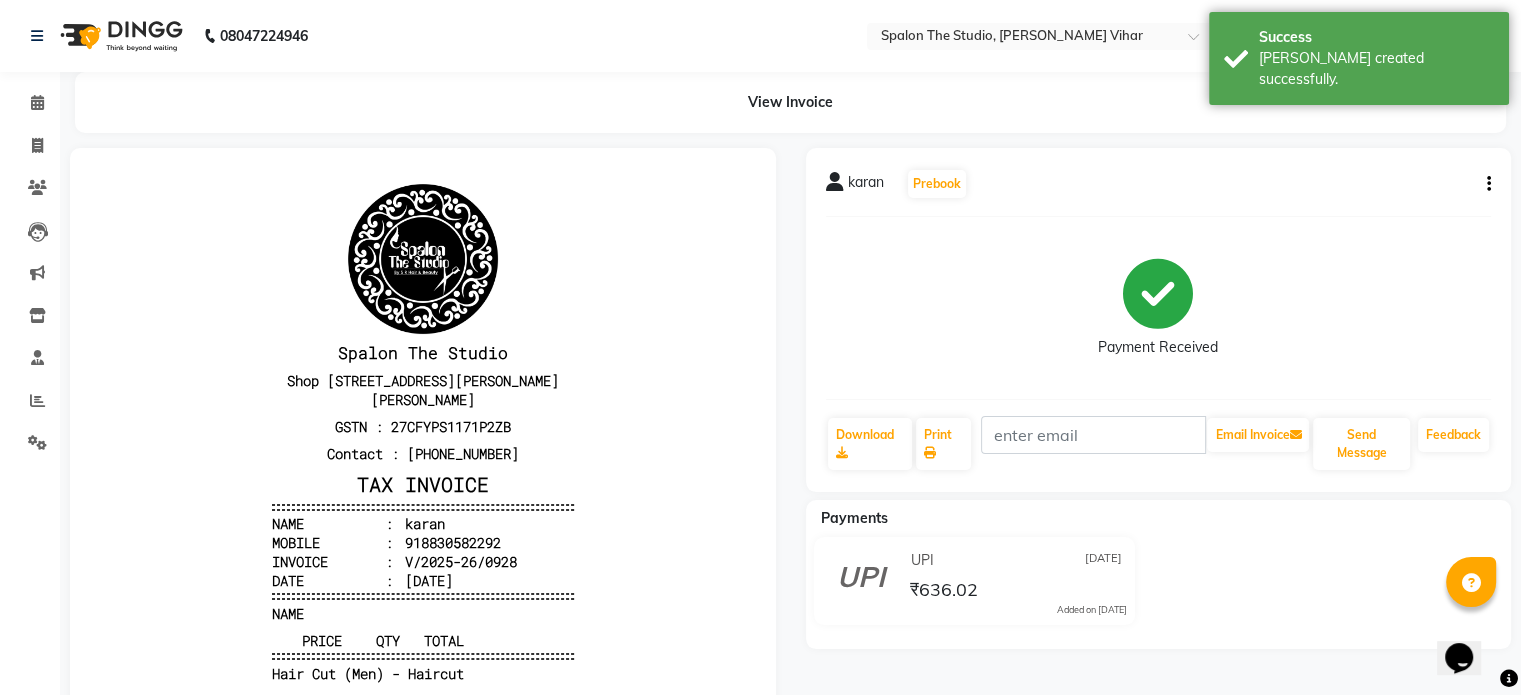 scroll, scrollTop: 0, scrollLeft: 0, axis: both 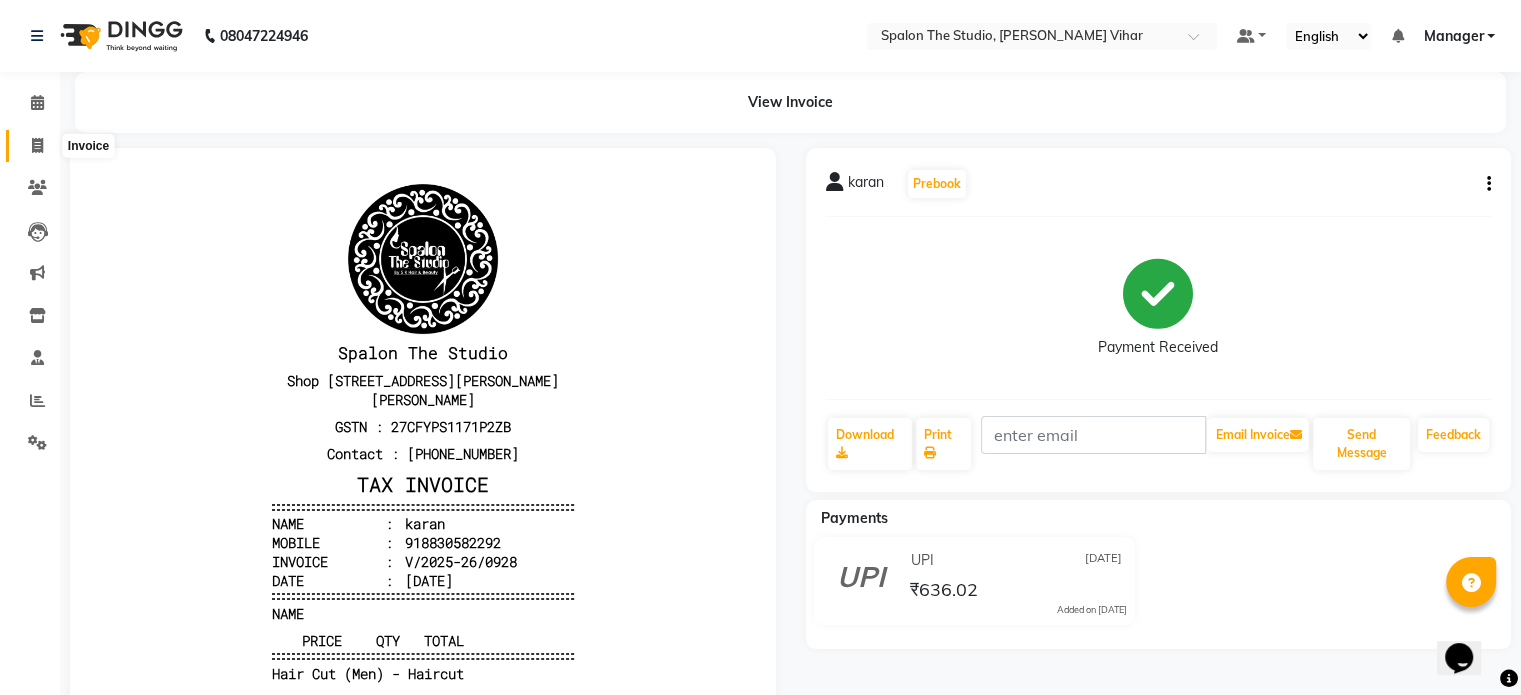 click 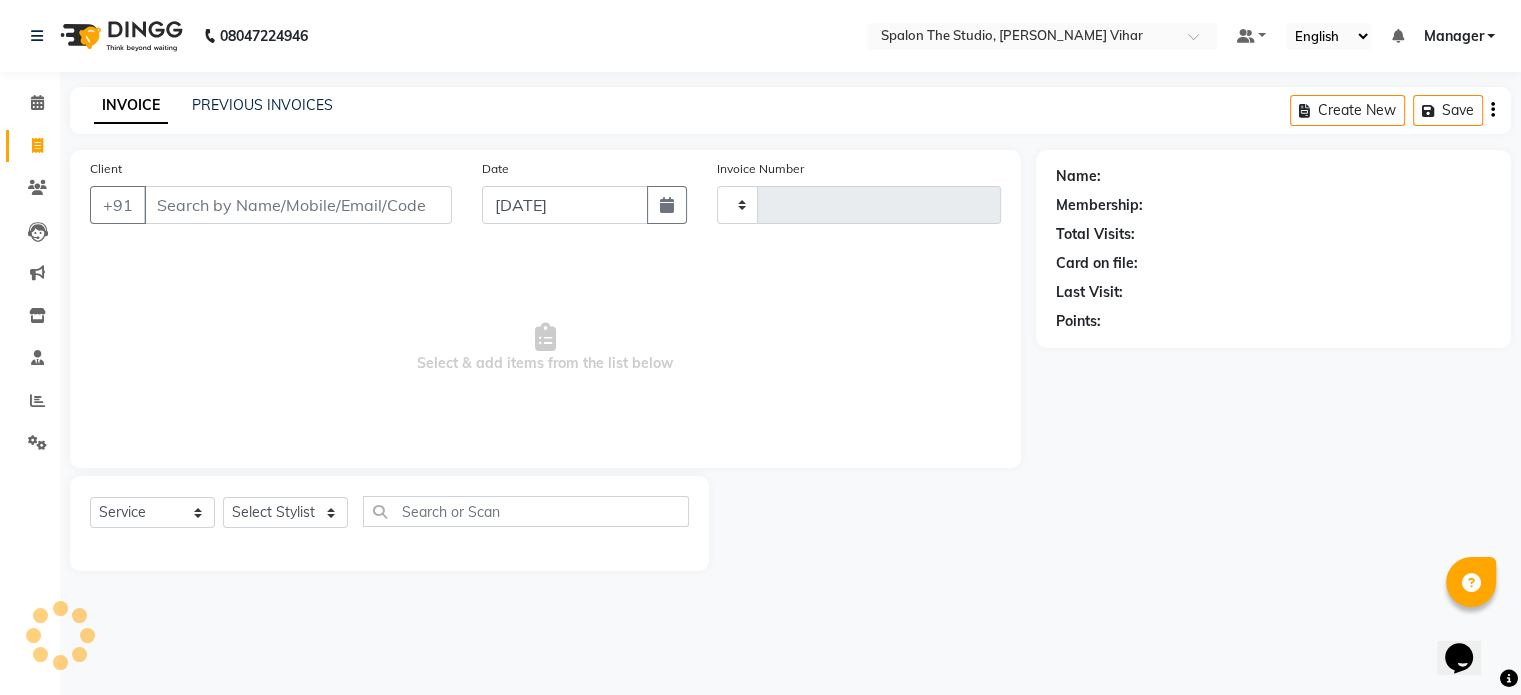 type on "0929" 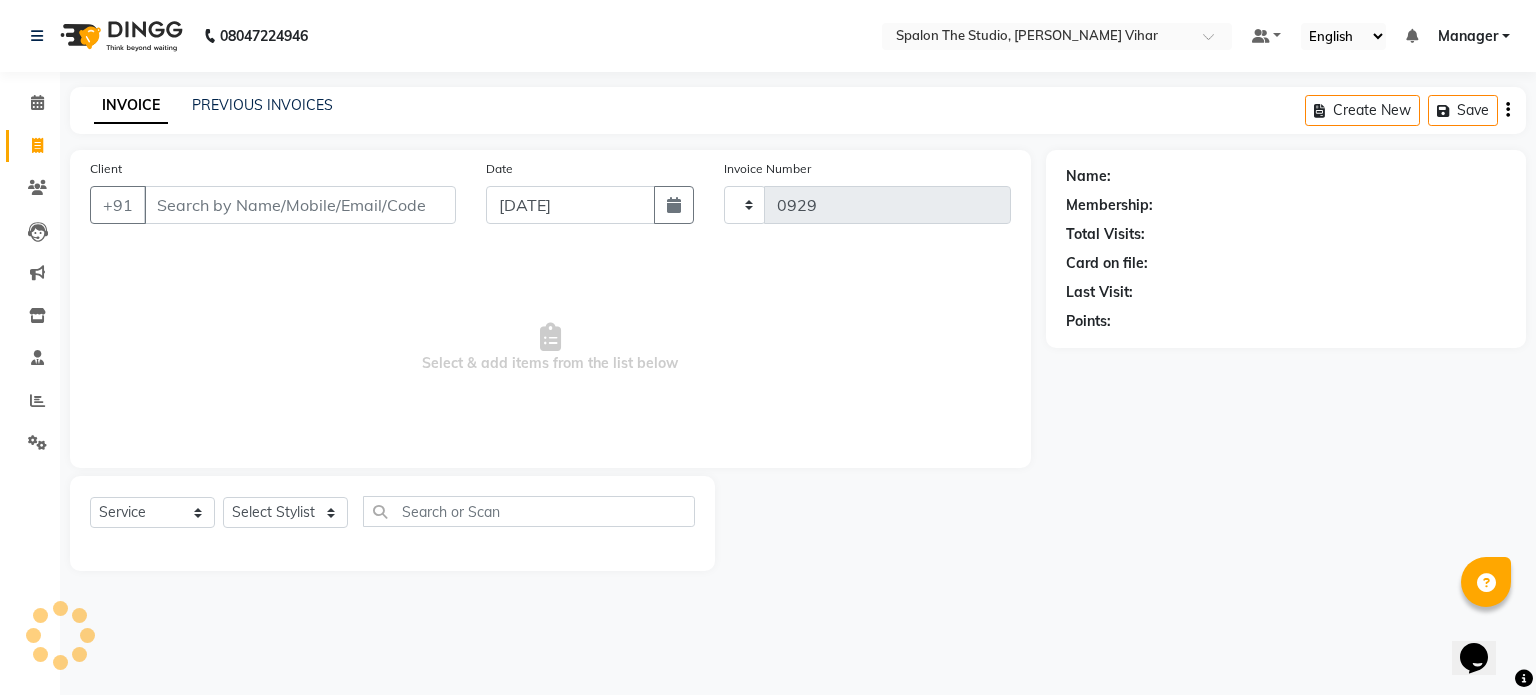 select on "903" 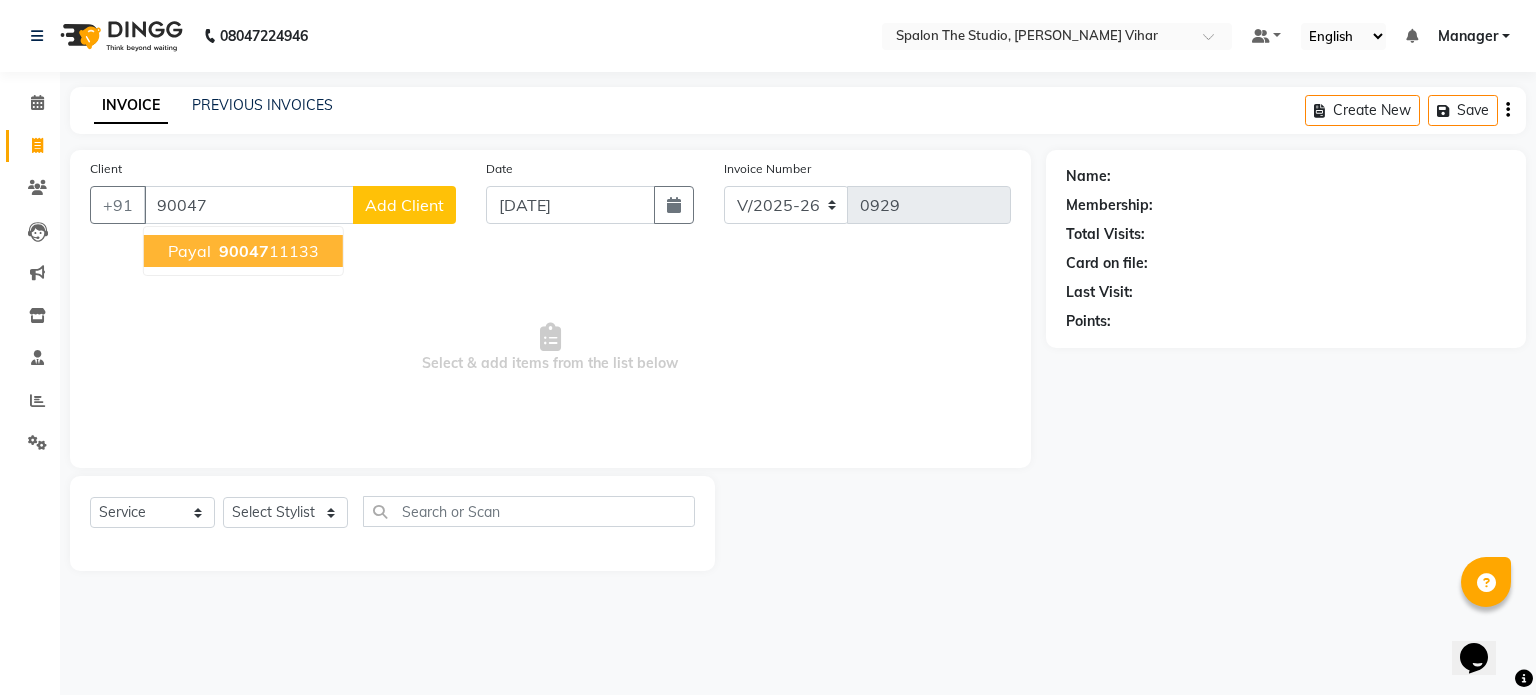 click on "[PERSON_NAME]   90047 11133" at bounding box center (243, 251) 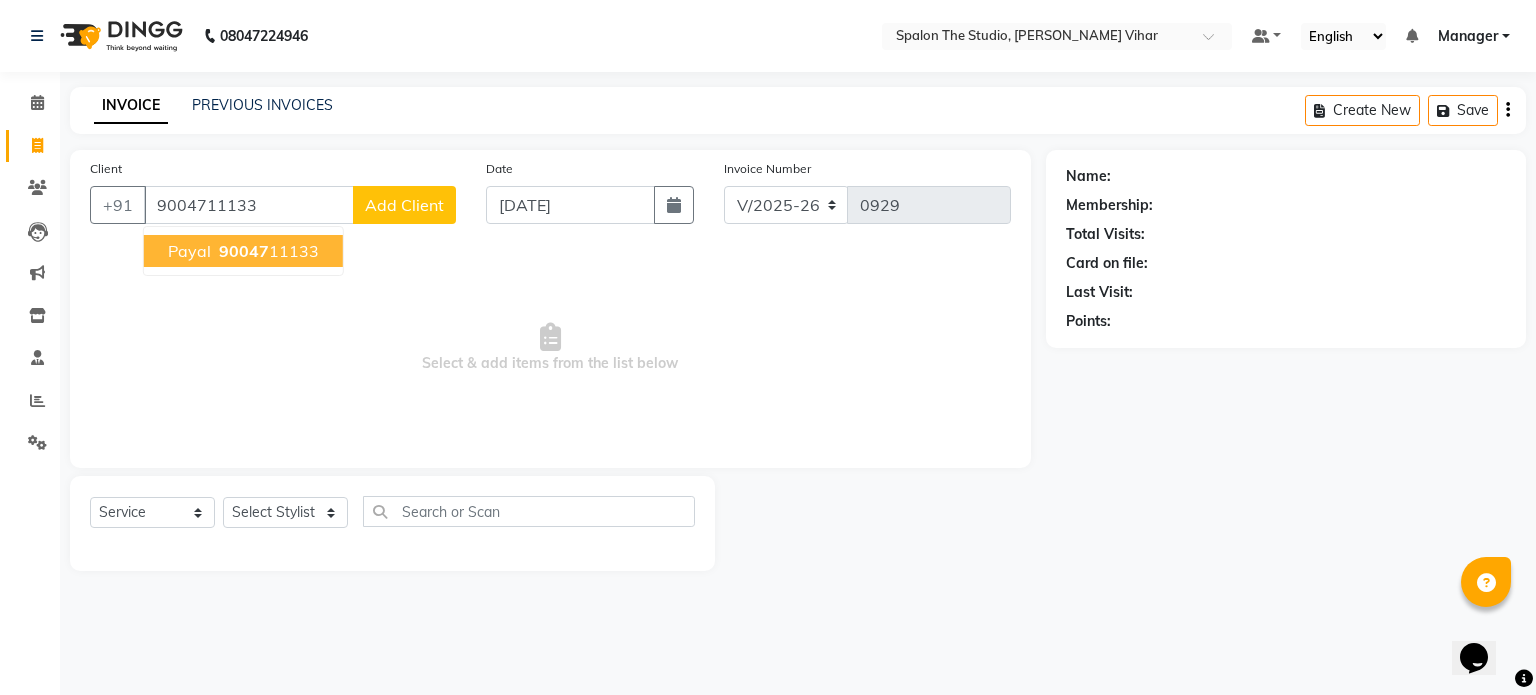 type on "9004711133" 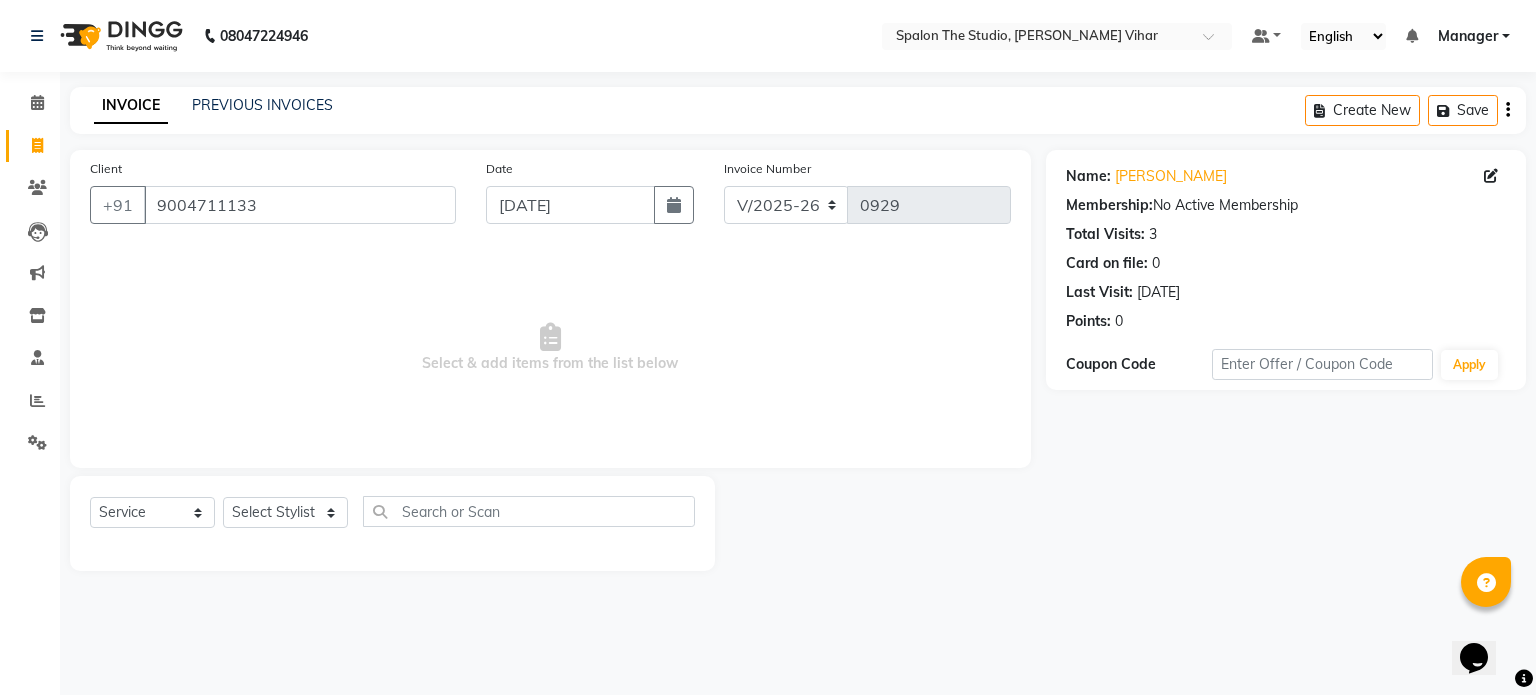 click on "Select  Service  Product  Membership  Package Voucher Prepaid Gift Card  Select Stylist abhishek AMBIKA [PERSON_NAME] Manager navazish [PERSON_NAME] [PERSON_NAME] [PERSON_NAME] [PERSON_NAME]" 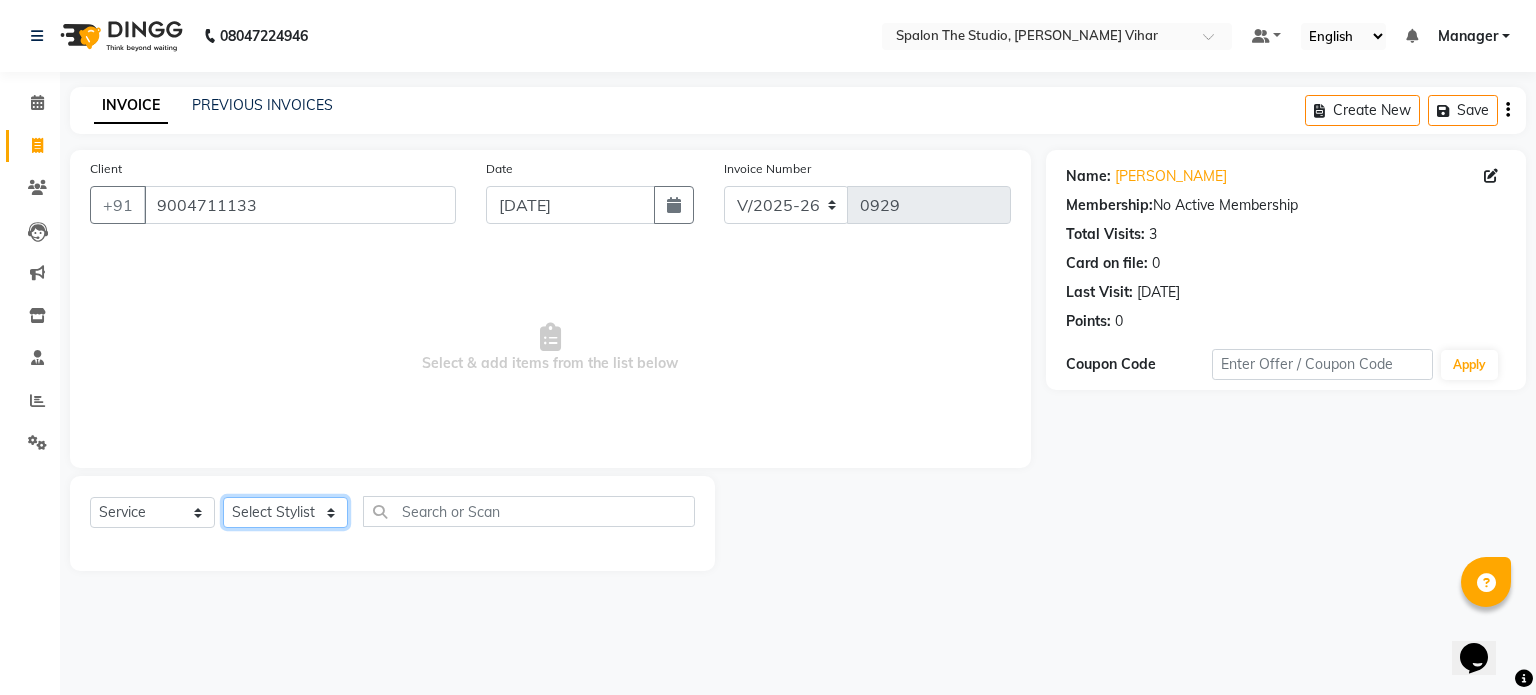 click on "Select Stylist [PERSON_NAME] [PERSON_NAME] Manager navazish [PERSON_NAME] [PERSON_NAME] [PERSON_NAME] [PERSON_NAME]" 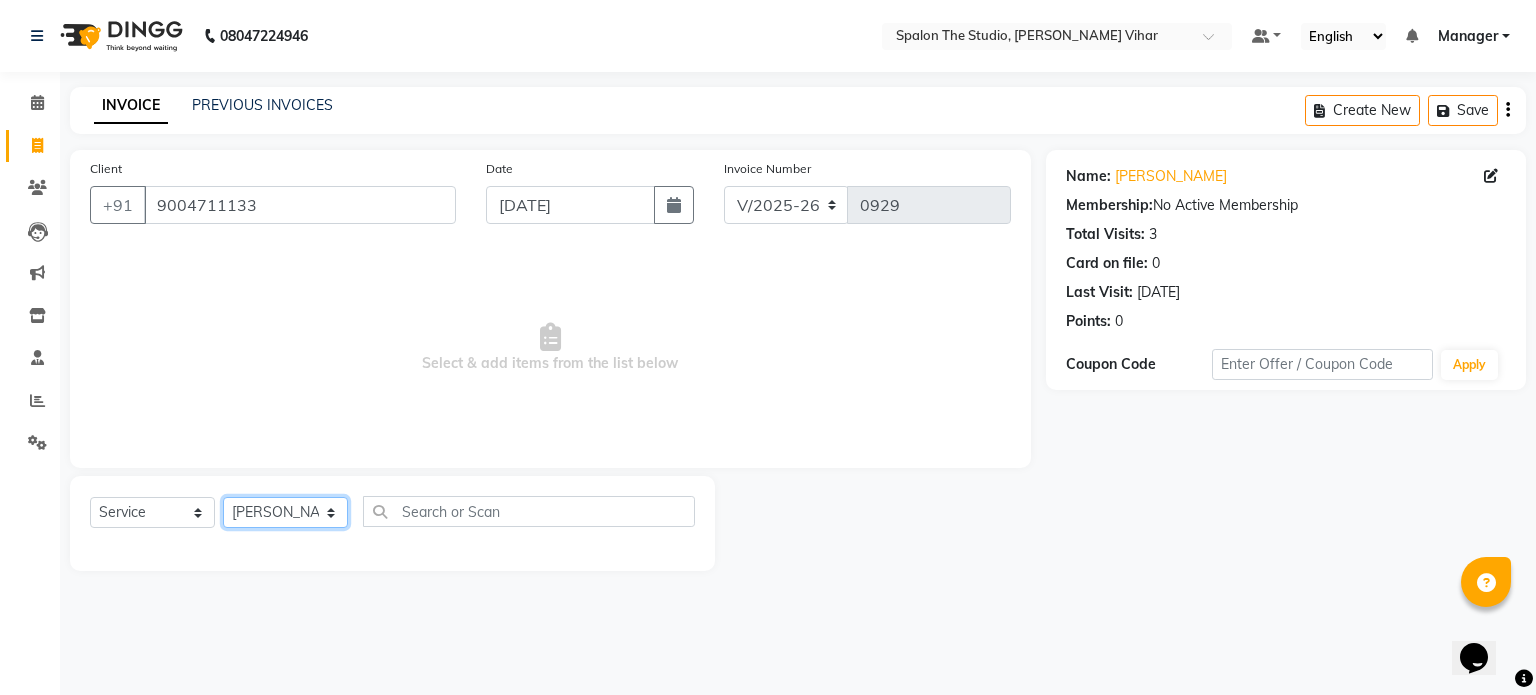 click on "Select Stylist [PERSON_NAME] [PERSON_NAME] Manager navazish [PERSON_NAME] [PERSON_NAME] [PERSON_NAME] [PERSON_NAME]" 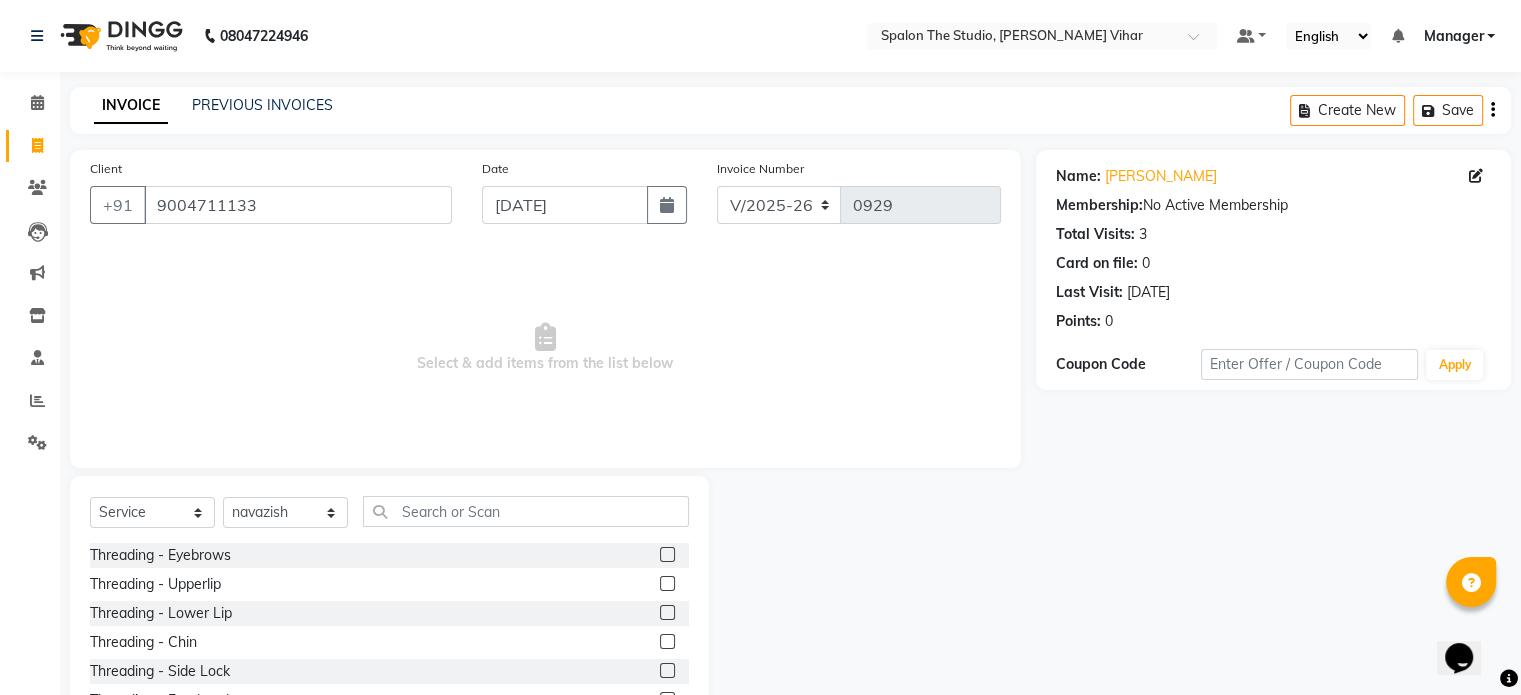 click on "Select  Service  Product  Membership  Package Voucher Prepaid Gift Card  Select Stylist abhishek AMBIKA [PERSON_NAME] Manager navazish [PERSON_NAME] [PERSON_NAME] [PERSON_NAME] [PERSON_NAME]" 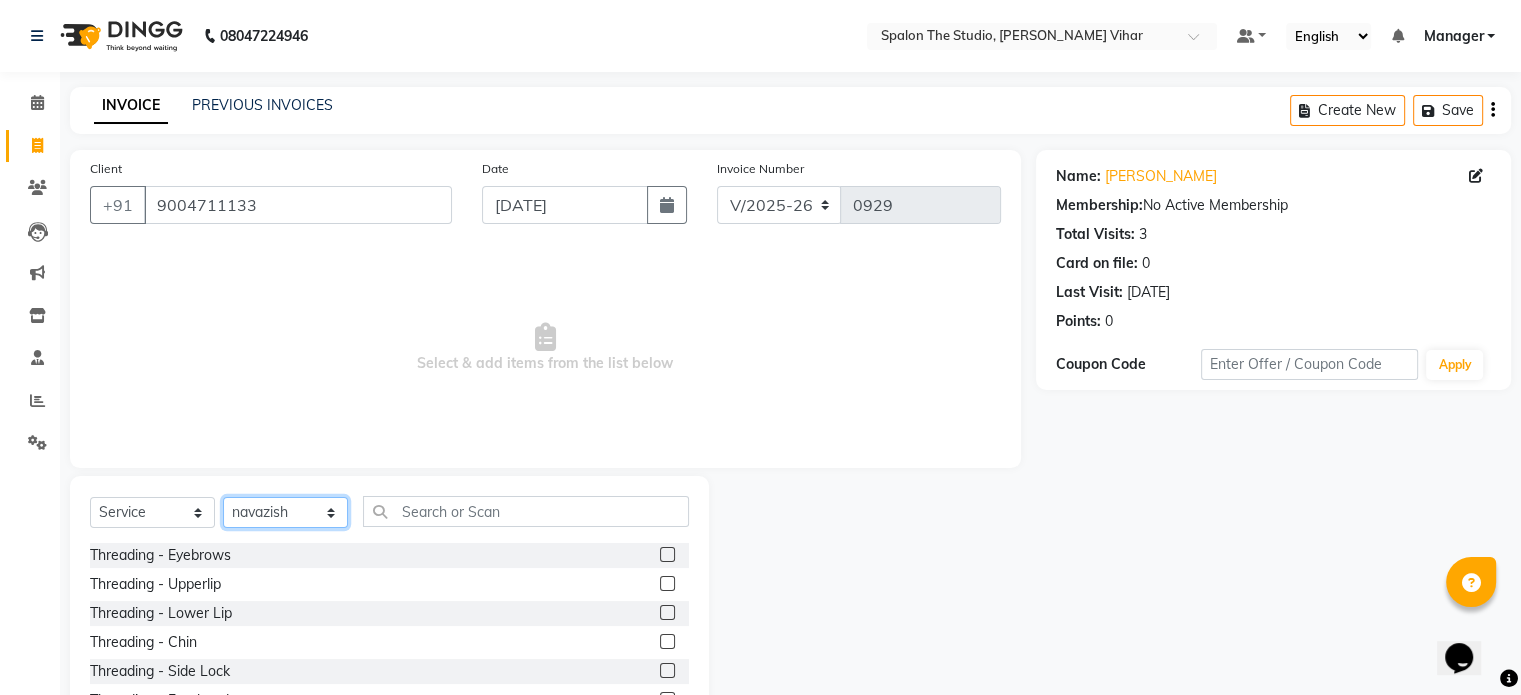 click on "Select Stylist [PERSON_NAME] [PERSON_NAME] Manager navazish [PERSON_NAME] [PERSON_NAME] [PERSON_NAME] [PERSON_NAME]" 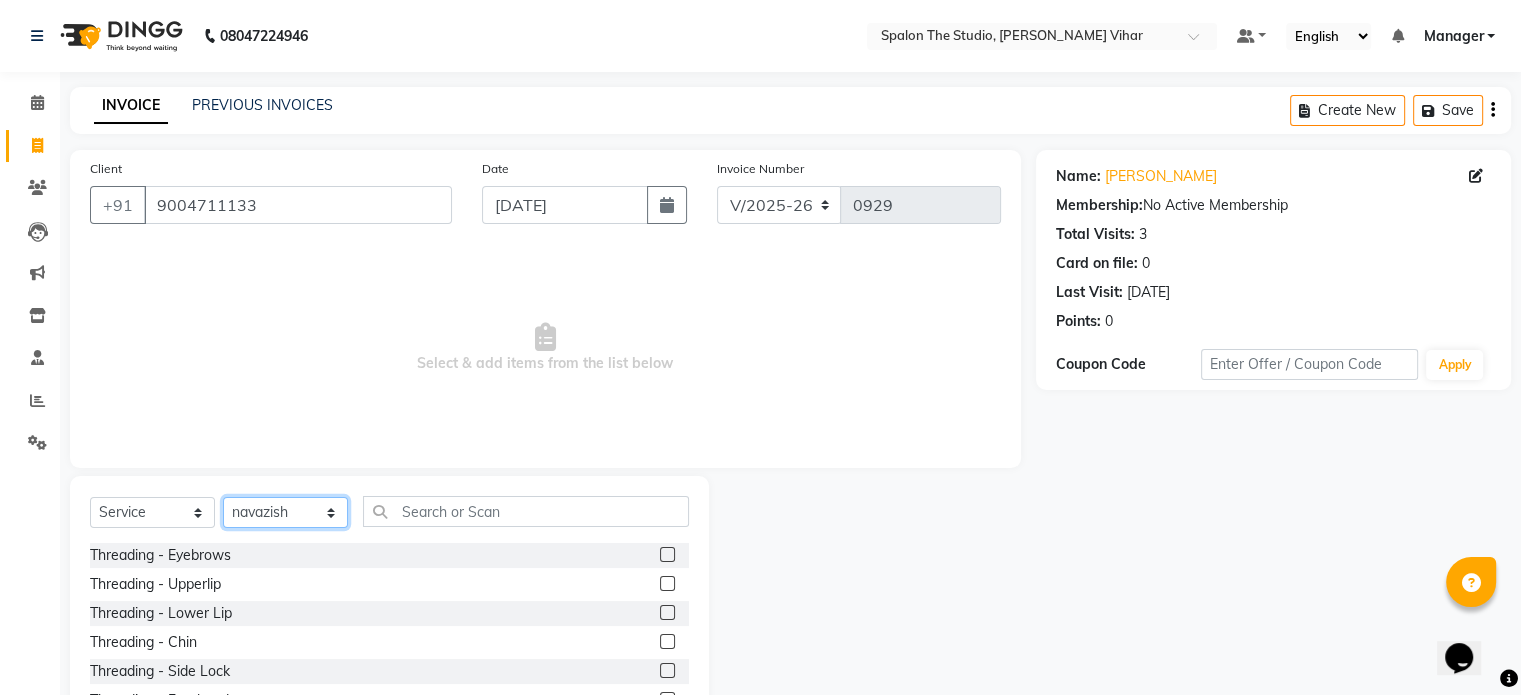 select on "77178" 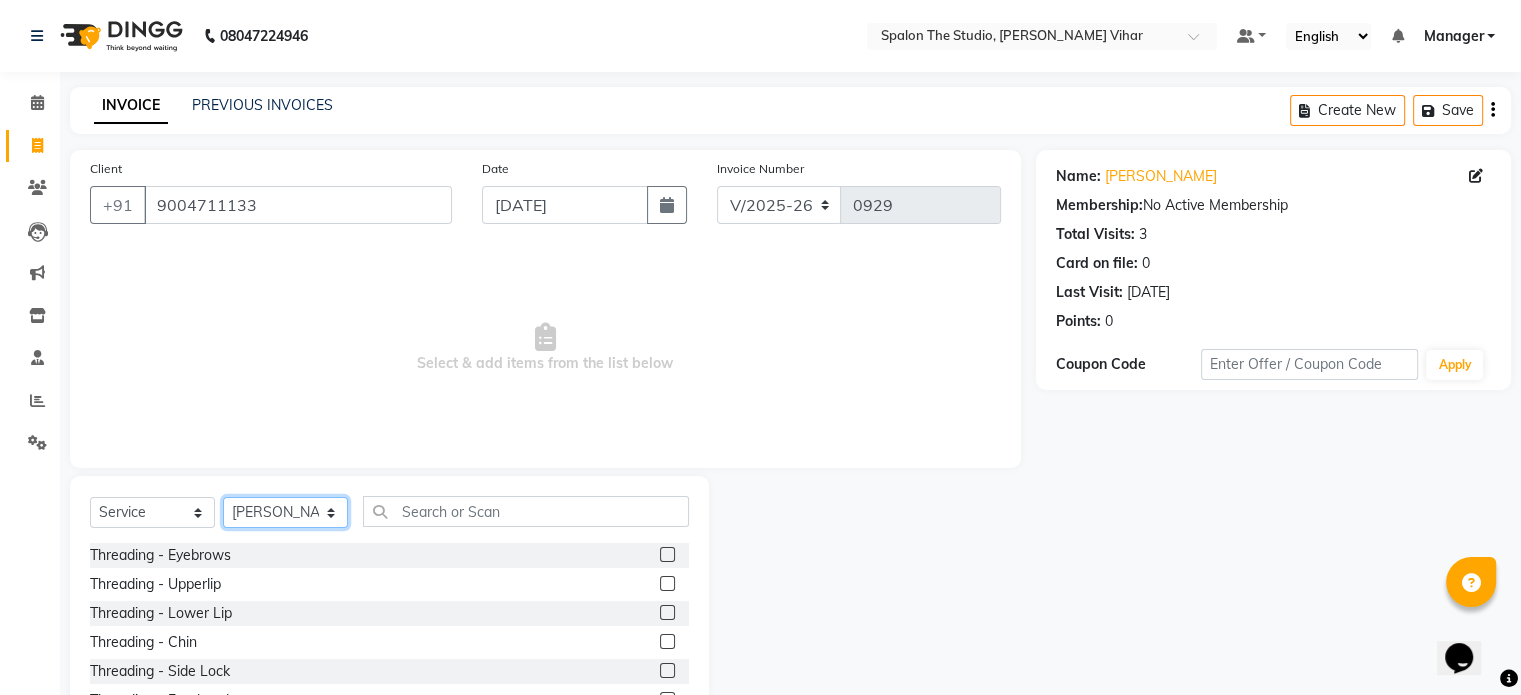 click on "Select Stylist [PERSON_NAME] [PERSON_NAME] Manager navazish [PERSON_NAME] [PERSON_NAME] [PERSON_NAME] [PERSON_NAME]" 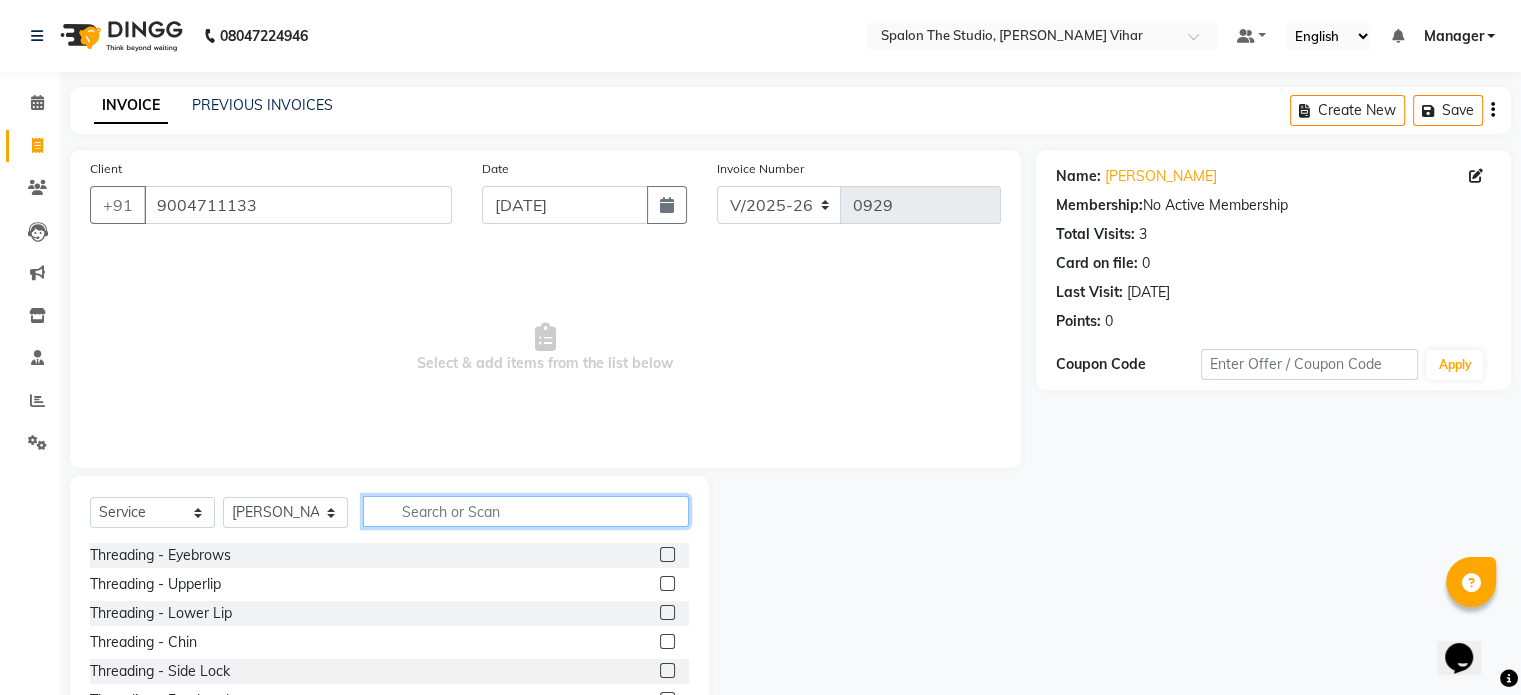click 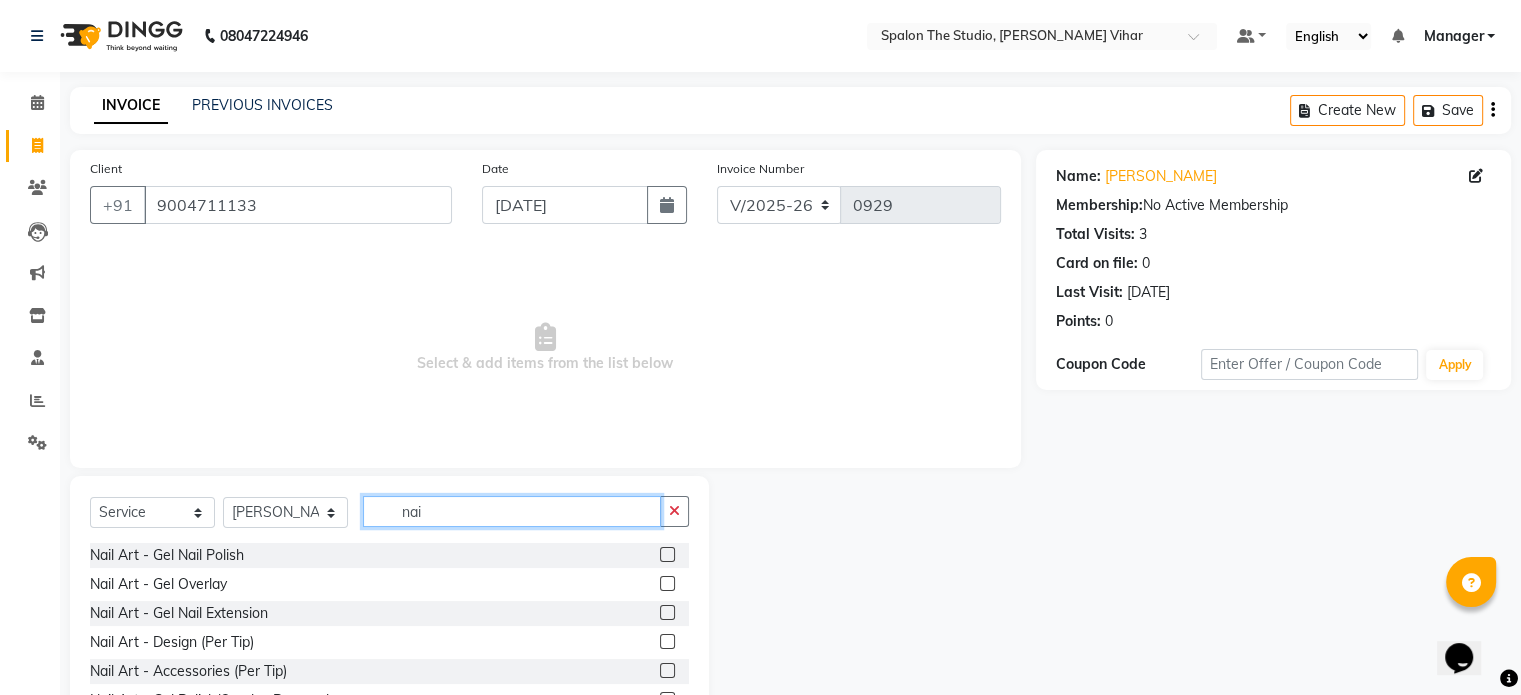 type on "nai" 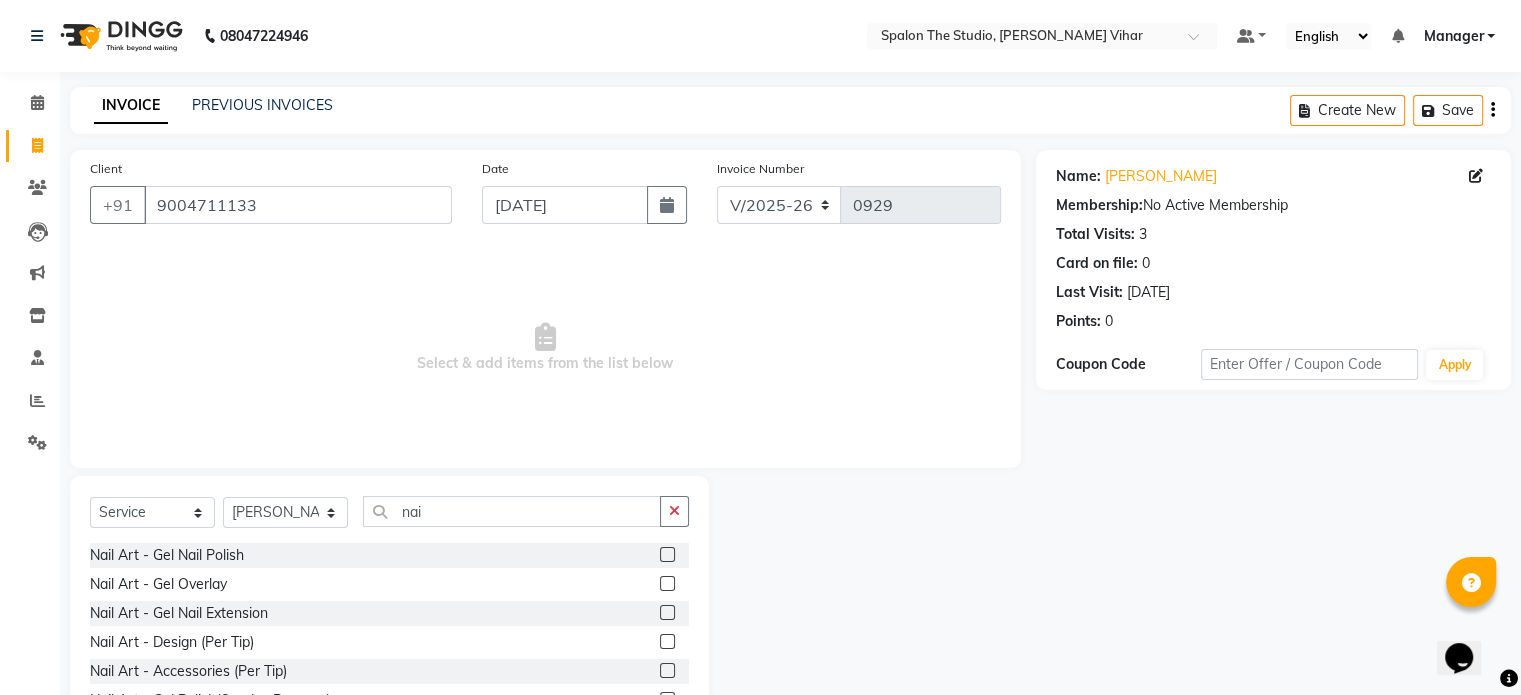 click on "Nail Art - Gel Nail Polish" 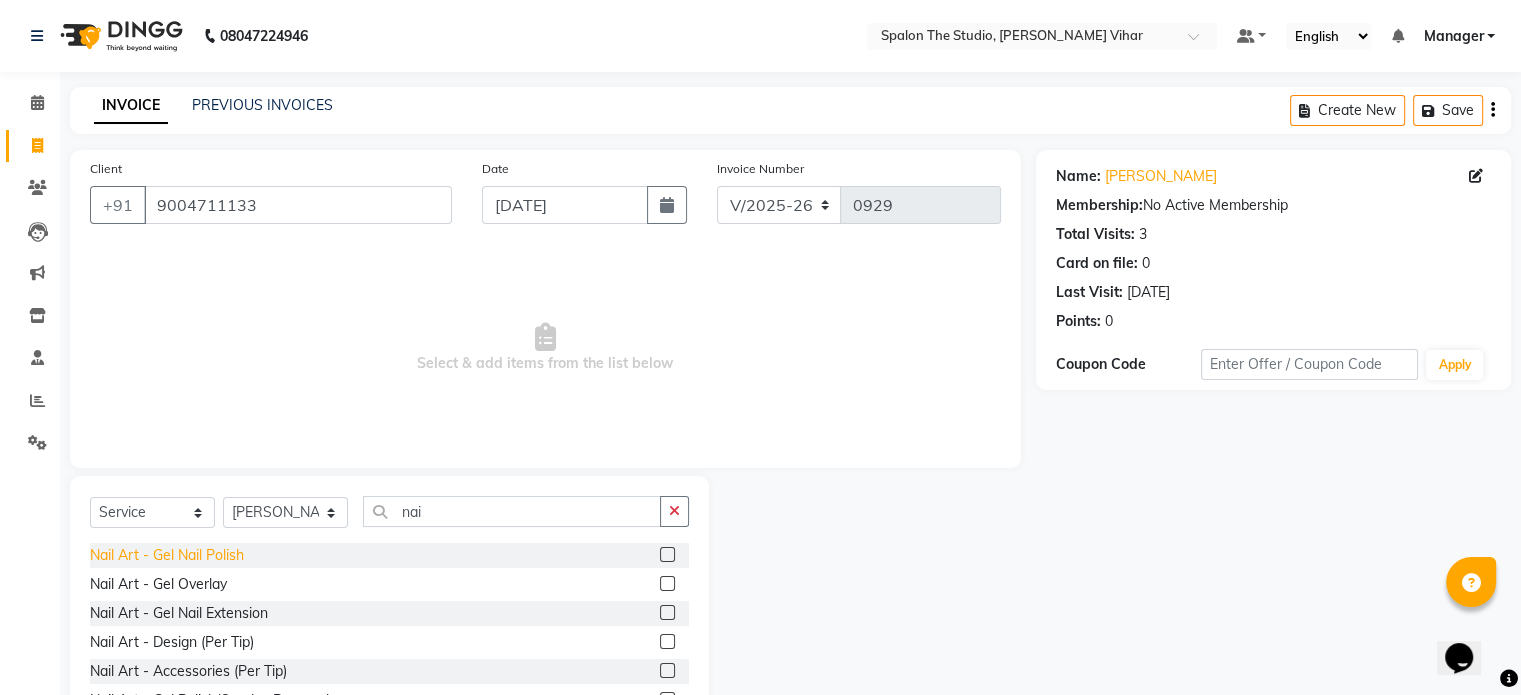 click on "Nail Art - Gel Nail Polish" 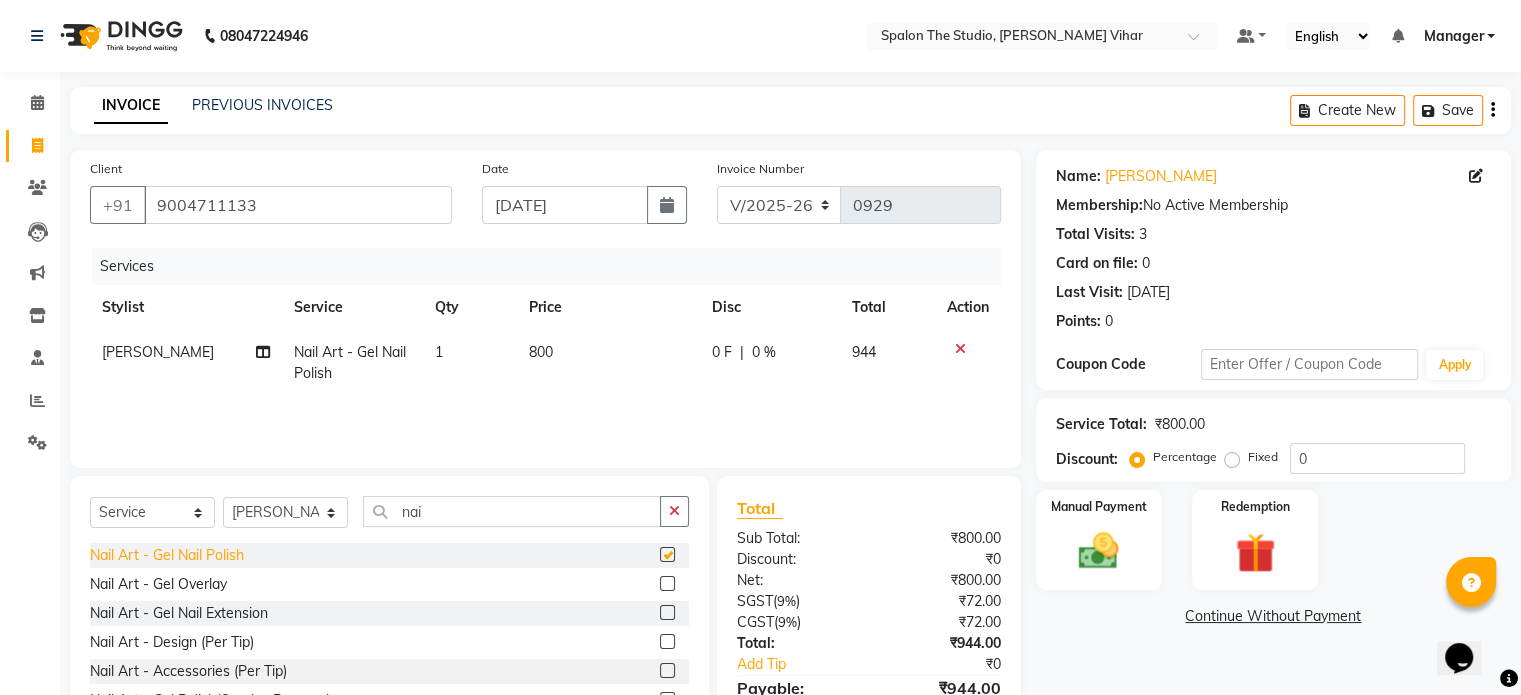 checkbox on "false" 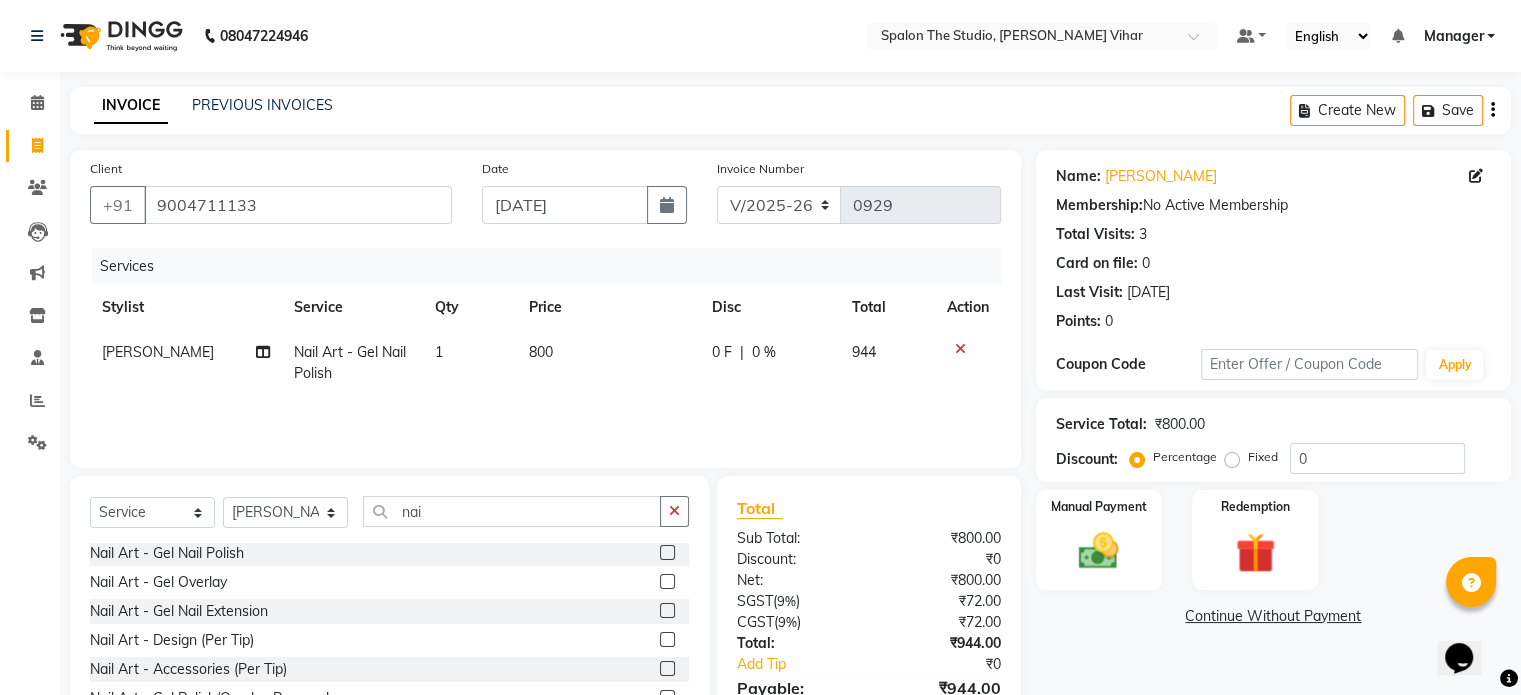 scroll, scrollTop: 3, scrollLeft: 0, axis: vertical 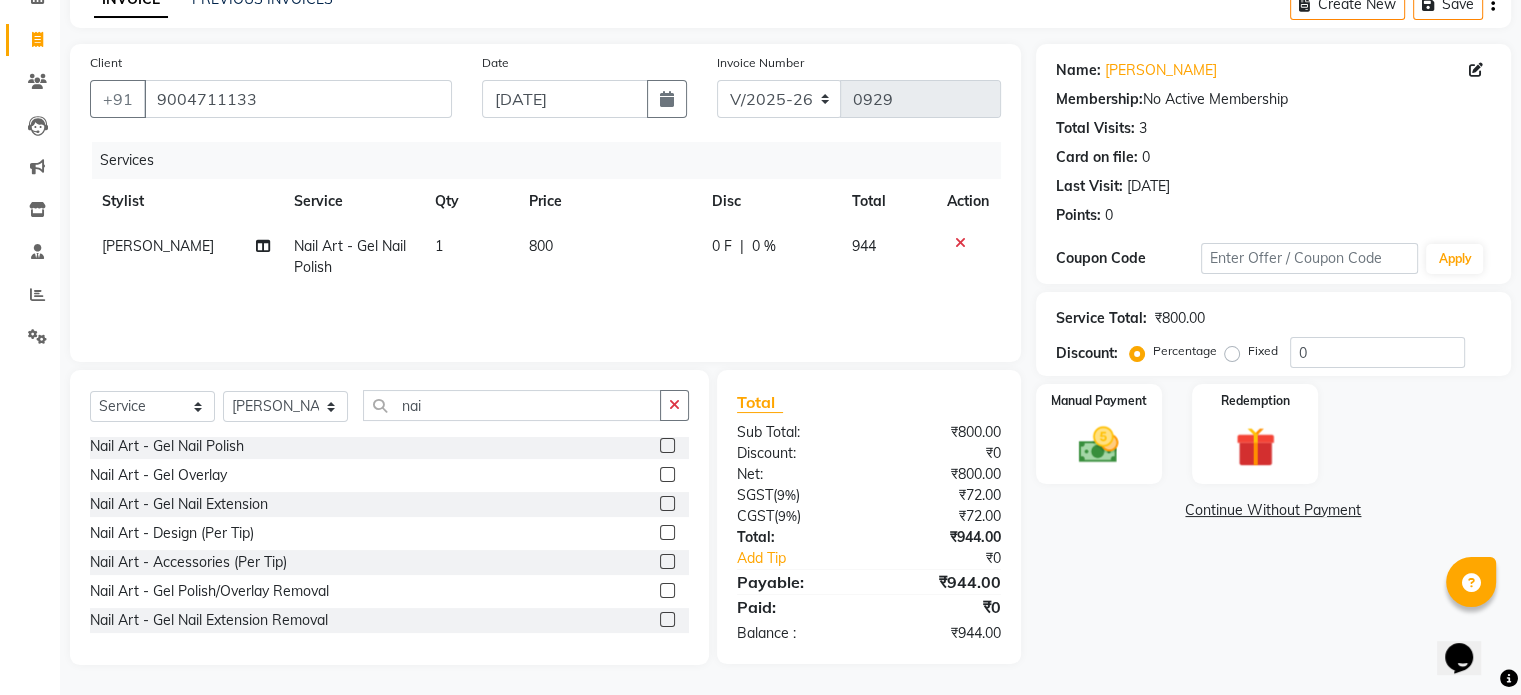 click on "800" 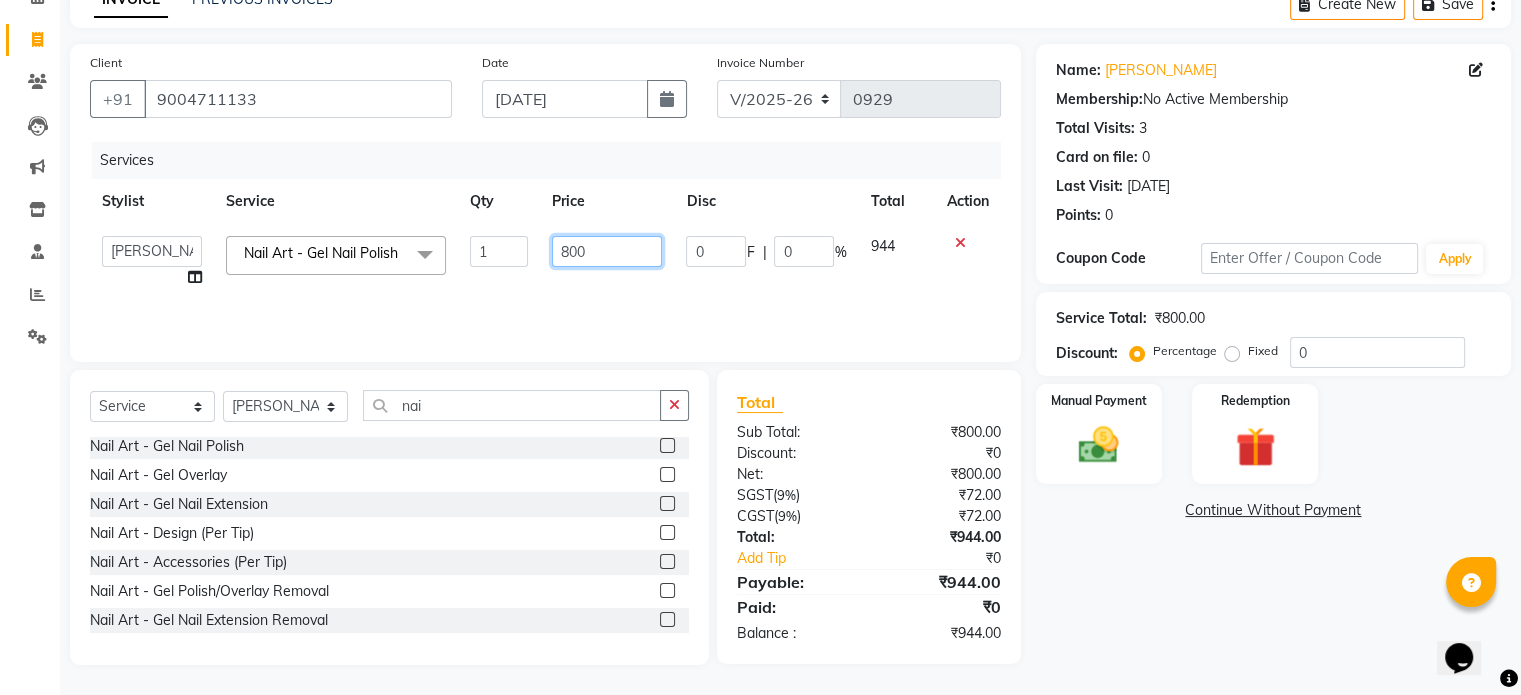 click on "800" 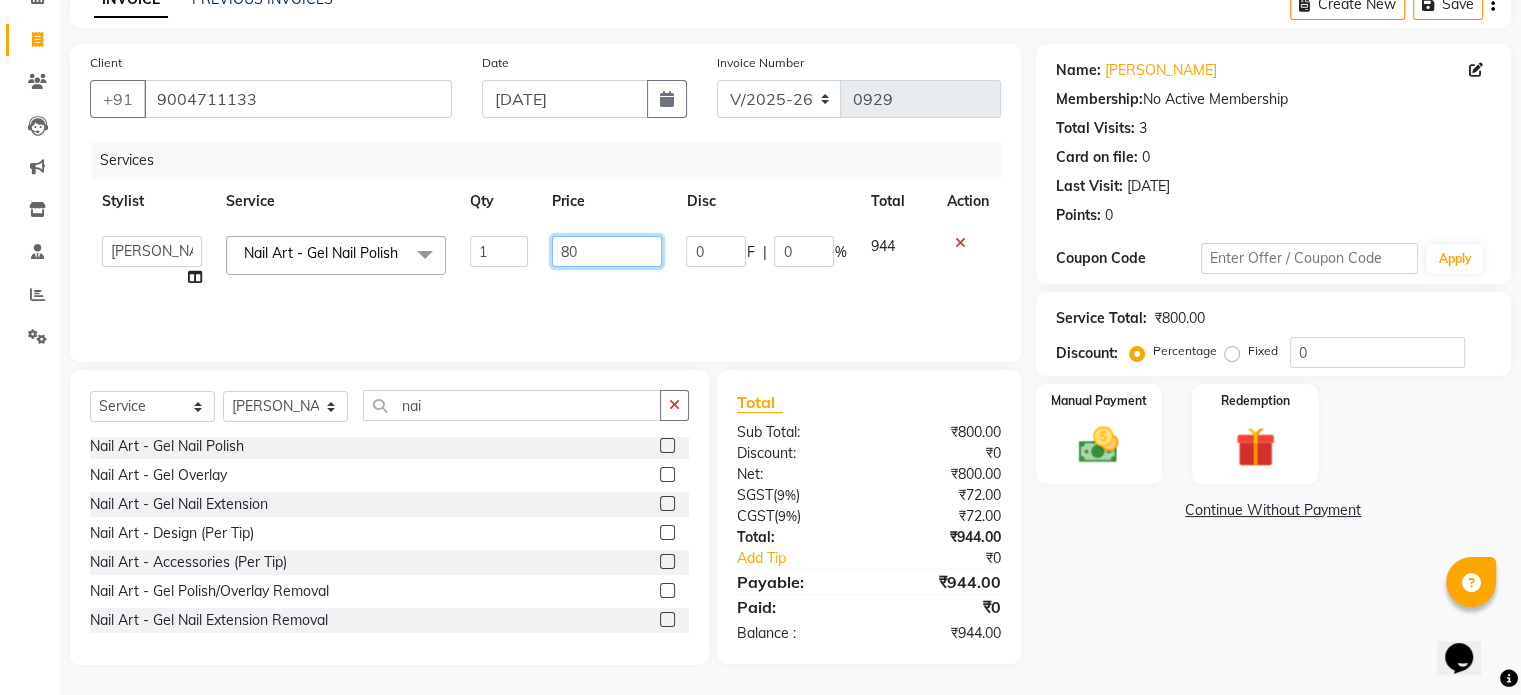 type on "8" 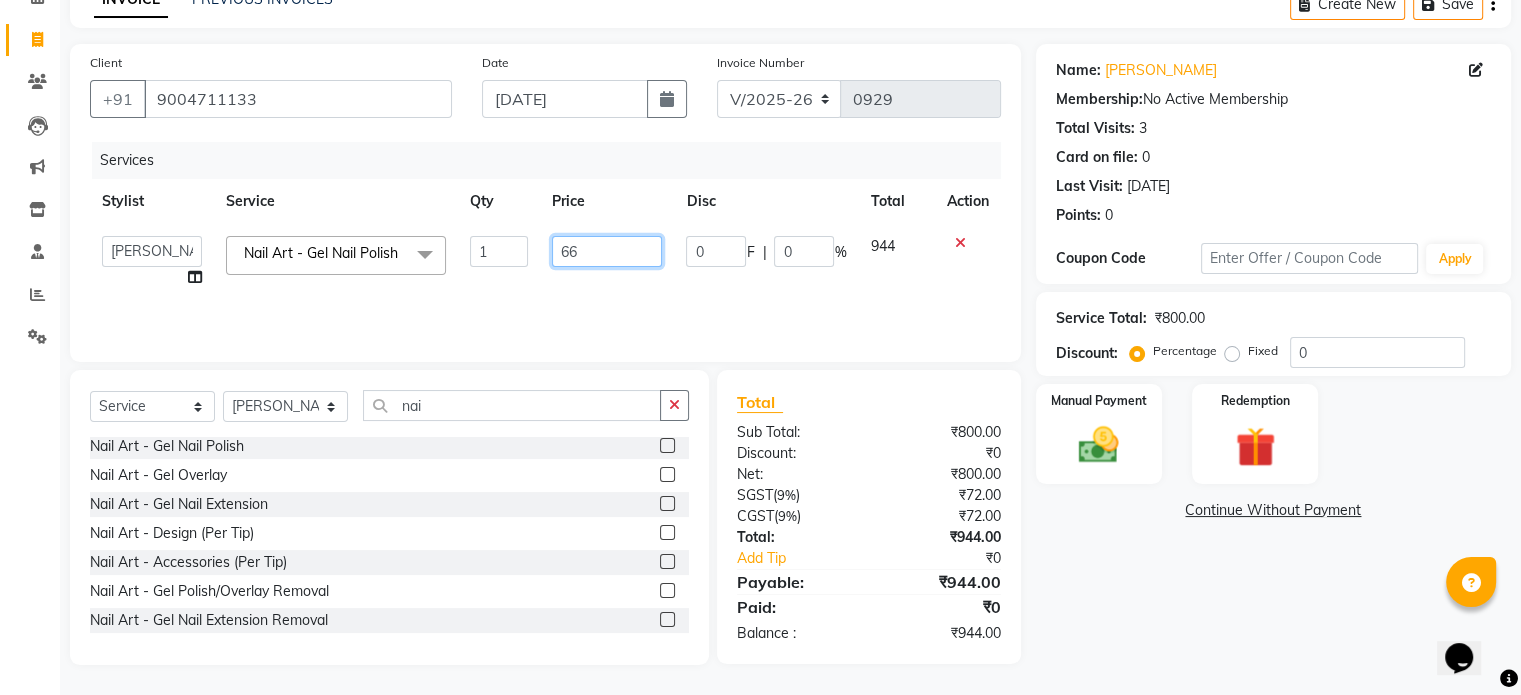 type on "660" 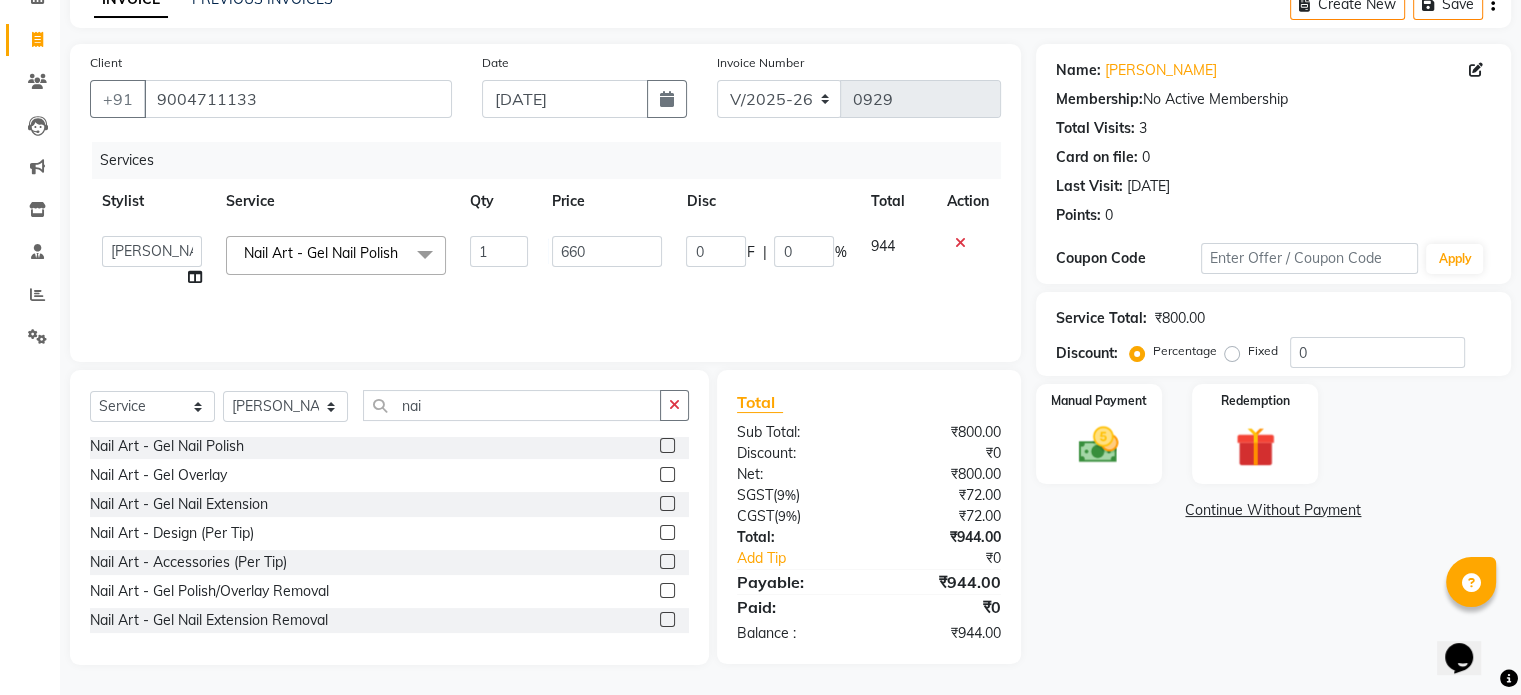 click on "Services" 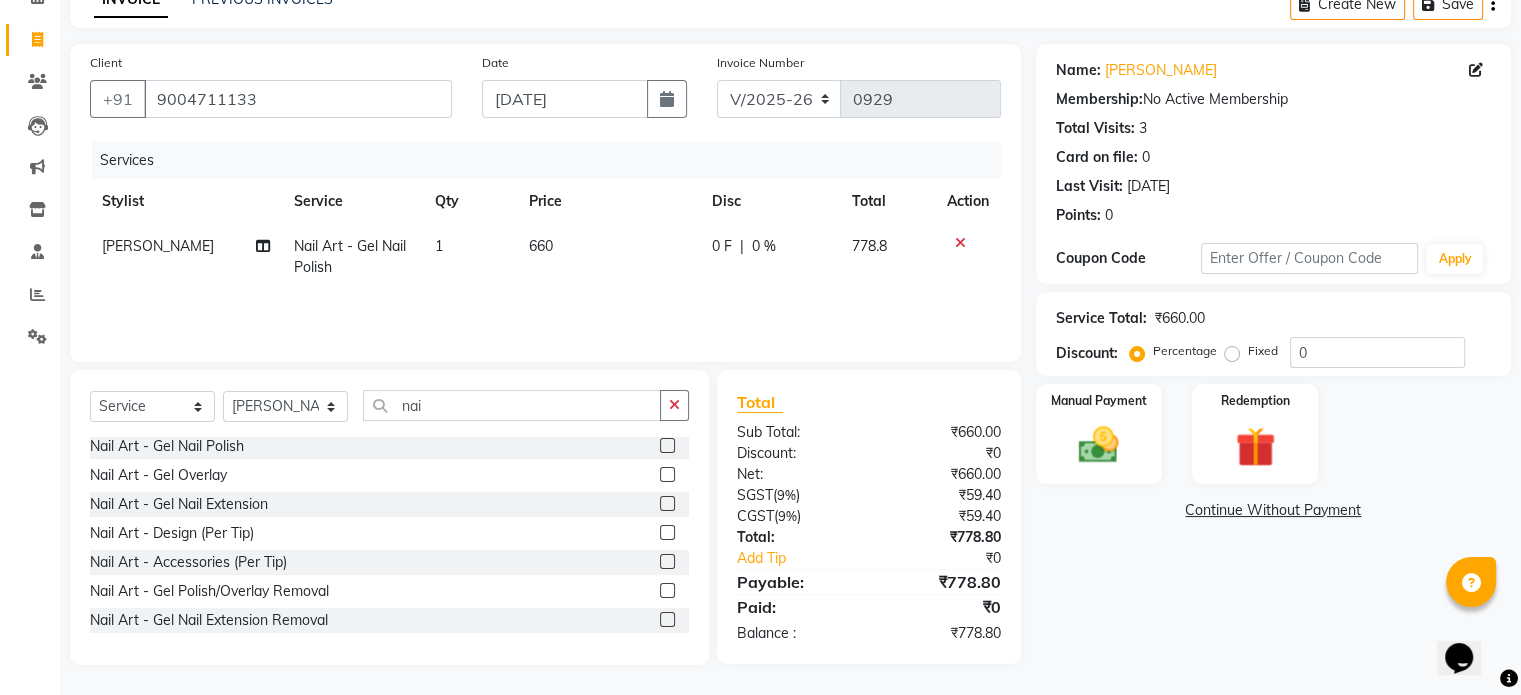 click on "660" 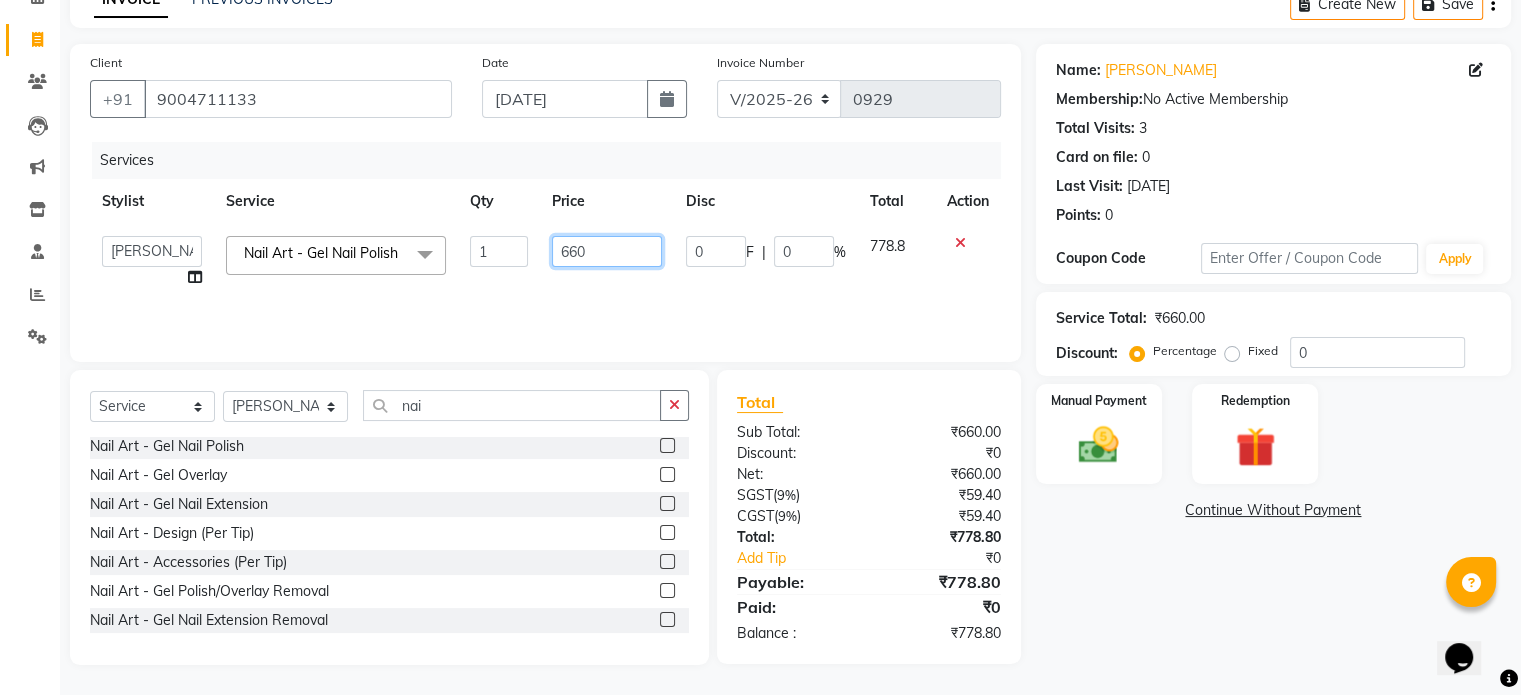click on "660" 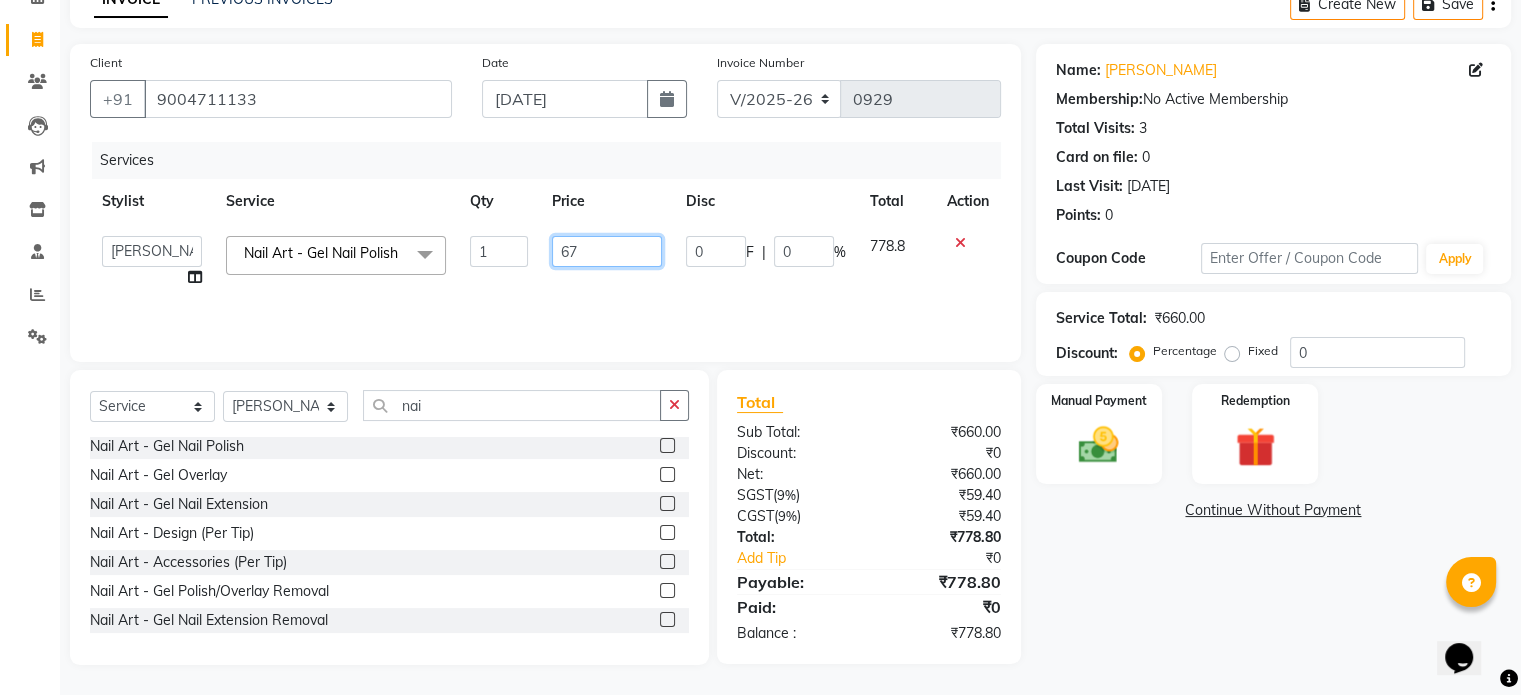 type on "670" 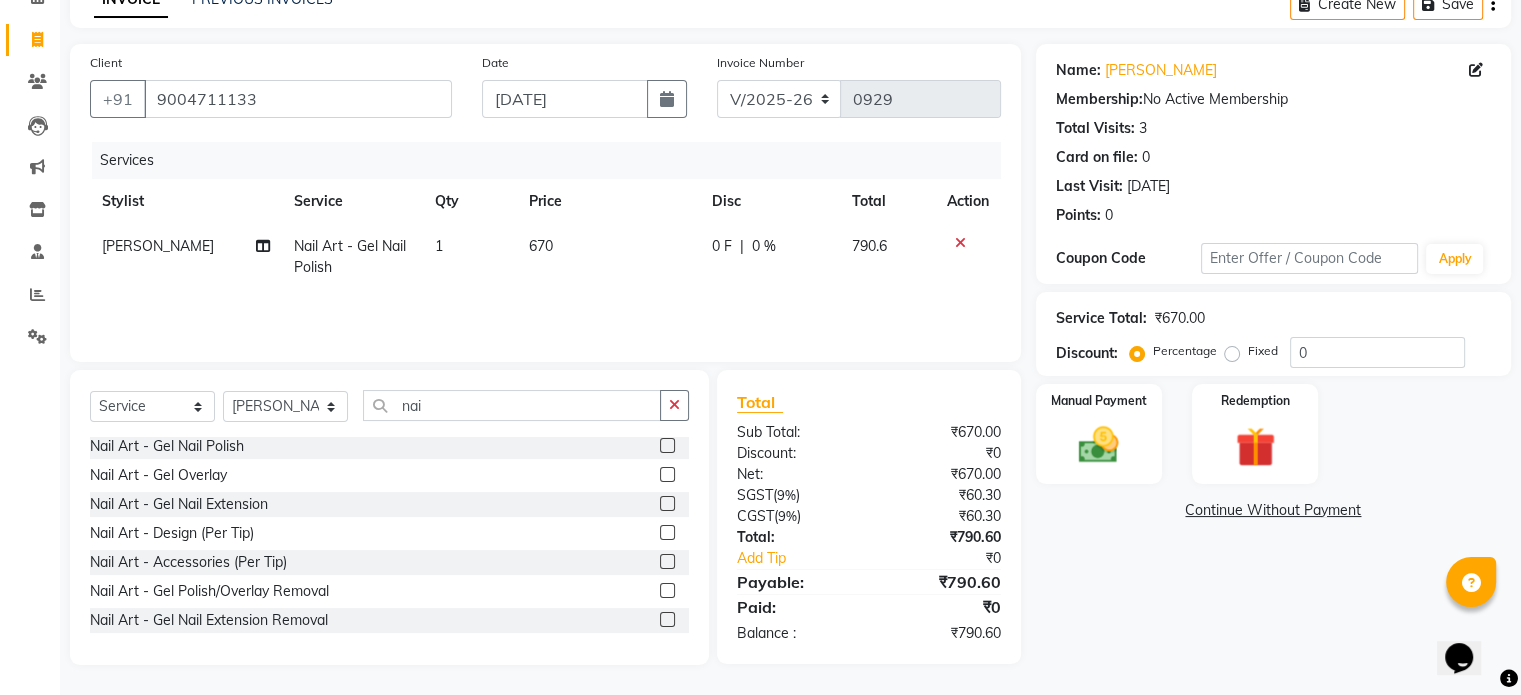 click on "Price" 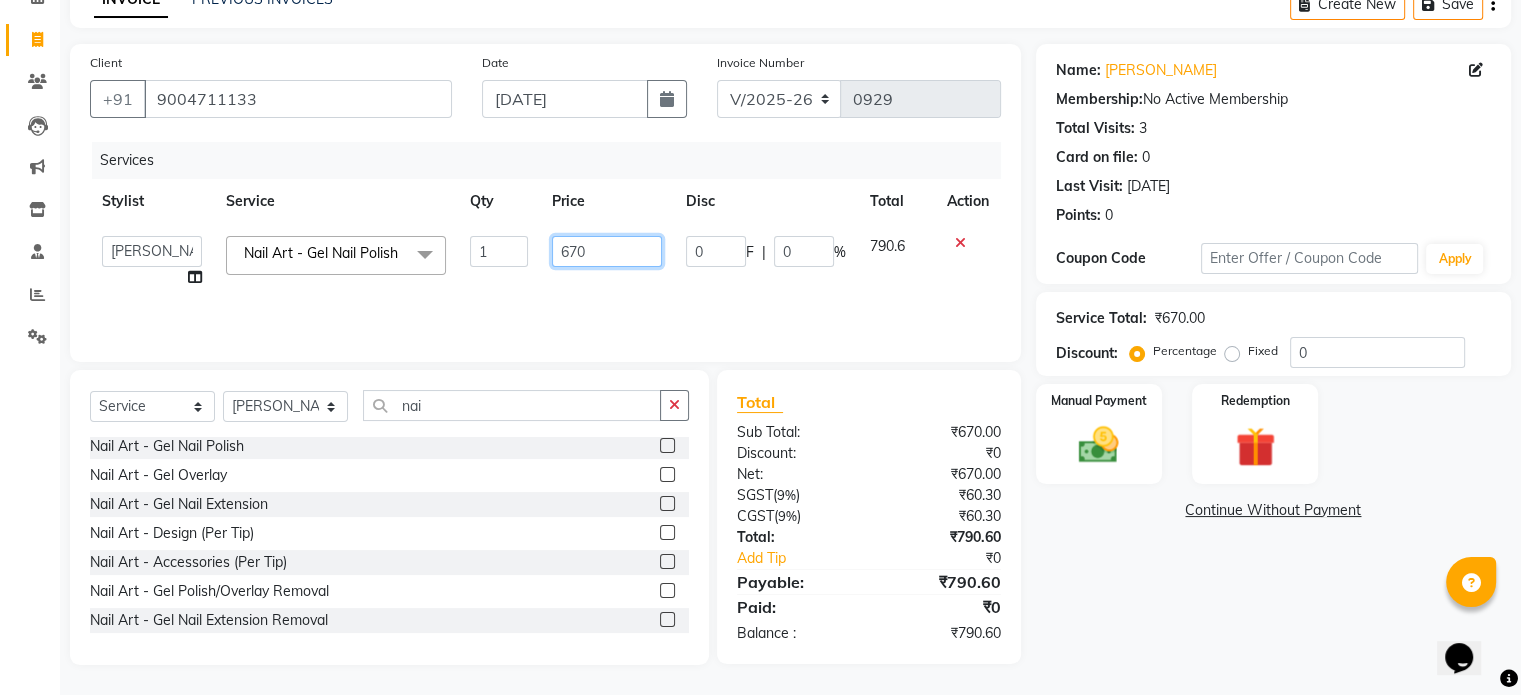 drag, startPoint x: 594, startPoint y: 258, endPoint x: 611, endPoint y: 268, distance: 19.723083 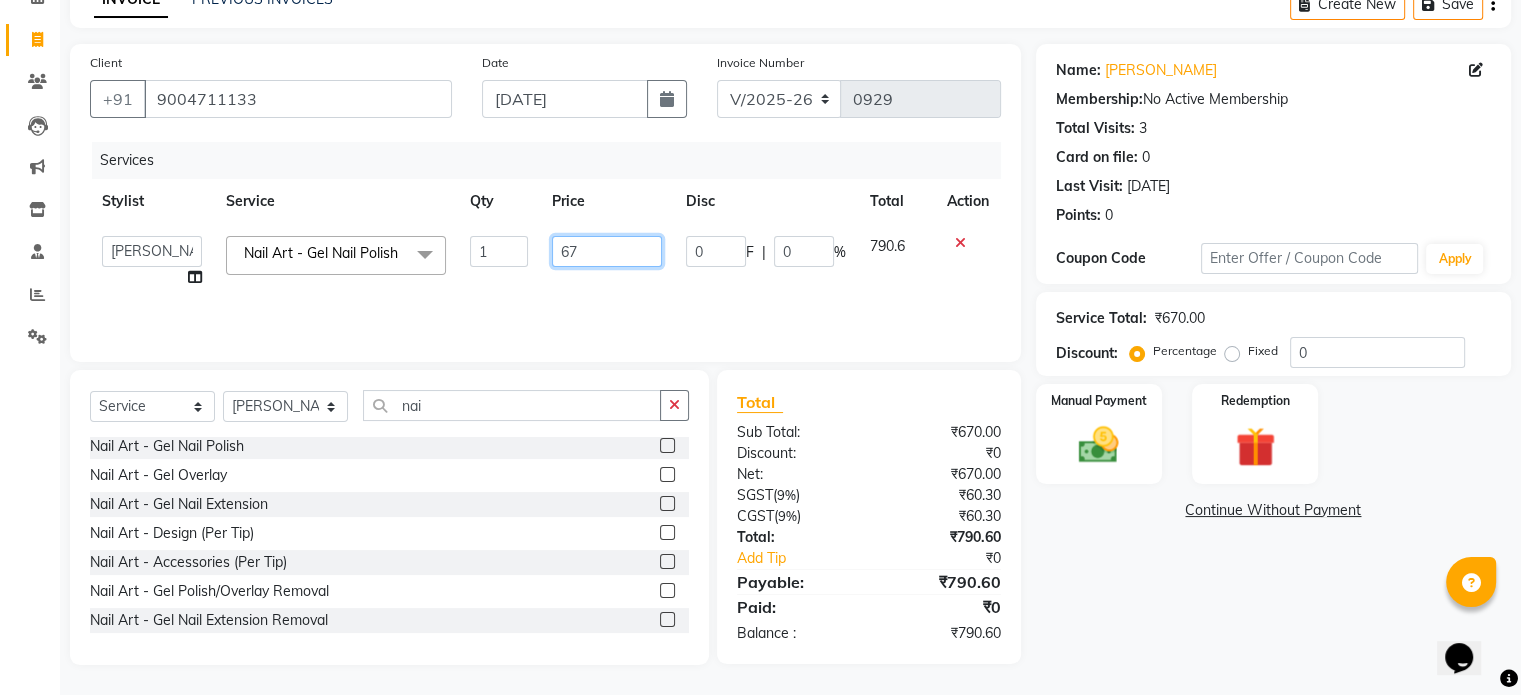 type on "675" 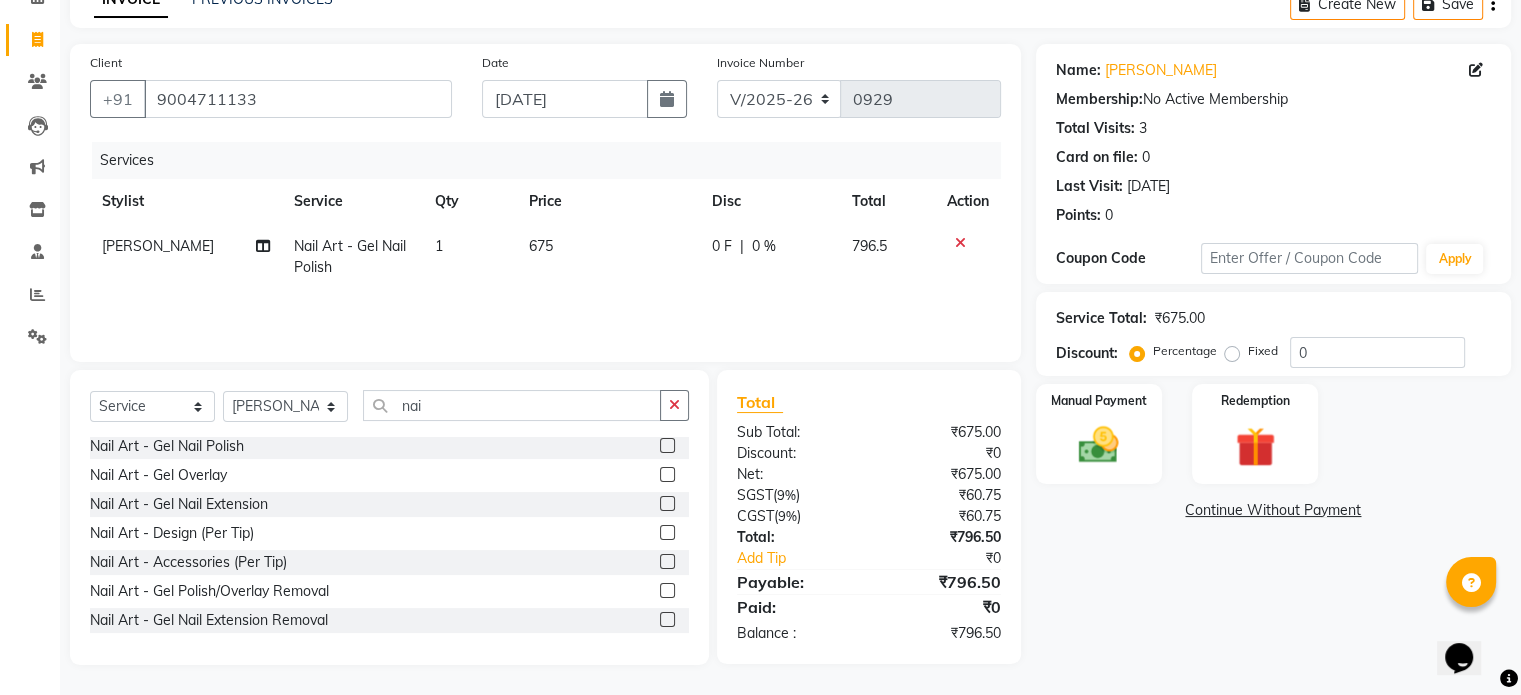 click on "Price" 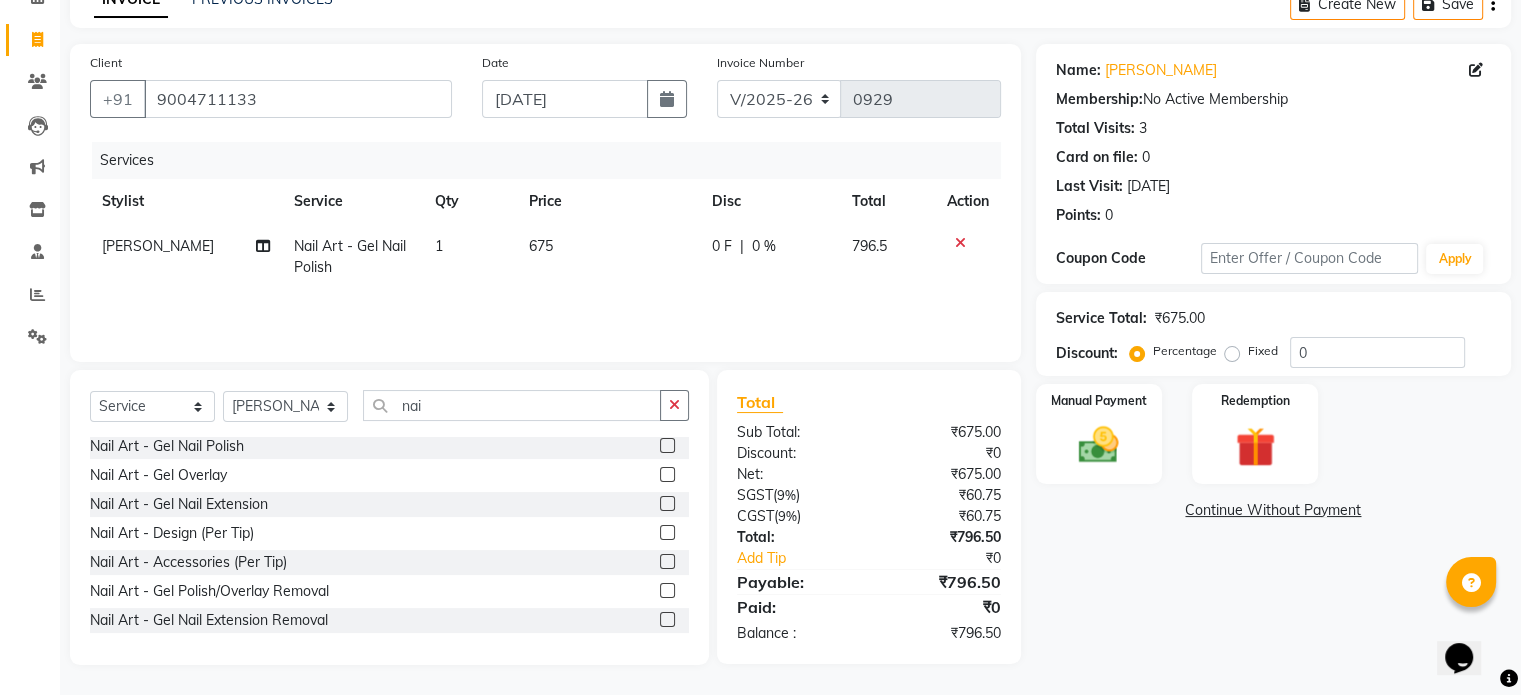 click on "675" 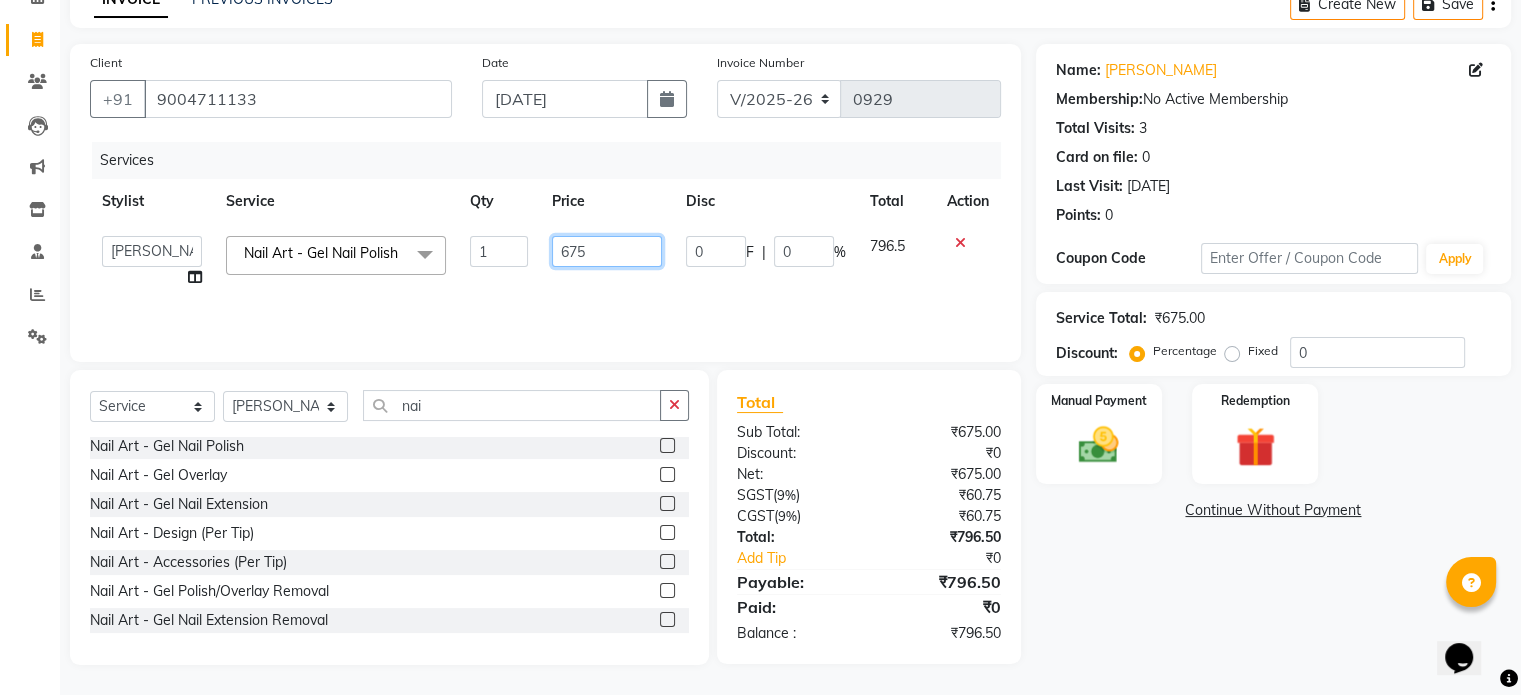 drag, startPoint x: 590, startPoint y: 247, endPoint x: 604, endPoint y: 251, distance: 14.56022 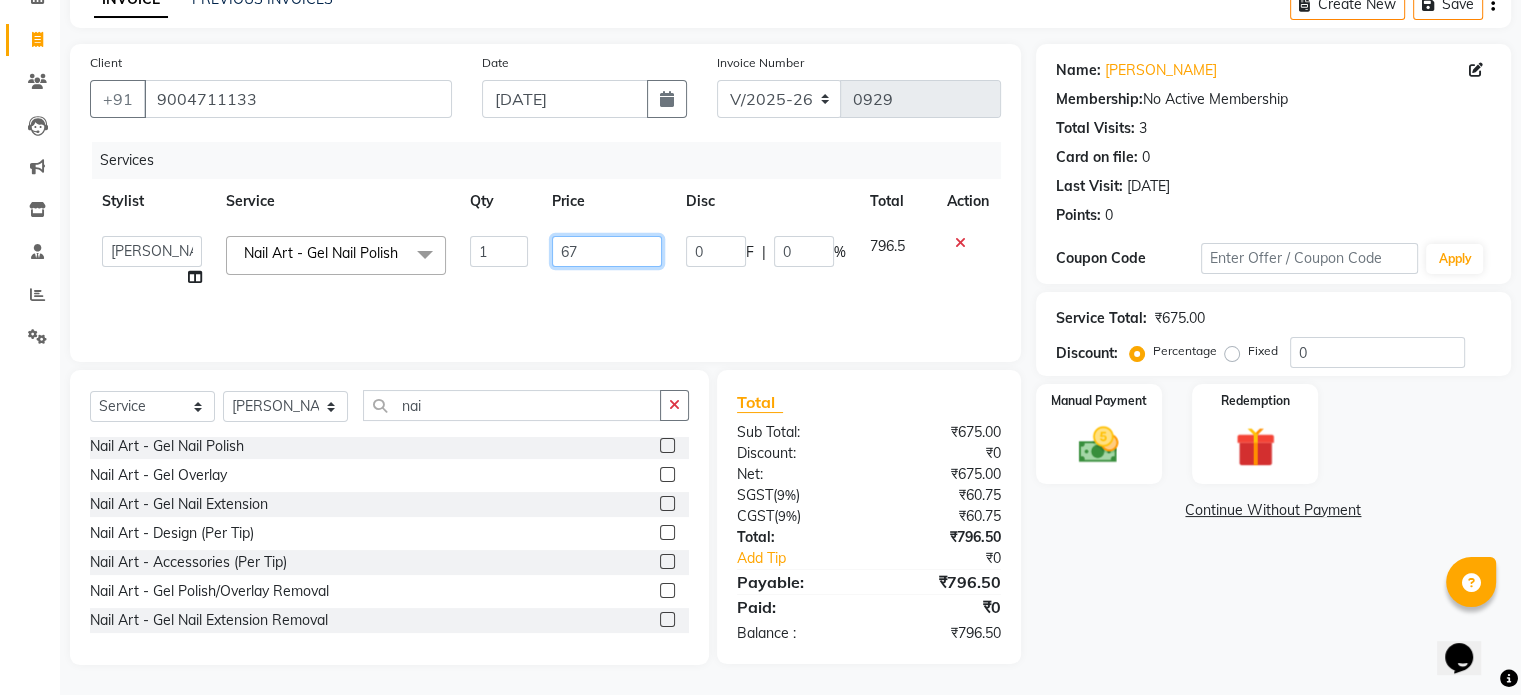 type on "678" 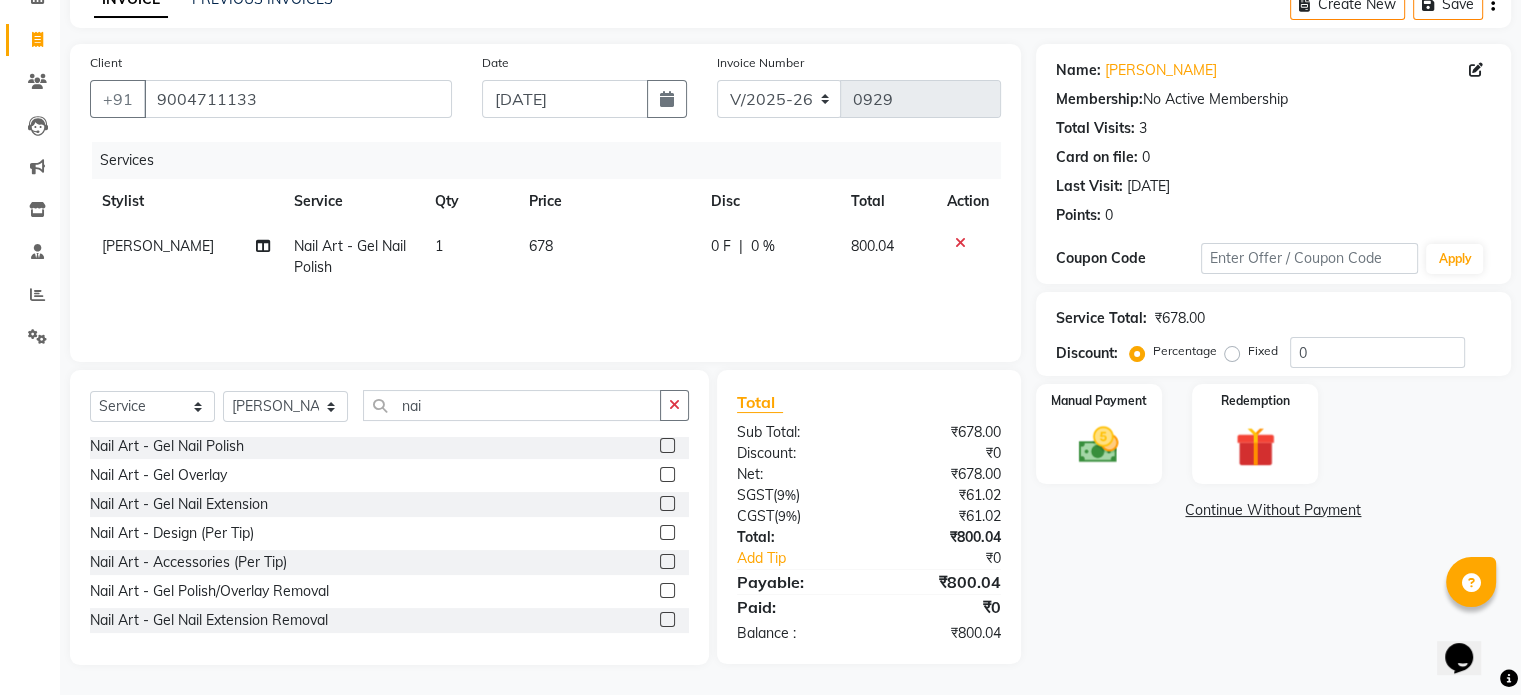 click on "Services" 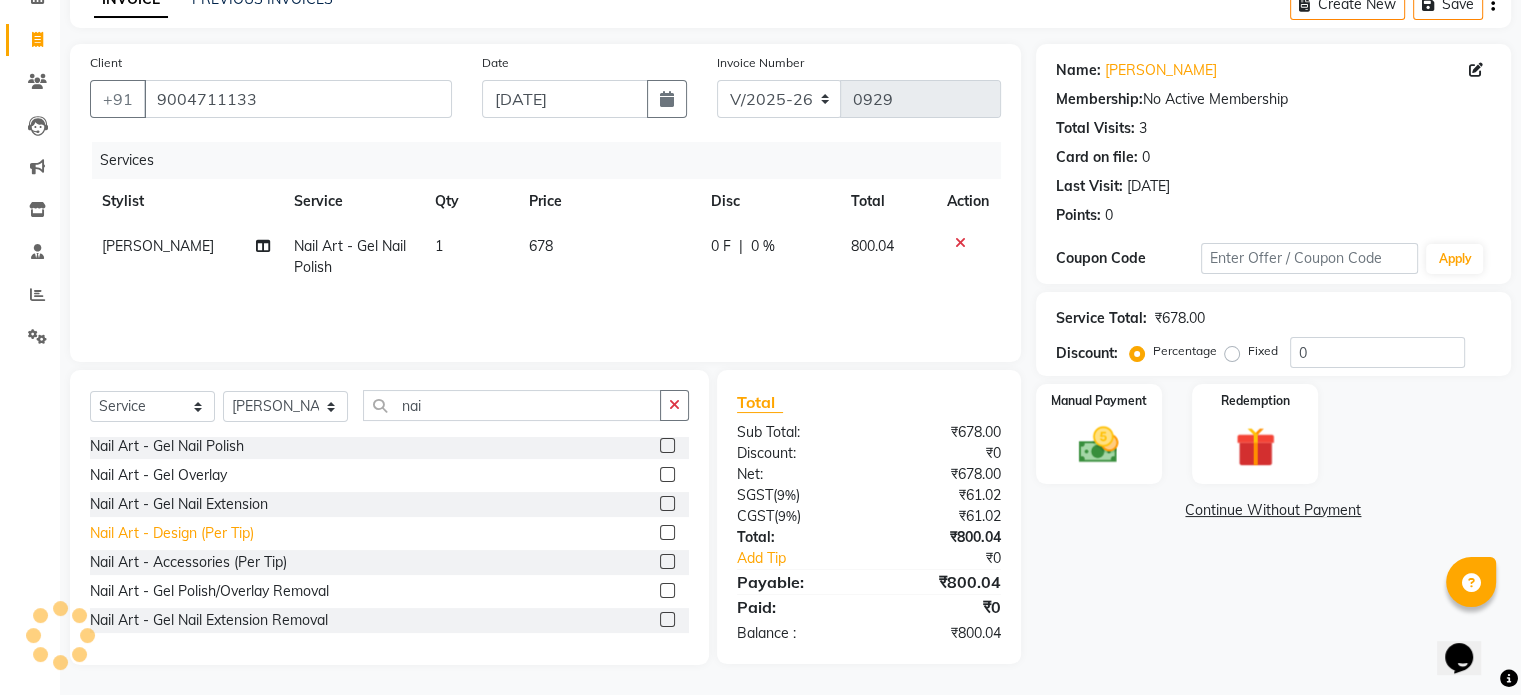 click on "Nail Art - Design (Per Tip)" 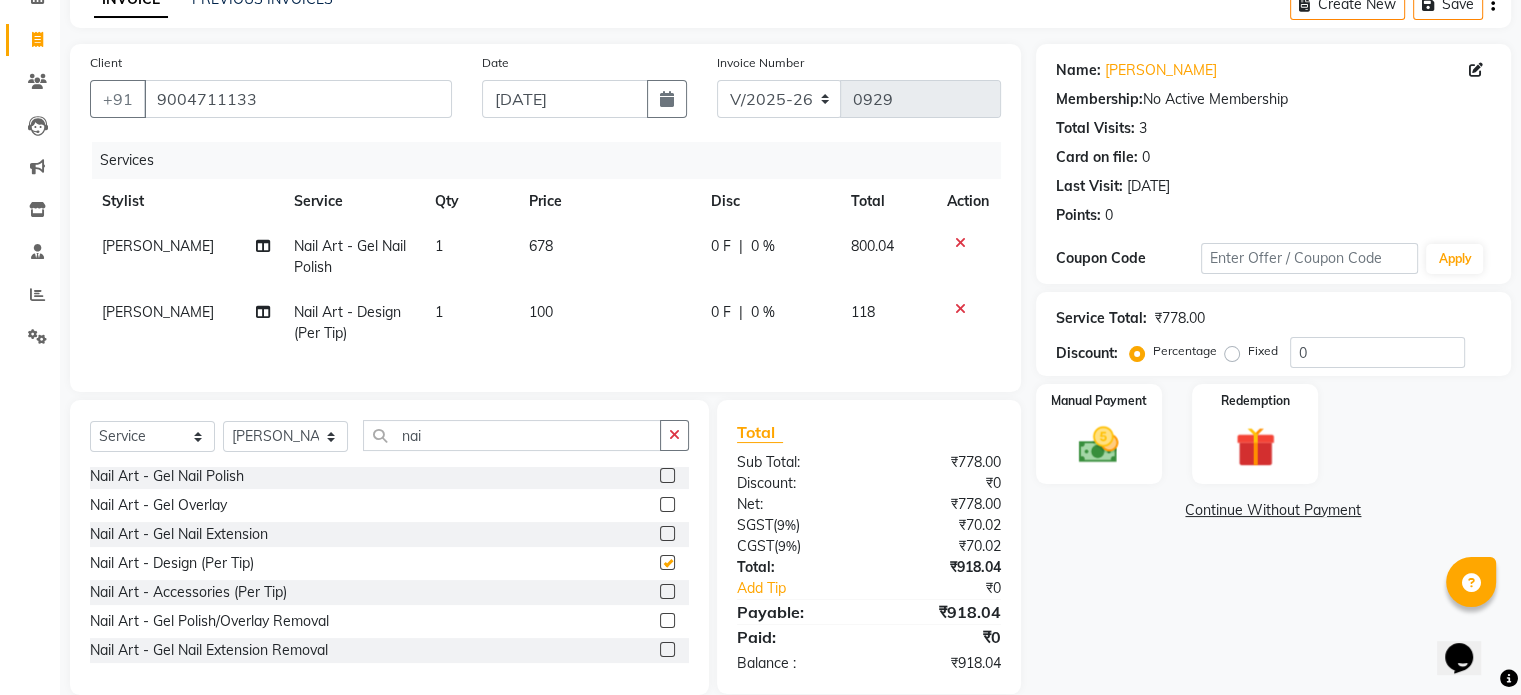 checkbox on "false" 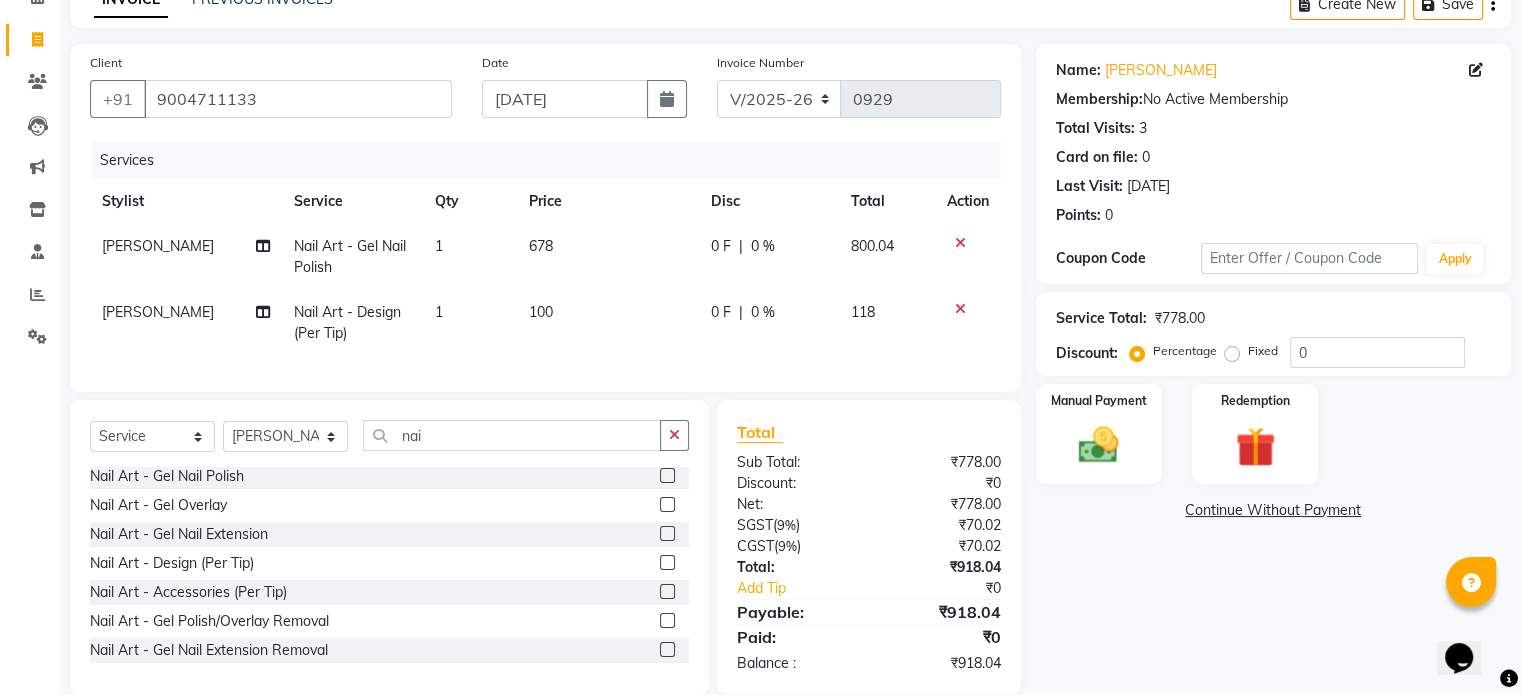 click on "100" 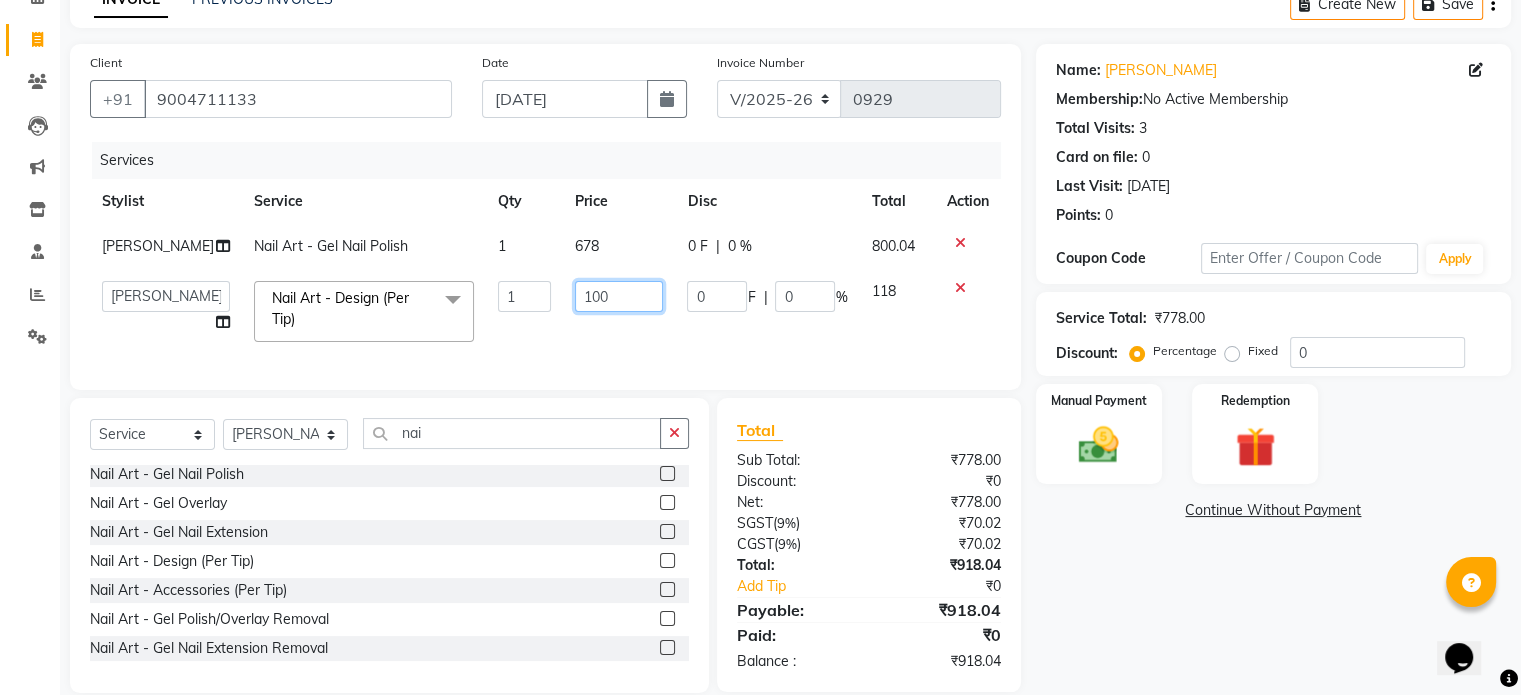 click on "100" 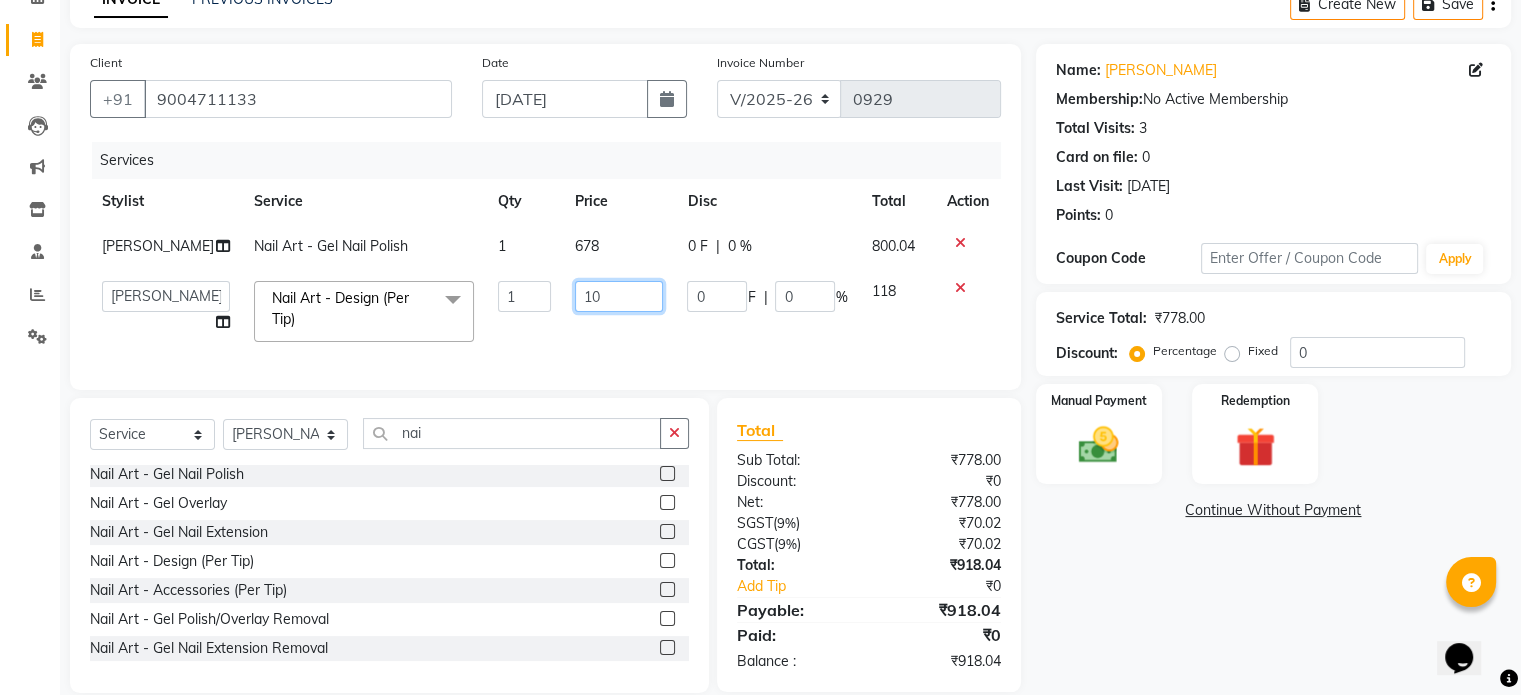 type on "1" 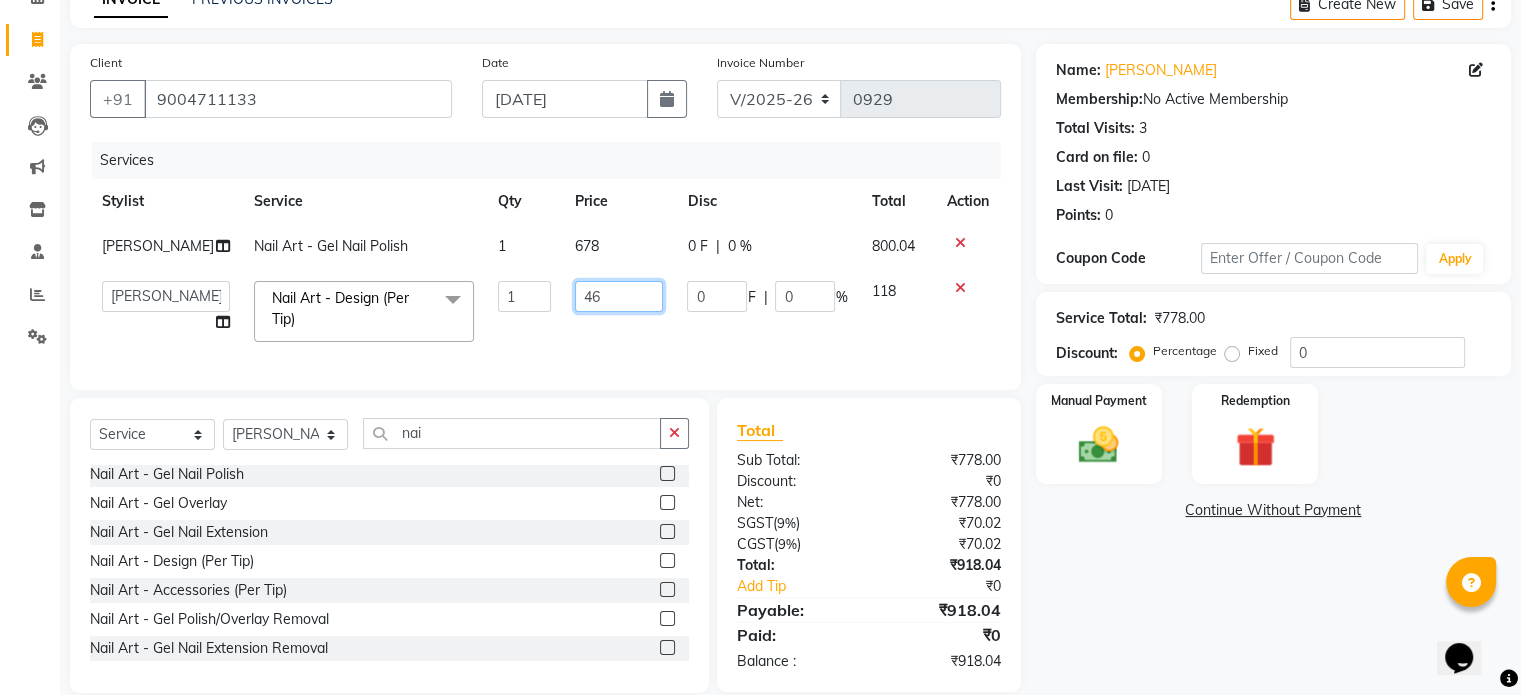 type on "465" 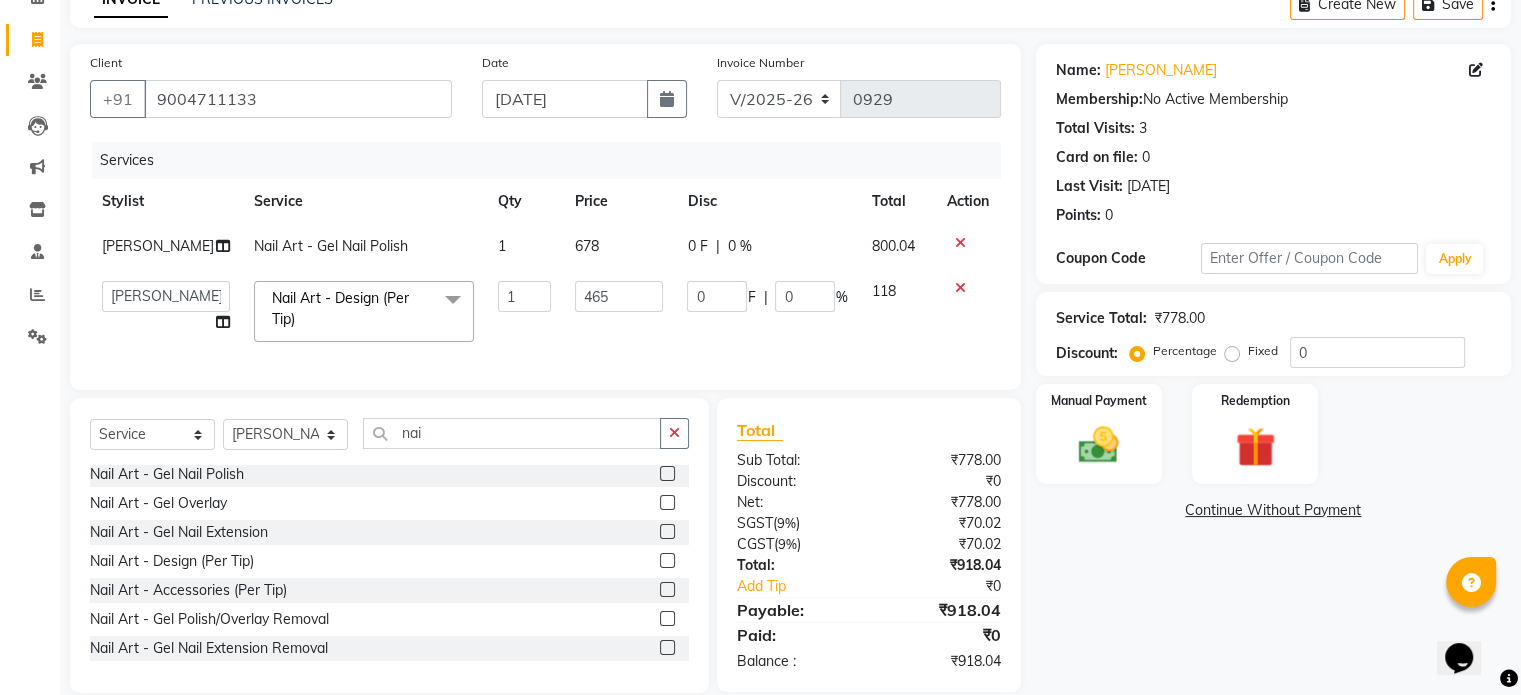 click on "abhishek   AMBIKA   [PERSON_NAME]   Manager   navazish   [PERSON_NAME]   [PERSON_NAME]   [PERSON_NAME]   [PERSON_NAME]  Nail Art - Design (Per Tip)  x Threading - Eyebrows Threading - Upperlip Threading - Lower Lip Threading - Chin Threading - Side Lock Threading - Forehead Threading - Full Face Threading - Jawline Threading - Neck Scieutific Combing green peel DERMA PEELING  LHR YELLOW PEEL LE MARINE TREATMENT tatto removal D - Tan - Underarm D - Tan - Feet D - Tan - Face & Neck D - Tan - Full Arm/Half Arm D - Tan - Half Back/Front D - Tan - [MEDICAL_DATA] D - Tan - Face Neck & Blouse Line D - Tan - Full Back/Front D - Tan - Full Leg/Half Leg D - Tan - Full Body Waxing - Sugar Wax Full Arm Waxing - Sugar Wax Full Leg Waxing - Sugar Wax Half Arm Waxing - Sugar Wax Half Leg Waxing - Sugar Wax Under Arm Waxing - Sugar Wax Chin Waxing - Sugar Wax Upperlip/Lowerlip Waxing - Sugar Wax Side Lock Waxing - Sugar Wax Forehead Waxing - Sugar Wax Jawline Waxing - Sugar Wax Face Waxing - Sugar Wax [MEDICAL_DATA] CARBON FACIAL" 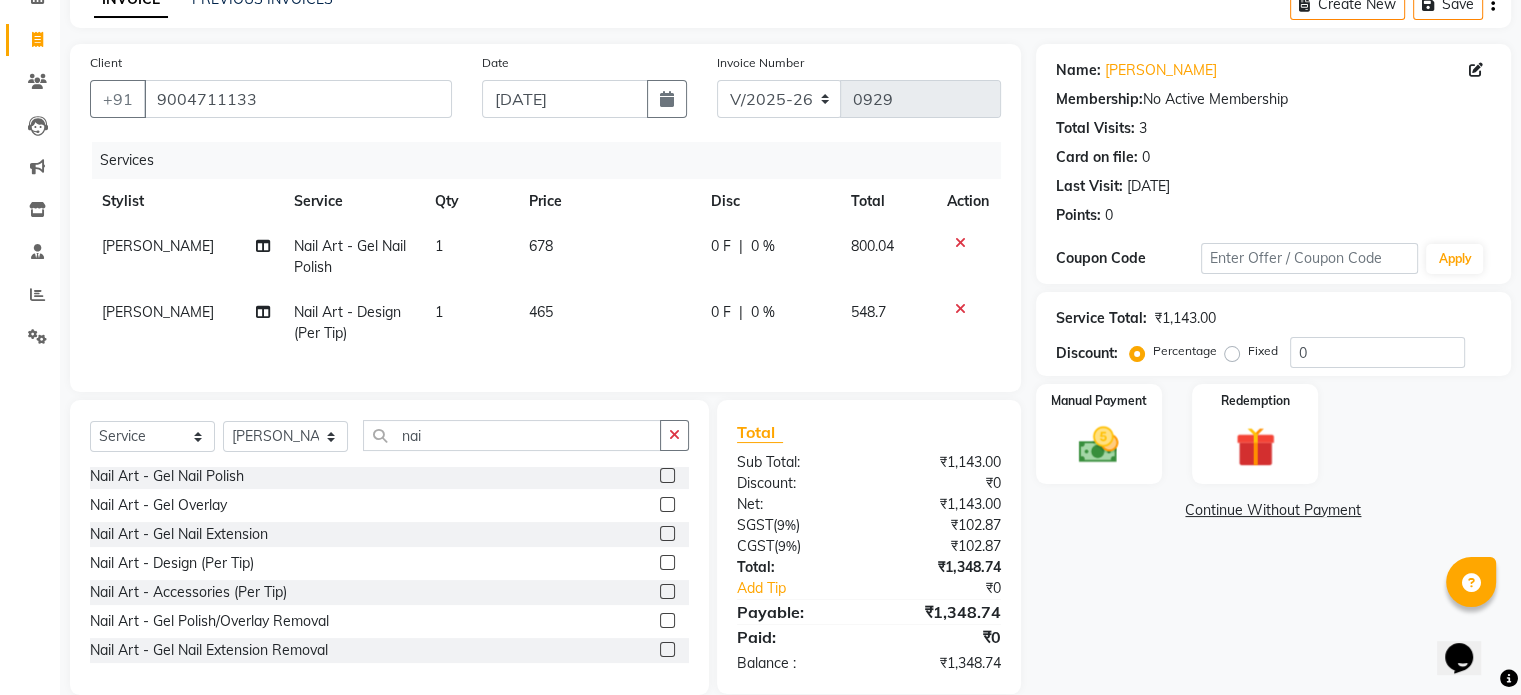 click on "465" 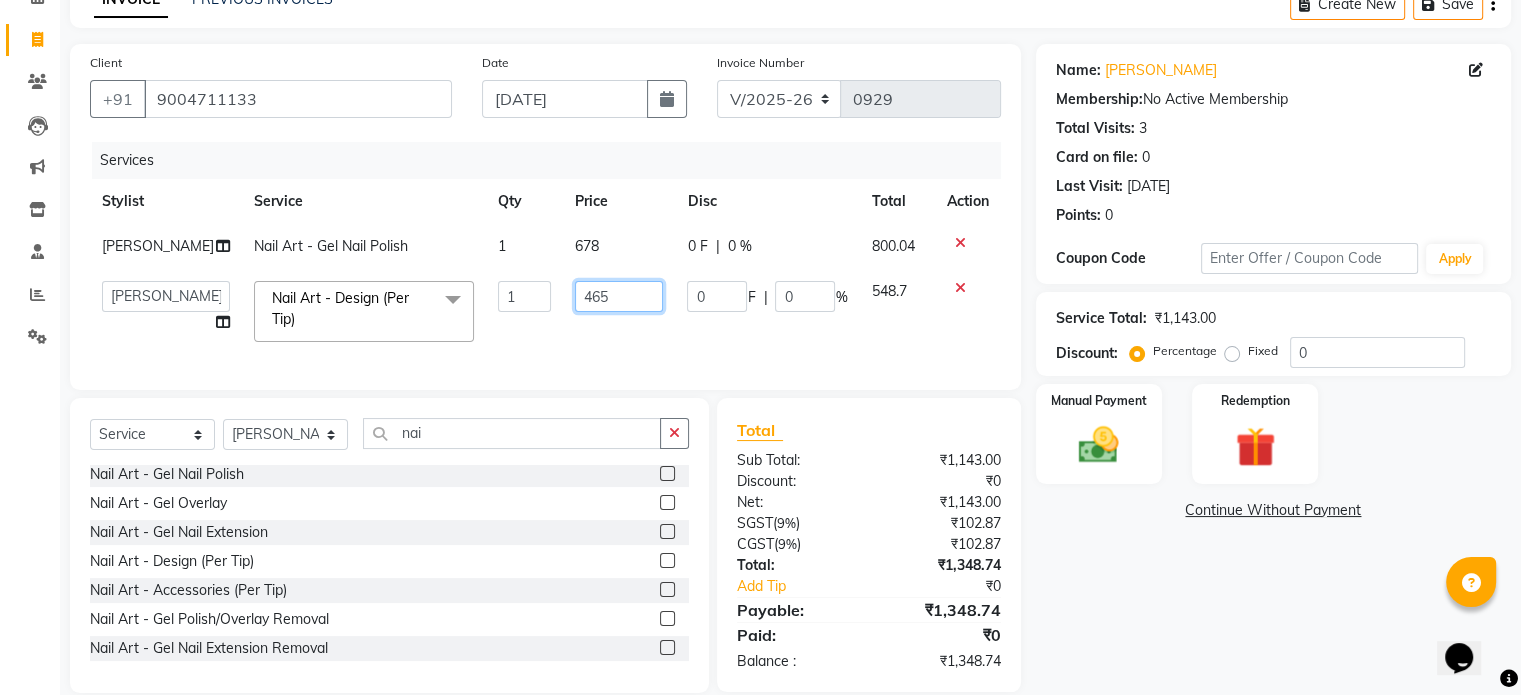click on "465" 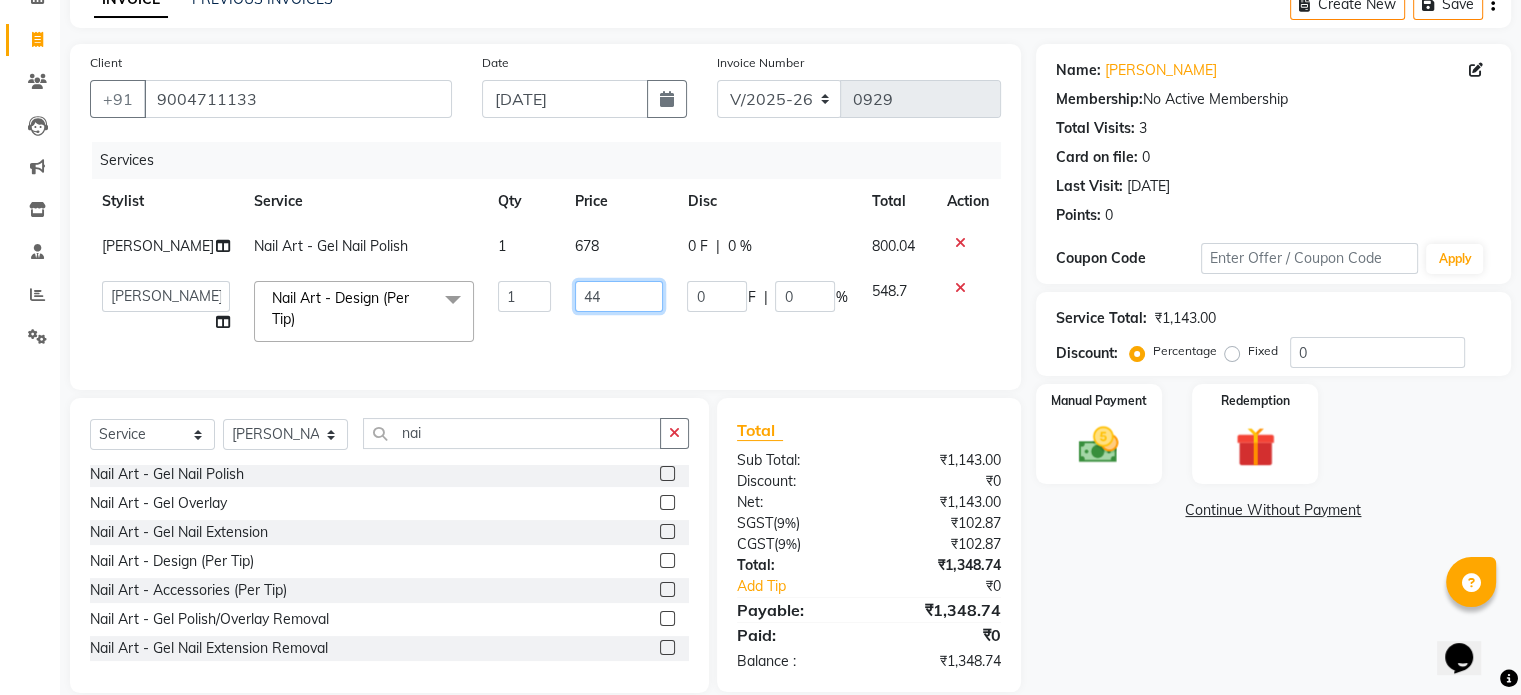 type on "440" 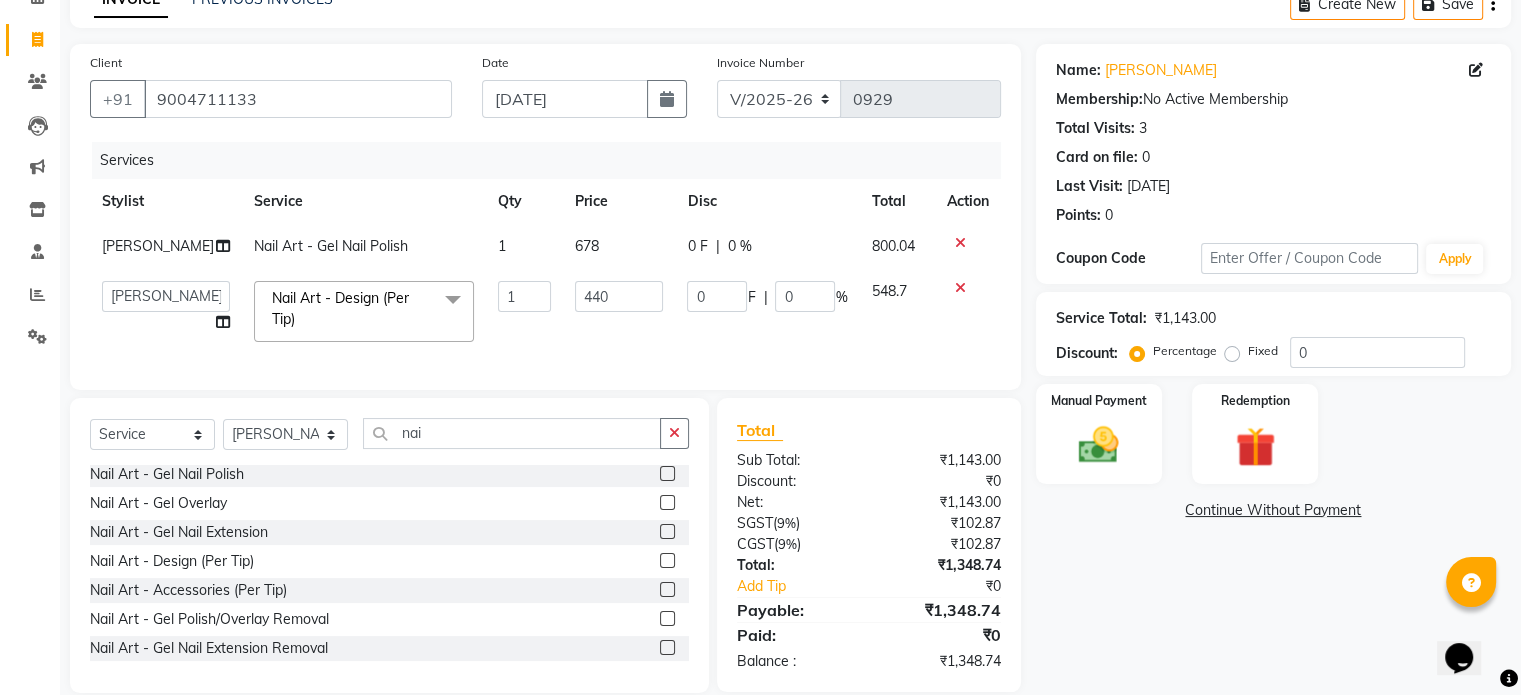 click on "Stylist Service Qty Price Disc Total Action" 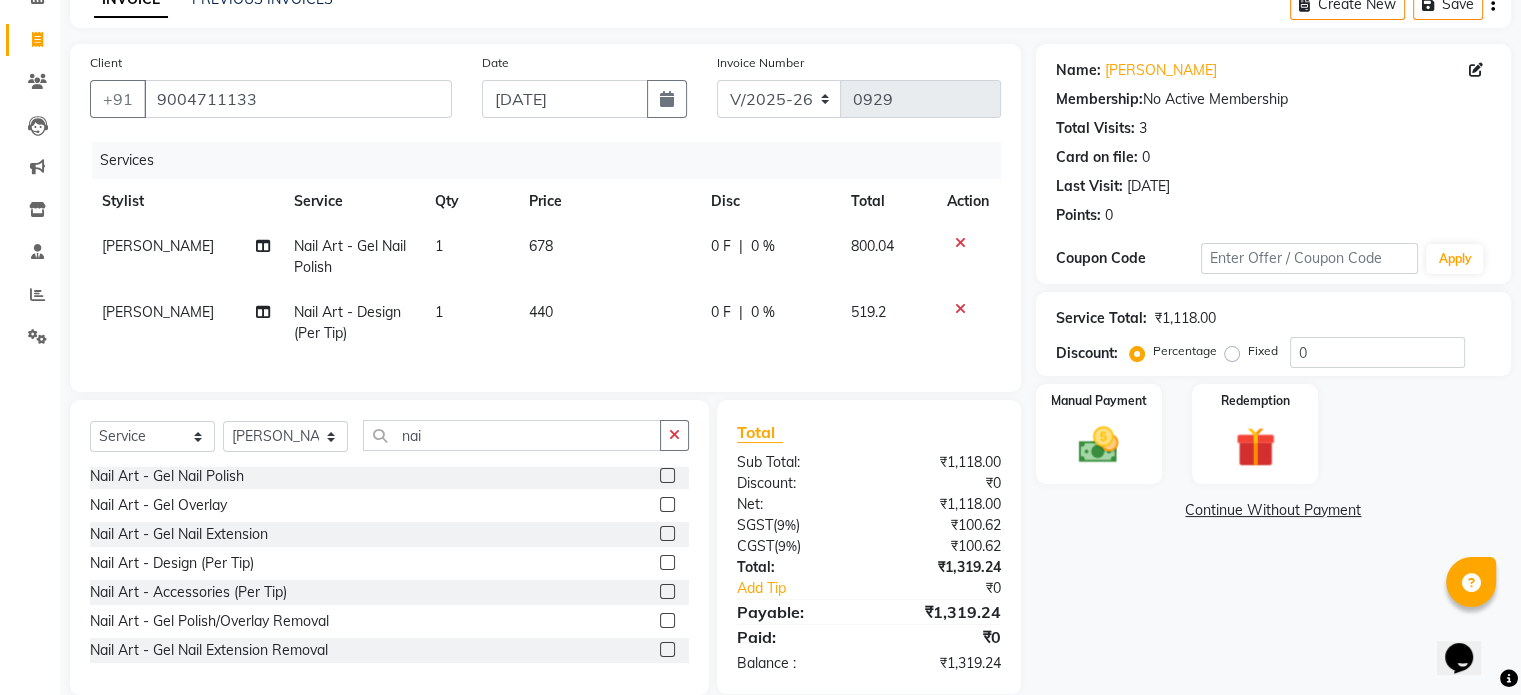 click on "440" 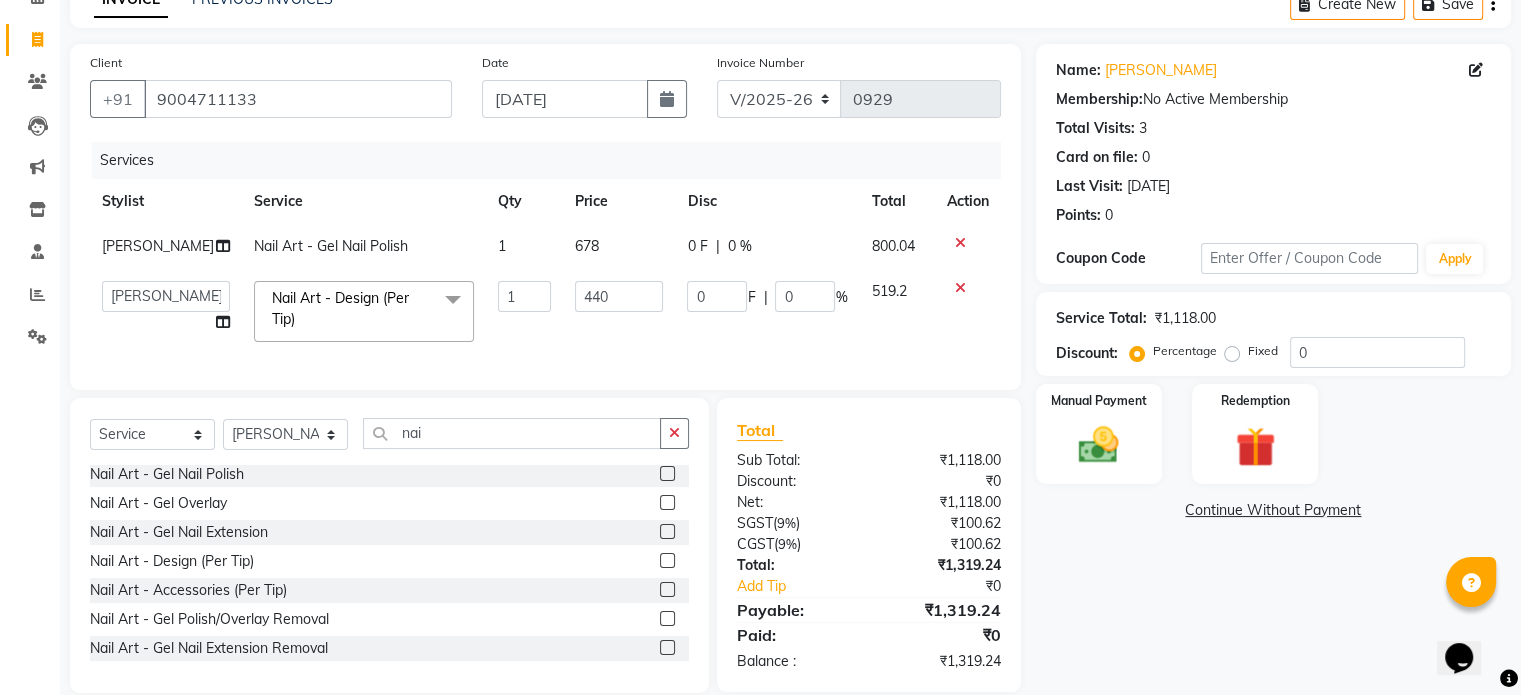 click on "440" 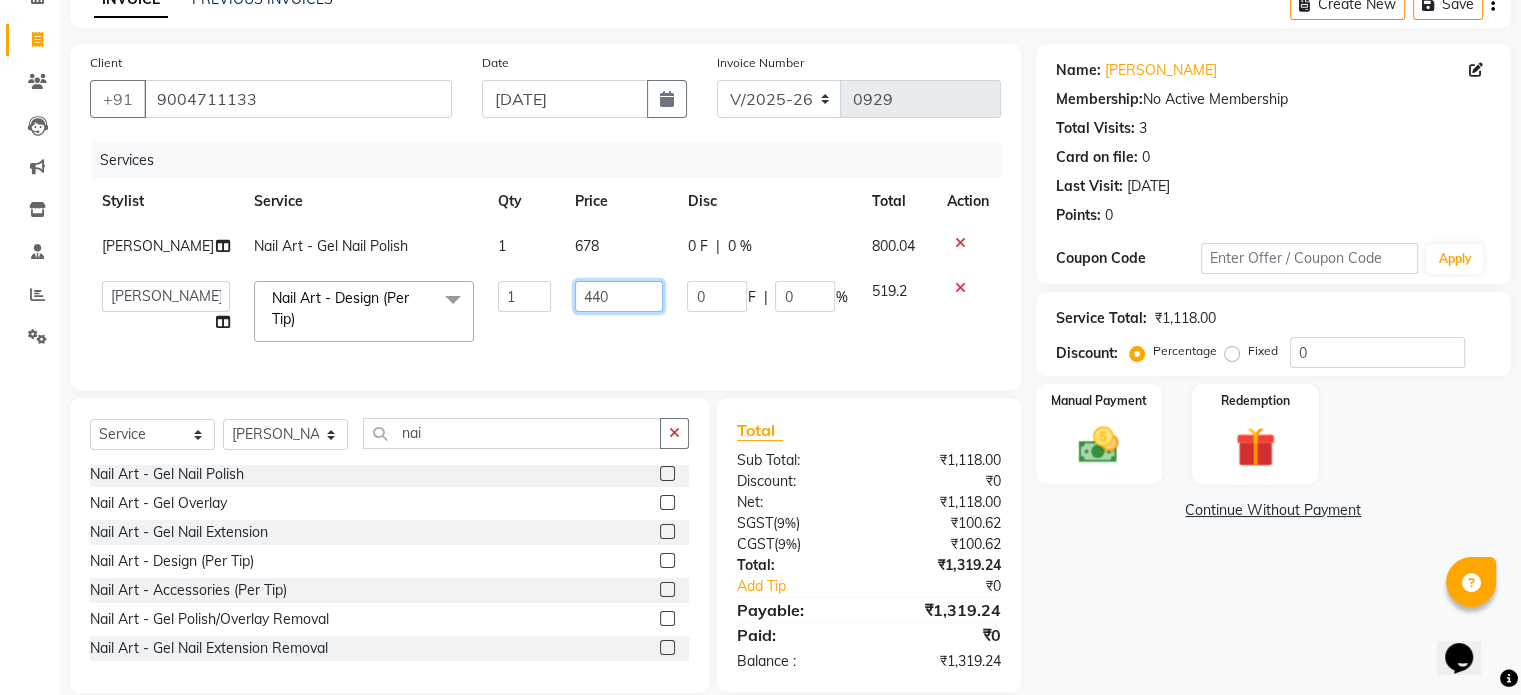 click on "440" 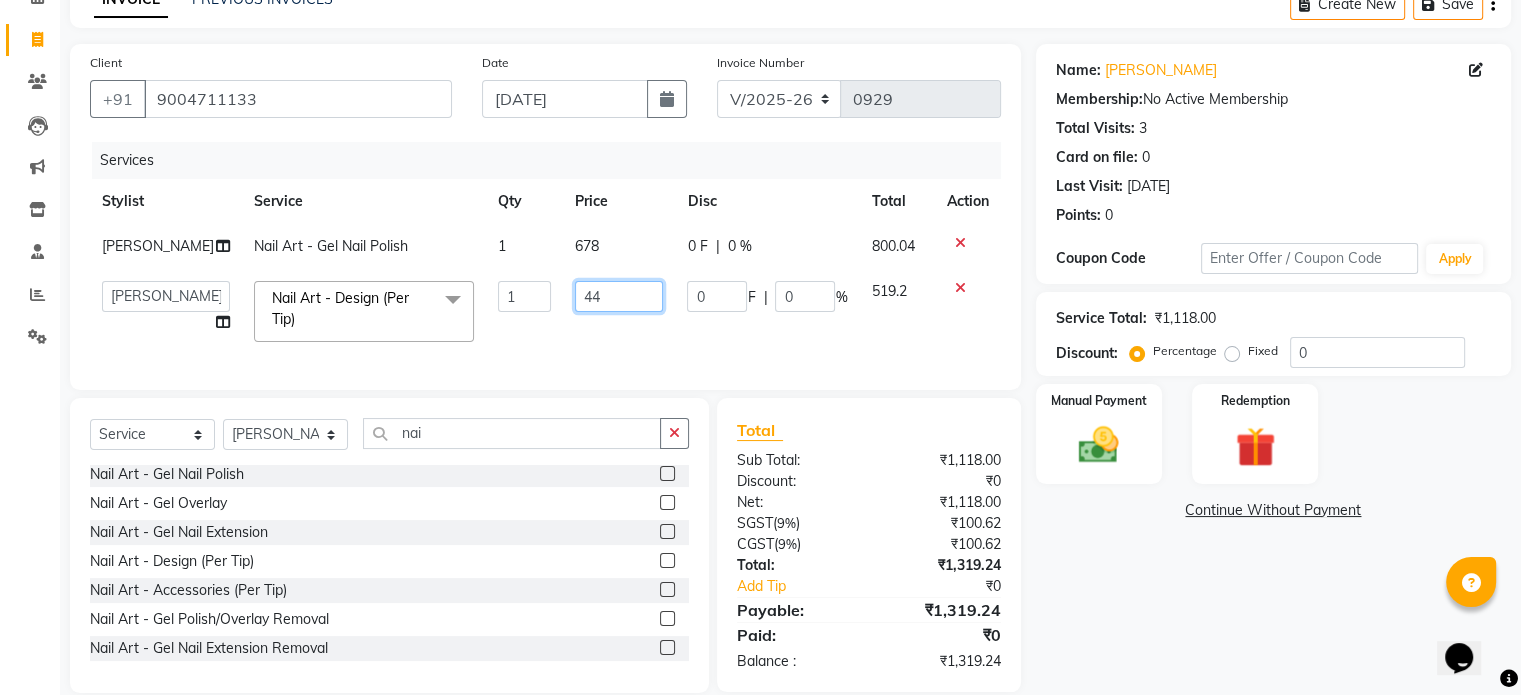 type on "4" 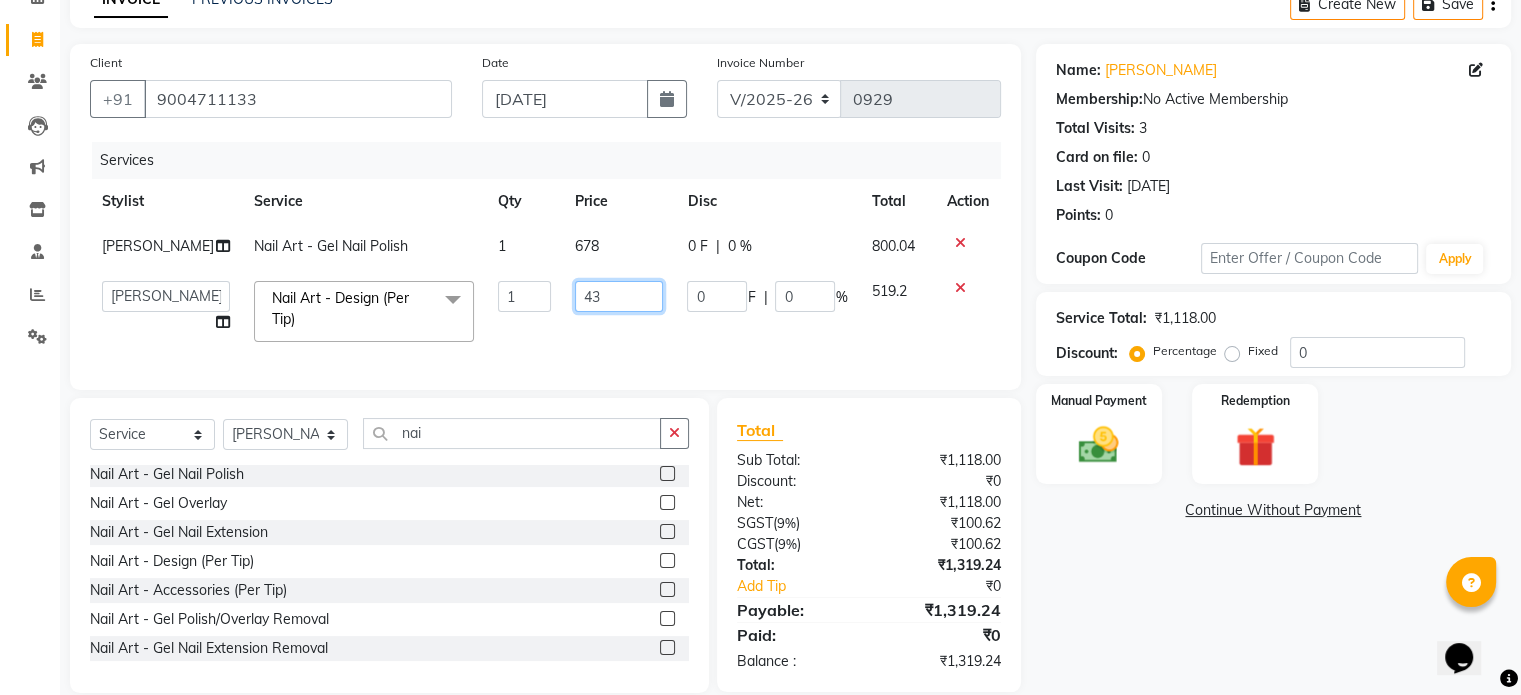 type on "430" 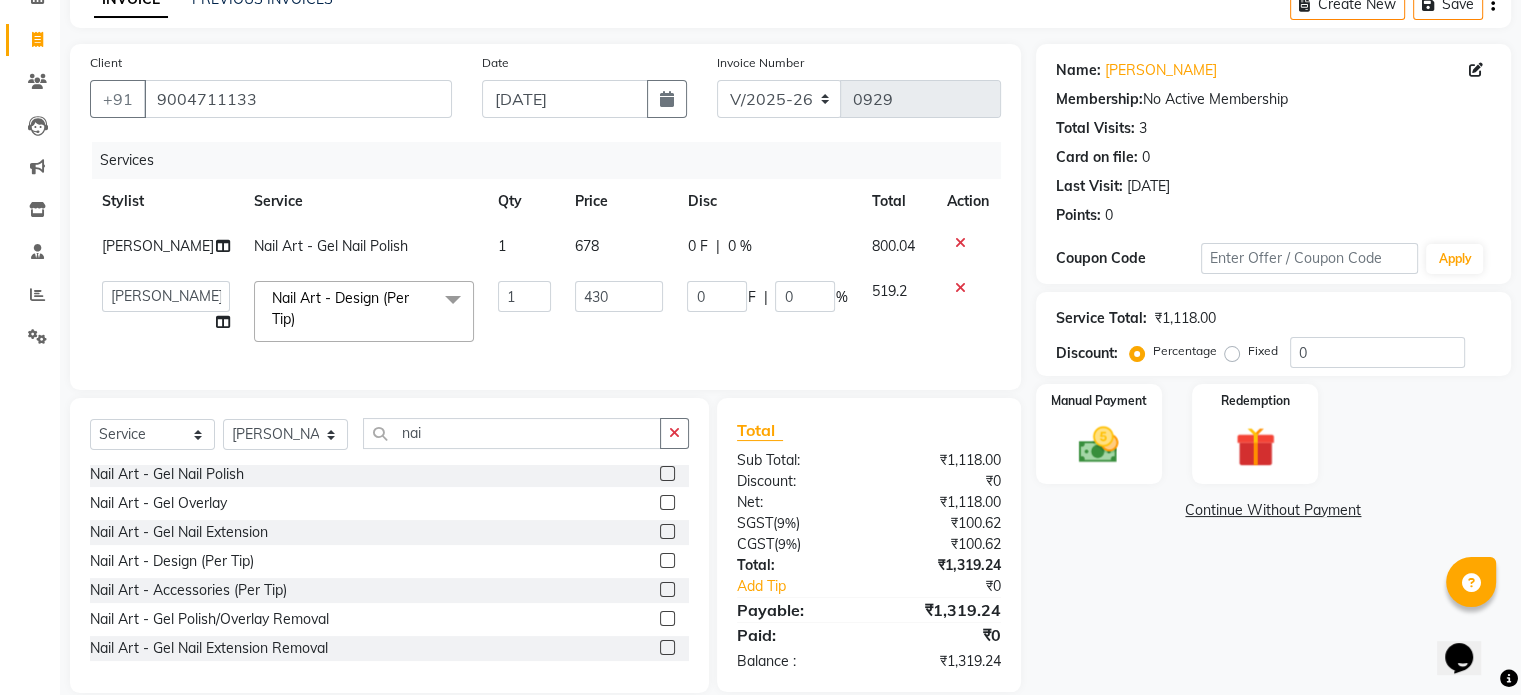 click on "Price" 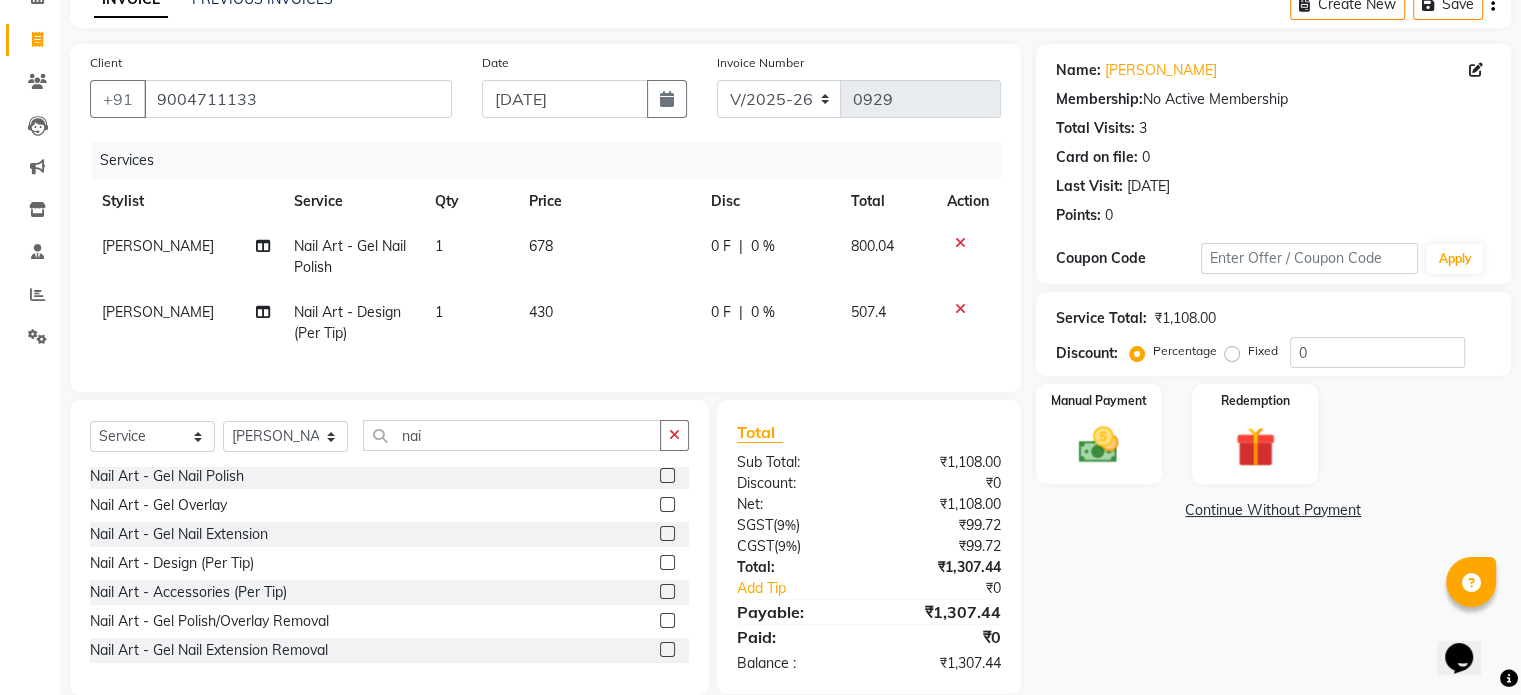 click on "430" 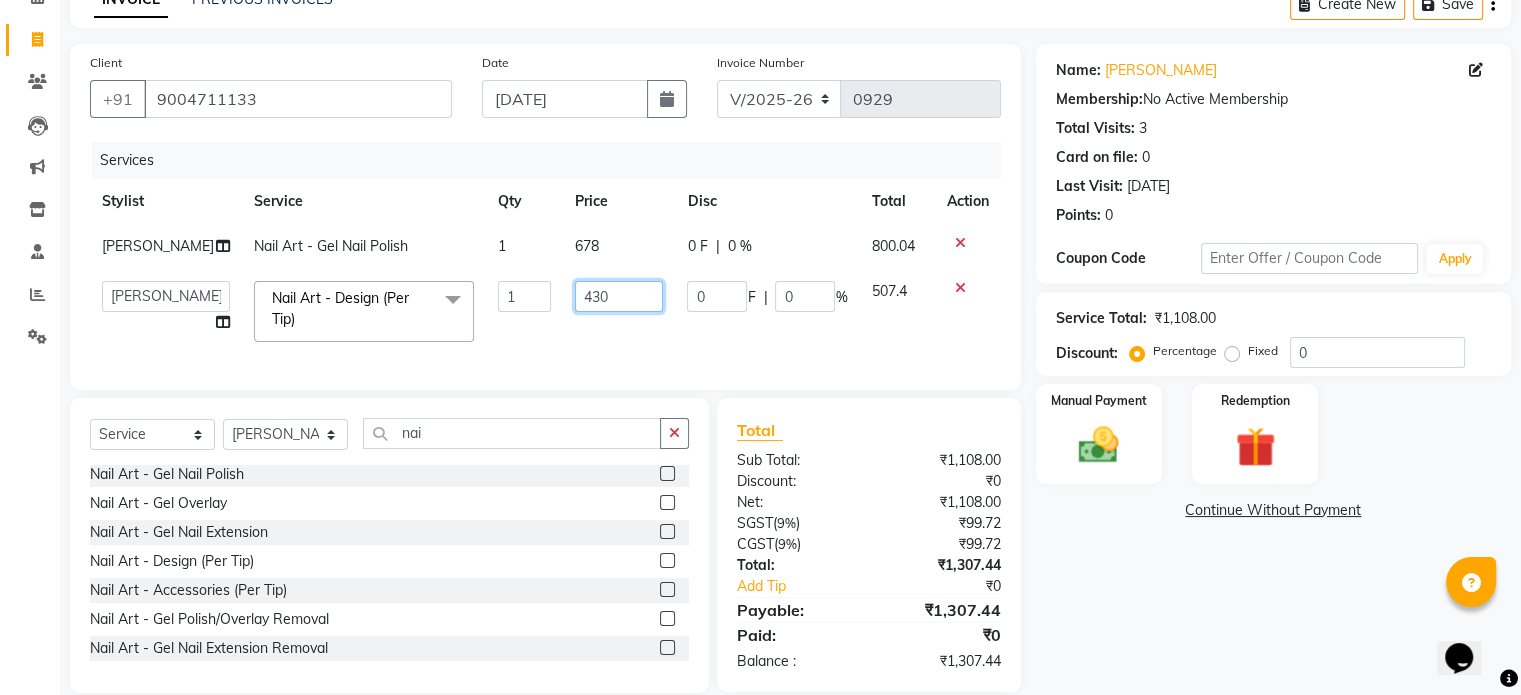 click on "430" 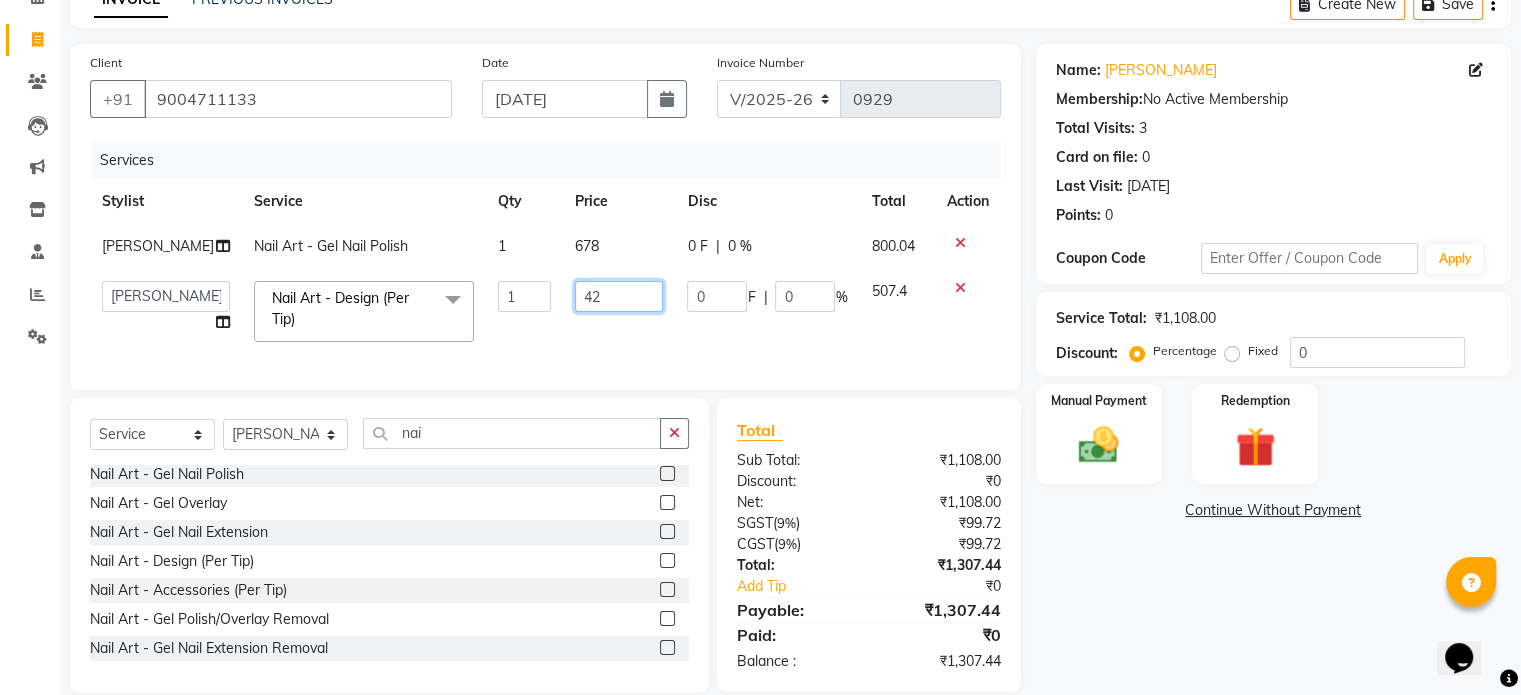 type on "425" 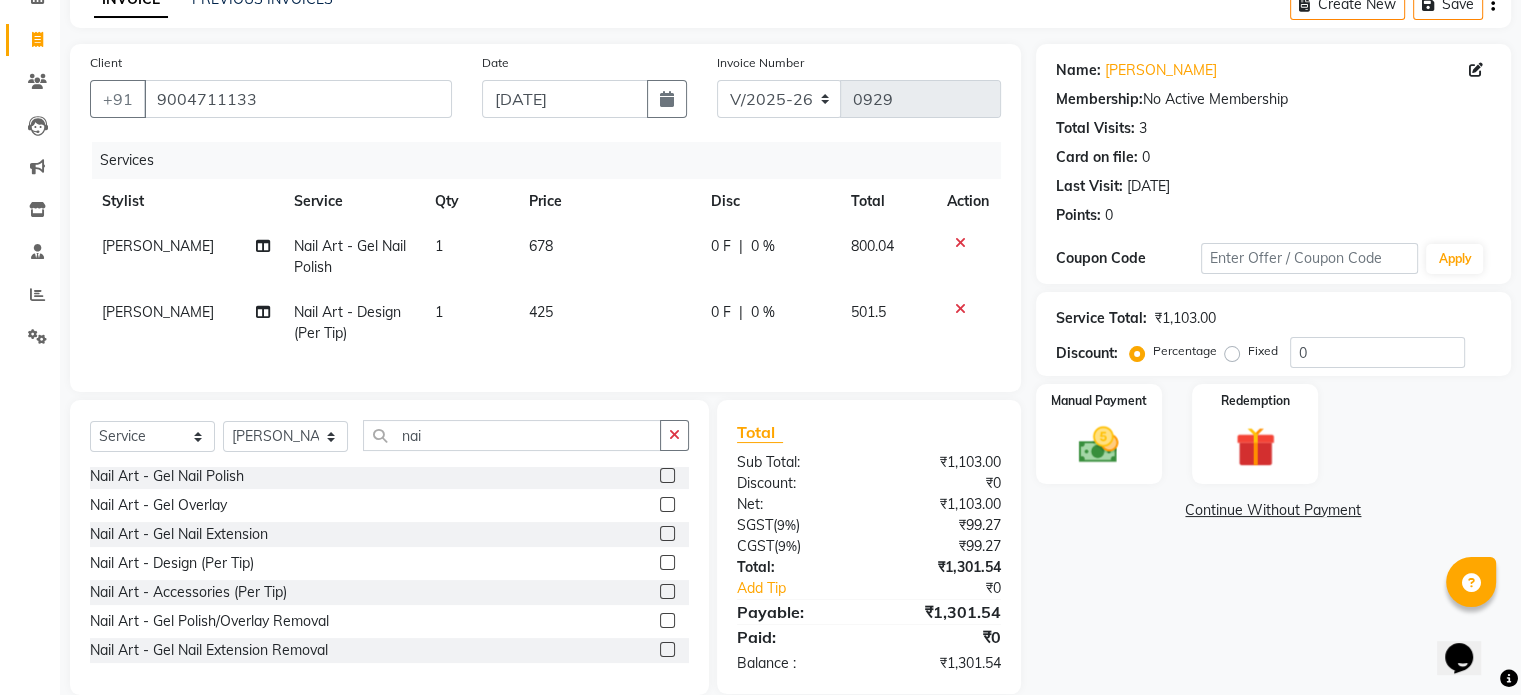 click on "Services" 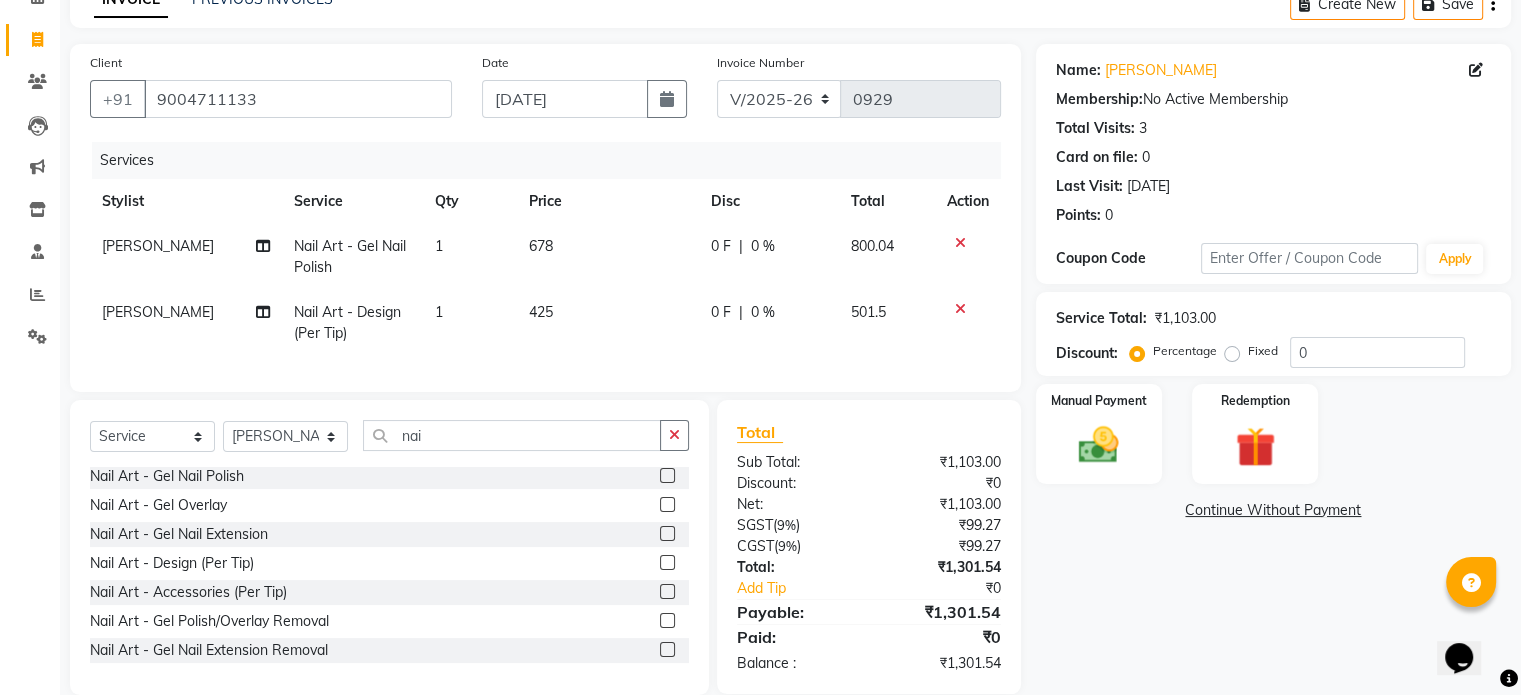 click on "678" 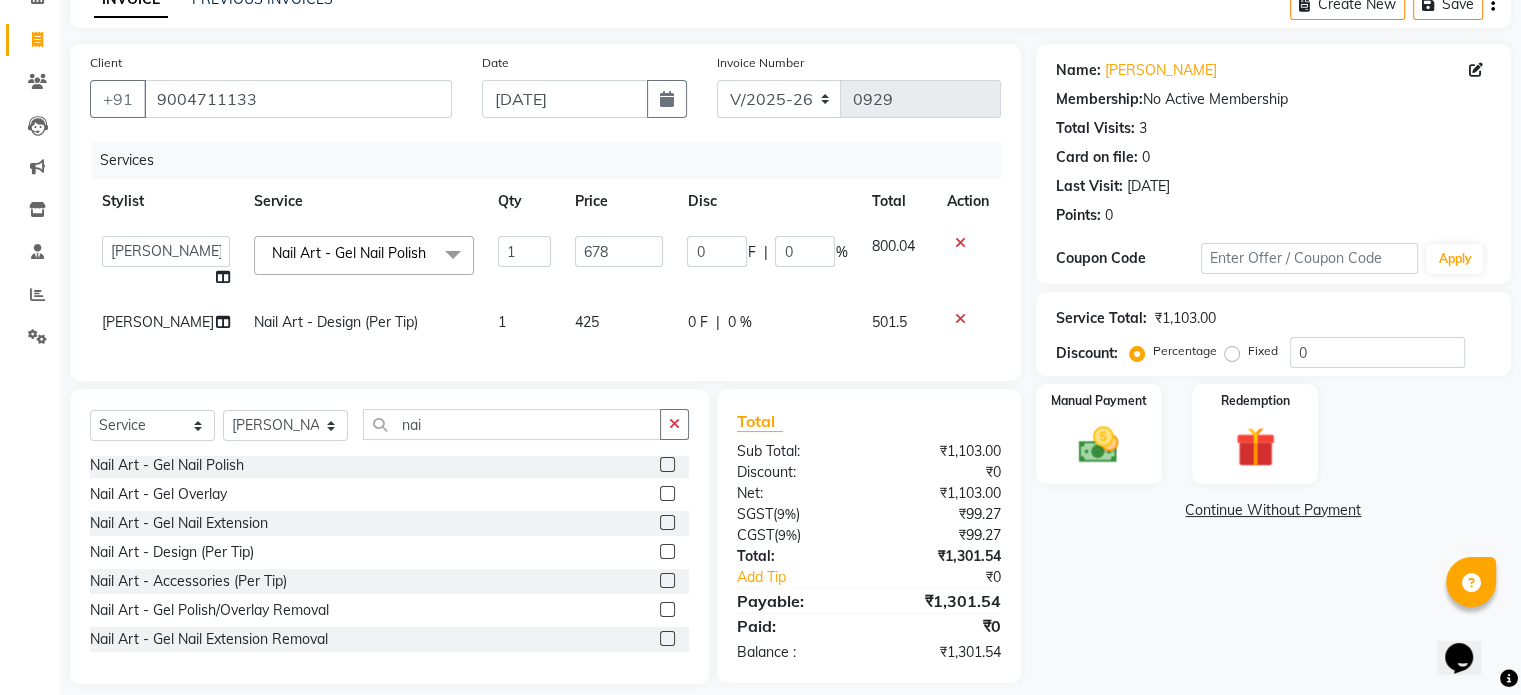 click on "425" 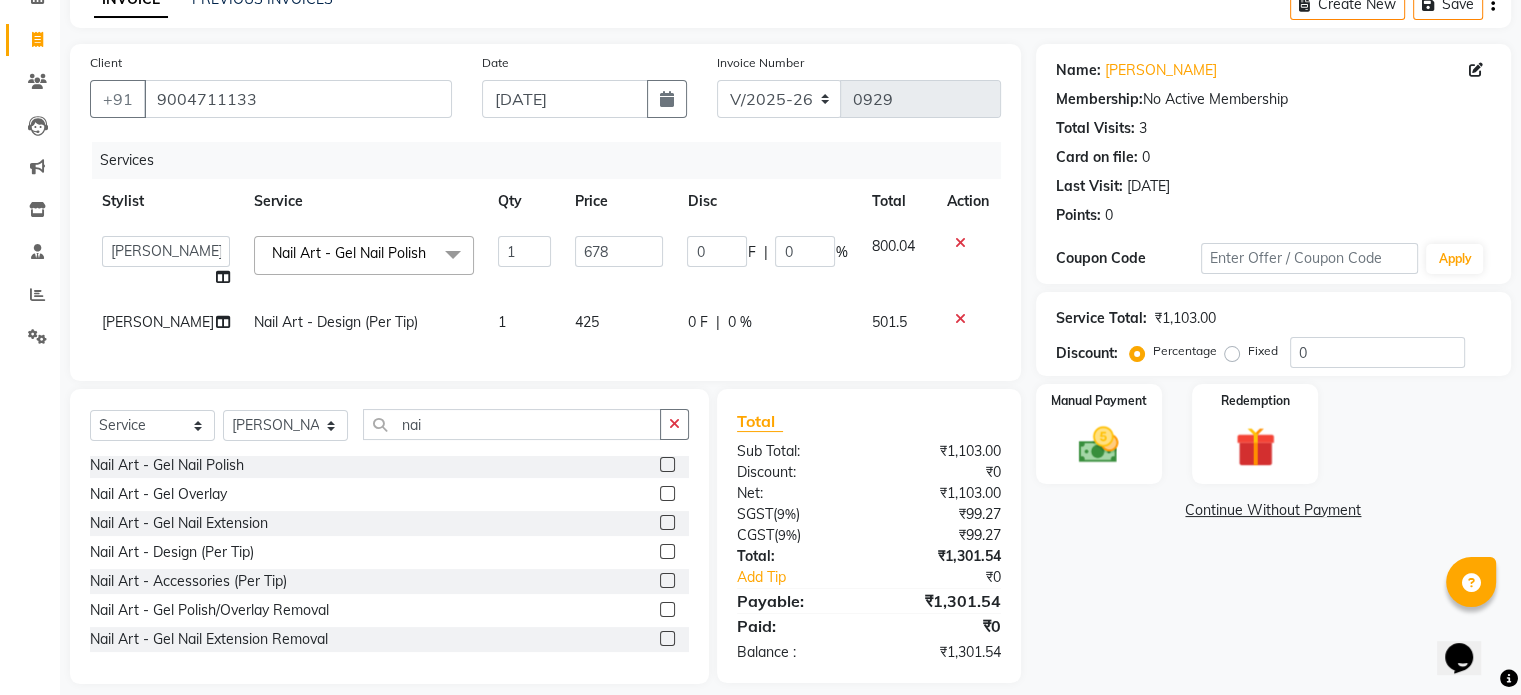 select on "77178" 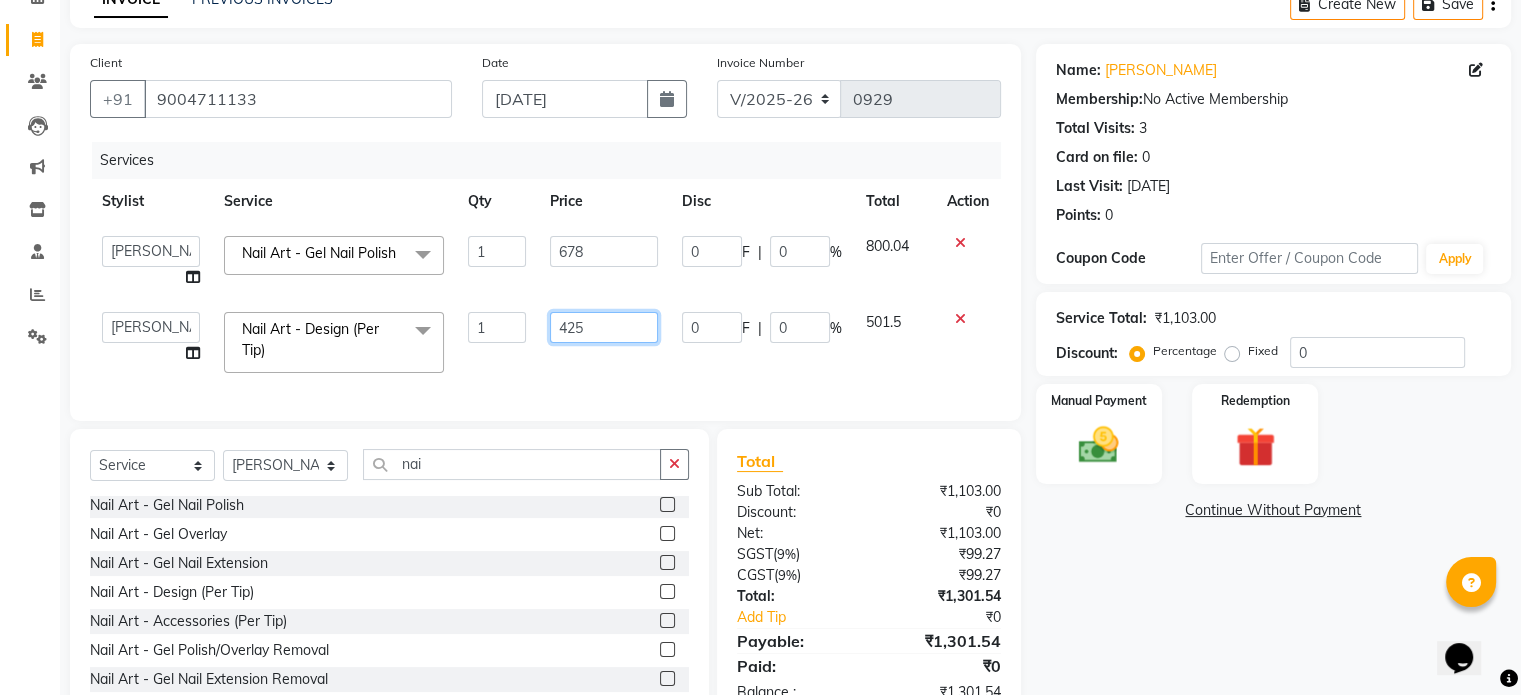 click on "425" 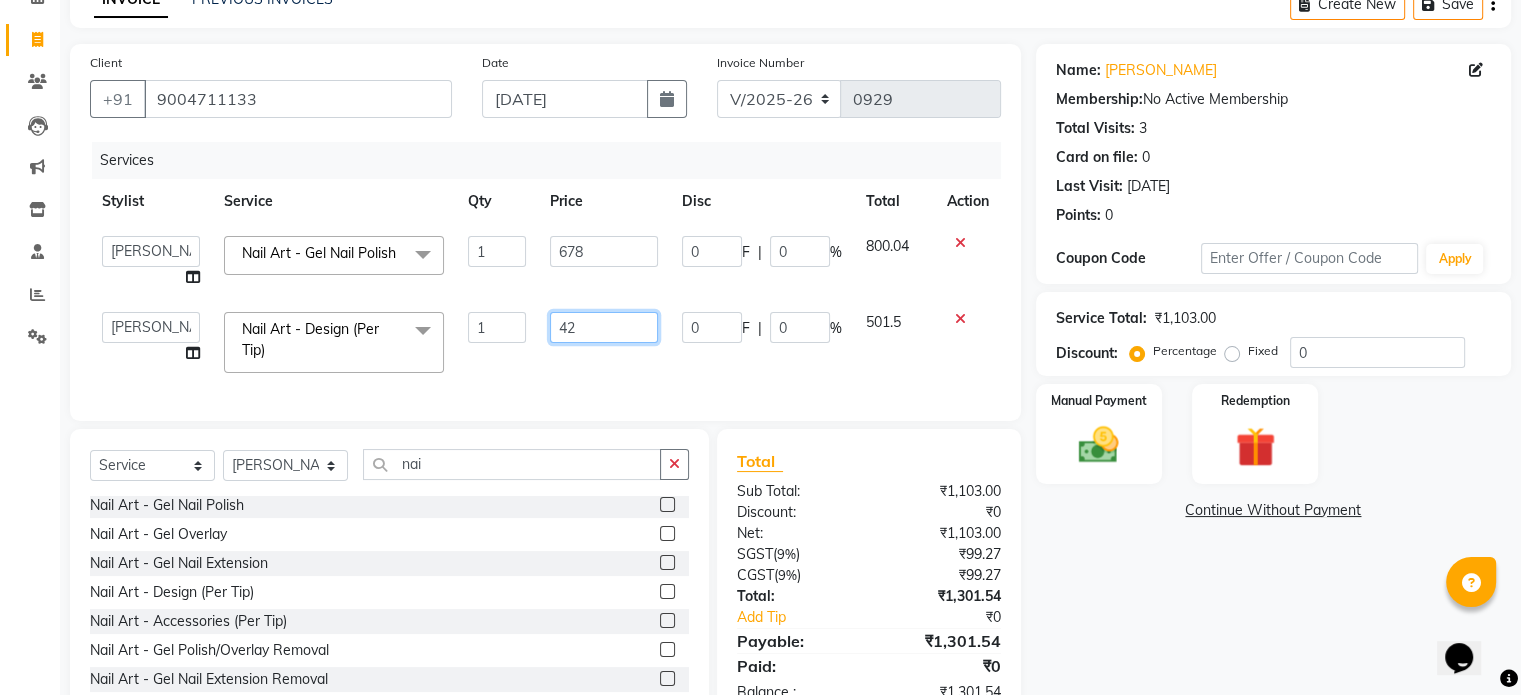 type on "424" 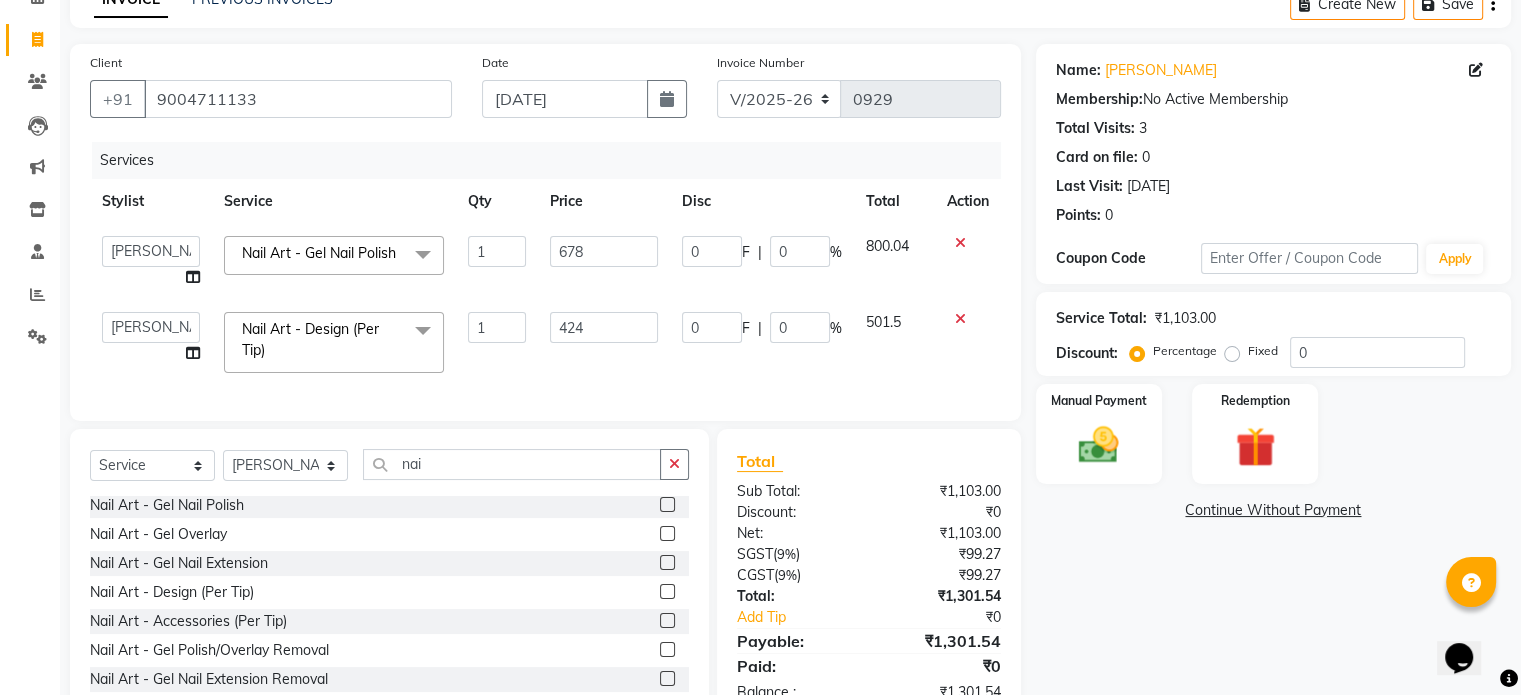 click on "Services" 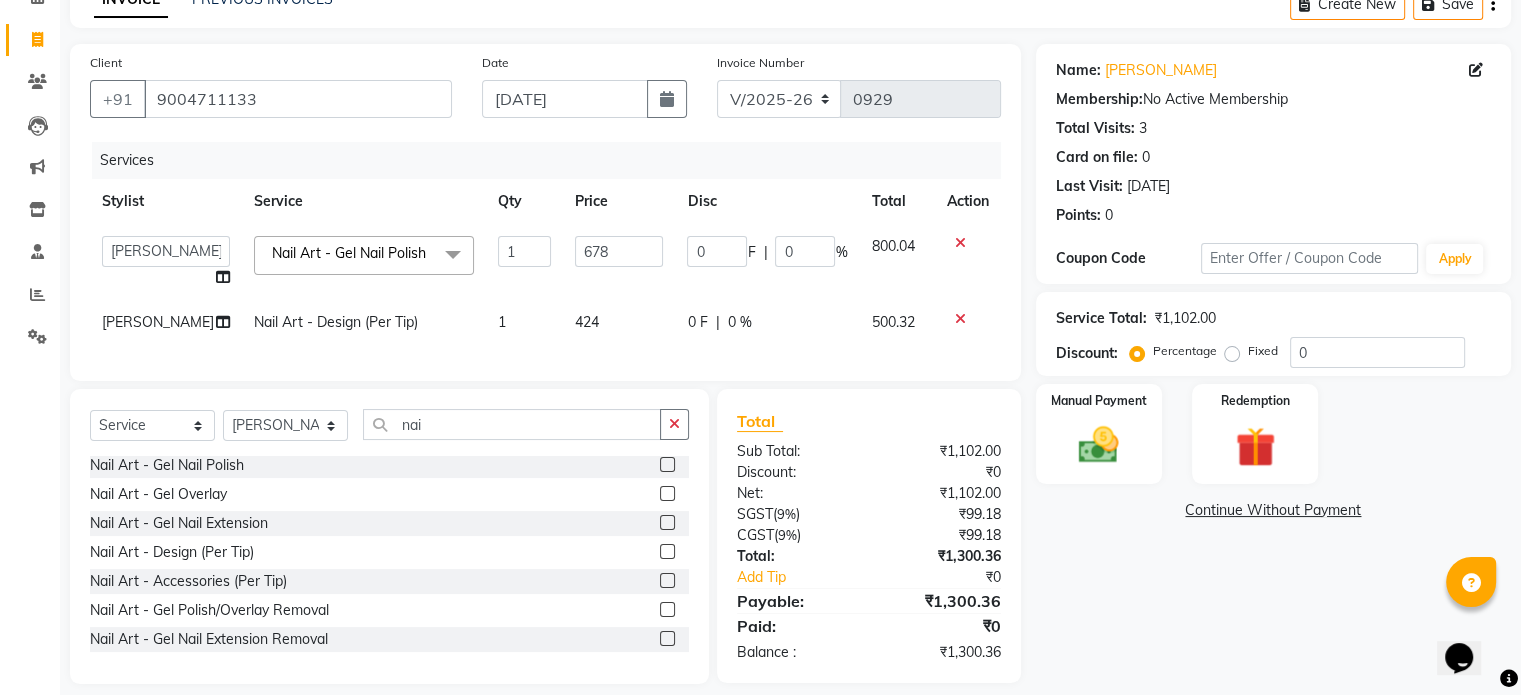 click on "424" 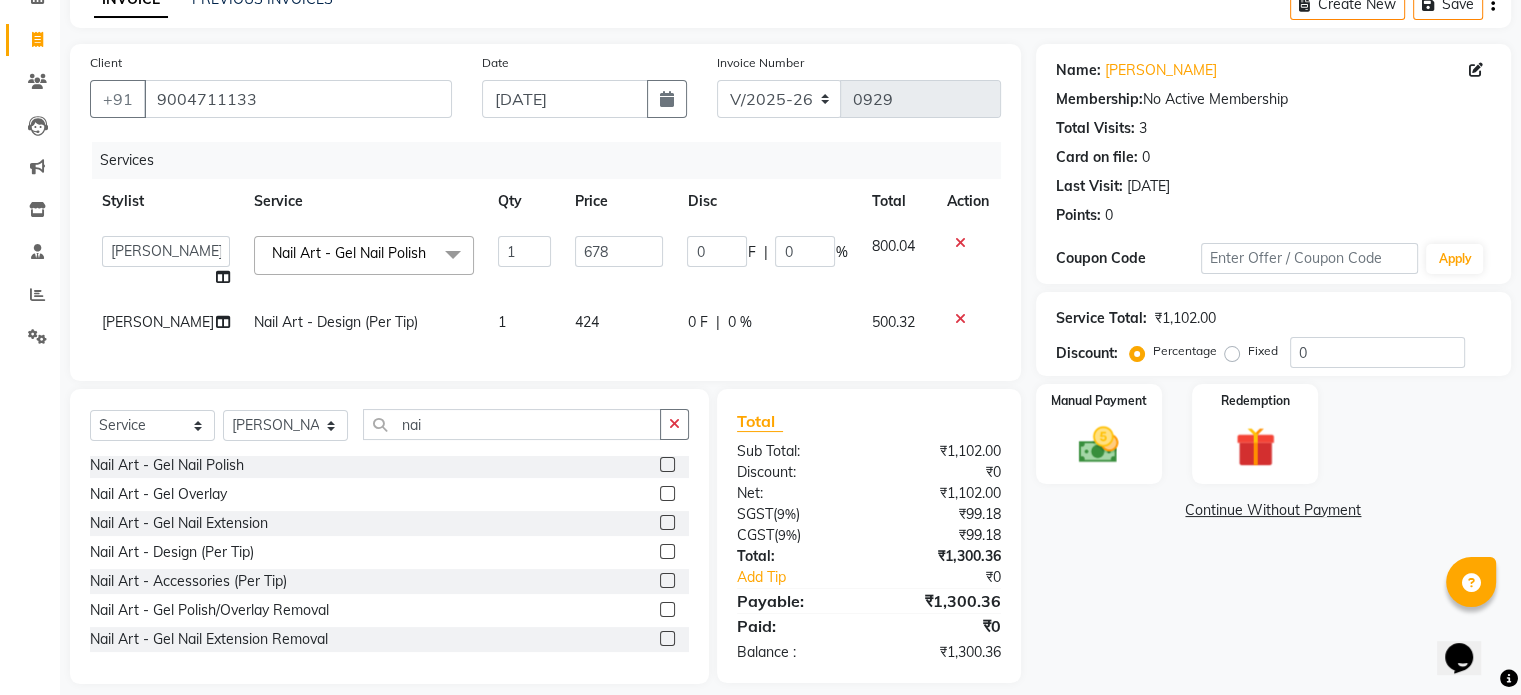 select on "77178" 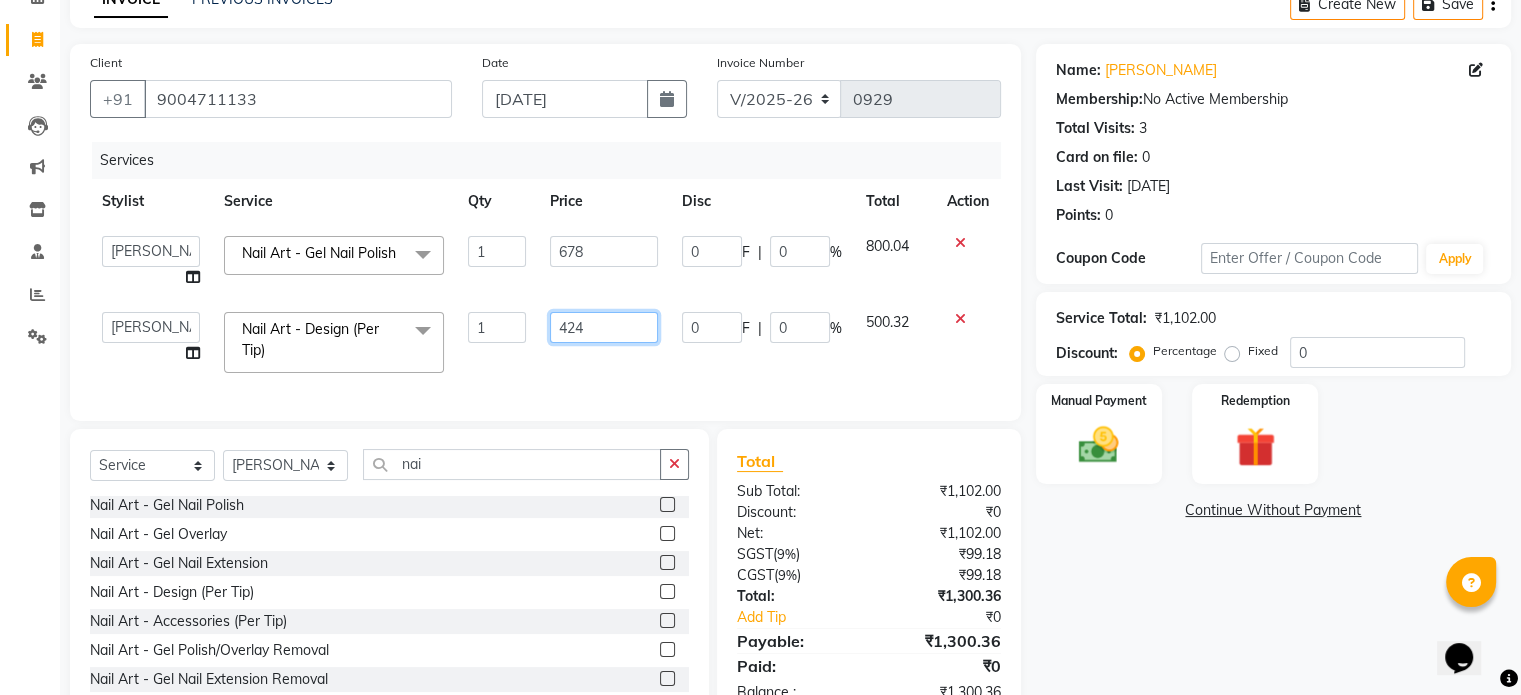 click on "424" 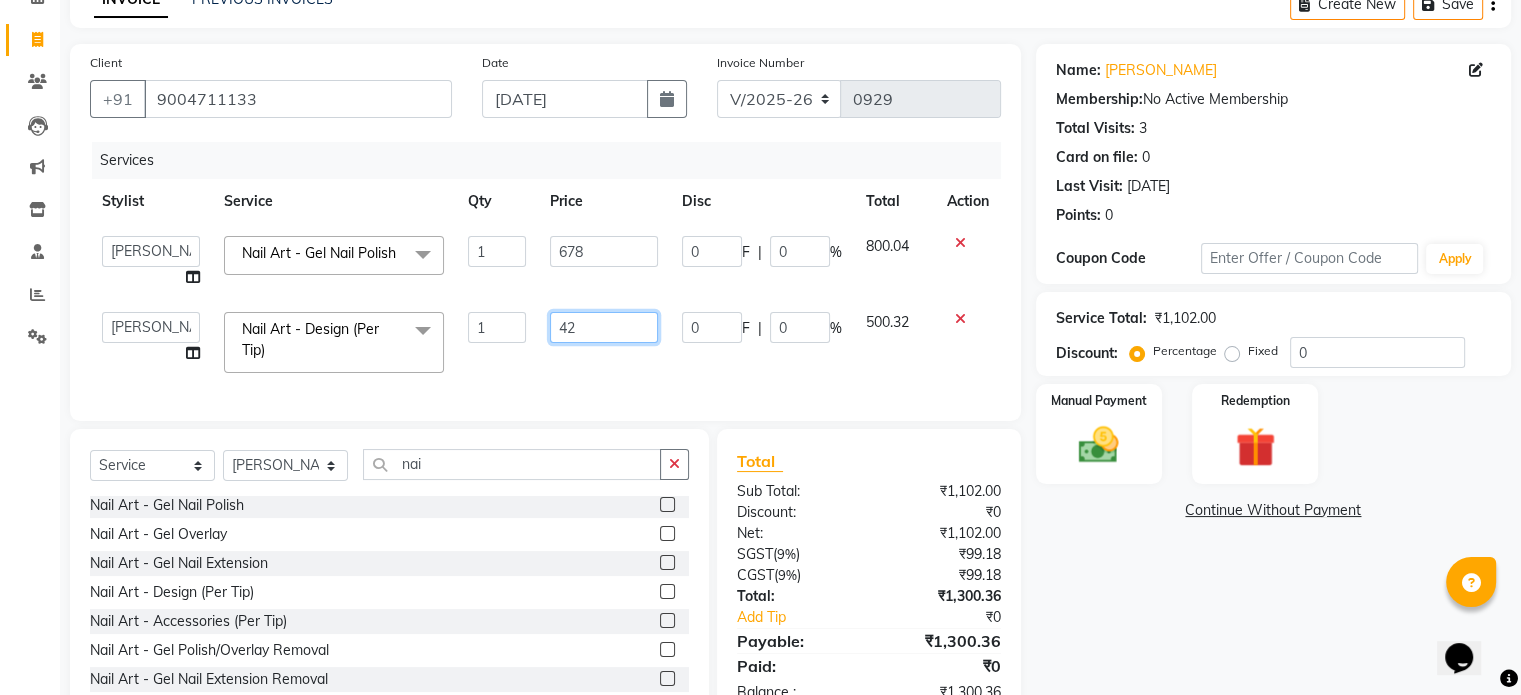 type on "423" 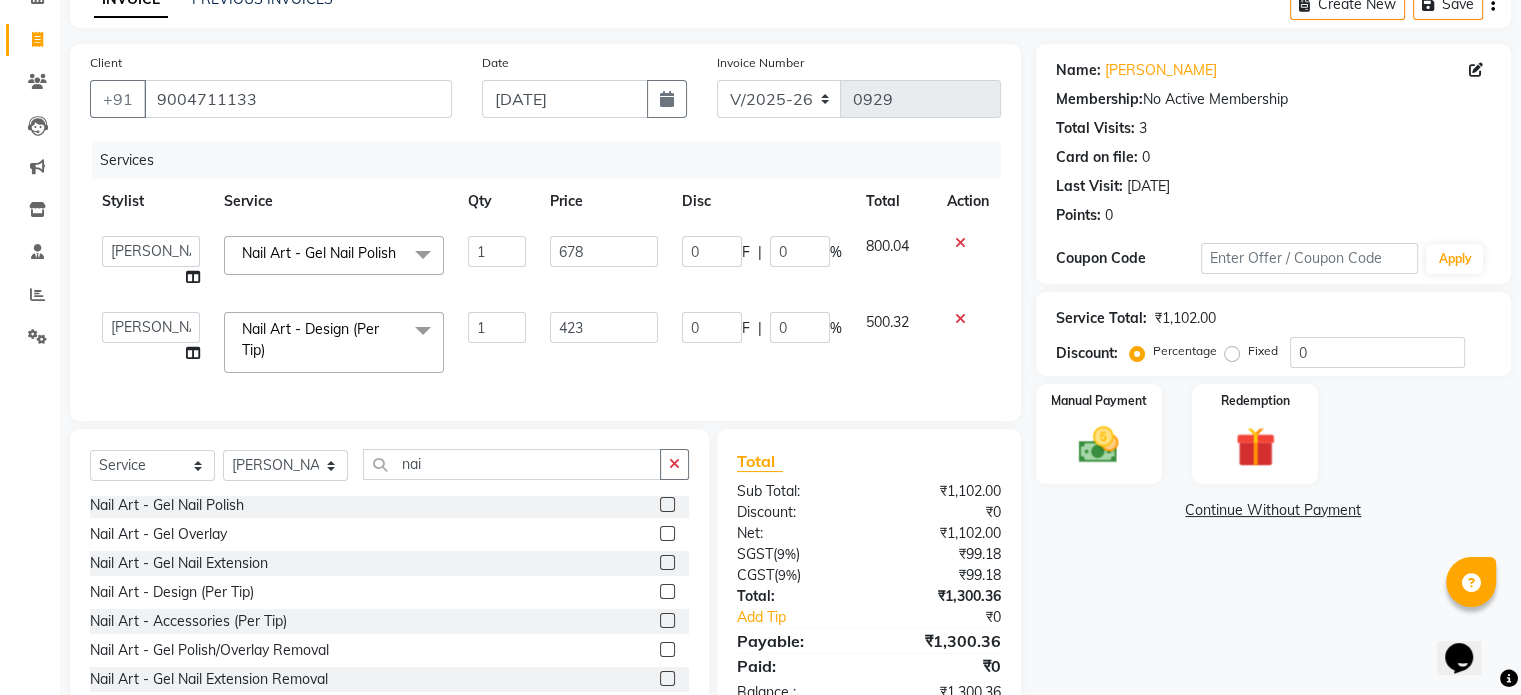 click on "Price" 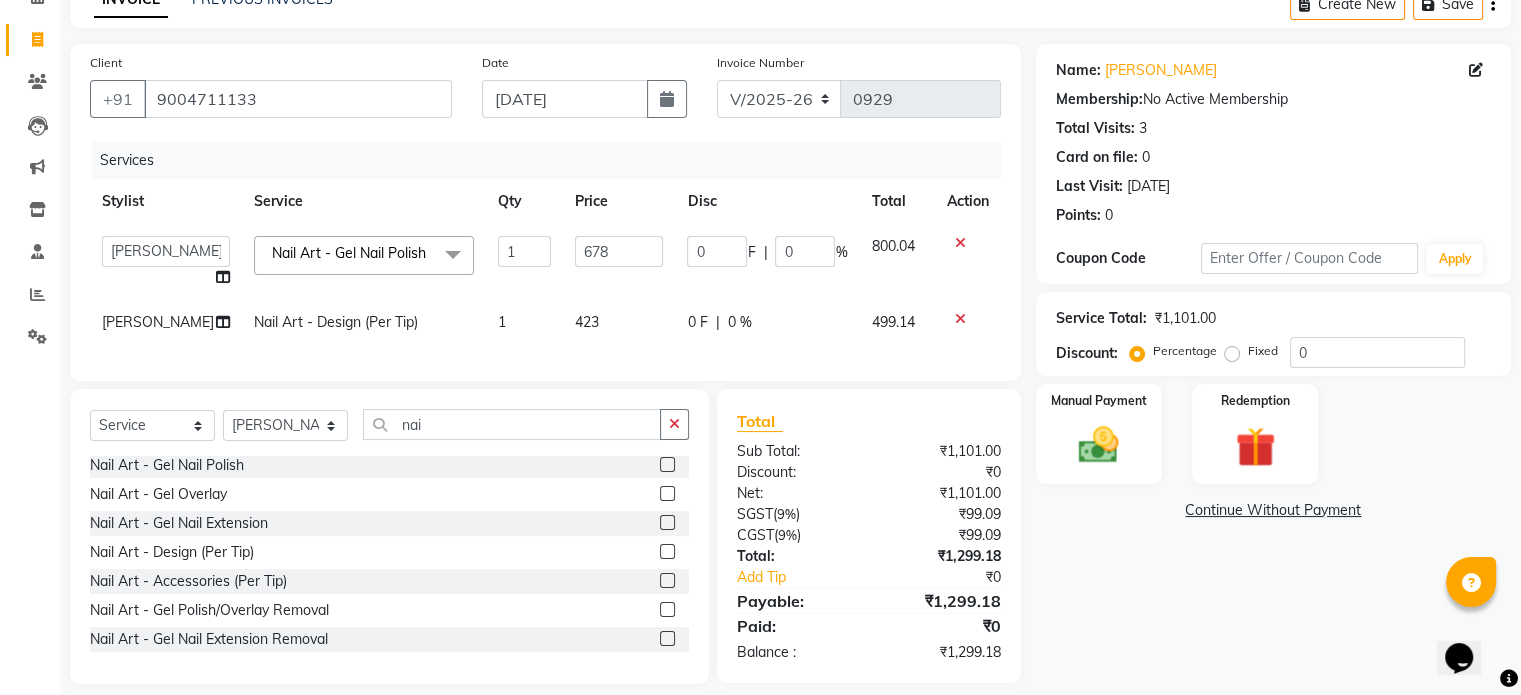 scroll, scrollTop: 149, scrollLeft: 0, axis: vertical 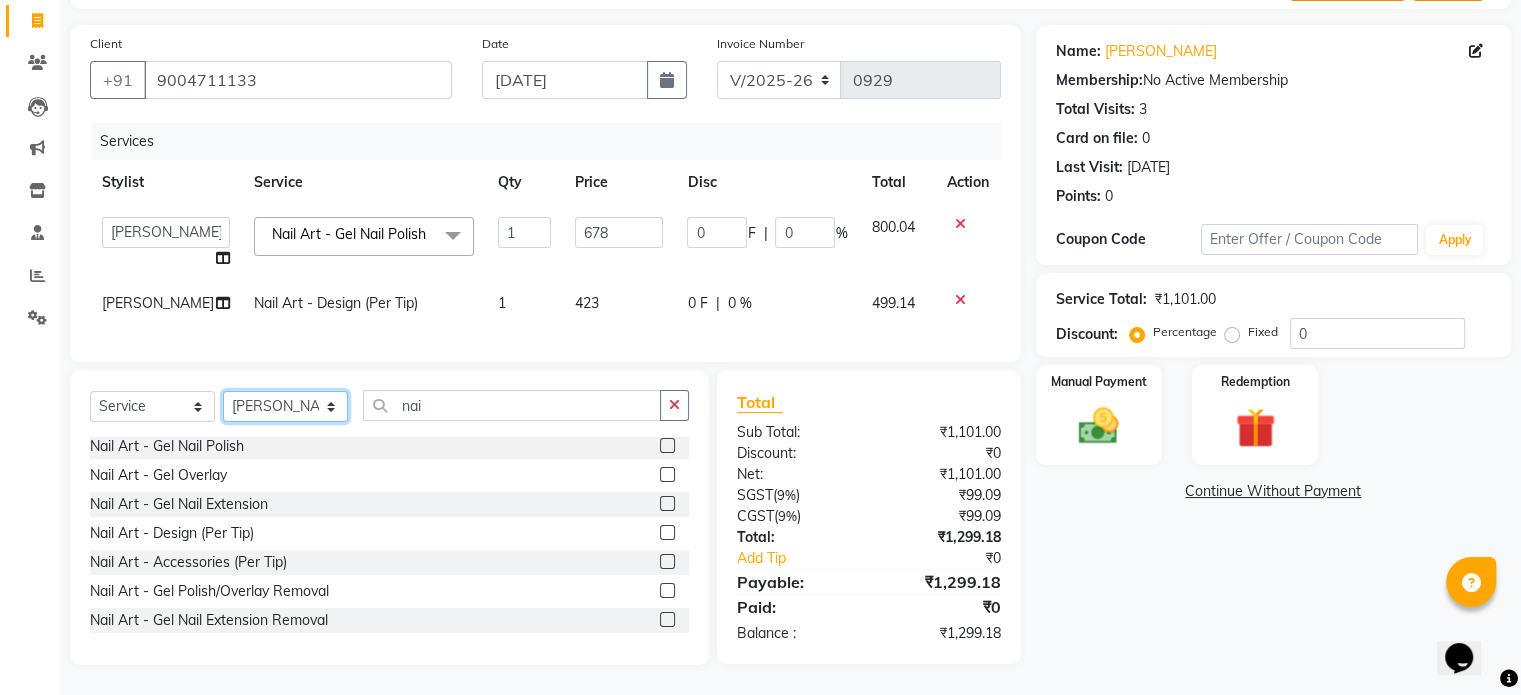 click on "Select Stylist [PERSON_NAME] [PERSON_NAME] Manager navazish [PERSON_NAME] [PERSON_NAME] [PERSON_NAME] [PERSON_NAME]" 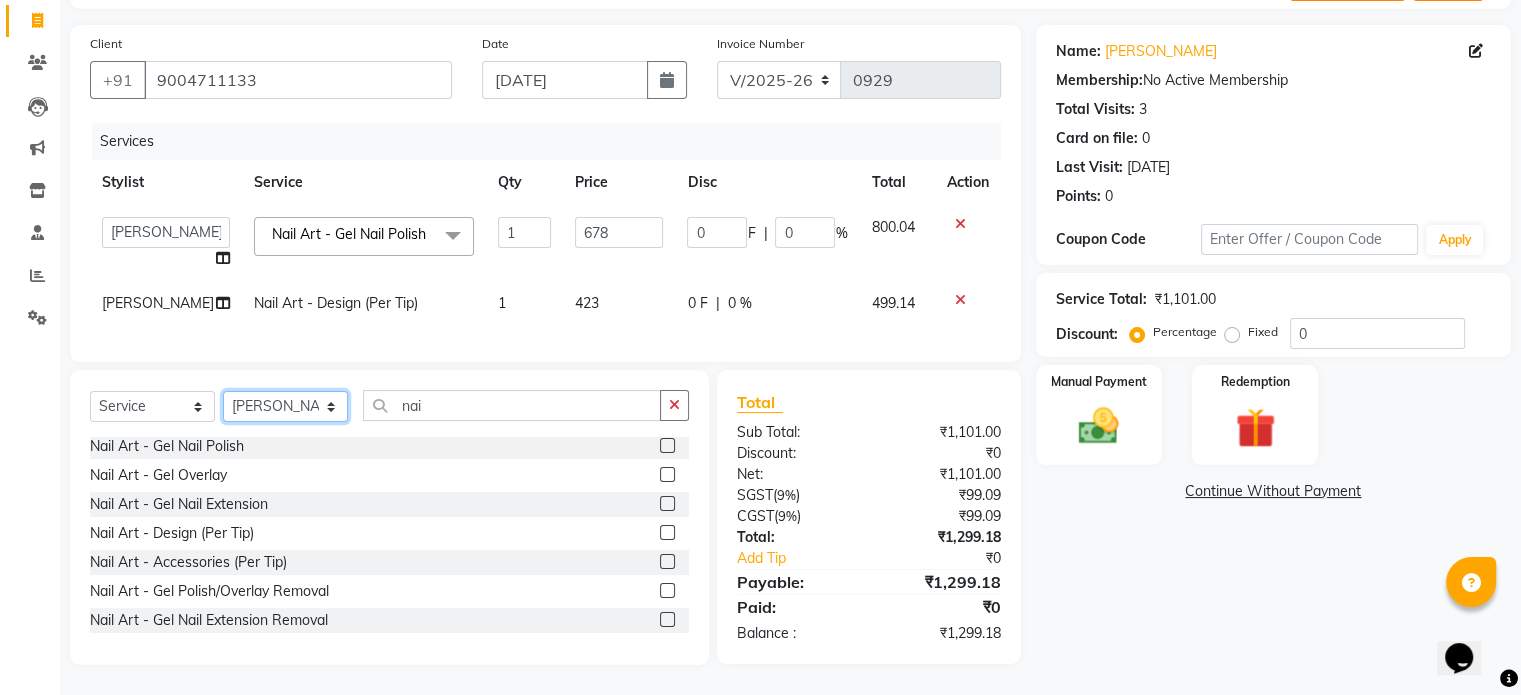 select on "85617" 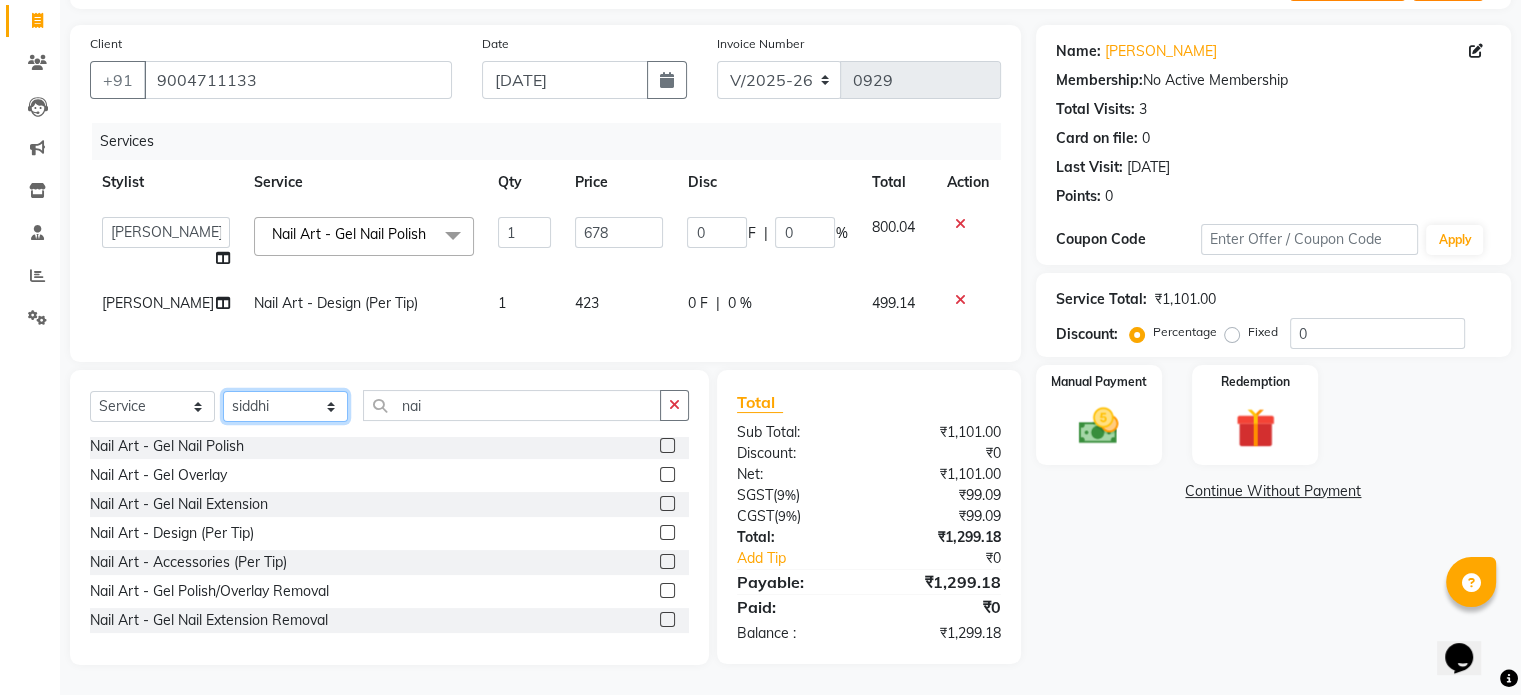 click on "Select Stylist [PERSON_NAME] [PERSON_NAME] Manager navazish [PERSON_NAME] [PERSON_NAME] [PERSON_NAME] [PERSON_NAME]" 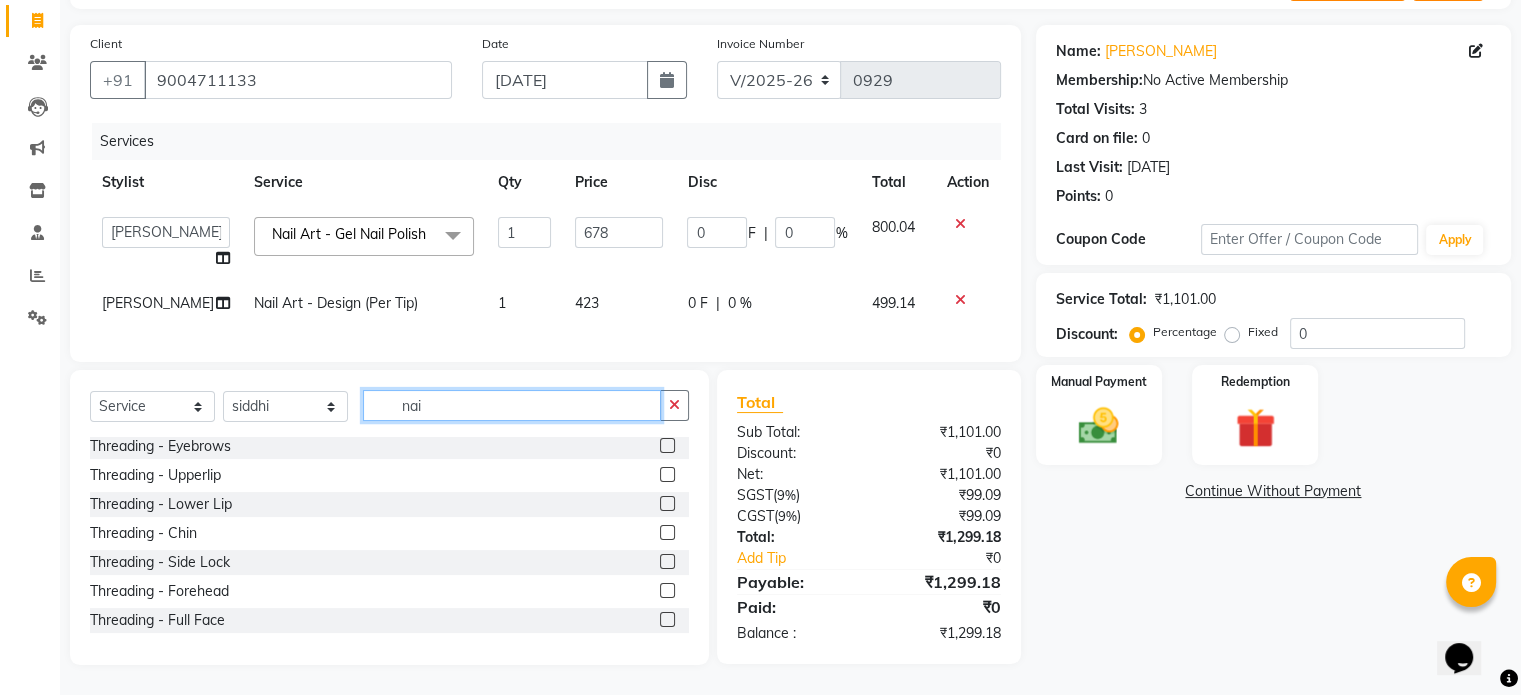 click on "nai" 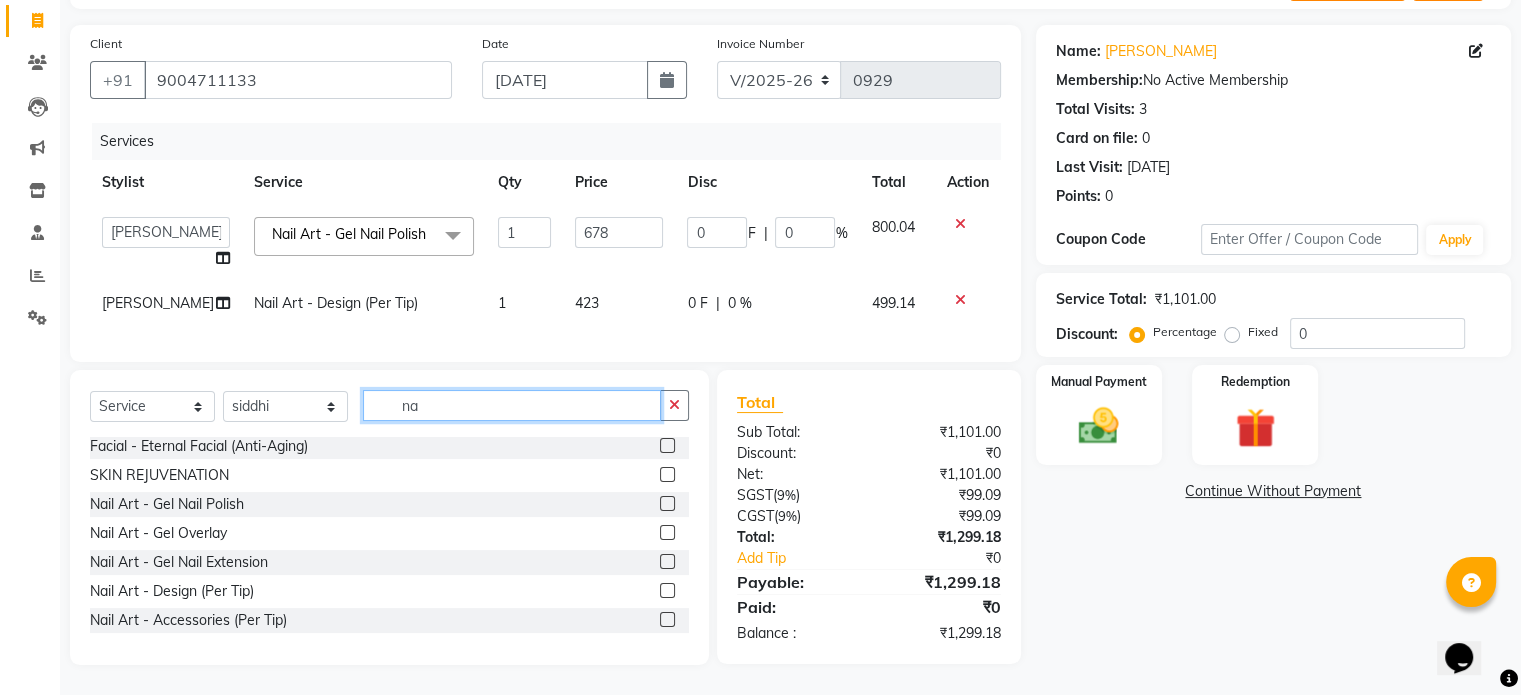 scroll, scrollTop: 0, scrollLeft: 0, axis: both 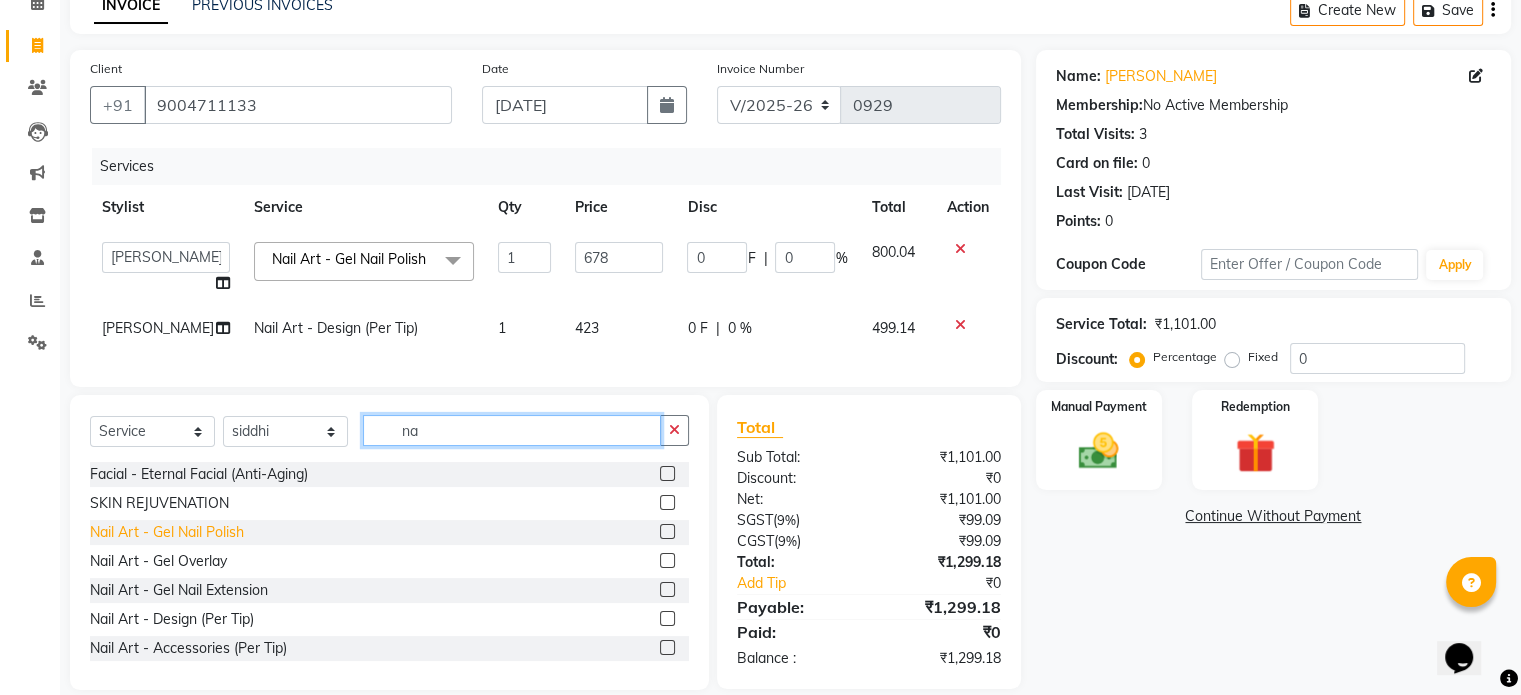 type on "na" 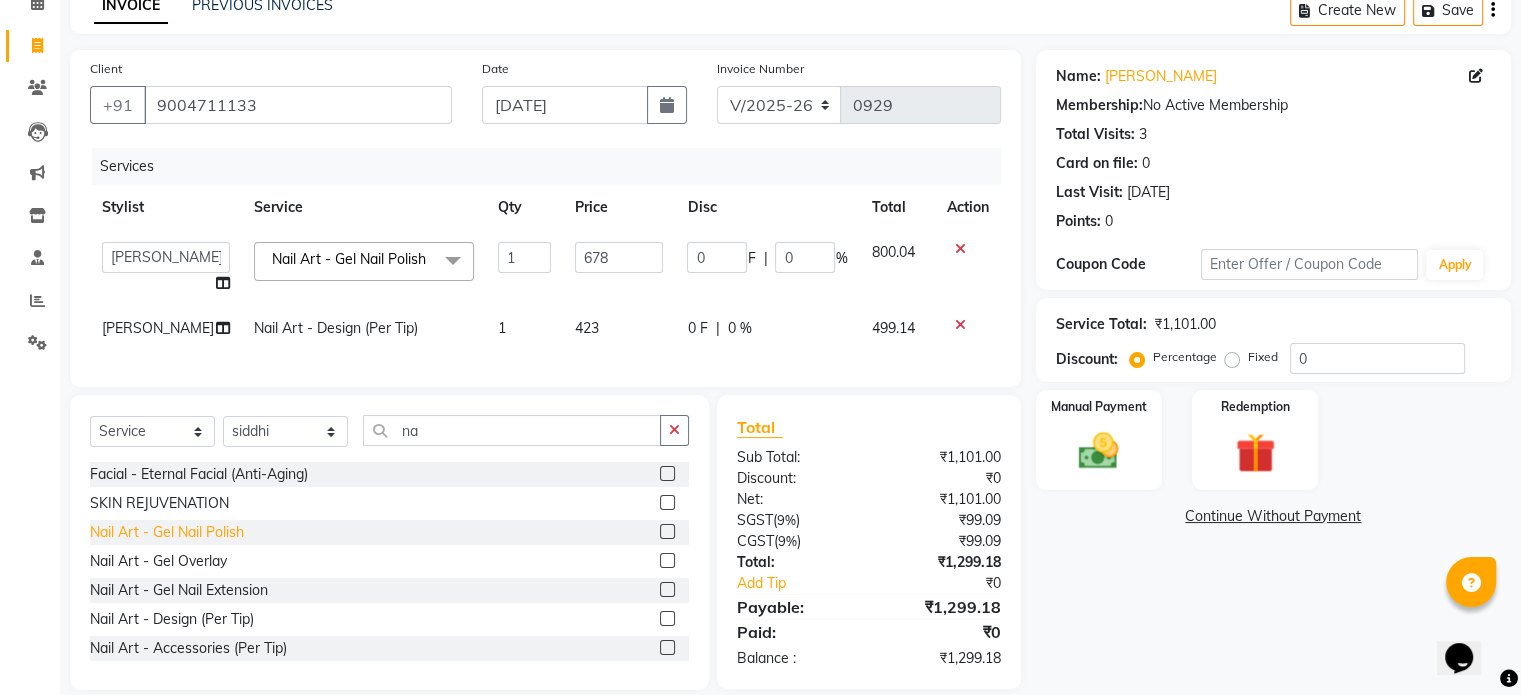 click on "Nail Art - Gel Nail Polish" 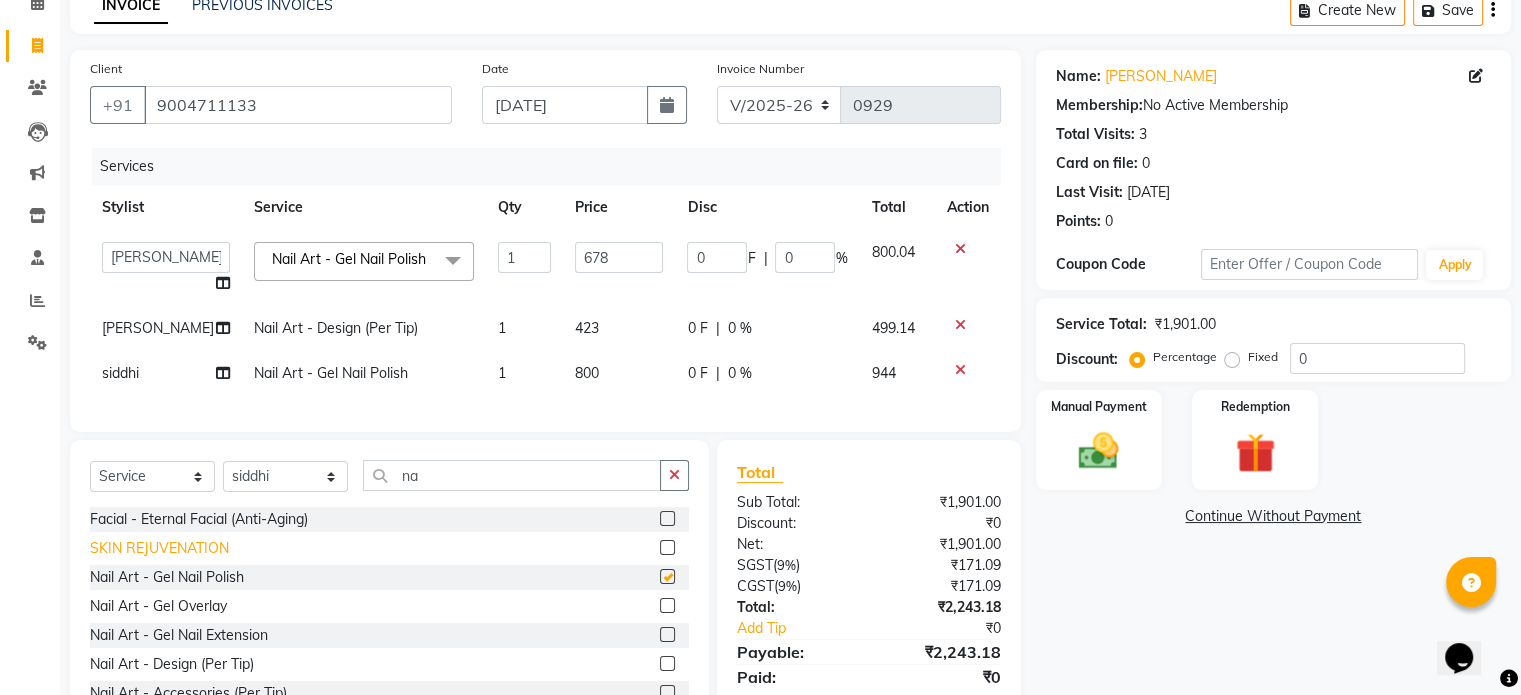 checkbox on "false" 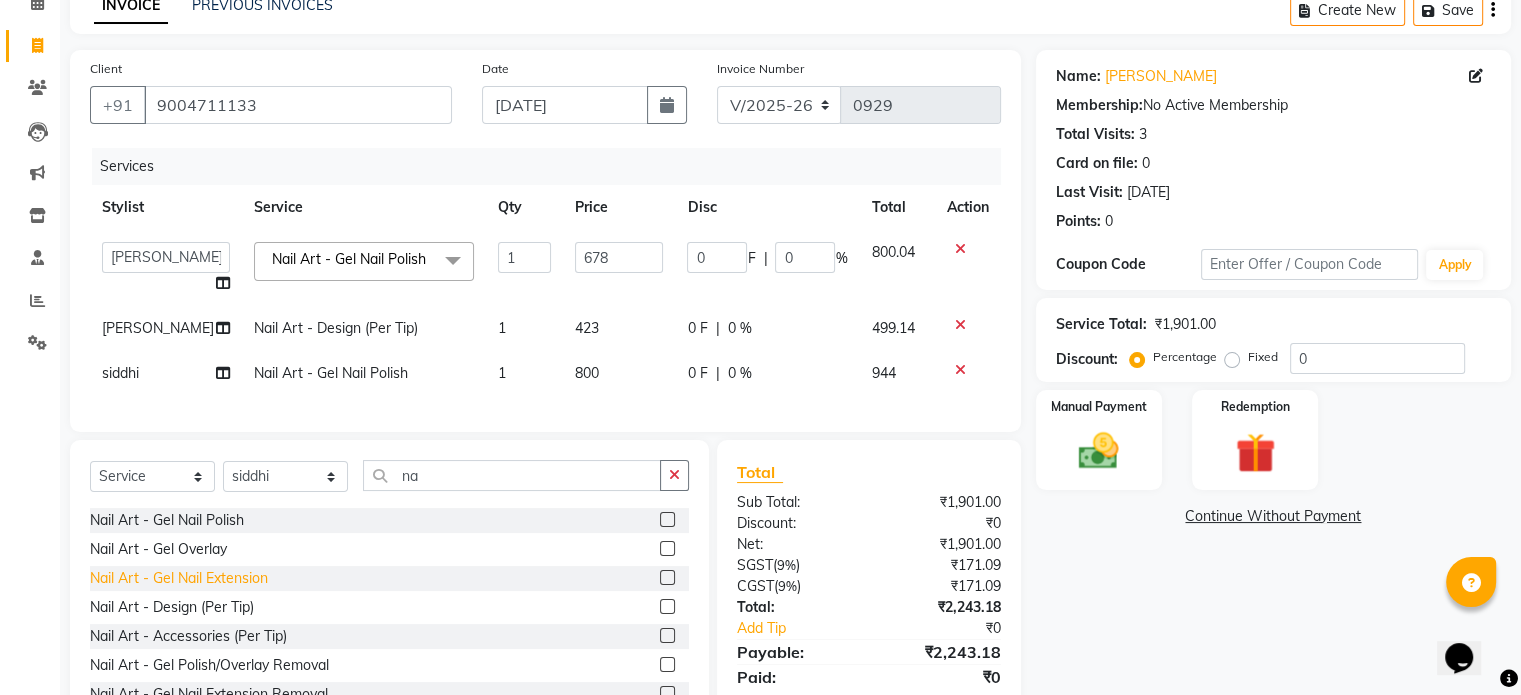 scroll, scrollTop: 60, scrollLeft: 0, axis: vertical 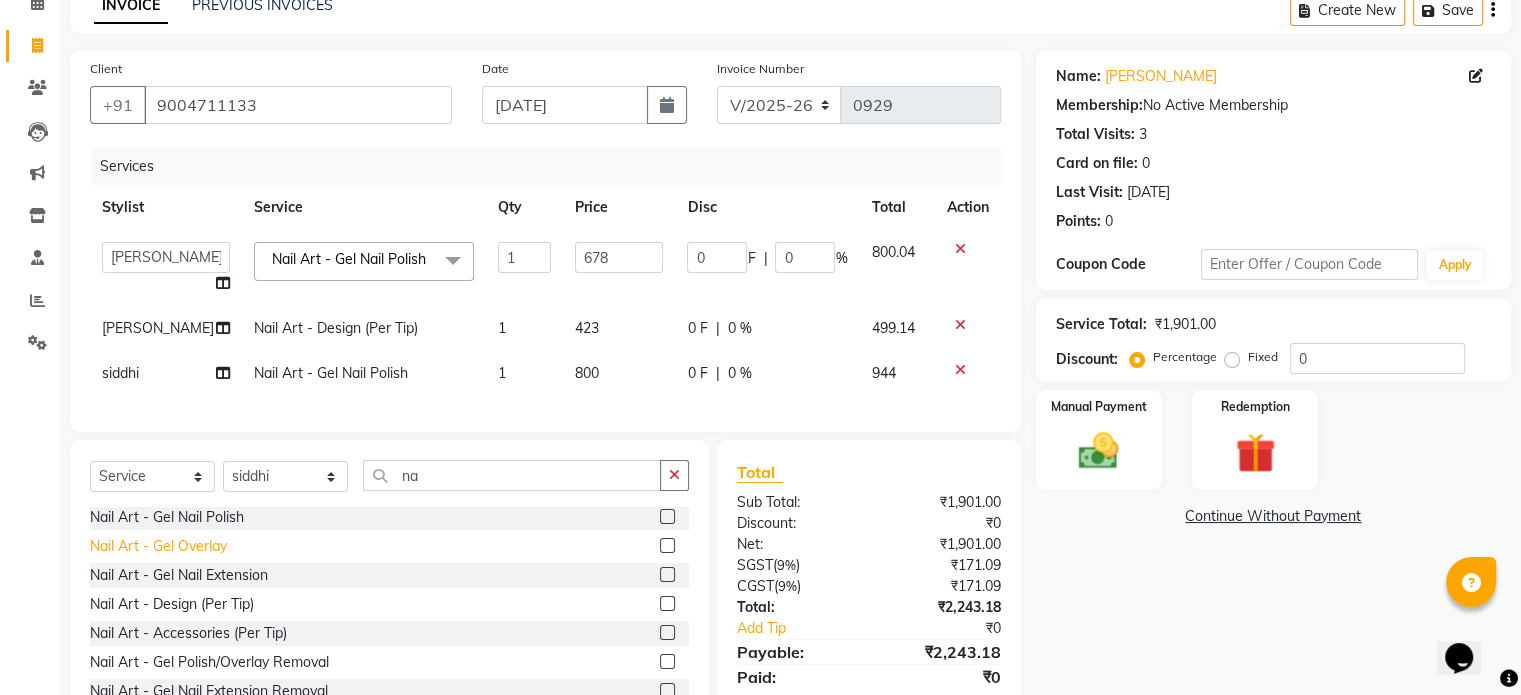 click on "Nail Art - Design (Per Tip)" 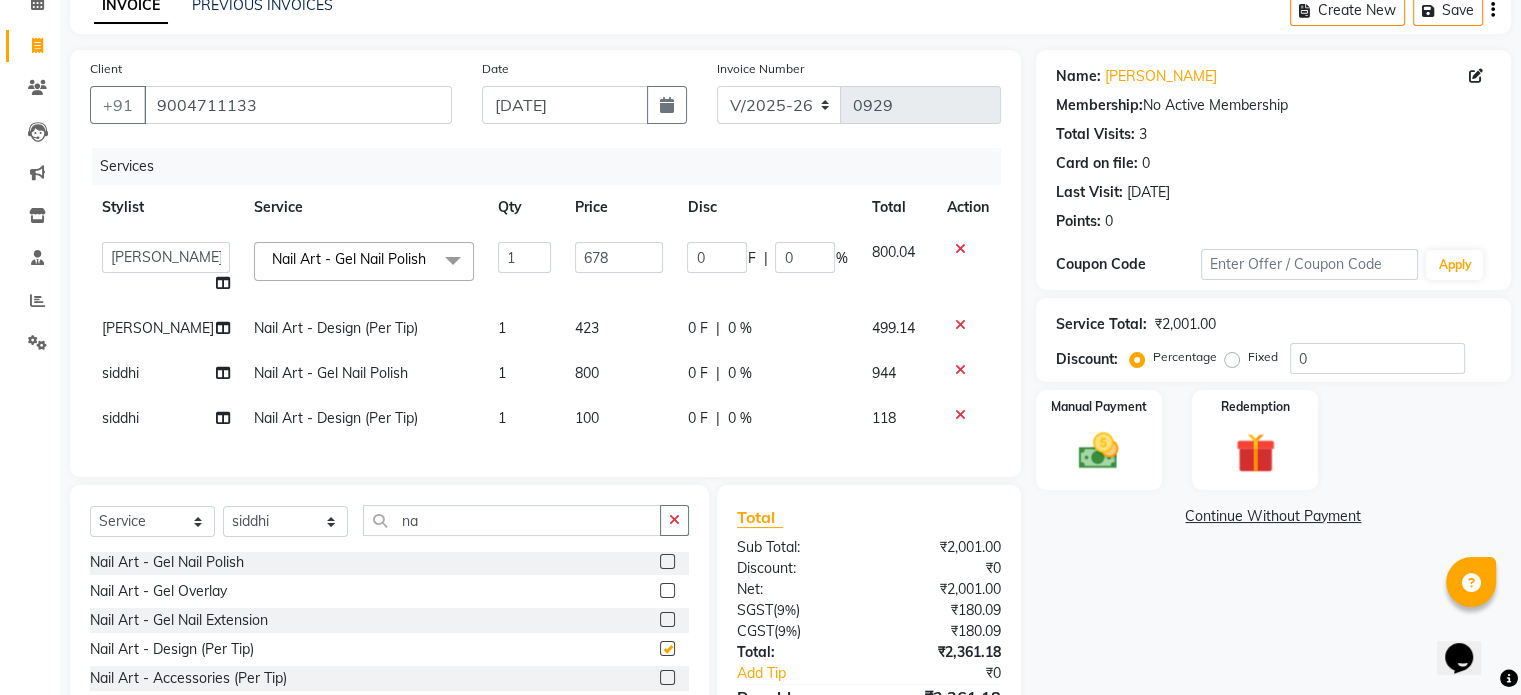 checkbox on "false" 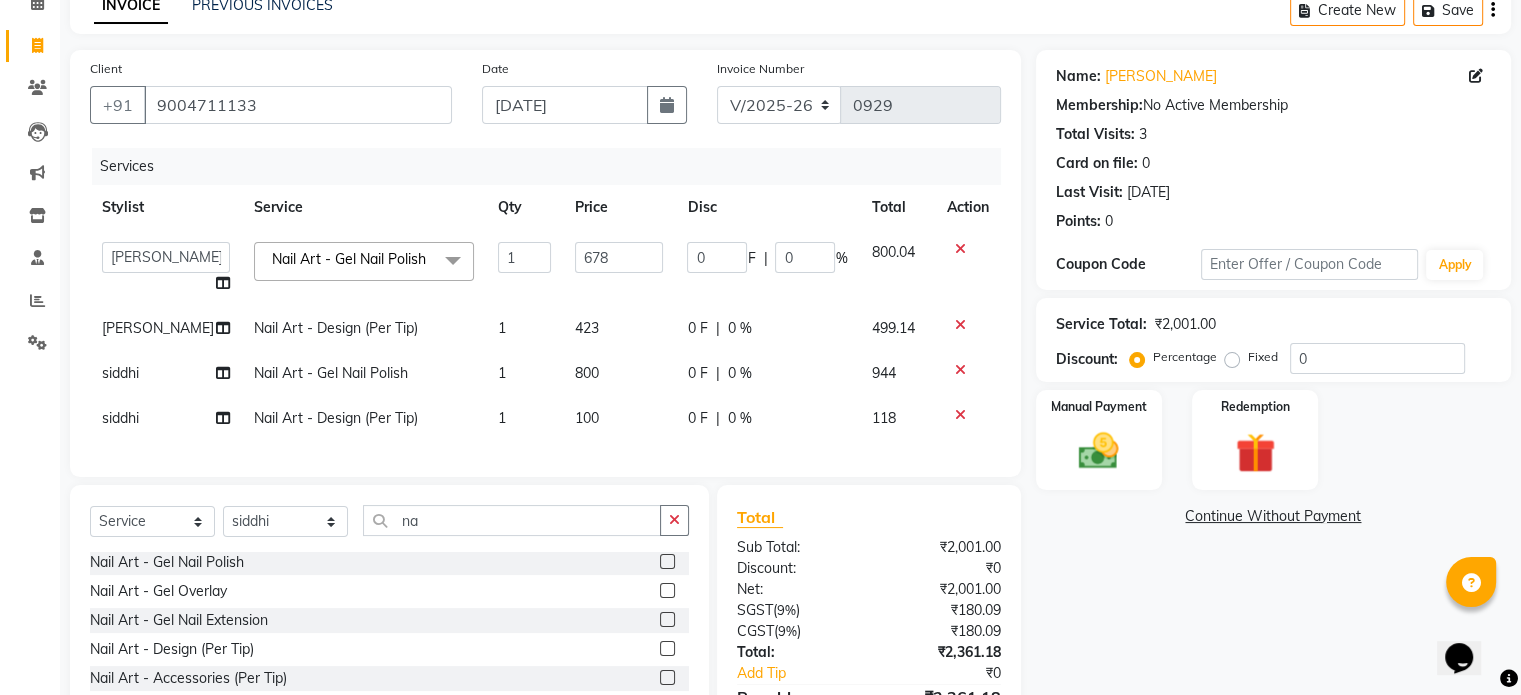 click on "800" 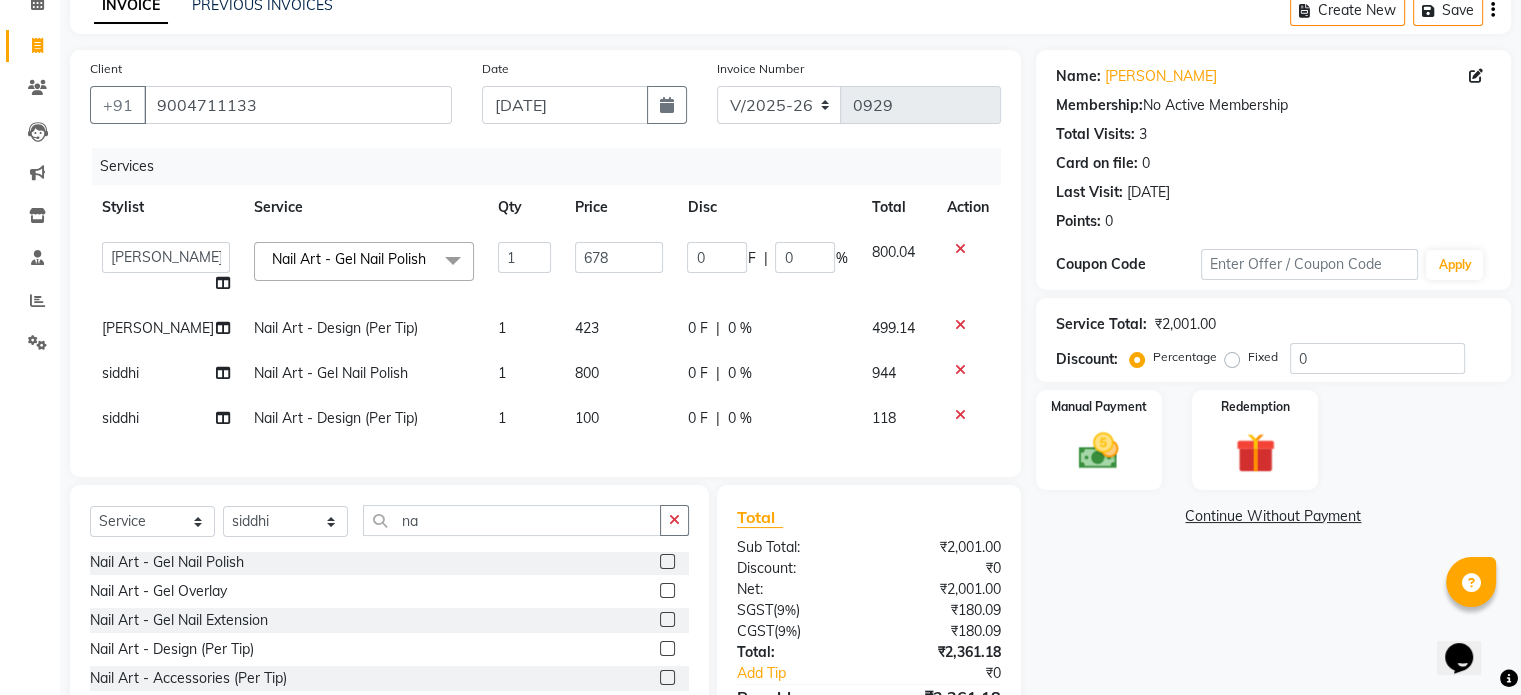 select on "85617" 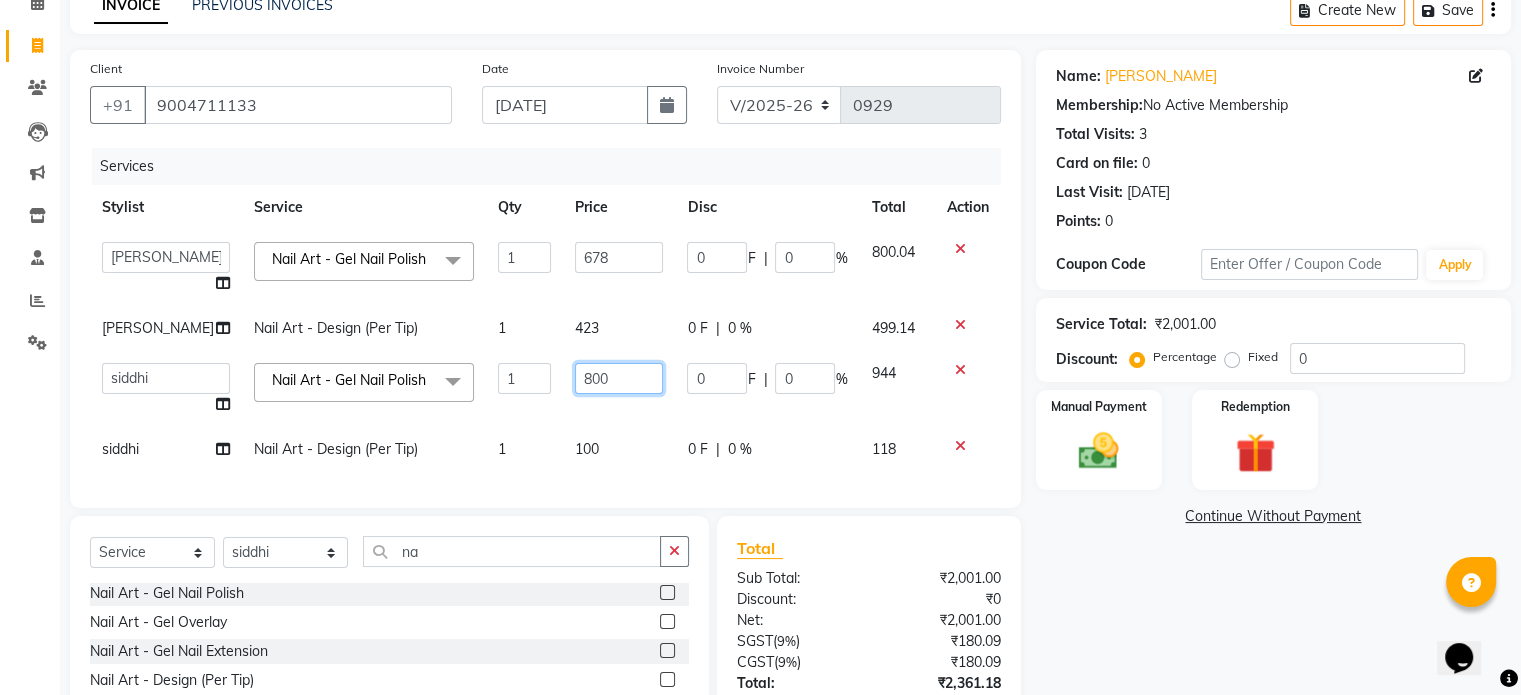click on "800" 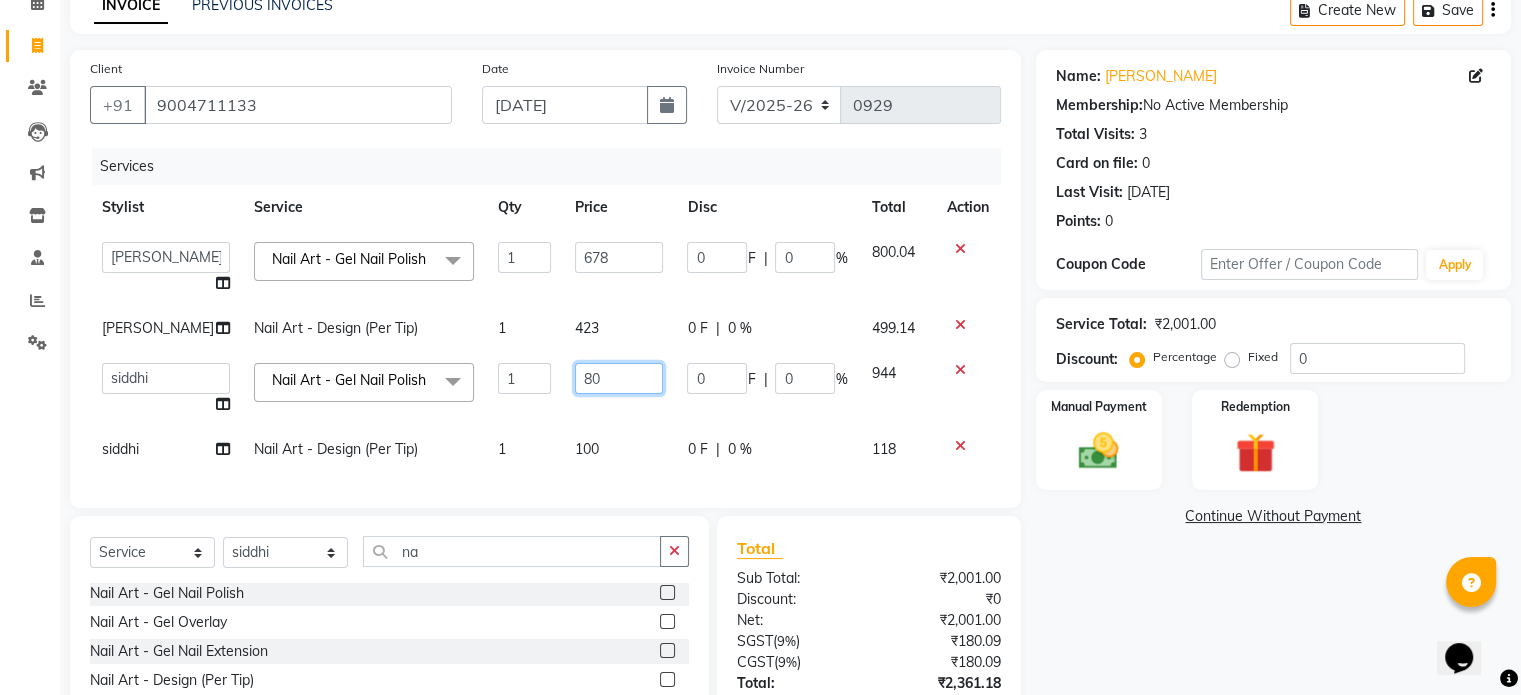 type on "8" 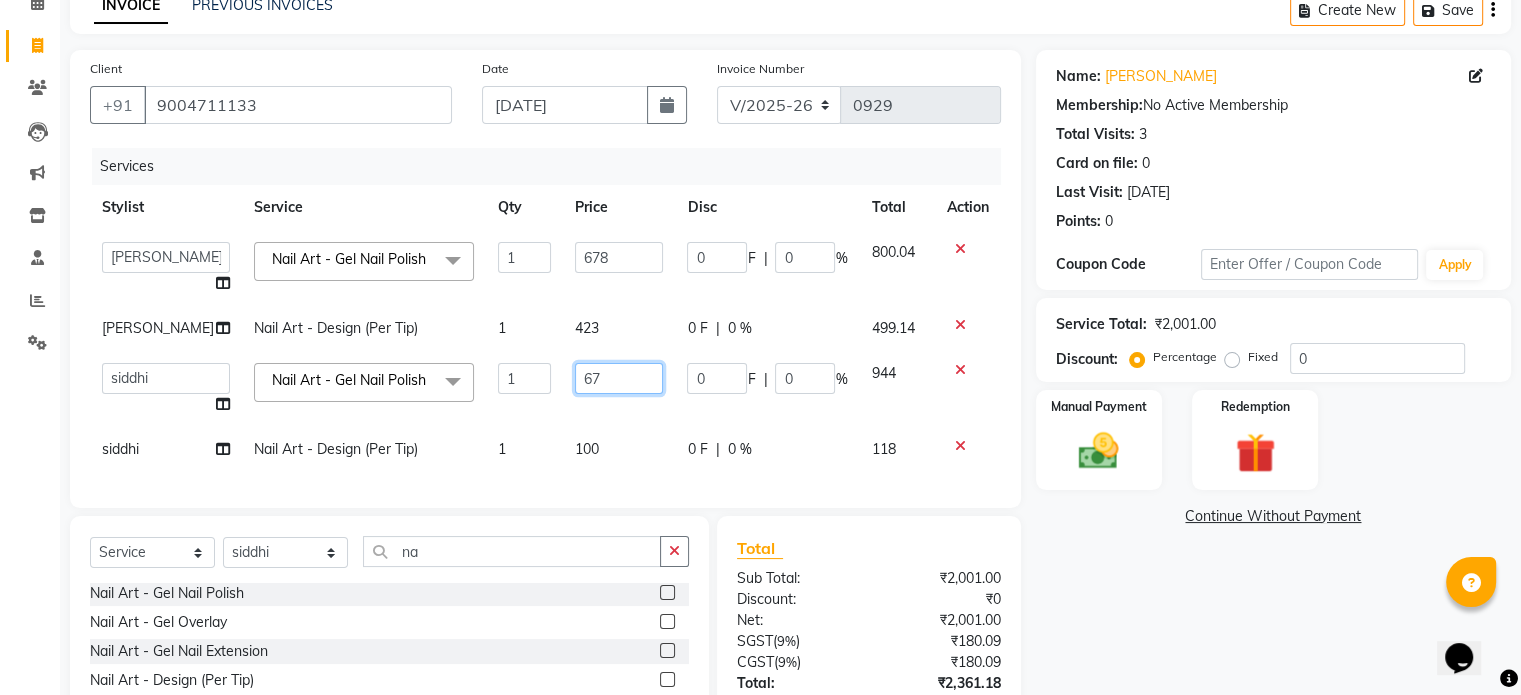 type on "678" 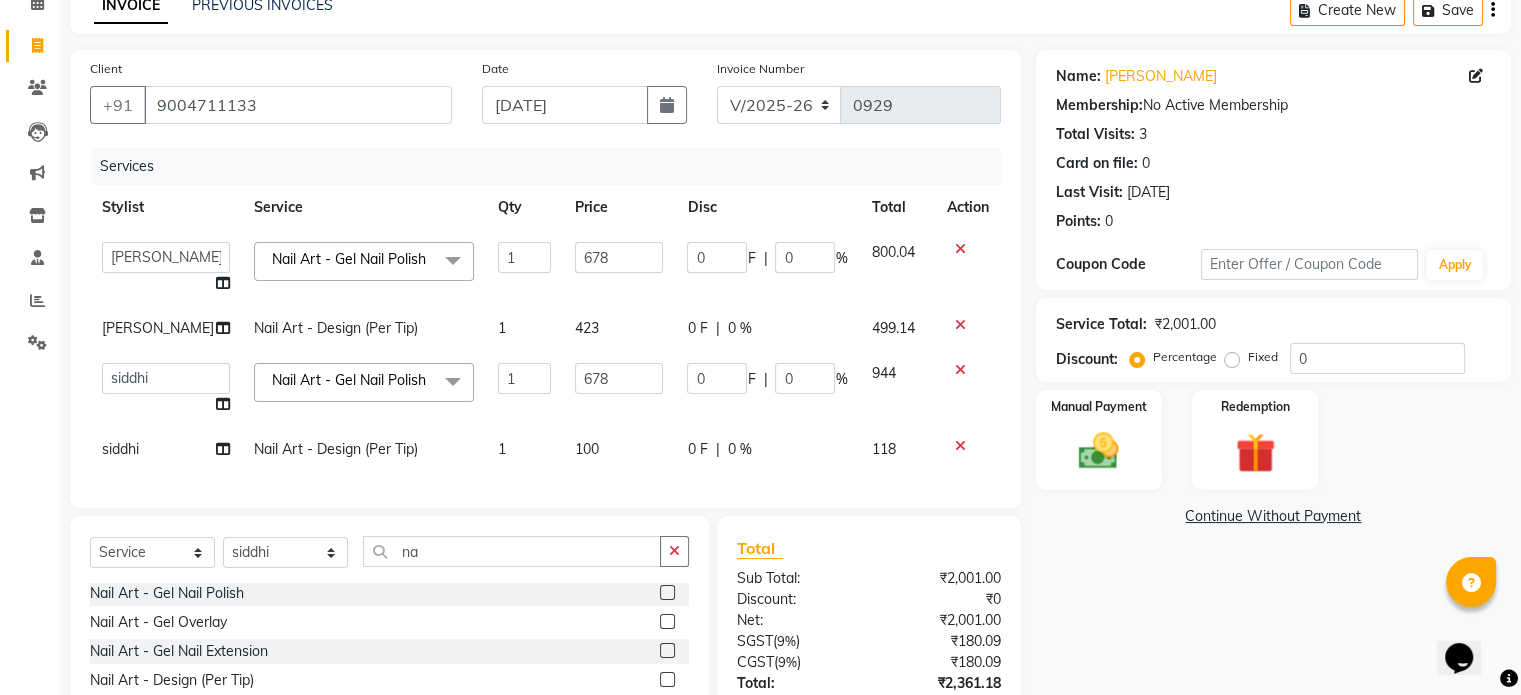 click on "Services Stylist Service Qty Price Disc Total Action  abhishek   AMBIKA   [PERSON_NAME]   Manager   navazish   [PERSON_NAME]   [PERSON_NAME]   [PERSON_NAME]   [PERSON_NAME]  Nail Art - Gel Nail Polish  x Threading - Eyebrows Threading - Upperlip Threading - Lower Lip Threading - Chin Threading - Side Lock Threading - Forehead Threading - Full Face Threading - Jawline Threading - Neck Scieutific Combing green peel DERMA PEELING  LHR YELLOW PEEL LE MARINE TREATMENT tatto removal D - Tan - Underarm D - Tan - Feet D - Tan - Face & Neck D - Tan - Full Arm/Half Arm D - Tan - Half Back/Front D - Tan - [MEDICAL_DATA] D - Tan - Face Neck & Blouse Line D - Tan - Full Back/Front D - Tan - Full Leg/Half Leg D - Tan - Full Body Waxing - Sugar Wax Full Arm Waxing - Sugar Wax Full Leg Waxing - Sugar Wax Half Arm Waxing - Sugar Wax Half Leg Waxing - Sugar Wax Under Arm Waxing - Sugar Wax Chin Waxing - Sugar Wax Upperlip/Lowerlip Waxing - Sugar Wax Side Lock Waxing - Sugar Wax Forehead Waxing - Sugar Wax Jawline CARBON FACIAL" 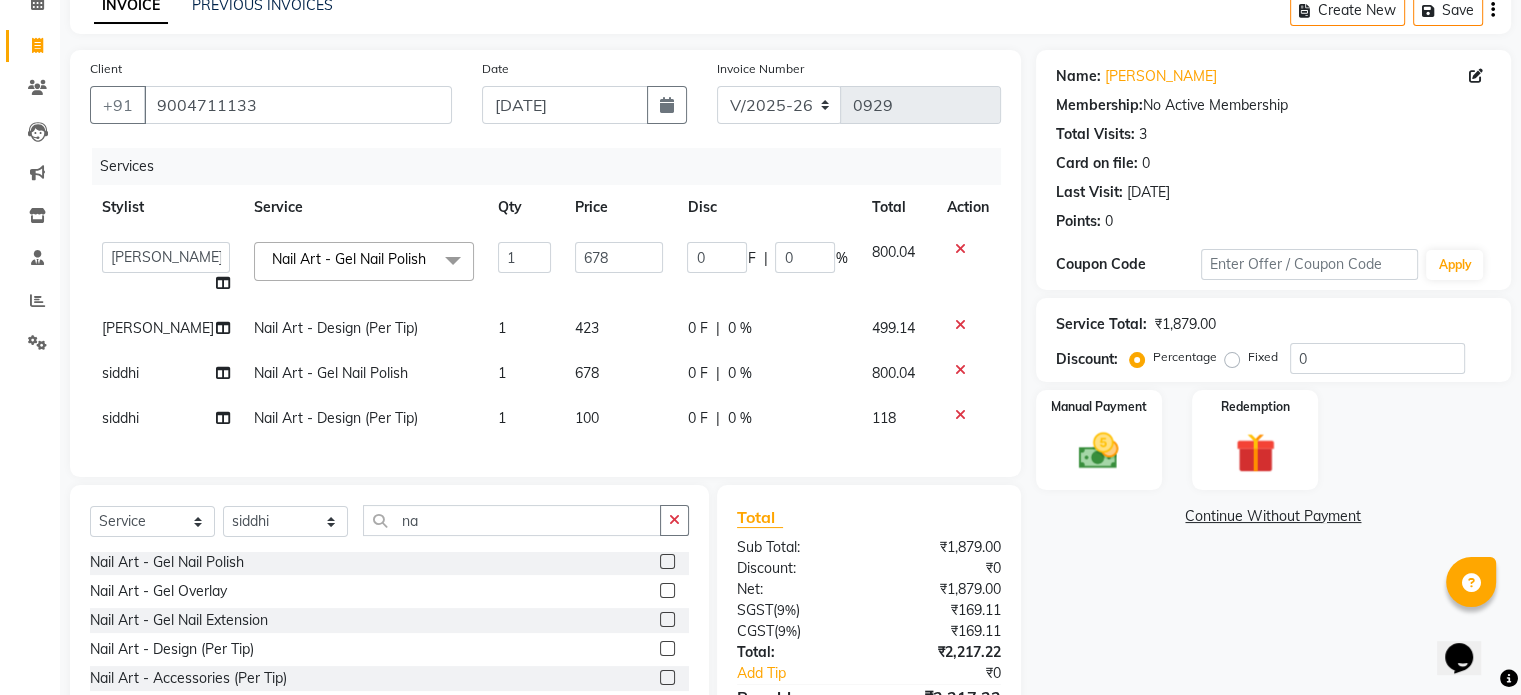 click on "100" 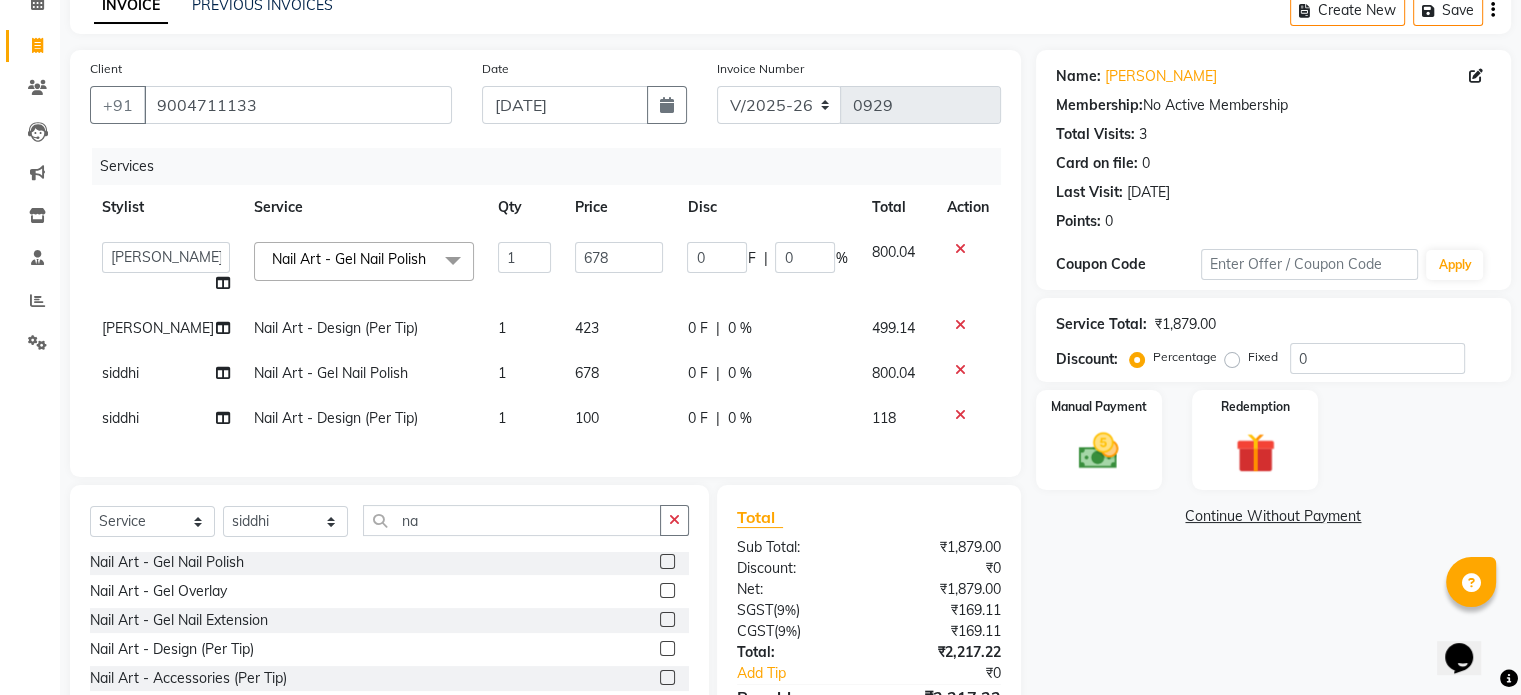 select on "85617" 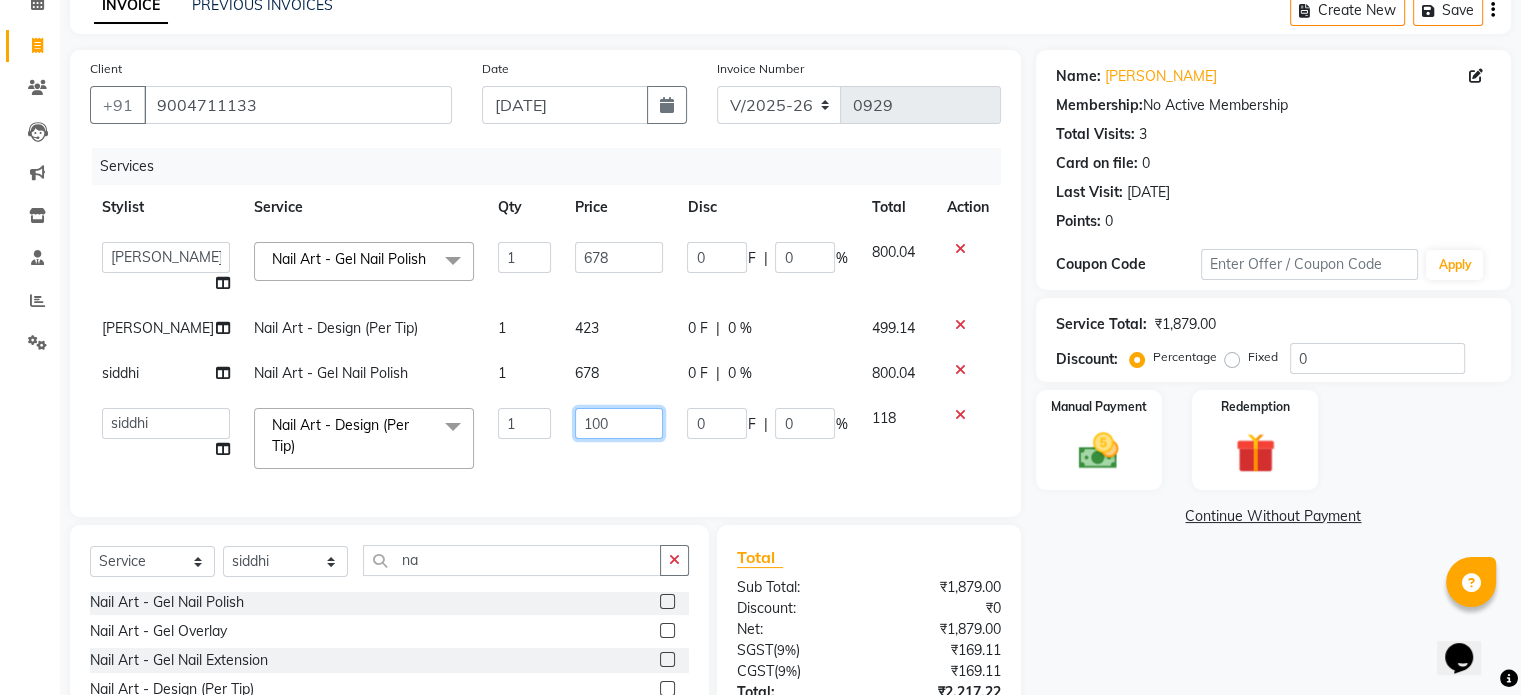 click on "100" 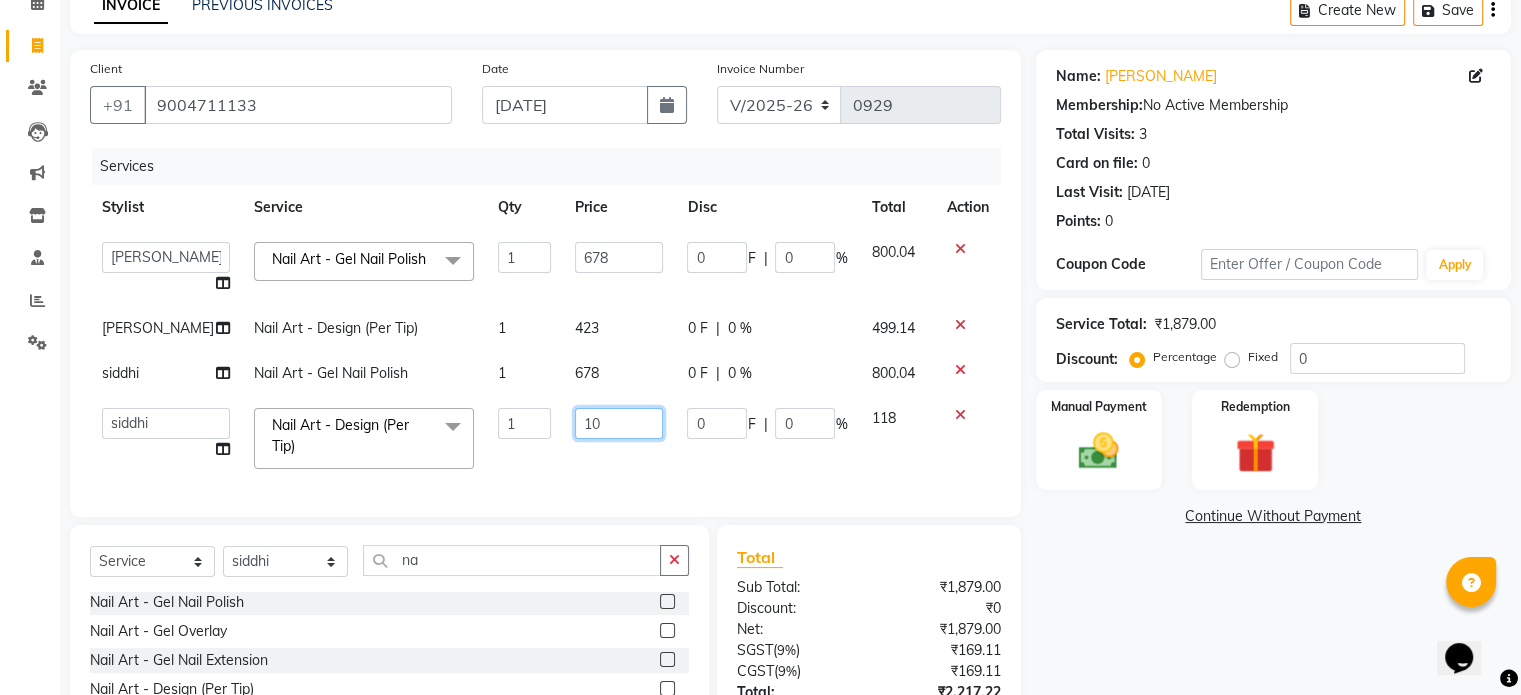 type on "1" 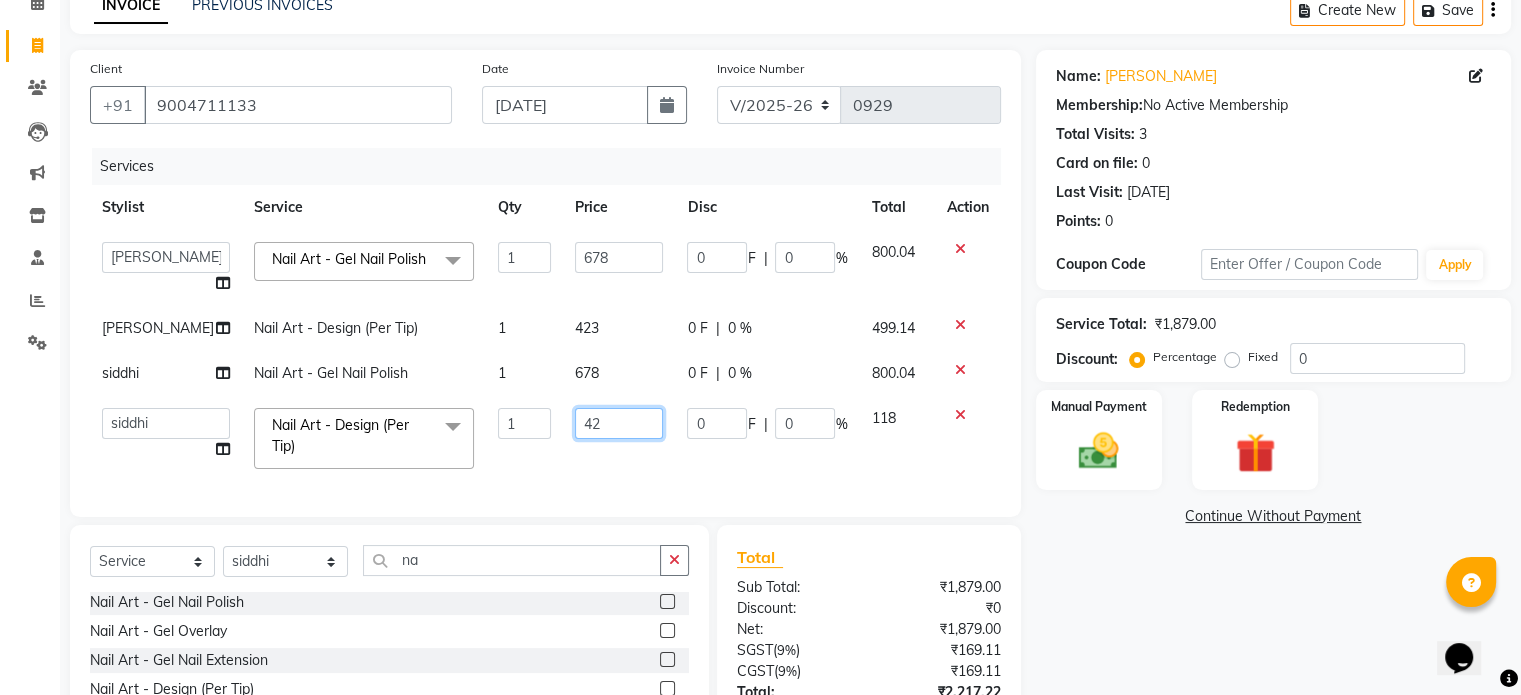 type on "423" 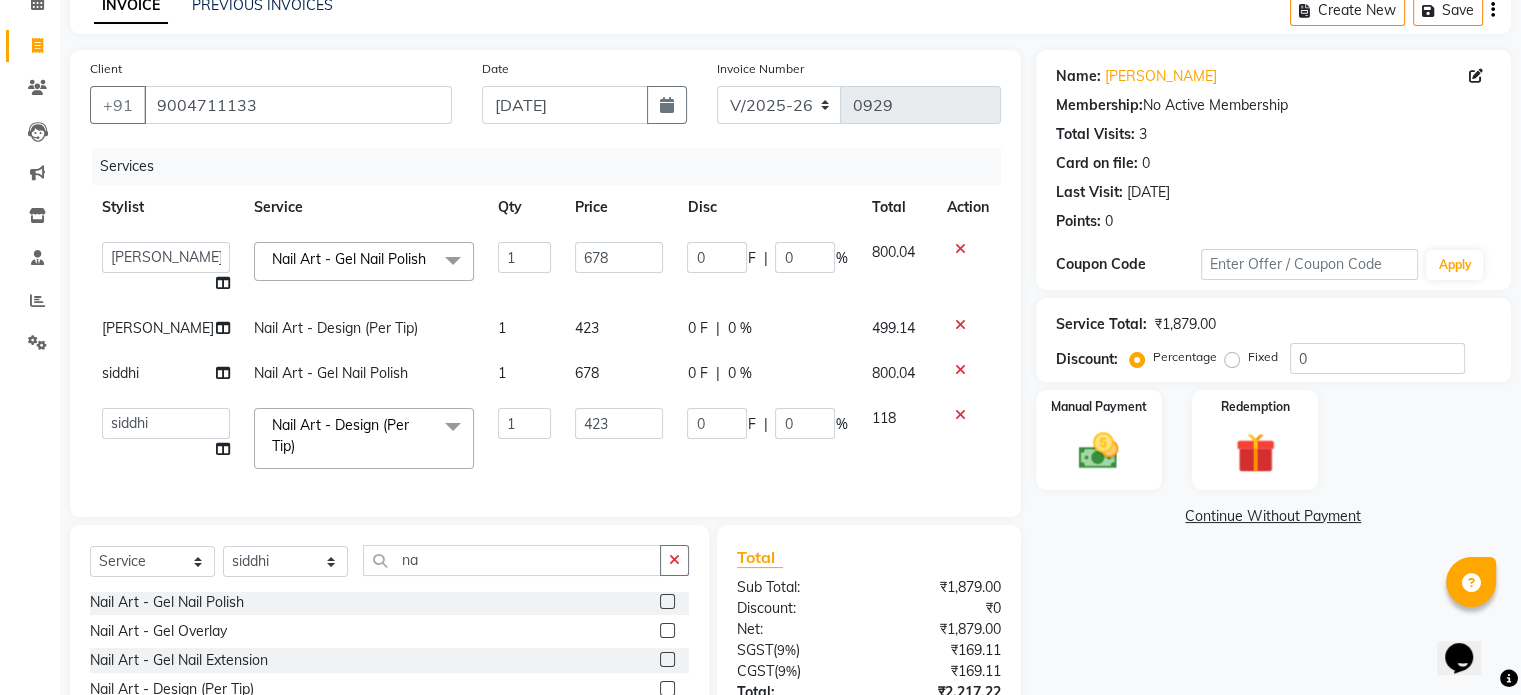 click on "Services Stylist Service Qty Price Disc Total Action  abhishek   AMBIKA   [PERSON_NAME]   Manager   navazish   [PERSON_NAME]   [PERSON_NAME]   [PERSON_NAME]   [PERSON_NAME]  Nail Art - Gel Nail Polish  x Threading - Eyebrows Threading - Upperlip Threading - Lower Lip Threading - Chin Threading - Side Lock Threading - Forehead Threading - Full Face Threading - Jawline Threading - Neck Scieutific Combing green peel DERMA PEELING  LHR YELLOW PEEL LE MARINE TREATMENT tatto removal D - Tan - Underarm D - Tan - Feet D - Tan - Face & Neck D - Tan - Full Arm/Half Arm D - Tan - Half Back/Front D - Tan - [MEDICAL_DATA] D - Tan - Face Neck & Blouse Line D - Tan - Full Back/Front D - Tan - Full Leg/Half Leg D - Tan - Full Body Waxing - Sugar Wax Full Arm Waxing - Sugar Wax Full Leg Waxing - Sugar Wax Half Arm Waxing - Sugar Wax Half Leg Waxing - Sugar Wax Under Arm Waxing - Sugar Wax Chin Waxing - Sugar Wax Upperlip/Lowerlip Waxing - Sugar Wax Side Lock Waxing - Sugar Wax Forehead Waxing - Sugar Wax Jawline CARBON FACIAL" 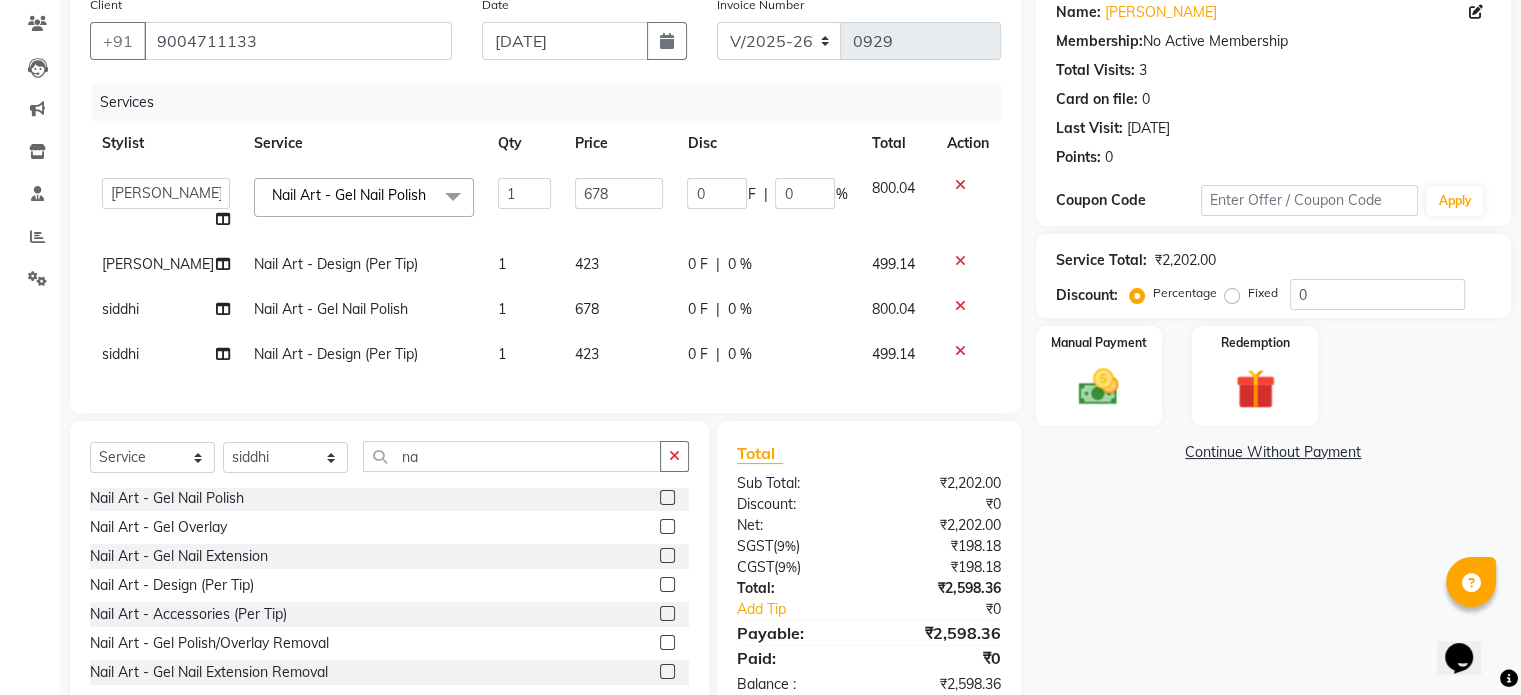 scroll, scrollTop: 239, scrollLeft: 0, axis: vertical 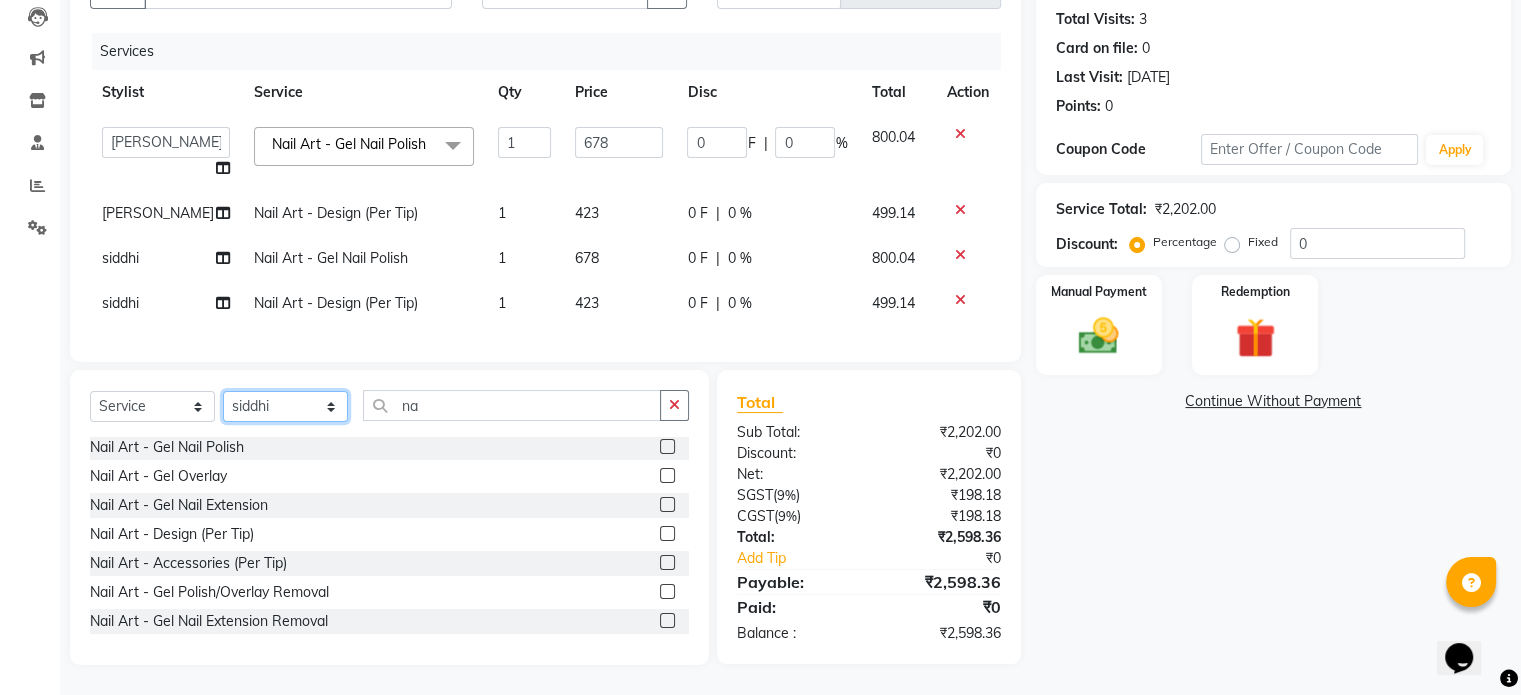 click on "Select Stylist [PERSON_NAME] [PERSON_NAME] Manager navazish [PERSON_NAME] [PERSON_NAME] [PERSON_NAME] [PERSON_NAME]" 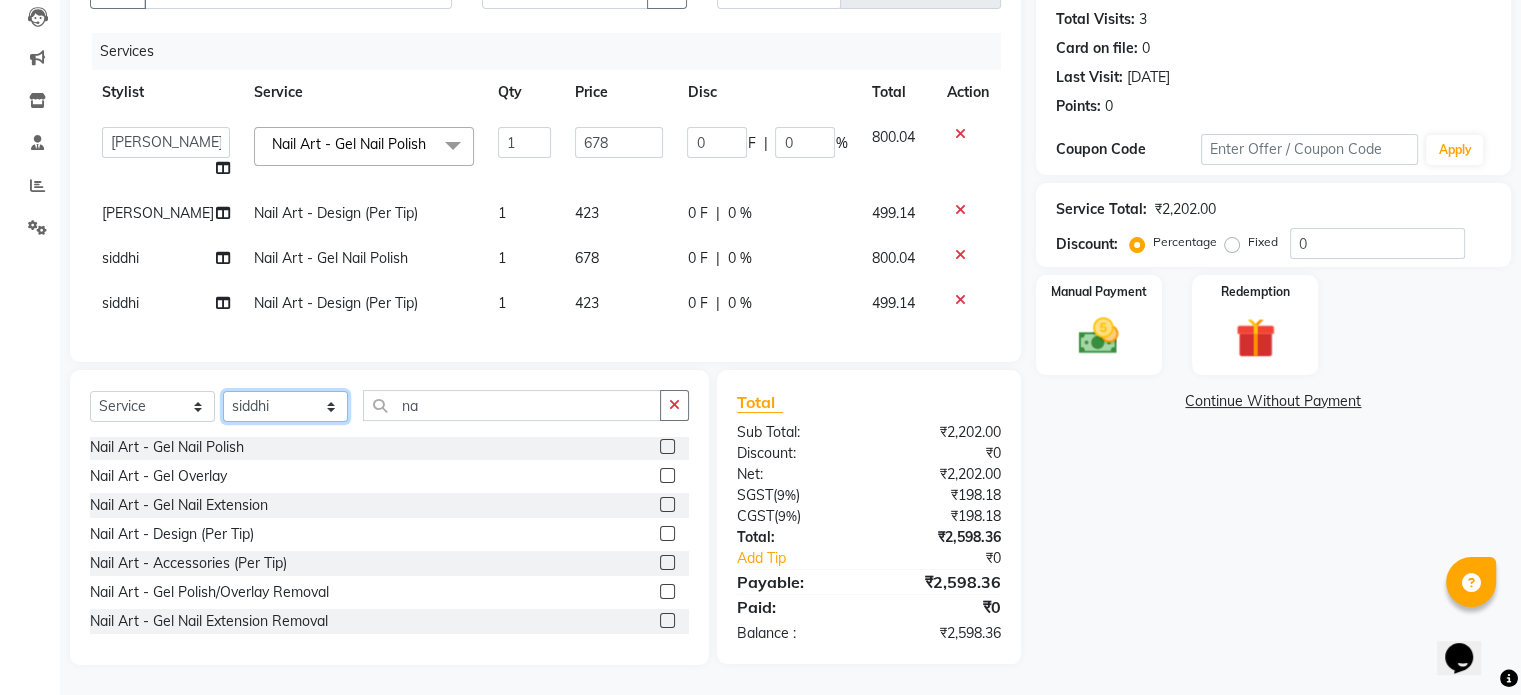 select on "14928" 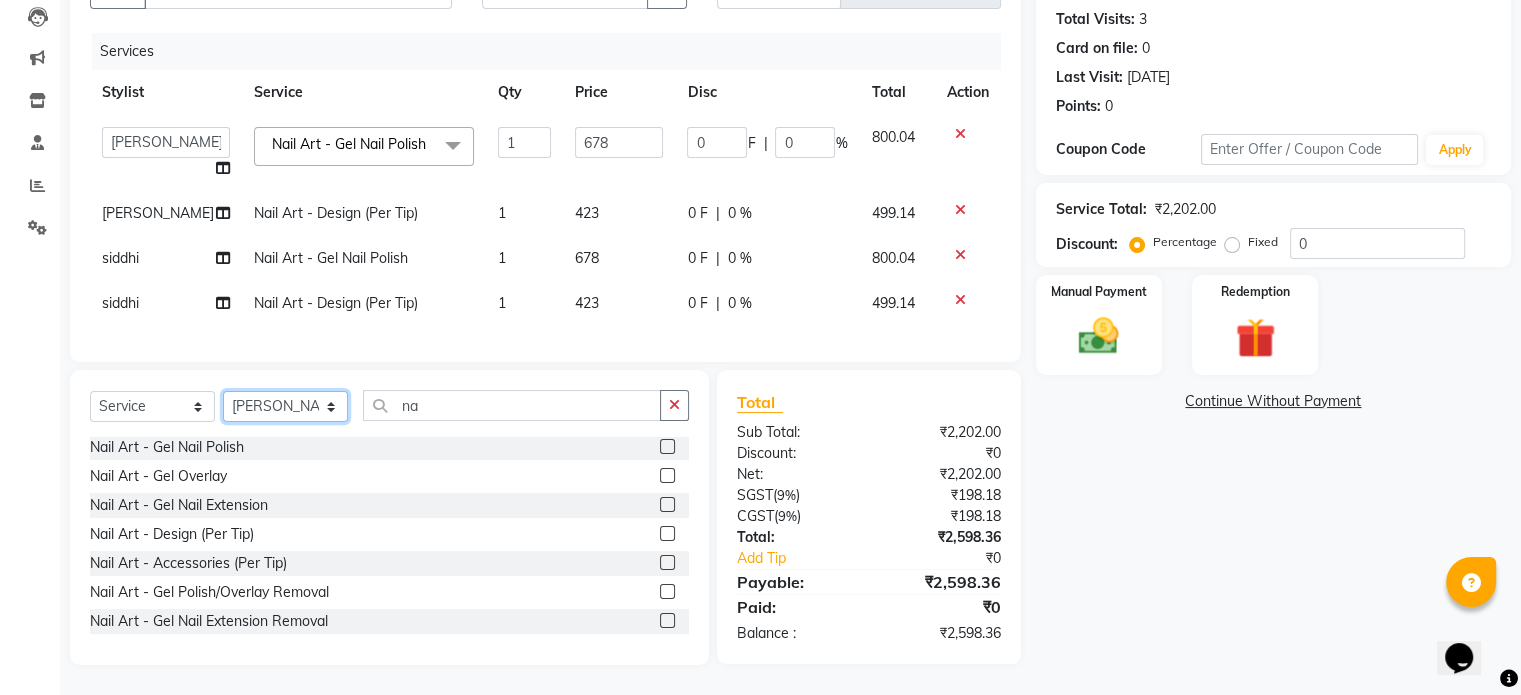 click on "Select Stylist [PERSON_NAME] [PERSON_NAME] Manager navazish [PERSON_NAME] [PERSON_NAME] [PERSON_NAME] [PERSON_NAME]" 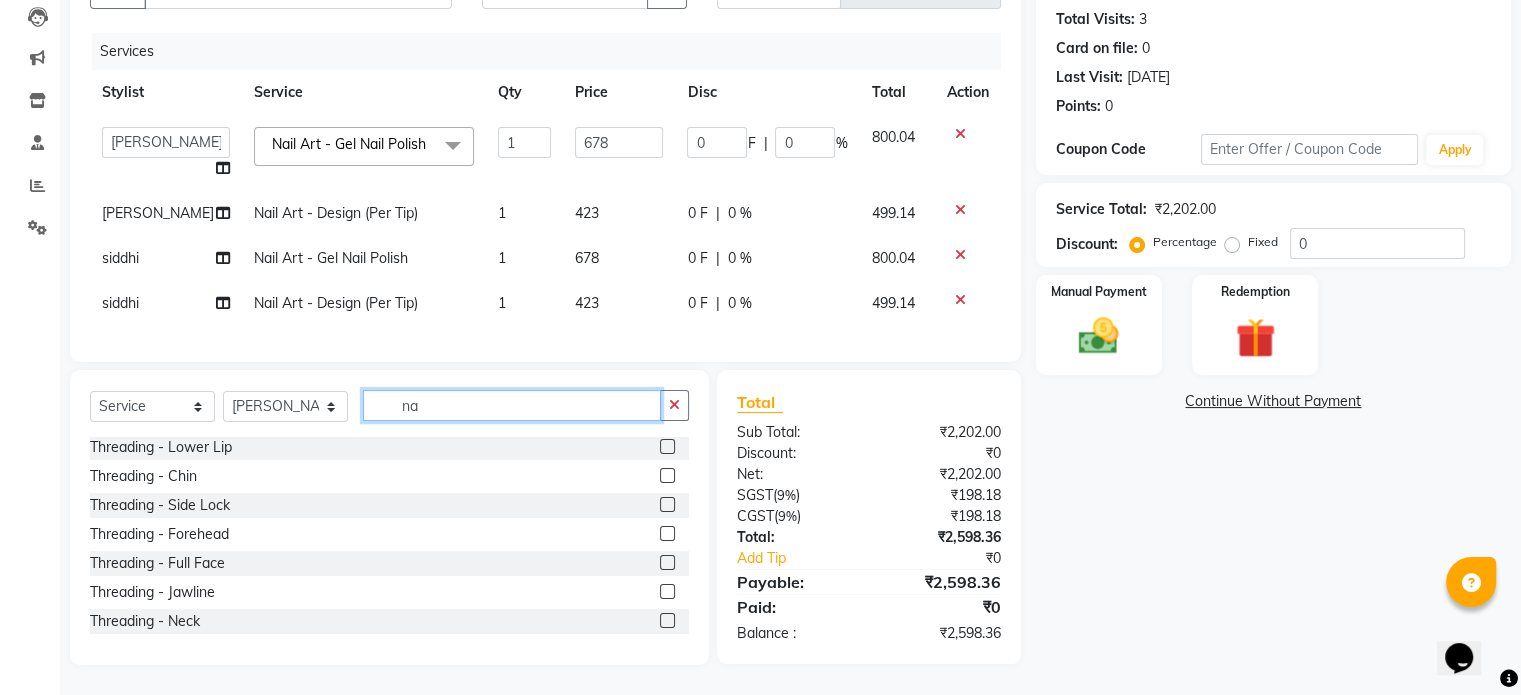 click on "na" 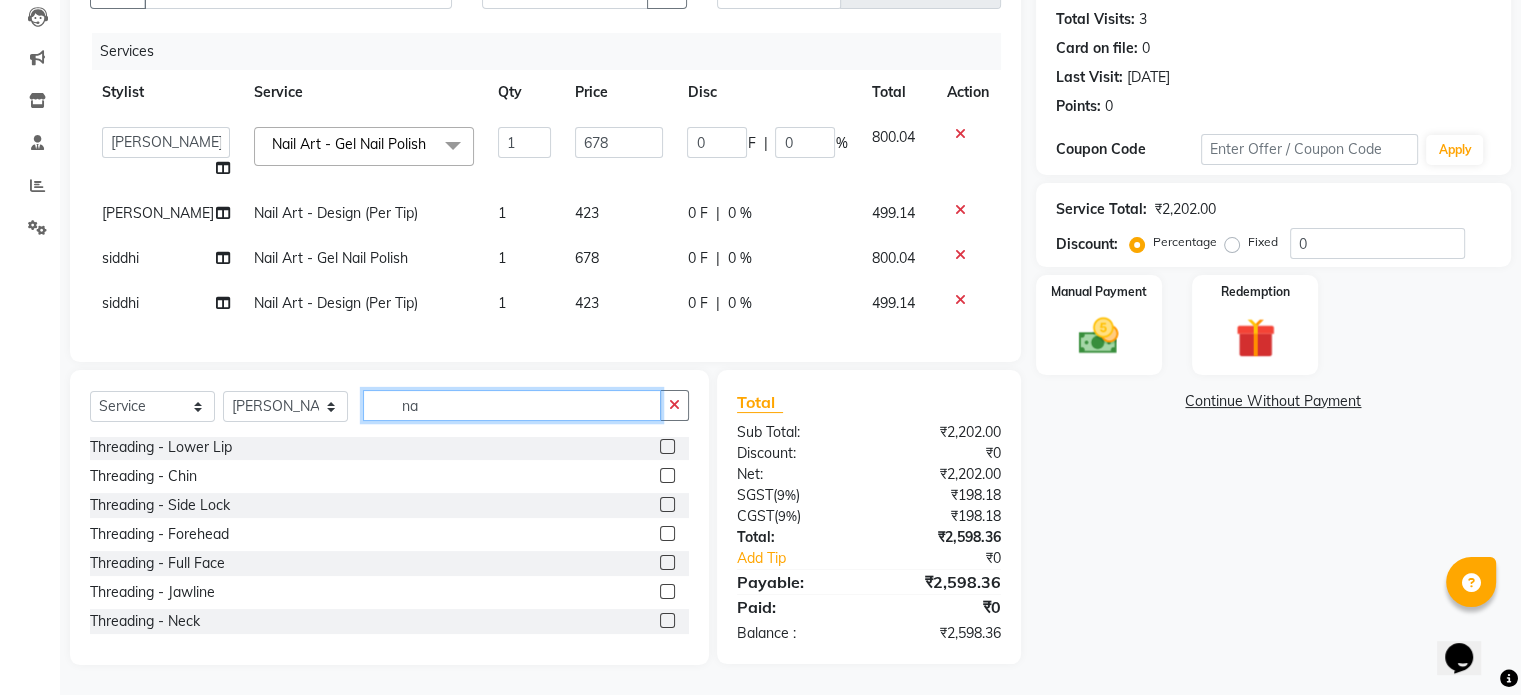 type on "n" 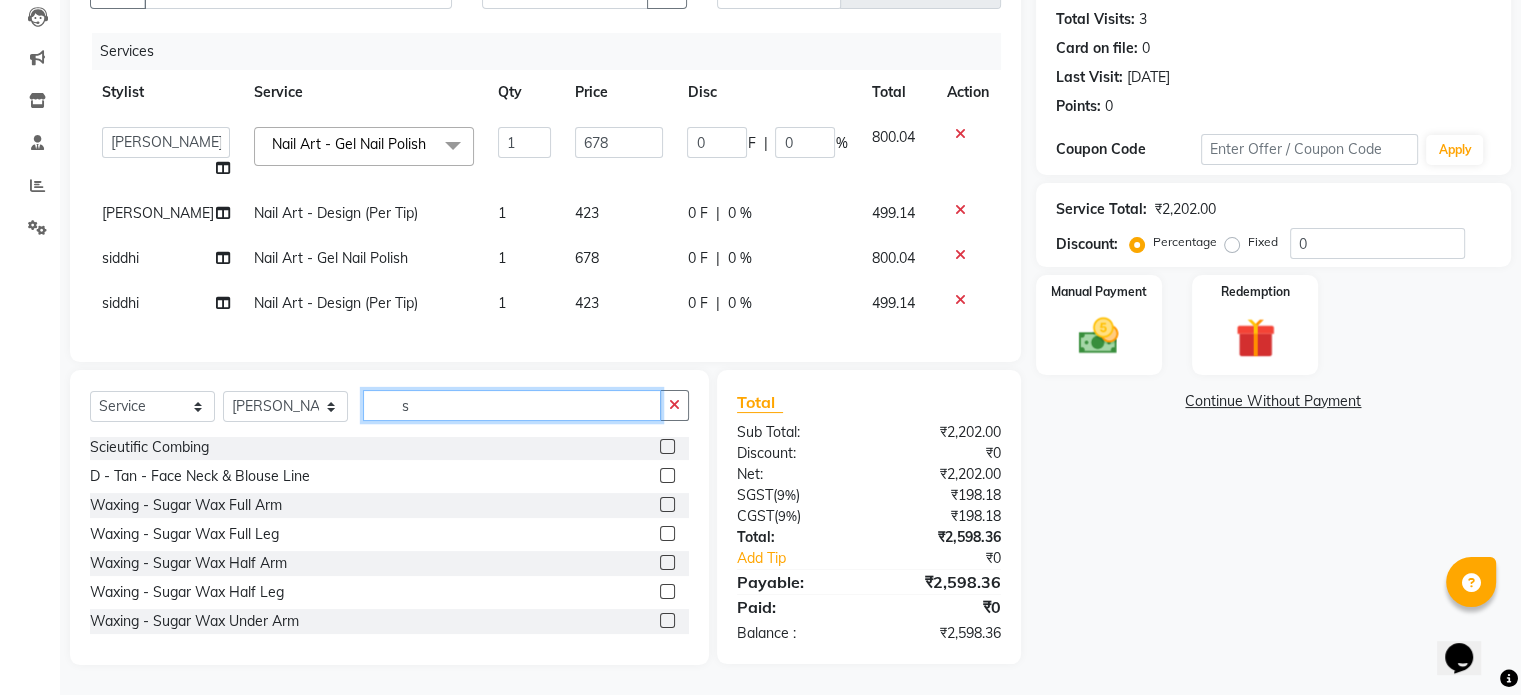 scroll, scrollTop: 0, scrollLeft: 0, axis: both 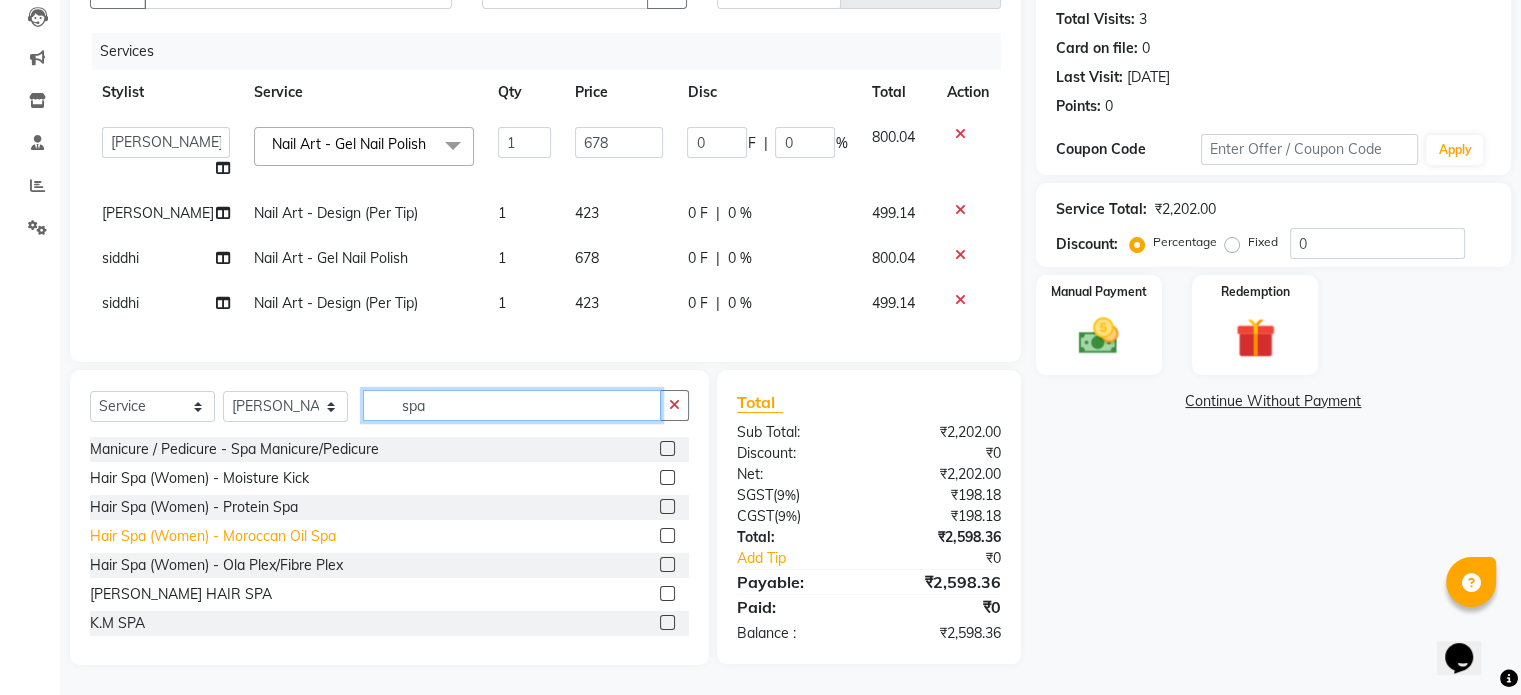 type on "spa" 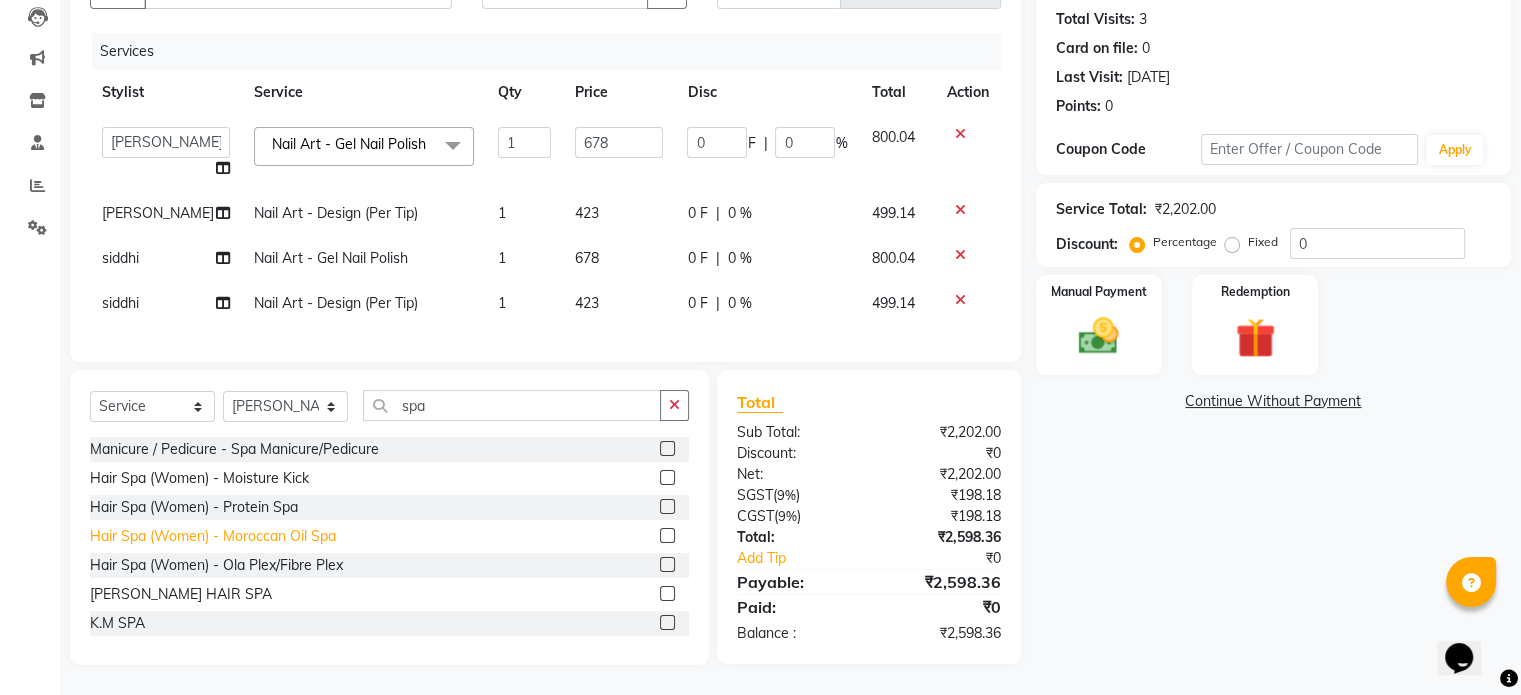 click on "Hair Spa (Women) - Moroccan Oil Spa" 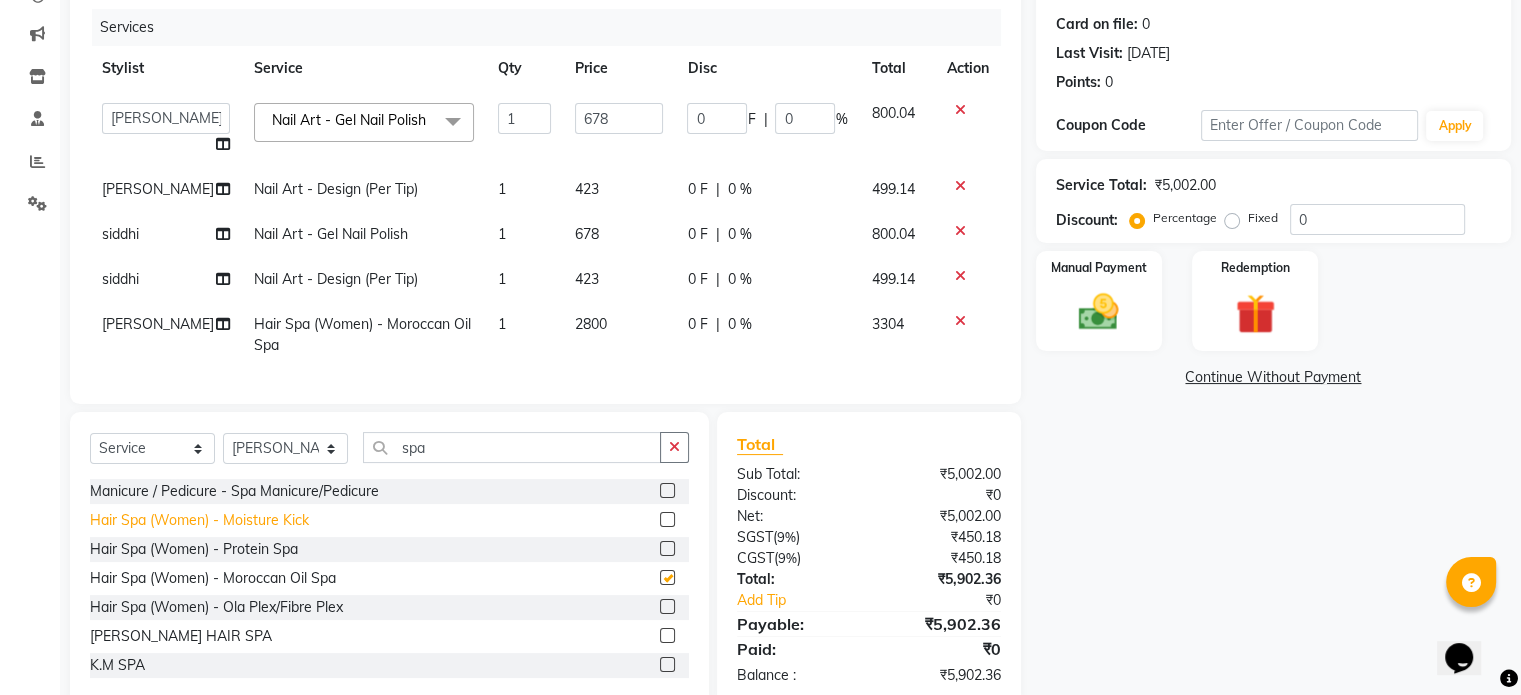 checkbox on "false" 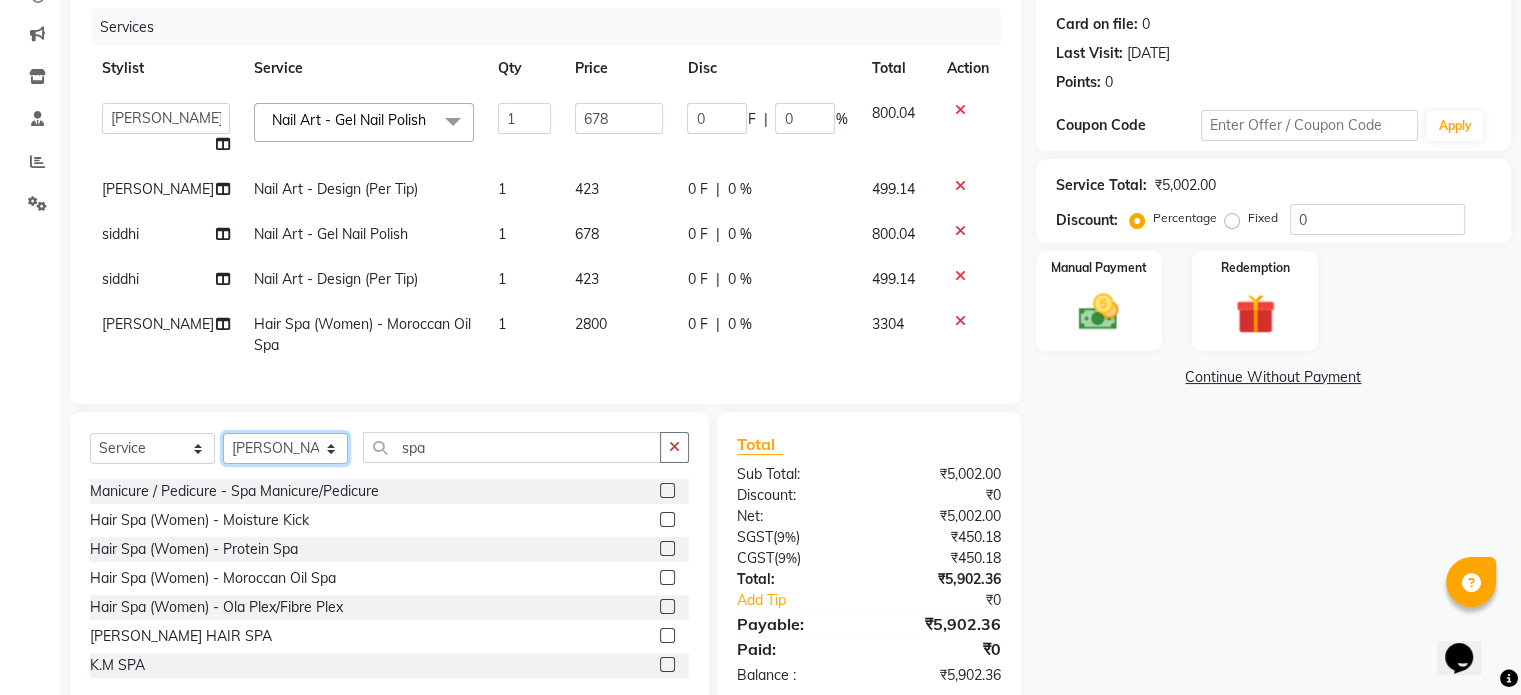 click on "Select Stylist [PERSON_NAME] [PERSON_NAME] Manager navazish [PERSON_NAME] [PERSON_NAME] [PERSON_NAME] [PERSON_NAME]" 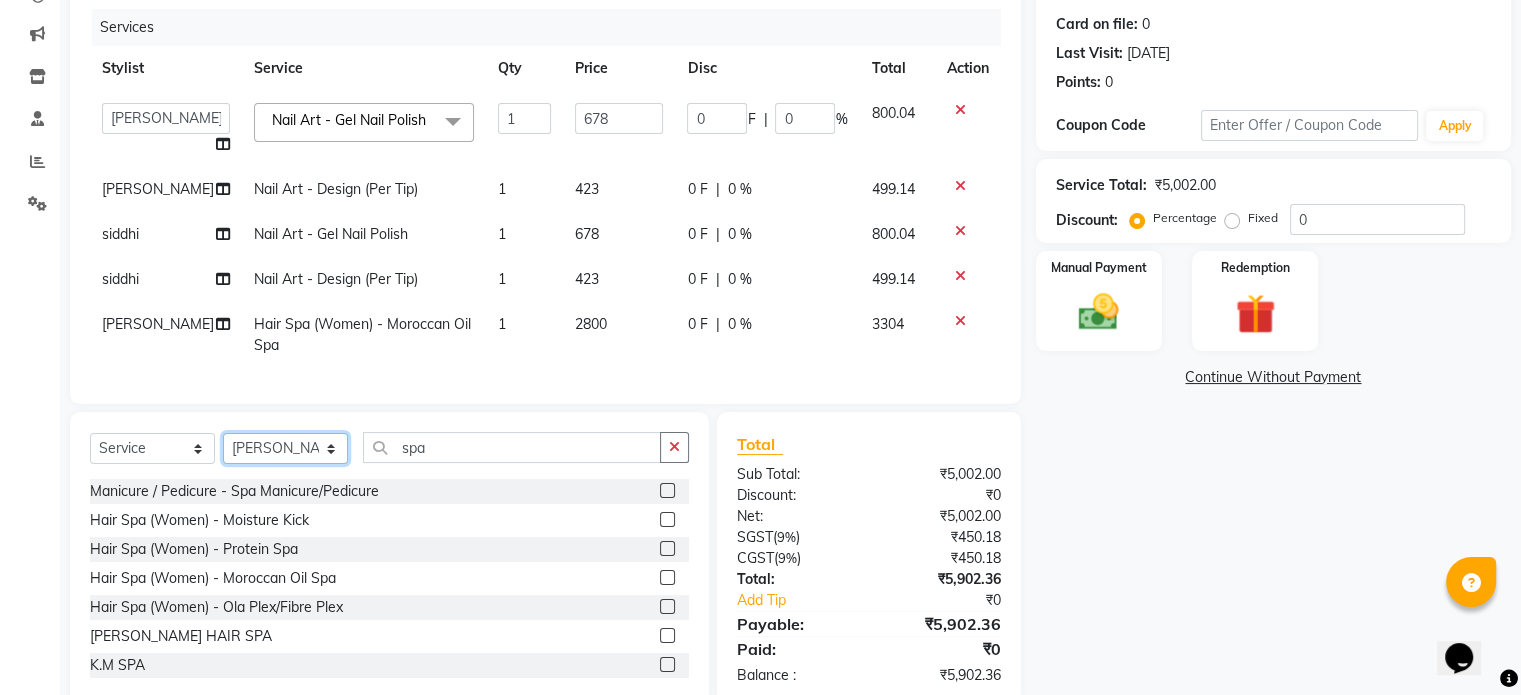 select on "63680" 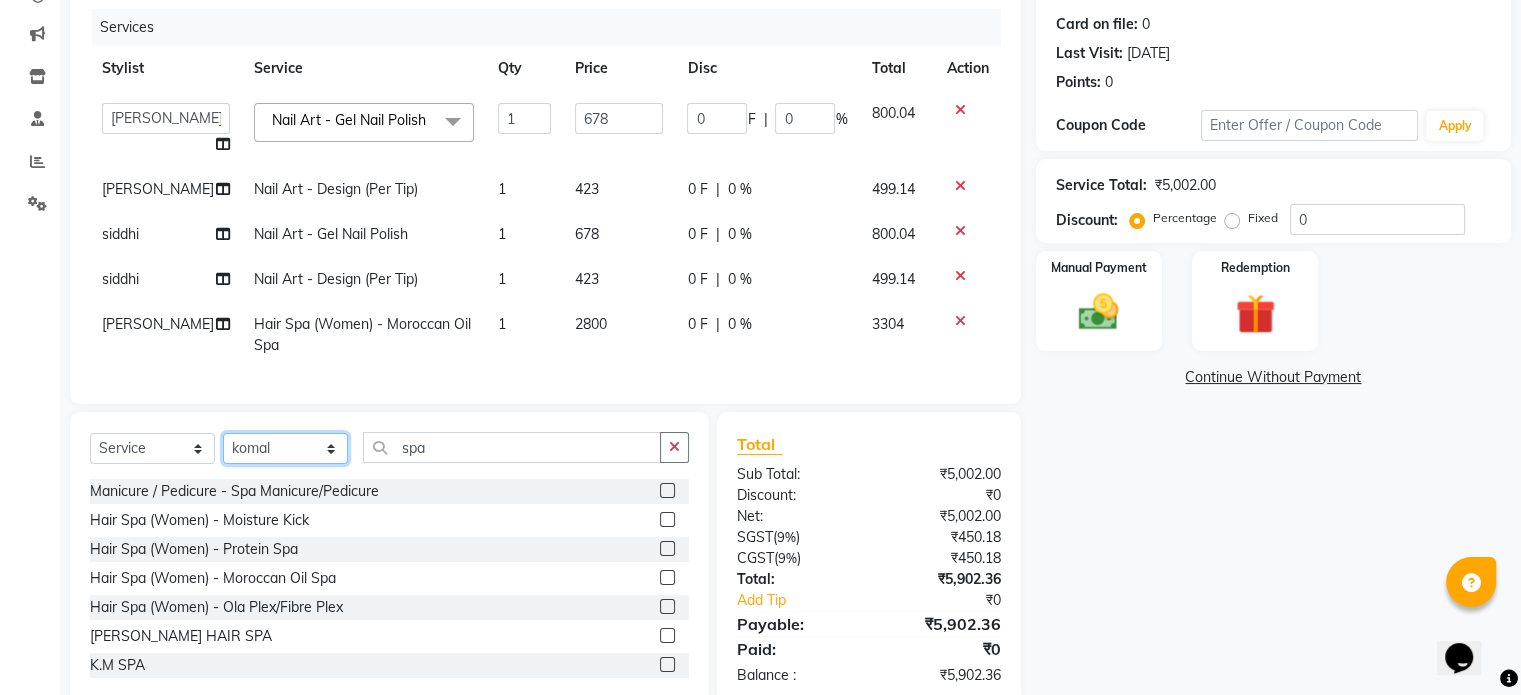 click on "Select Stylist [PERSON_NAME] [PERSON_NAME] Manager navazish [PERSON_NAME] [PERSON_NAME] [PERSON_NAME] [PERSON_NAME]" 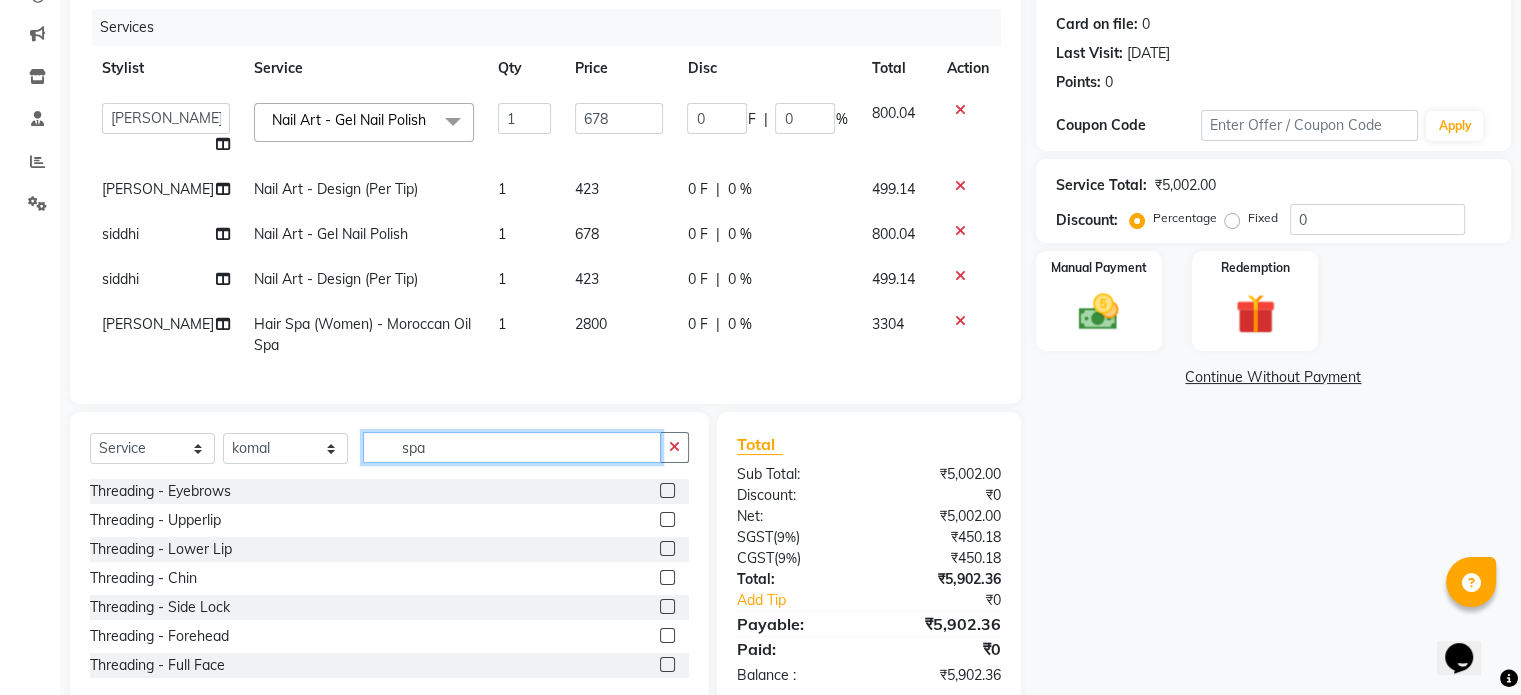 click on "spa" 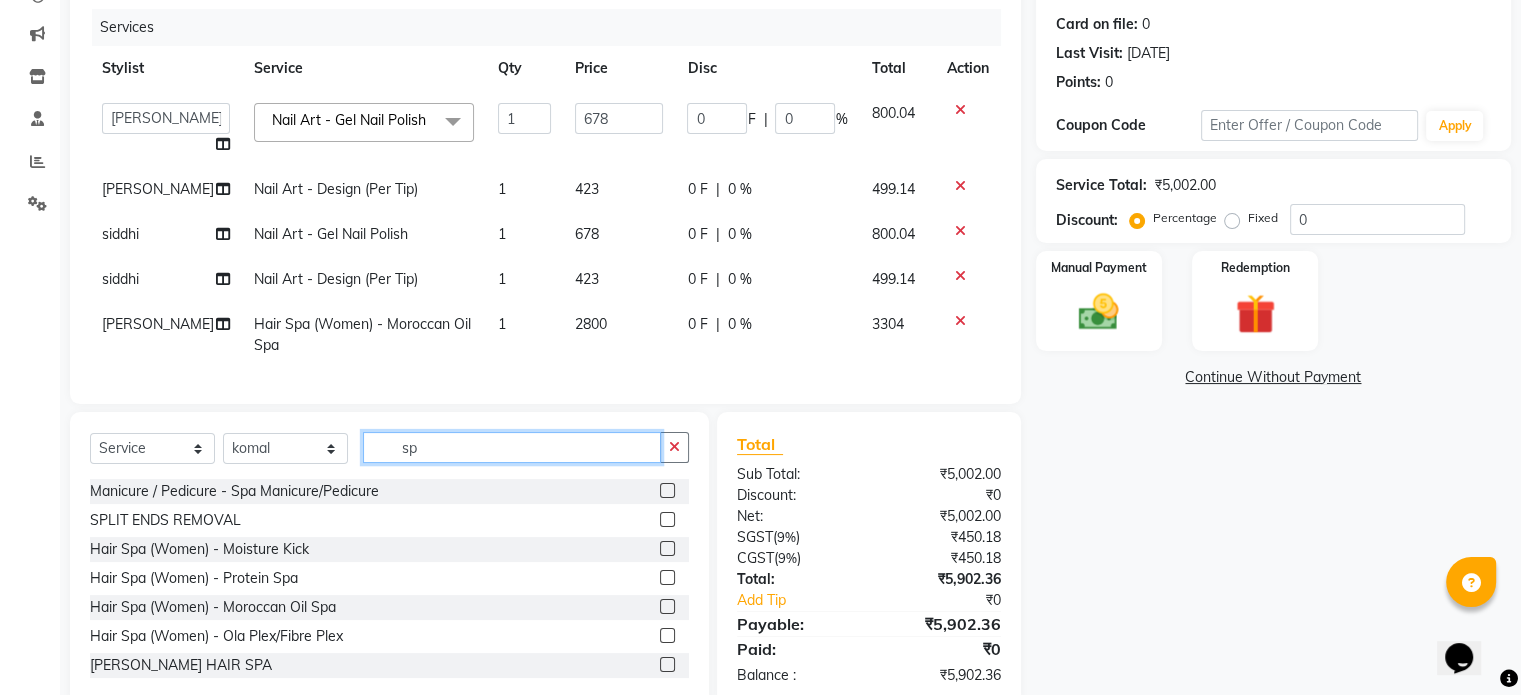 type on "s" 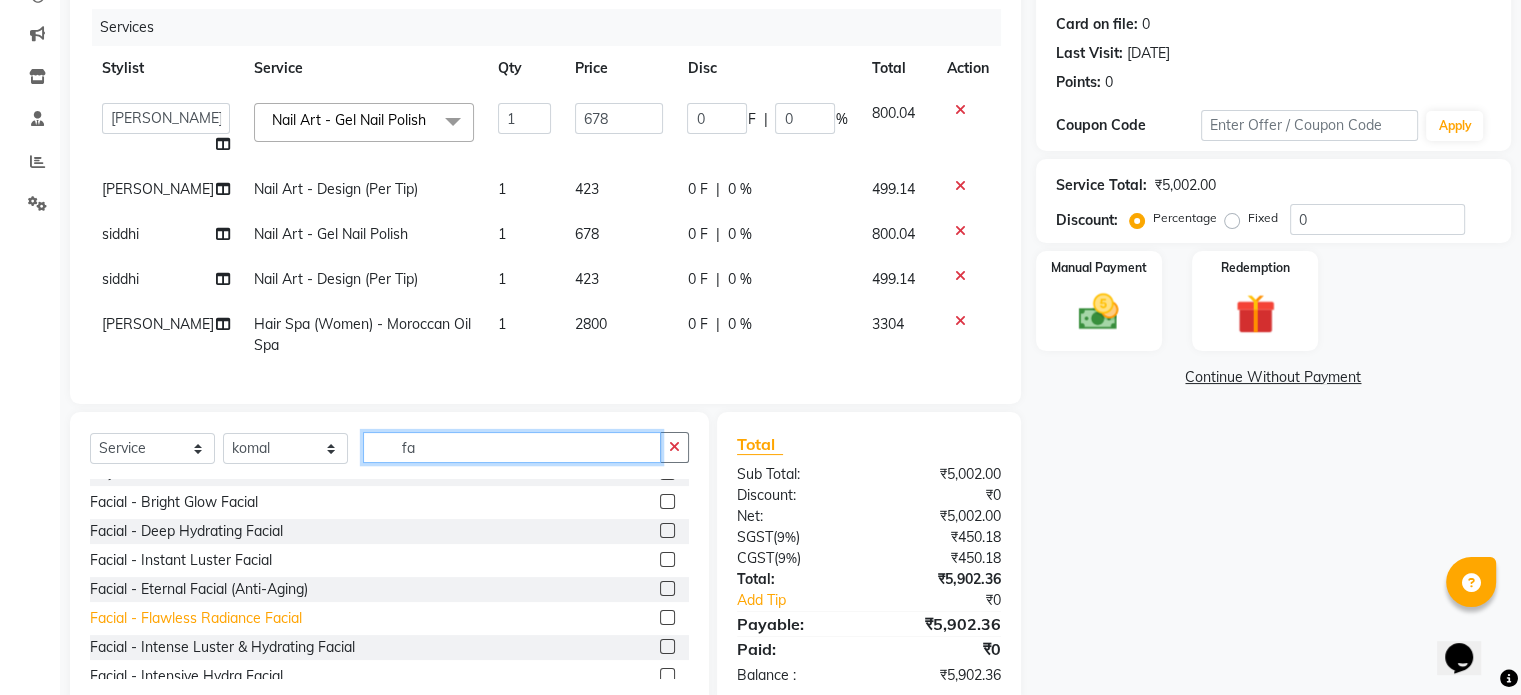 scroll, scrollTop: 200, scrollLeft: 0, axis: vertical 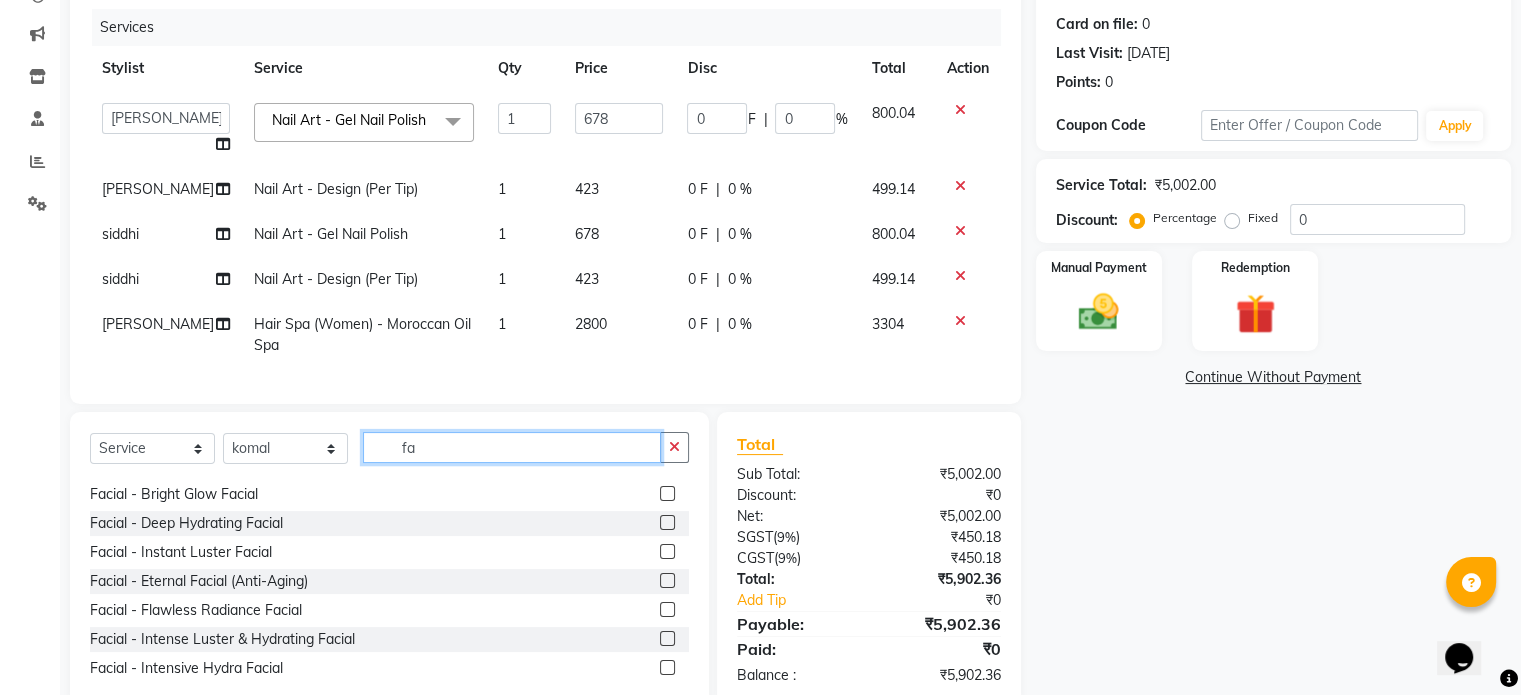 type on "fa" 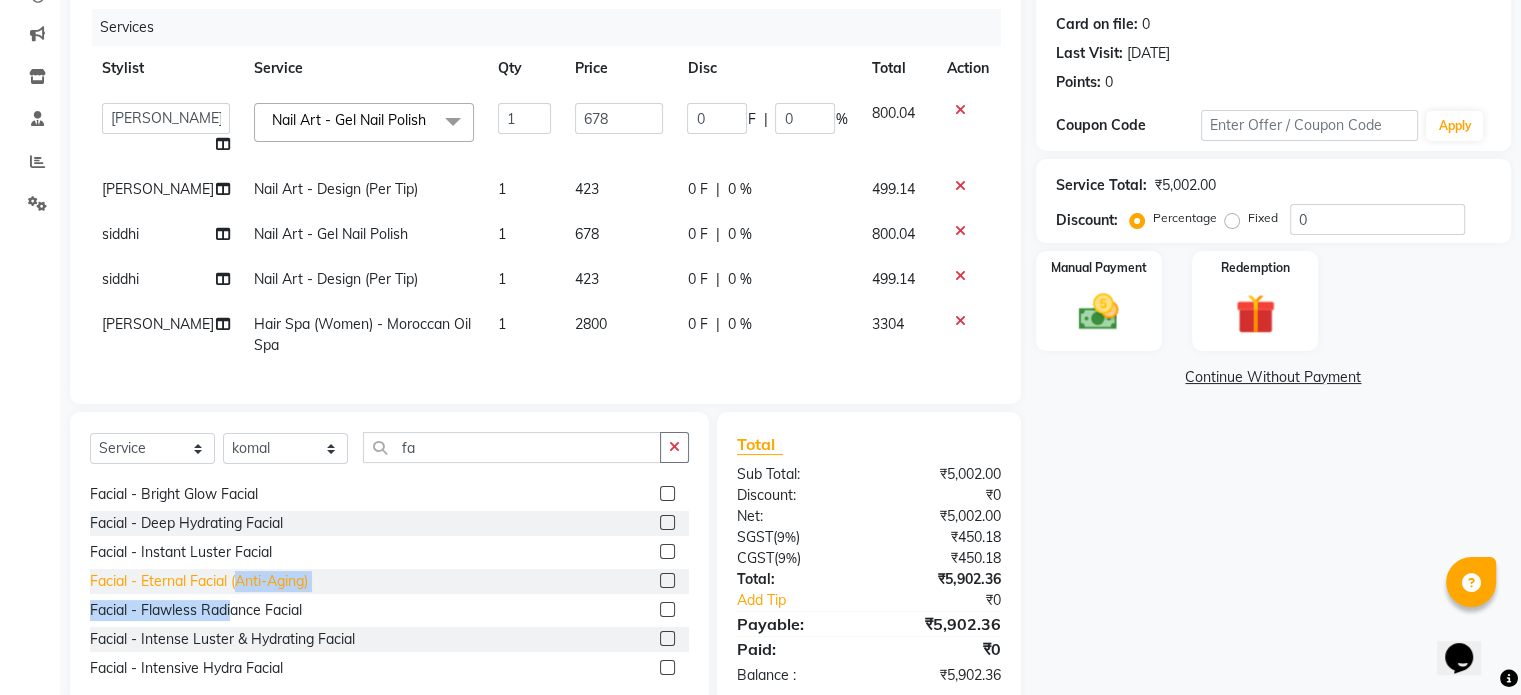 drag, startPoint x: 236, startPoint y: 622, endPoint x: 237, endPoint y: 606, distance: 16.03122 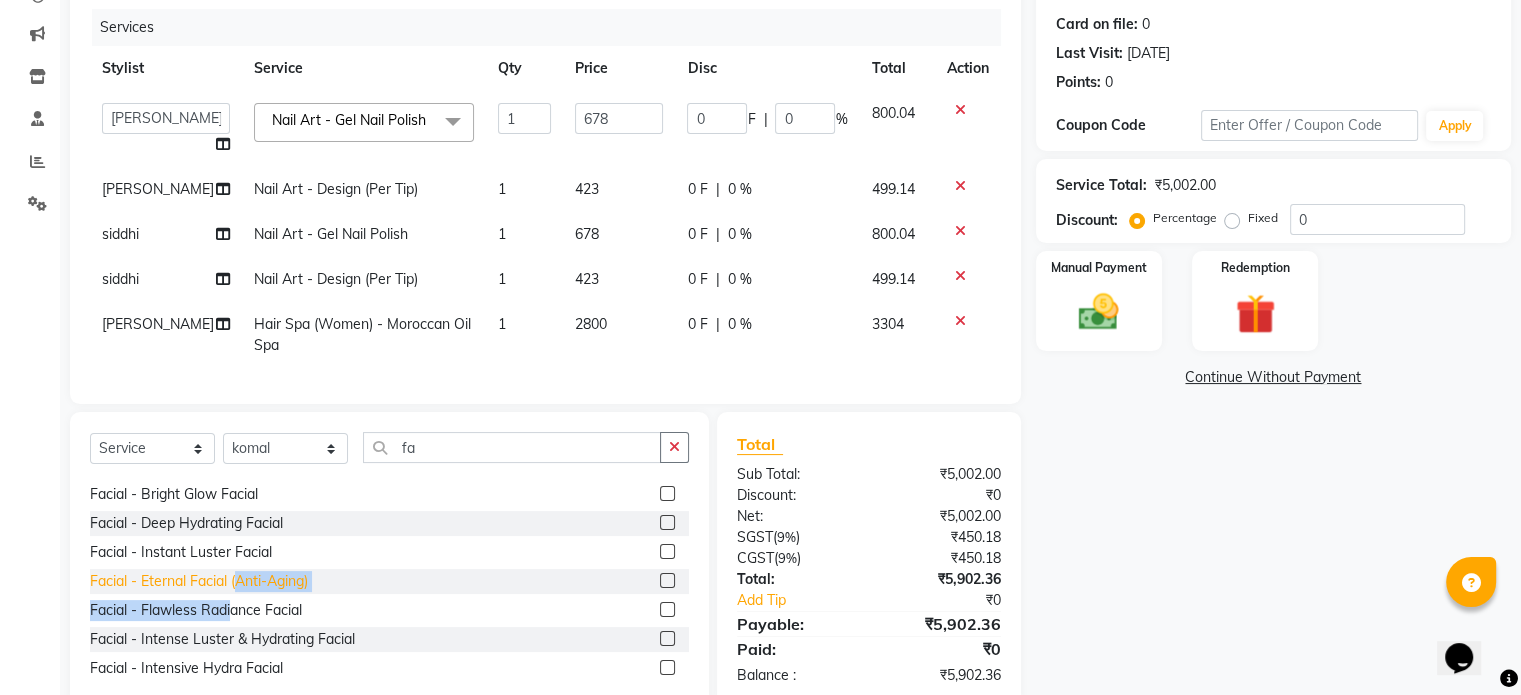 click on "Threading - Full Face  D - Tan - Face & Neck  D - Tan - Face Neck & Blouse Line  Waxing - Sugar Wax Face  Peel Off Waxing - Face  Oxy Glow Bleach - Face & Neck  Oxy Glow Bleach - Face Neck & Blouse Line  Facial - Bright Glow Facial  Facial - Deep Hydrating Facial  Facial - Instant Luster Facial  Facial - Eternal Facial (Anti-Aging)  Facial - Flawless Radiance Facial  Facial - Intense Luster & Hydrating Facial  Facial - Intensive Hydra Facial  Facial - Sensi Soothe Facial  B.B GLOW FACIAL  CARBON FACIAL  PHOTO FACIAL  FERMING FACIAL  Aqua [PERSON_NAME] facial  carbon facial  Scalp Care - Anti Hair Fall  Hair Spa (Men) - Anti Hair Fall  Laser Hair Reduction- Face   OXY Facial" 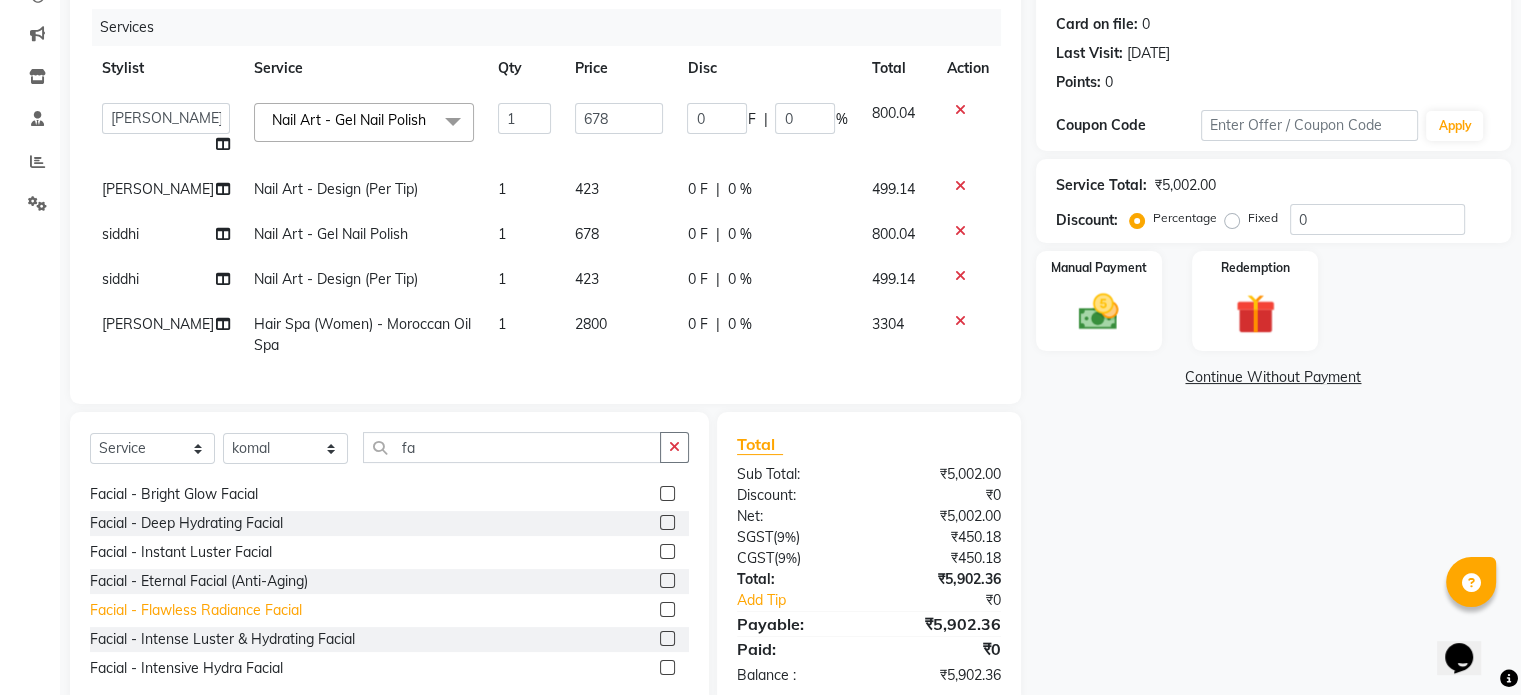 click on "Facial - Flawless Radiance Facial" 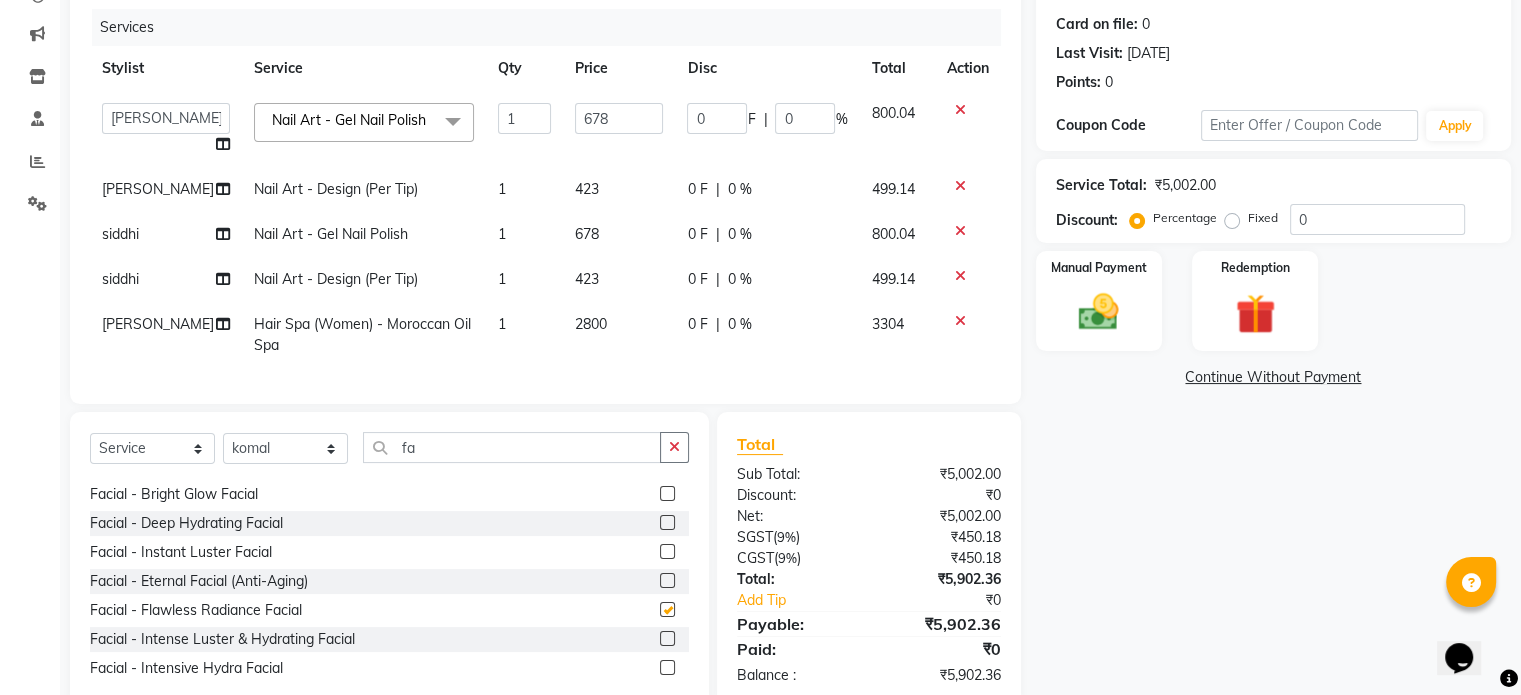 checkbox on "false" 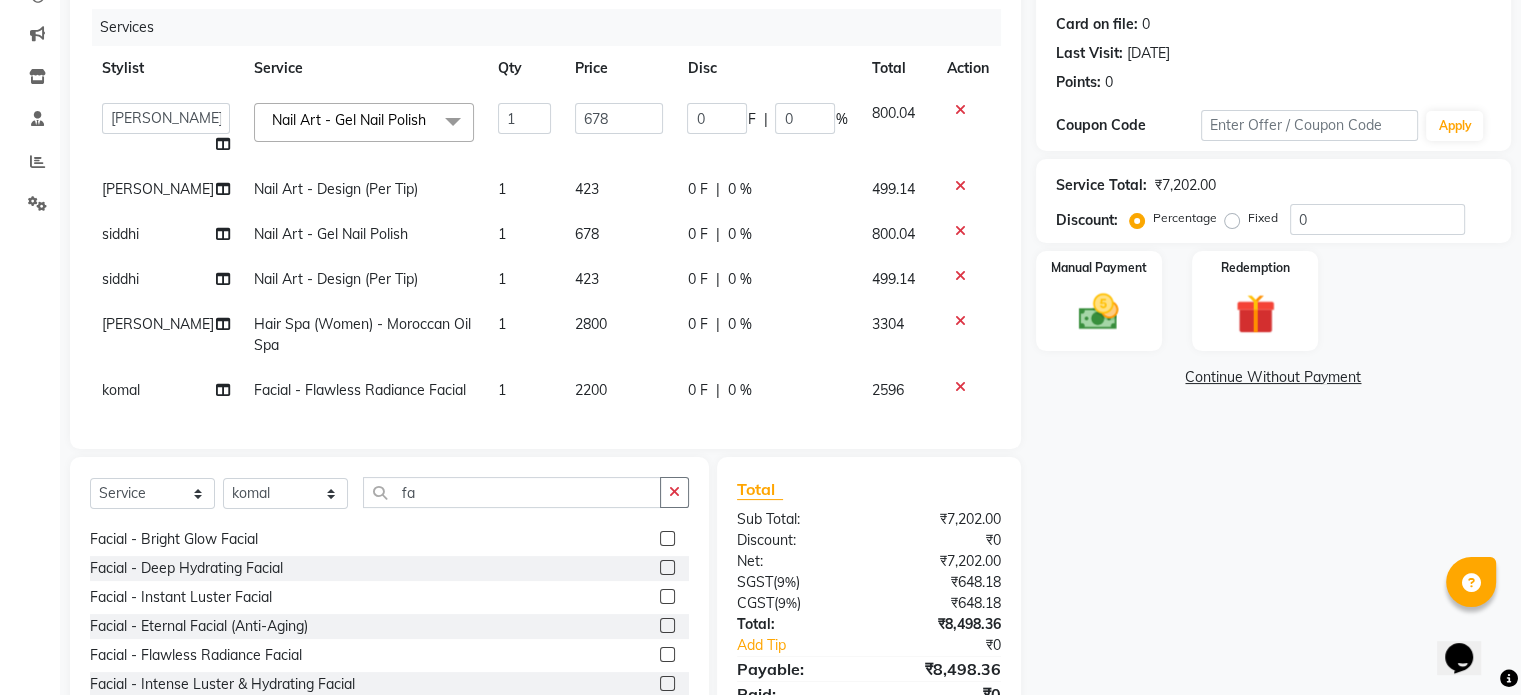 click on "2200" 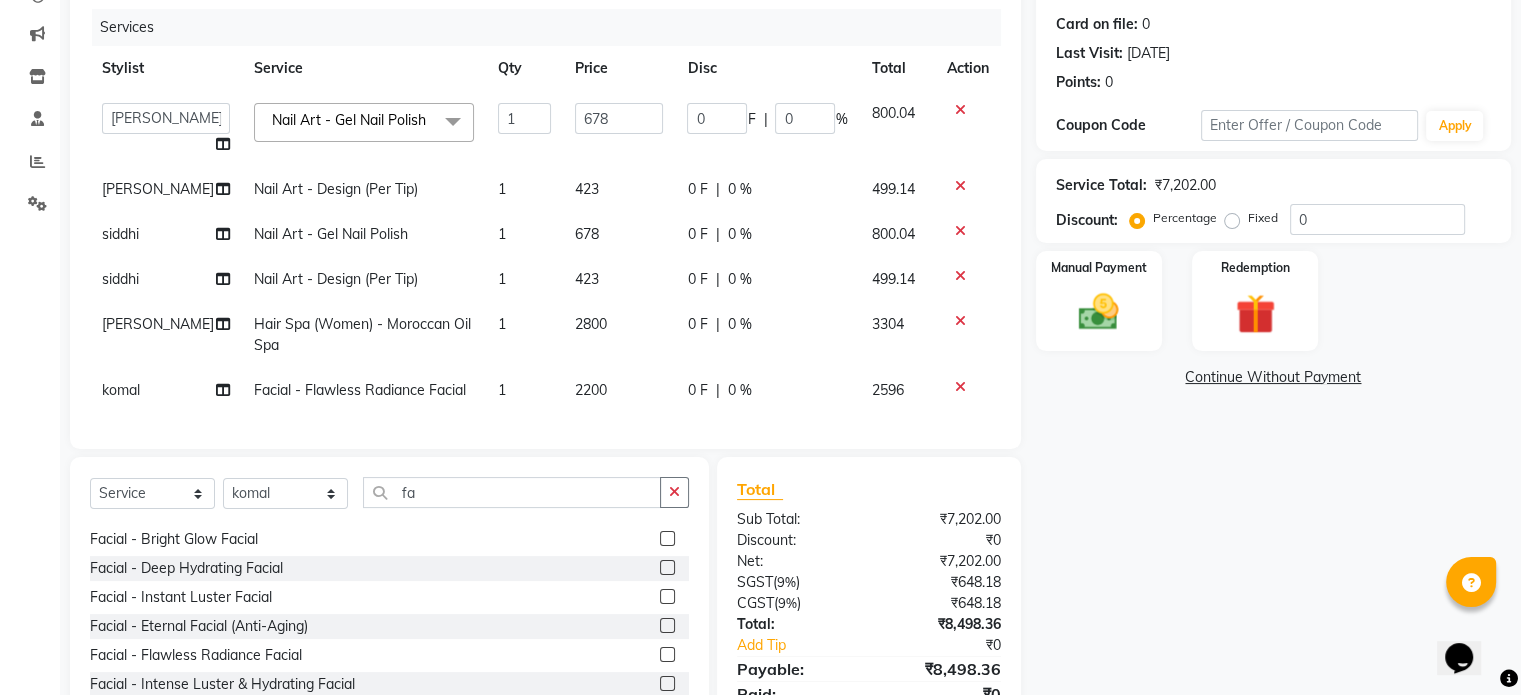 select on "63680" 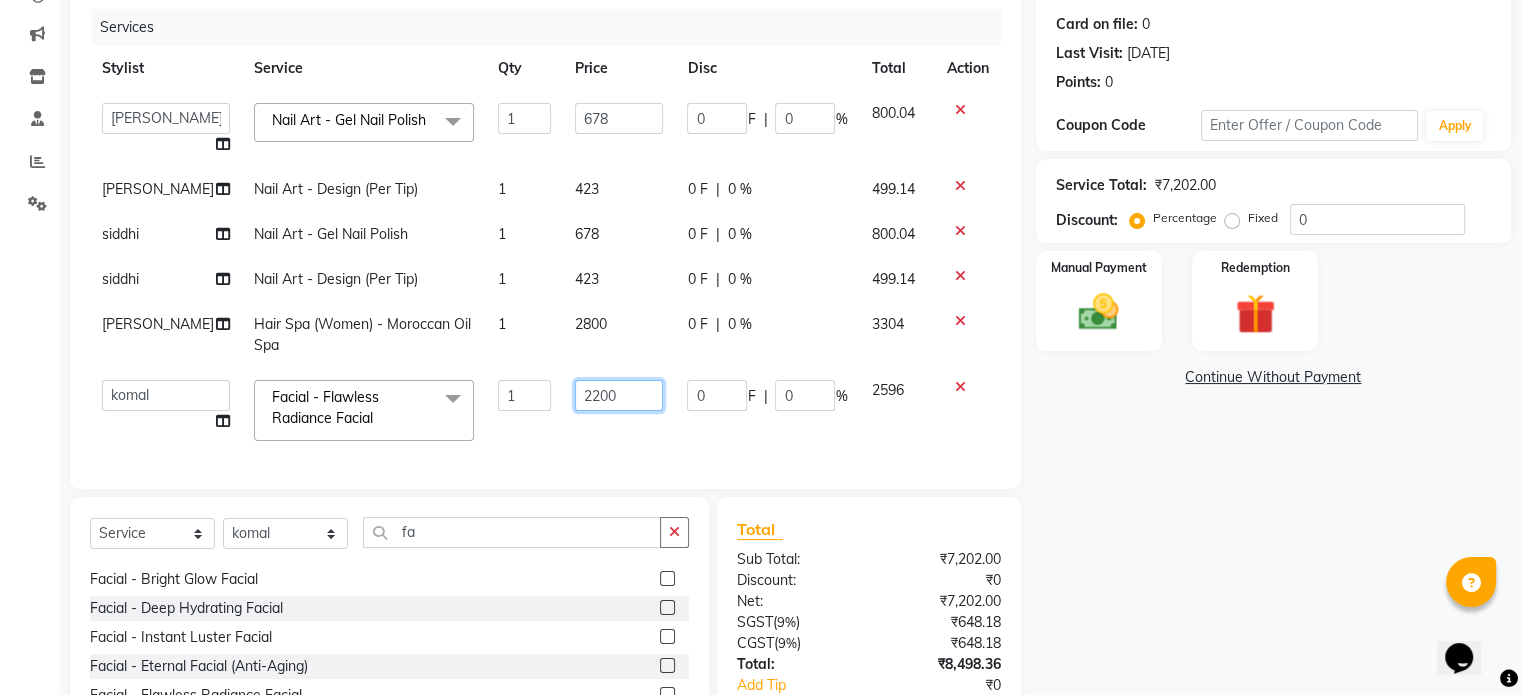 click on "2200" 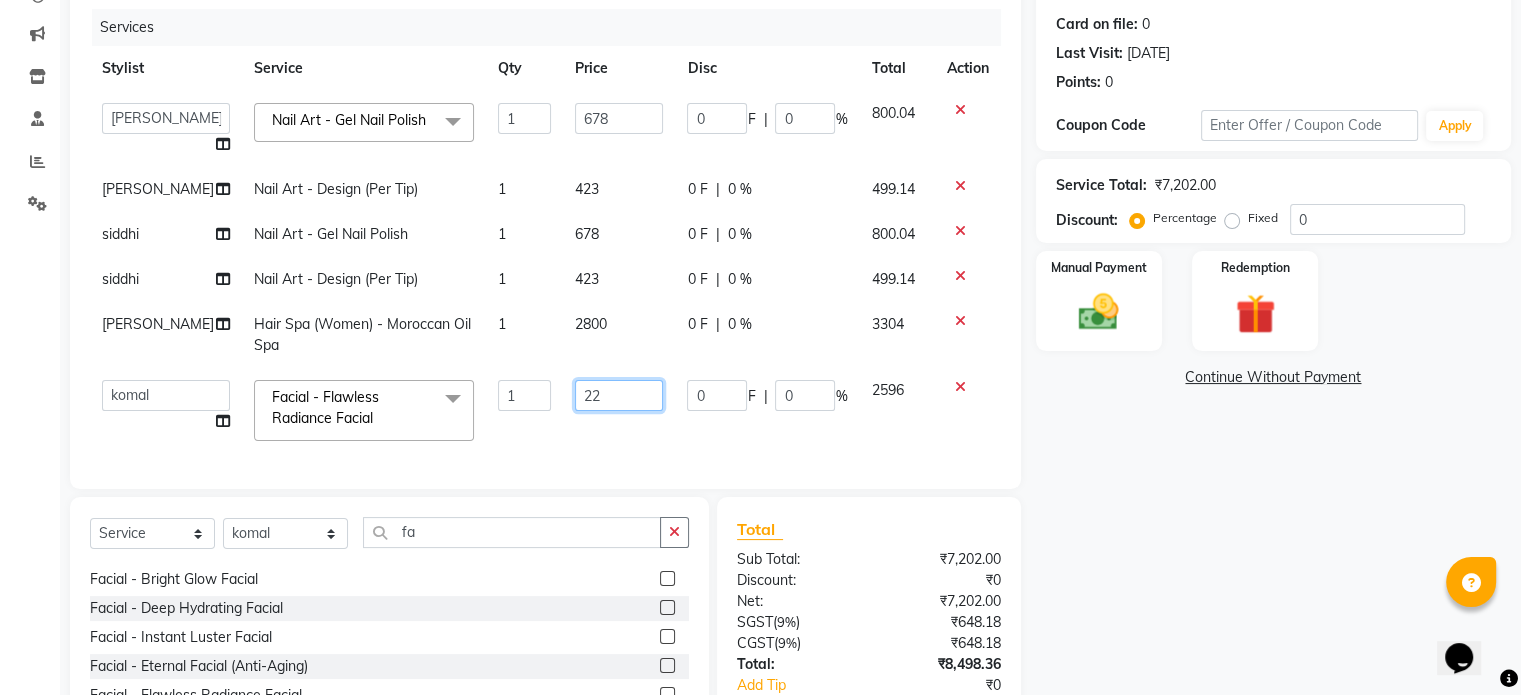 type on "2" 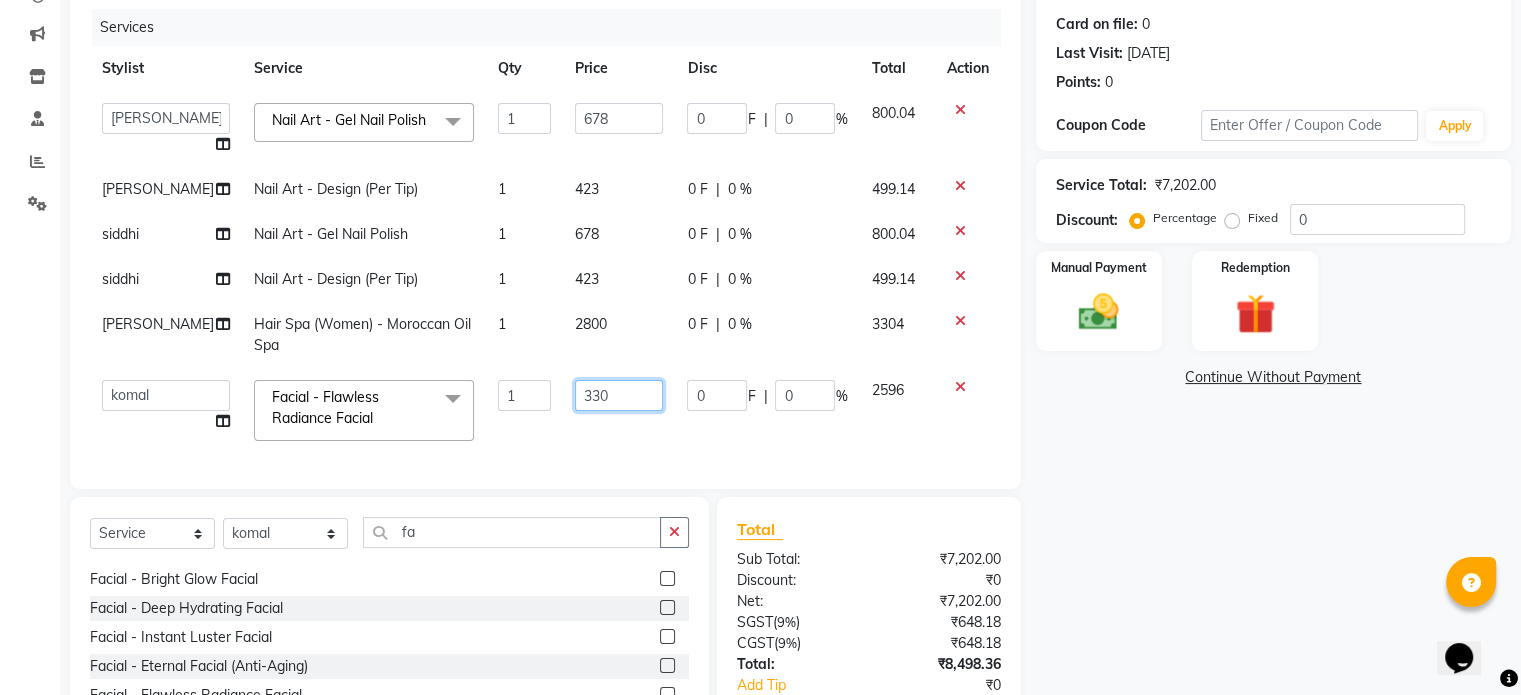 type on "3300" 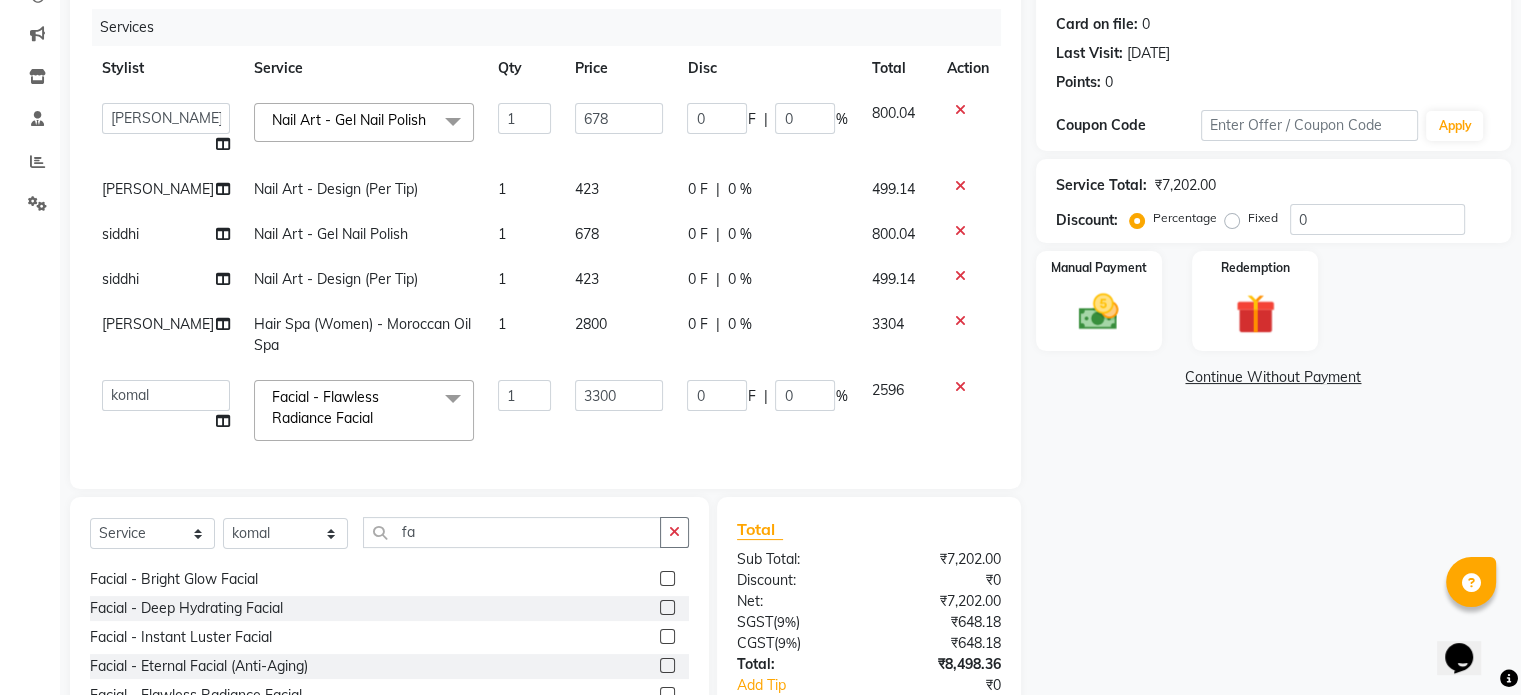 click on "Services Stylist Service Qty Price Disc Total Action  abhishek   AMBIKA   [PERSON_NAME]   Manager   navazish   [PERSON_NAME]   [PERSON_NAME]   [PERSON_NAME]   [PERSON_NAME]  Nail Art - Gel Nail Polish  x Threading - Eyebrows Threading - Upperlip Threading - Lower Lip Threading - Chin Threading - Side Lock Threading - Forehead Threading - Full Face Threading - Jawline Threading - Neck Scieutific Combing green peel DERMA PEELING  LHR YELLOW PEEL LE MARINE TREATMENT tatto removal D - Tan - Underarm D - Tan - Feet D - Tan - Face & Neck D - Tan - Full Arm/Half Arm D - Tan - Half Back/Front D - Tan - [MEDICAL_DATA] D - Tan - Face Neck & Blouse Line D - Tan - Full Back/Front D - Tan - Full Leg/Half Leg D - Tan - Full Body Waxing - Sugar Wax Full Arm Waxing - Sugar Wax Full Leg Waxing - Sugar Wax Half Arm Waxing - Sugar Wax Half Leg Waxing - Sugar Wax Under Arm Waxing - Sugar Wax Chin Waxing - Sugar Wax Upperlip/Lowerlip Waxing - Sugar Wax Side Lock Waxing - Sugar Wax Forehead Waxing - Sugar Wax Jawline CARBON FACIAL" 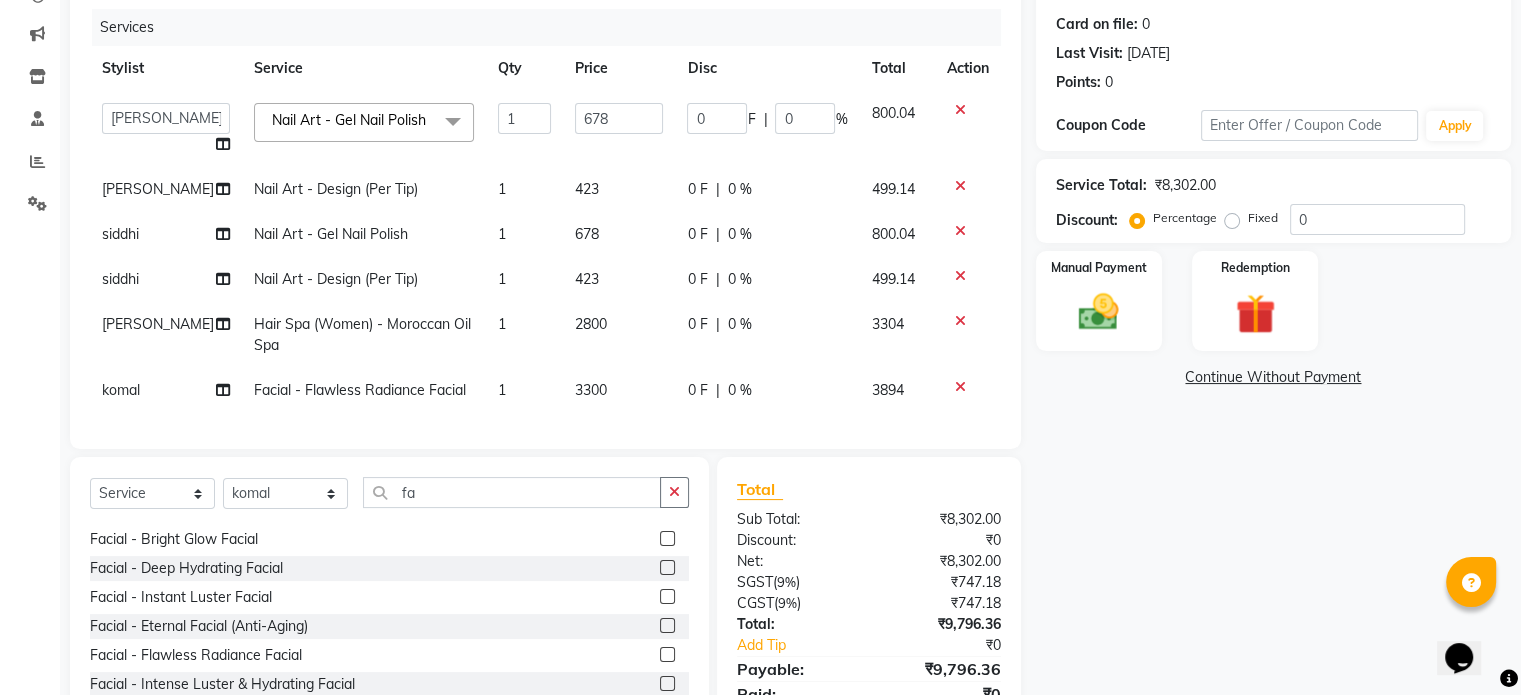 click on "3300" 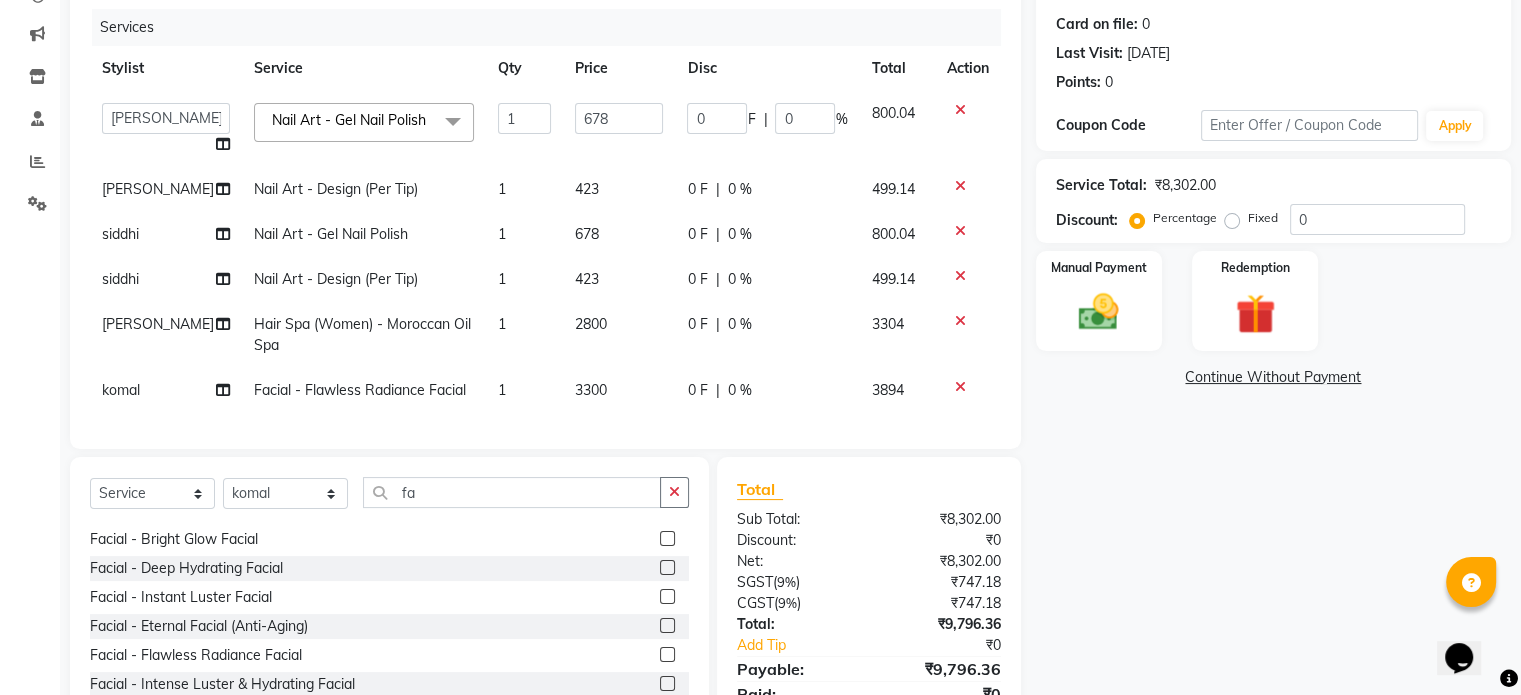 select on "63680" 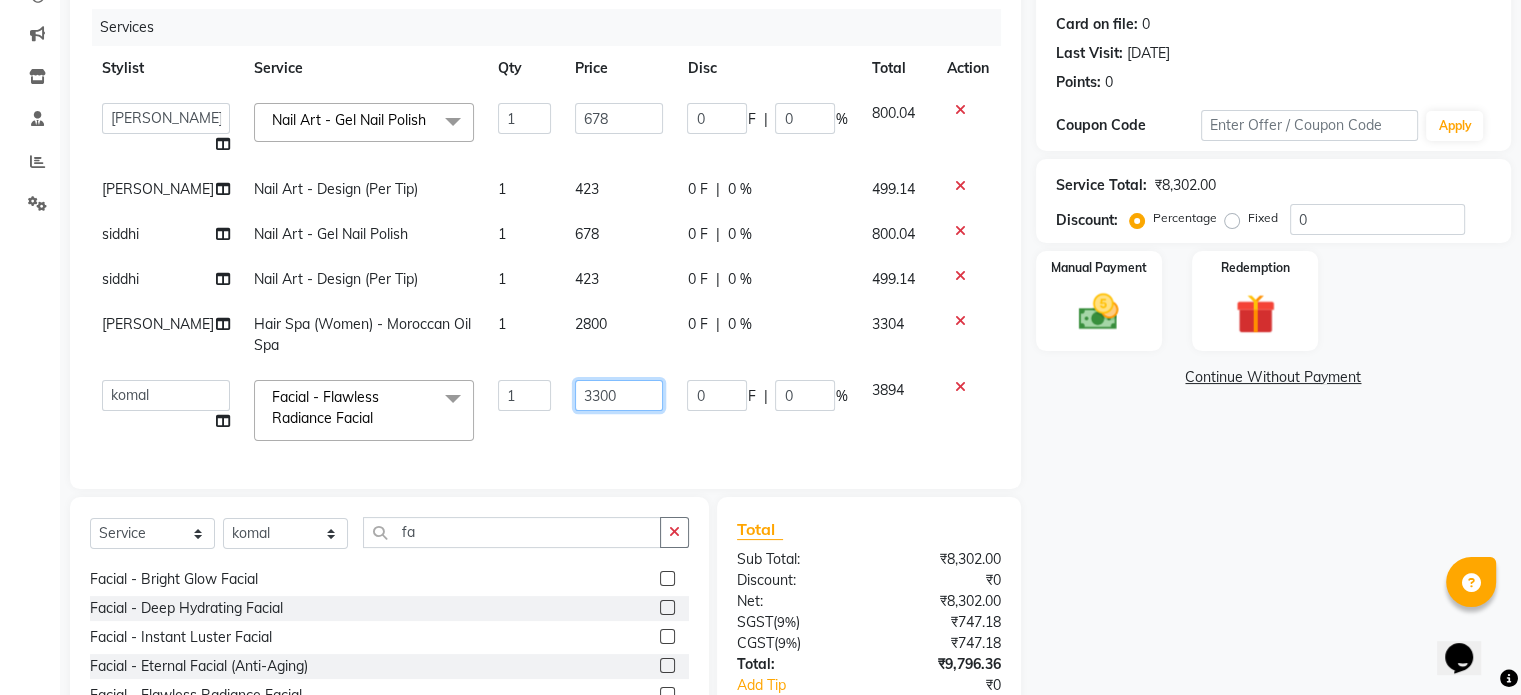 click on "3300" 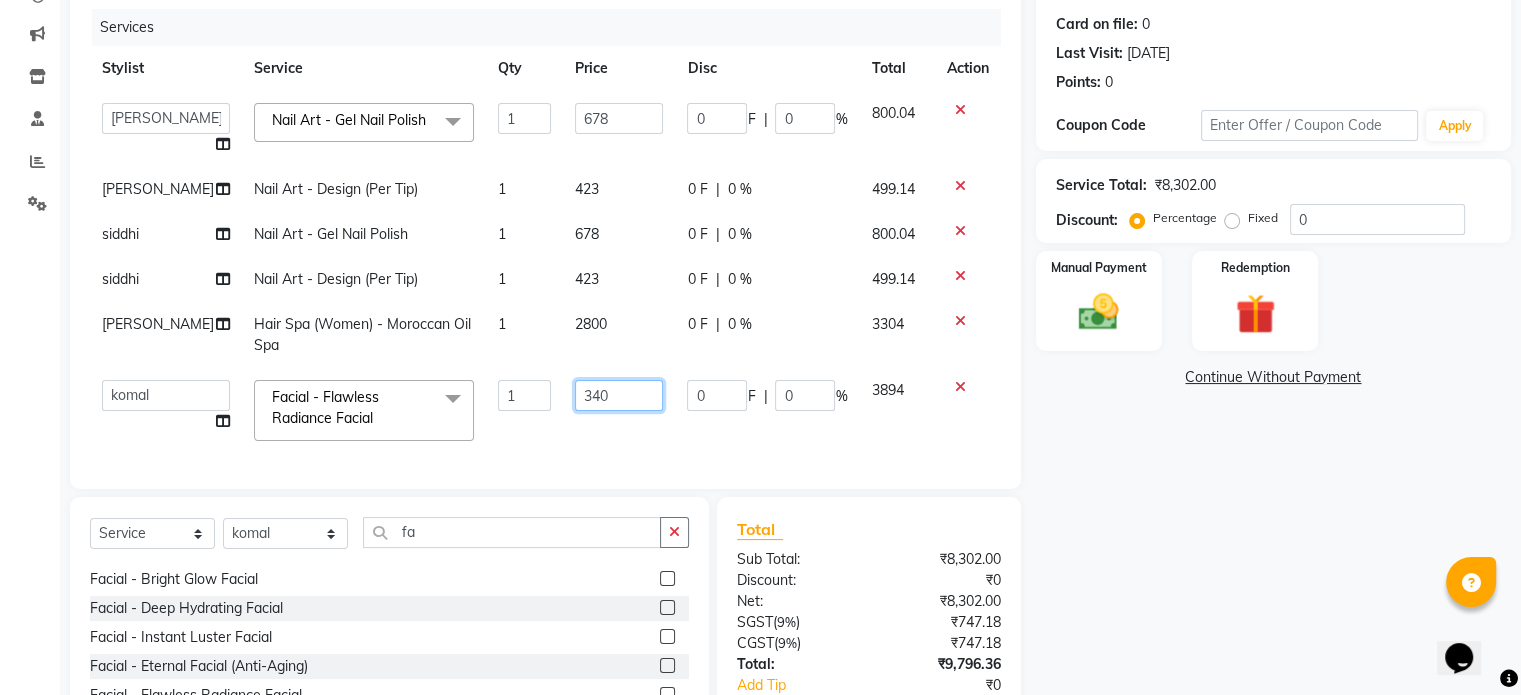type on "3400" 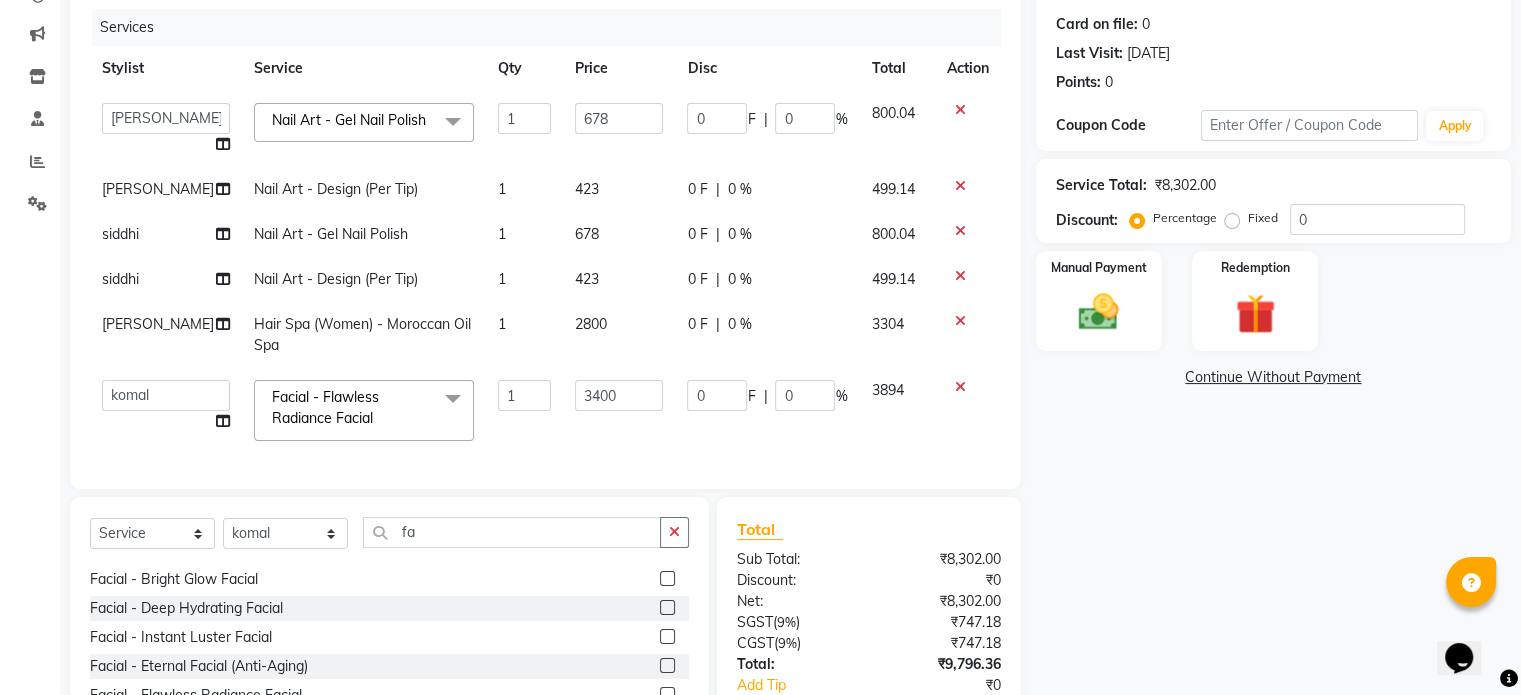 click on "Client [PHONE_NUMBER] Date [DATE] Invoice Number V/2025 V/[PHONE_NUMBER] Services Stylist Service Qty Price Disc Total Action  abhishek   AMBIKA   [PERSON_NAME]   Manager   navazish   [PERSON_NAME]   [PERSON_NAME]   [PERSON_NAME]   [PERSON_NAME]  Nail Art - Gel Nail Polish  x Threading - Eyebrows Threading - Upperlip Threading - Lower Lip Threading - Chin Threading - Side Lock Threading - Forehead Threading - Full Face Threading - Jawline Threading - Neck Scieutific Combing green peel DERMA PEELING  LHR YELLOW PEEL LE MARINE TREATMENT tatto removal D - Tan - Underarm D - Tan - Feet D - Tan - Face & Neck D - Tan - Full Arm/Half Arm D - Tan - Half Back/Front D - Tan - [MEDICAL_DATA] D - Tan - Face Neck & Blouse Line D - Tan - Full Back/Front D - Tan - Full Leg/Half Leg D - Tan - Full Body Waxing - Sugar Wax Full Arm Waxing - Sugar Wax Full Leg Waxing - Sugar Wax Half Arm Waxing - Sugar Wax Half Leg Waxing - Sugar Wax Under Arm Waxing - Sugar Wax Chin Waxing - Sugar Wax Upperlip/Lowerlip Peel Off Waxing - [GEOGRAPHIC_DATA]" 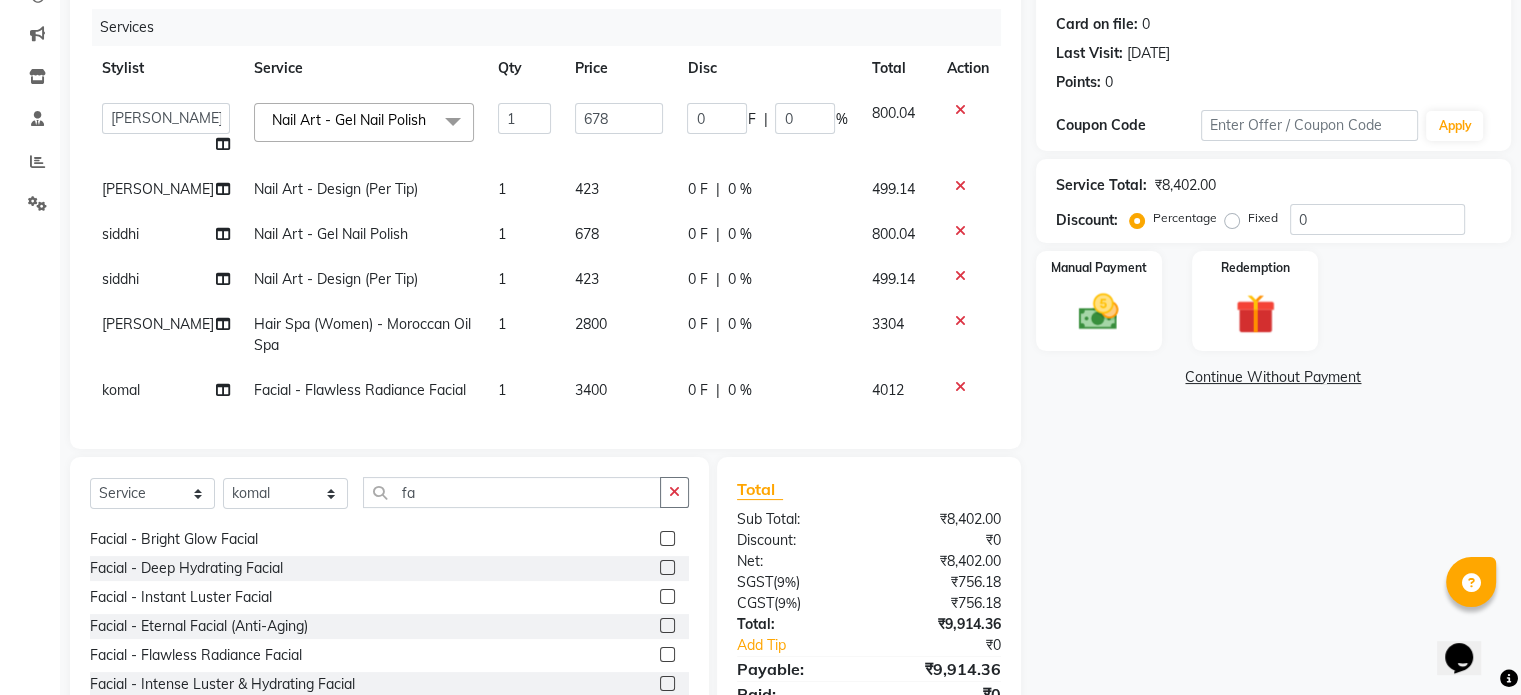 click on "3400" 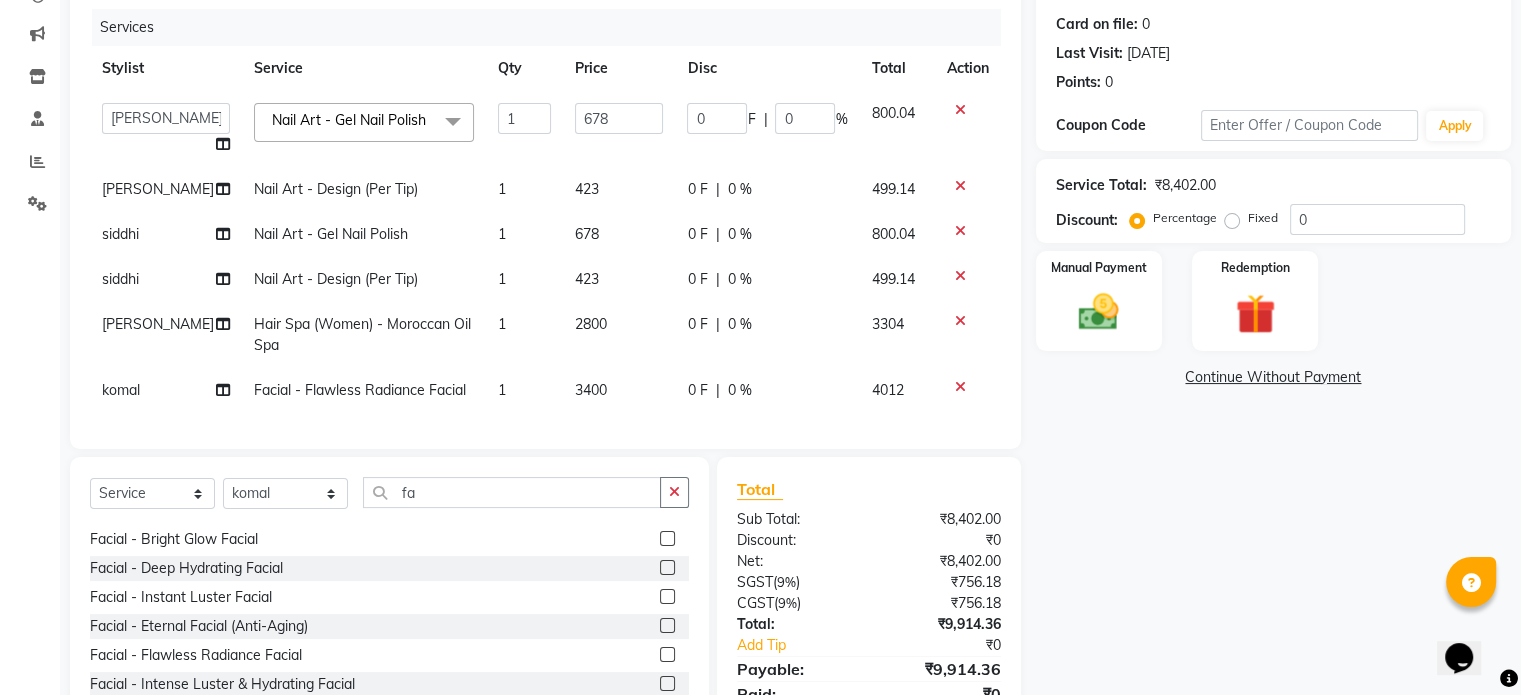 select on "63680" 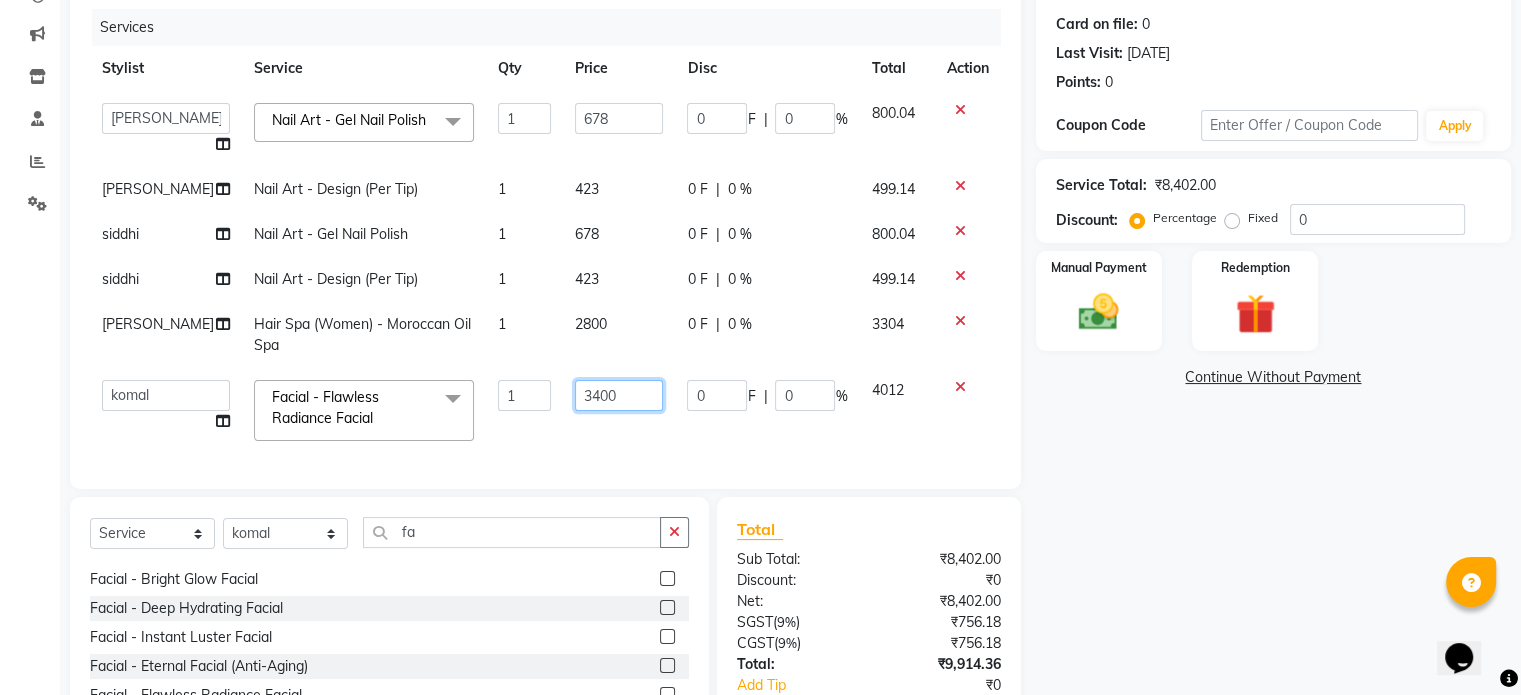 click on "3400" 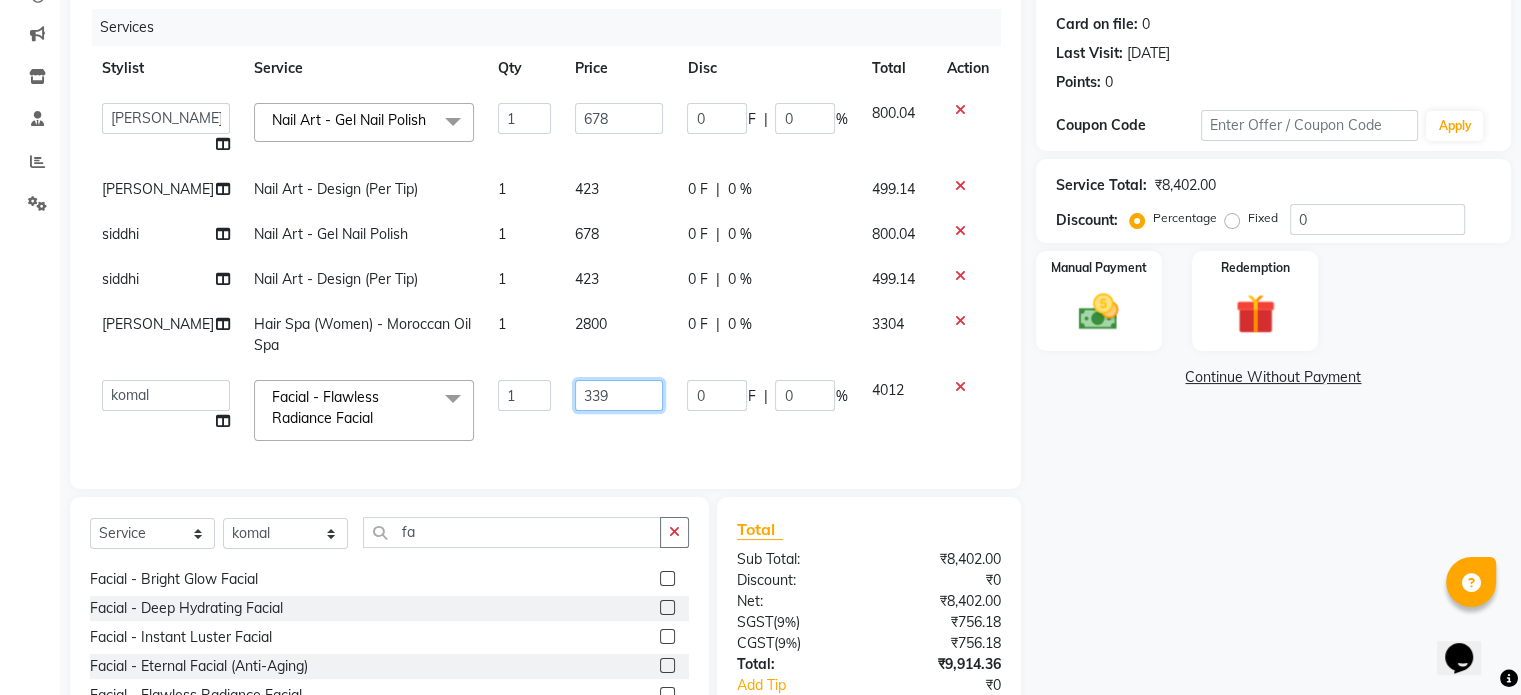 type on "3398" 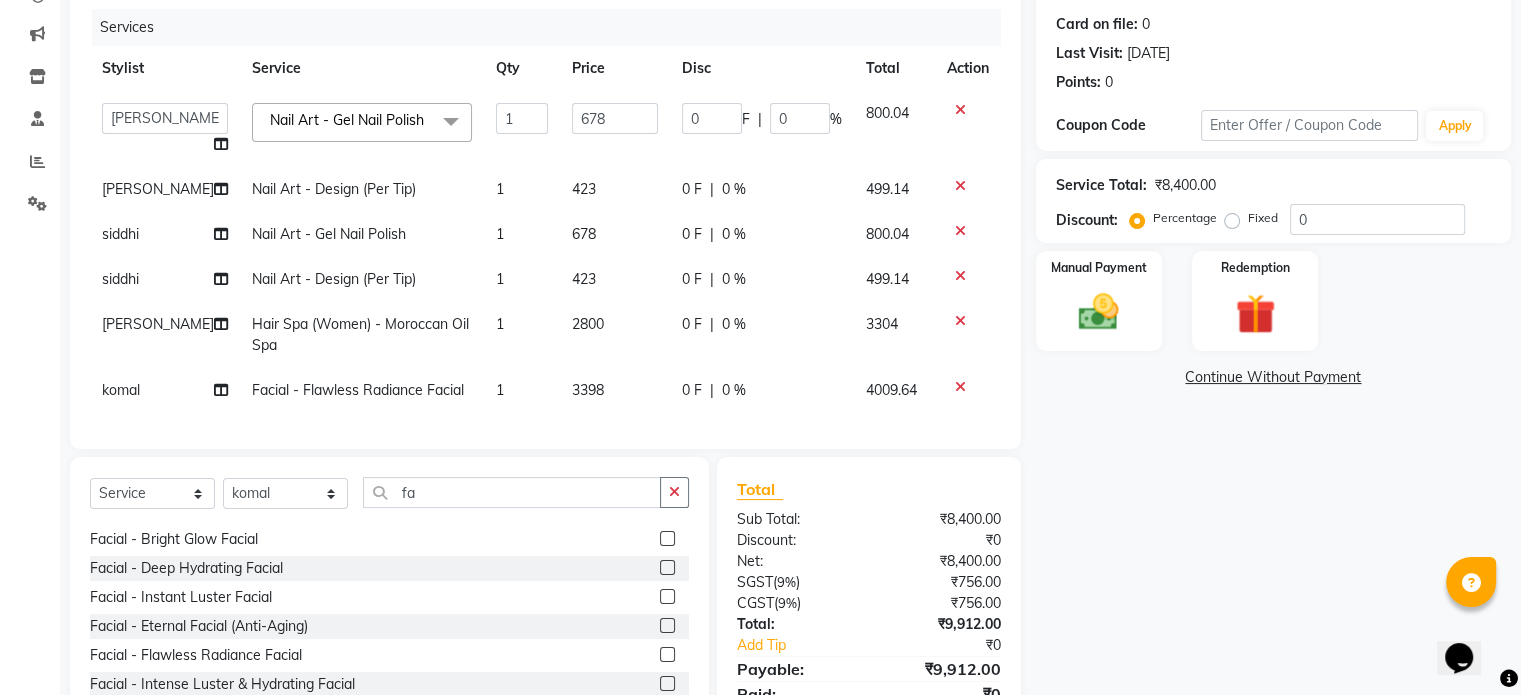 click on "Services Stylist Service Qty Price Disc Total Action  abhishek   AMBIKA   [PERSON_NAME]   Manager   navazish   [PERSON_NAME]   [PERSON_NAME]   [PERSON_NAME]   [PERSON_NAME]  Nail Art - Gel Nail Polish  x Threading - Eyebrows Threading - Upperlip Threading - Lower Lip Threading - Chin Threading - Side Lock Threading - Forehead Threading - Full Face Threading - Jawline Threading - Neck Scieutific Combing green peel DERMA PEELING  LHR YELLOW PEEL LE MARINE TREATMENT tatto removal D - Tan - Underarm D - Tan - Feet D - Tan - Face & Neck D - Tan - Full Arm/Half Arm D - Tan - Half Back/Front D - Tan - [MEDICAL_DATA] D - Tan - Face Neck & Blouse Line D - Tan - Full Back/Front D - Tan - Full Leg/Half Leg D - Tan - Full Body Waxing - Sugar Wax Full Arm Waxing - Sugar Wax Full Leg Waxing - Sugar Wax Half Arm Waxing - Sugar Wax Half Leg Waxing - Sugar Wax Under Arm Waxing - Sugar Wax Chin Waxing - Sugar Wax Upperlip/Lowerlip Waxing - Sugar Wax Side Lock Waxing - Sugar Wax Forehead Waxing - Sugar Wax Jawline CARBON FACIAL" 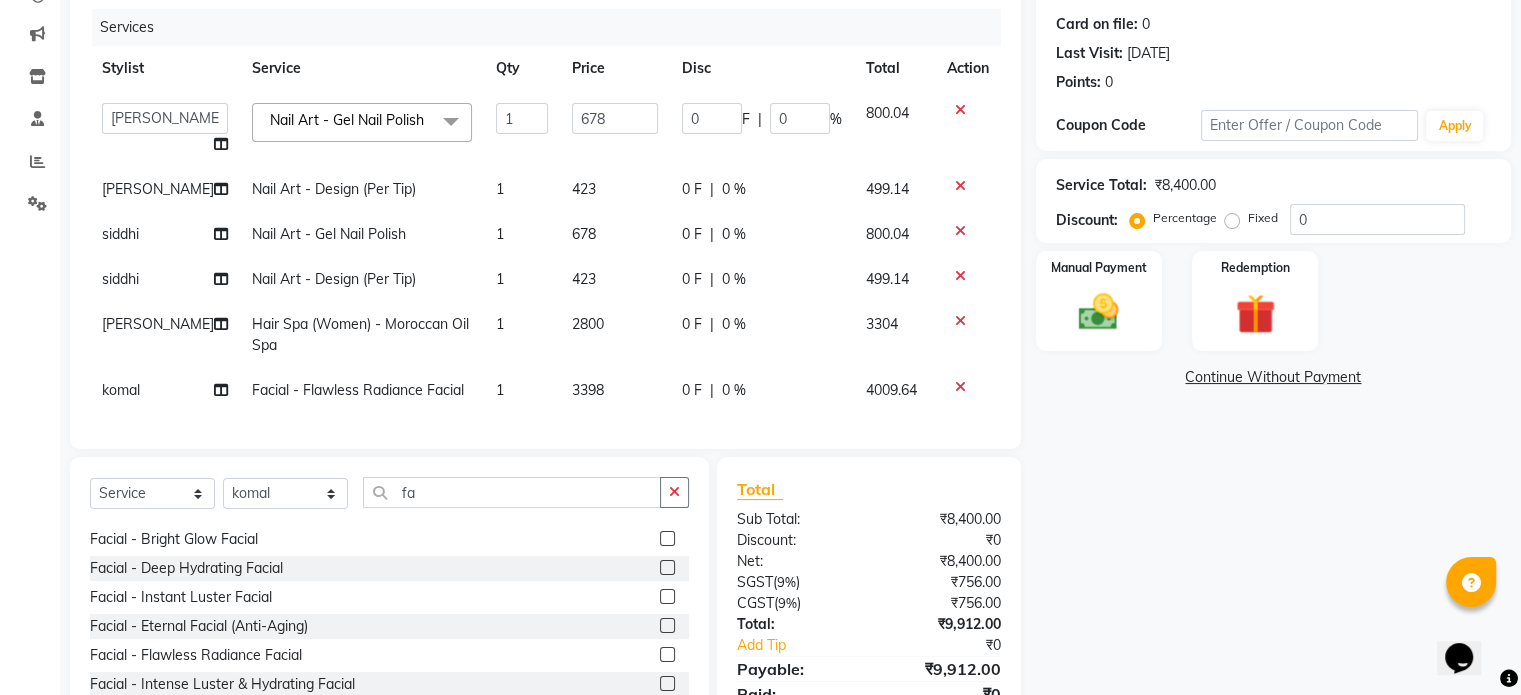 click on "3398" 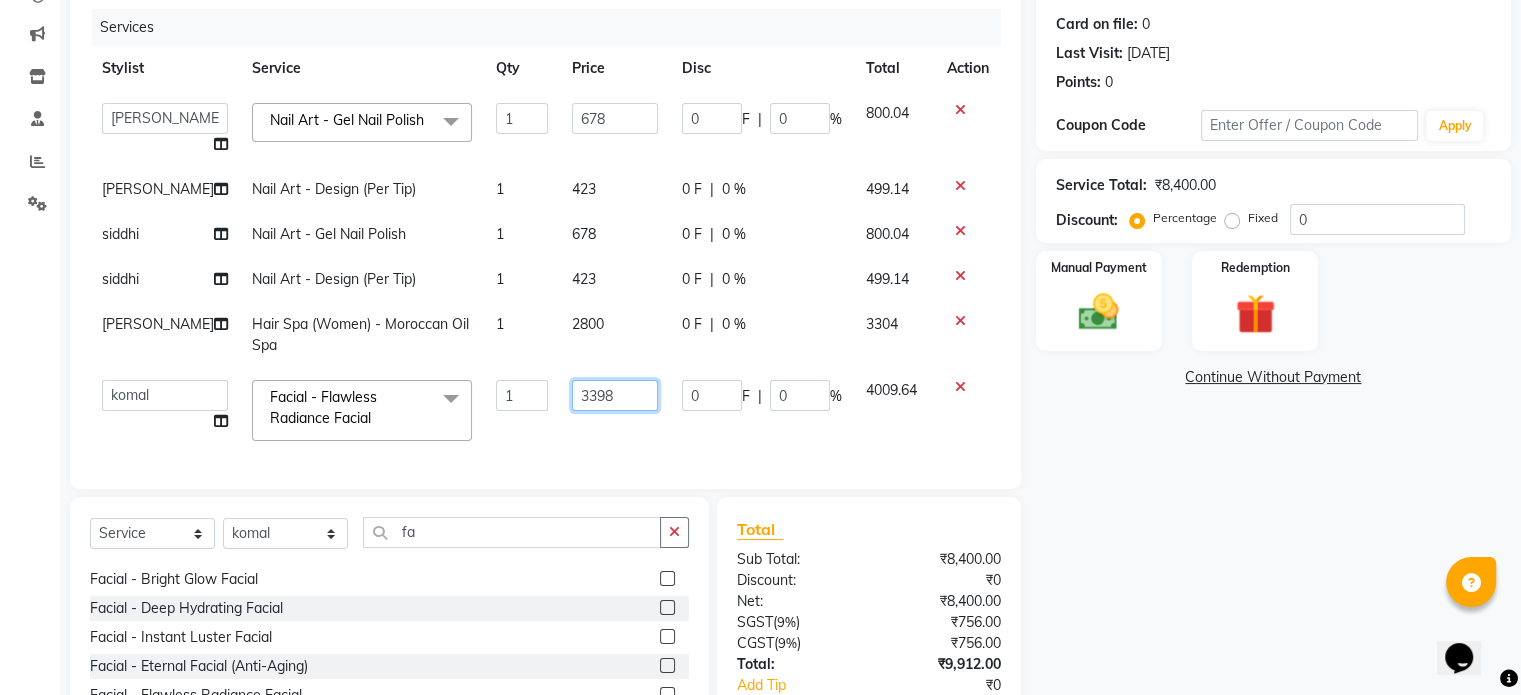 drag, startPoint x: 612, startPoint y: 403, endPoint x: 628, endPoint y: 403, distance: 16 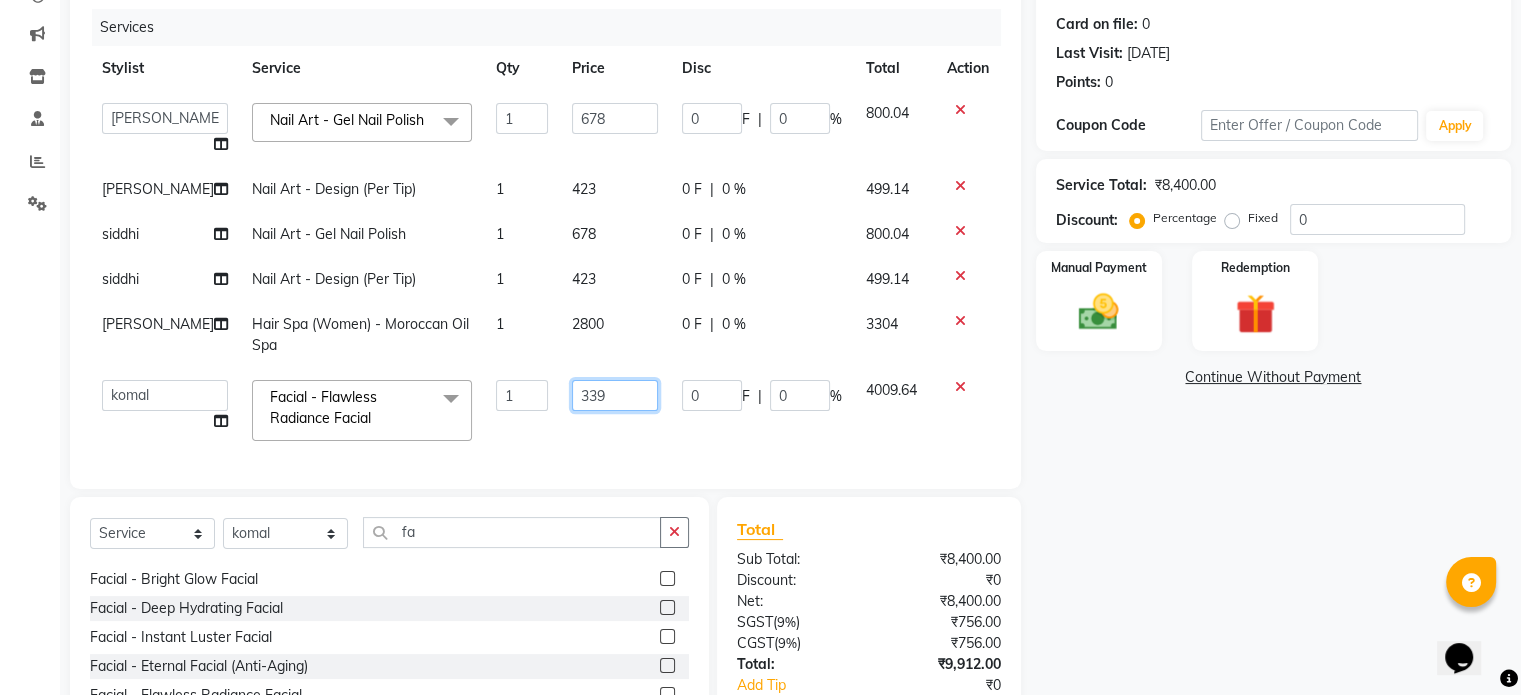 type on "3392" 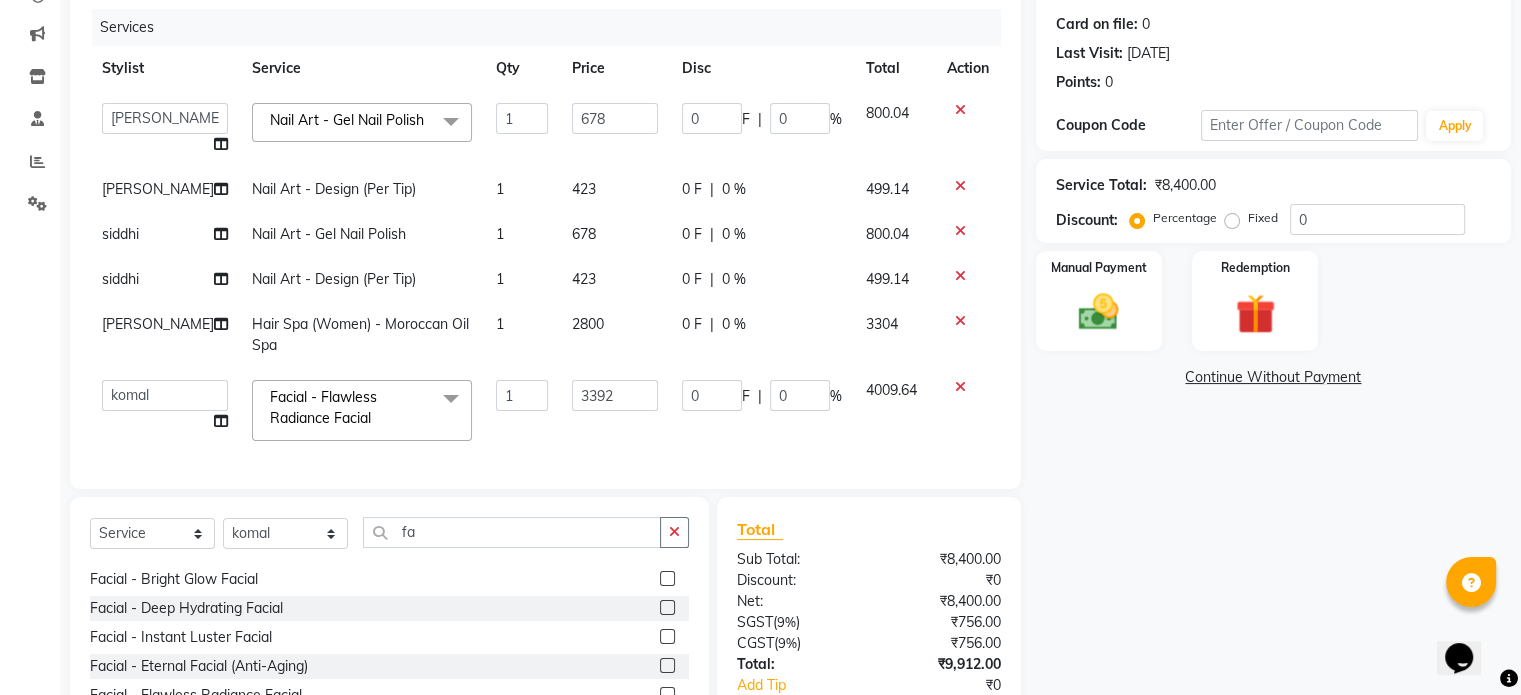 click on "2800" 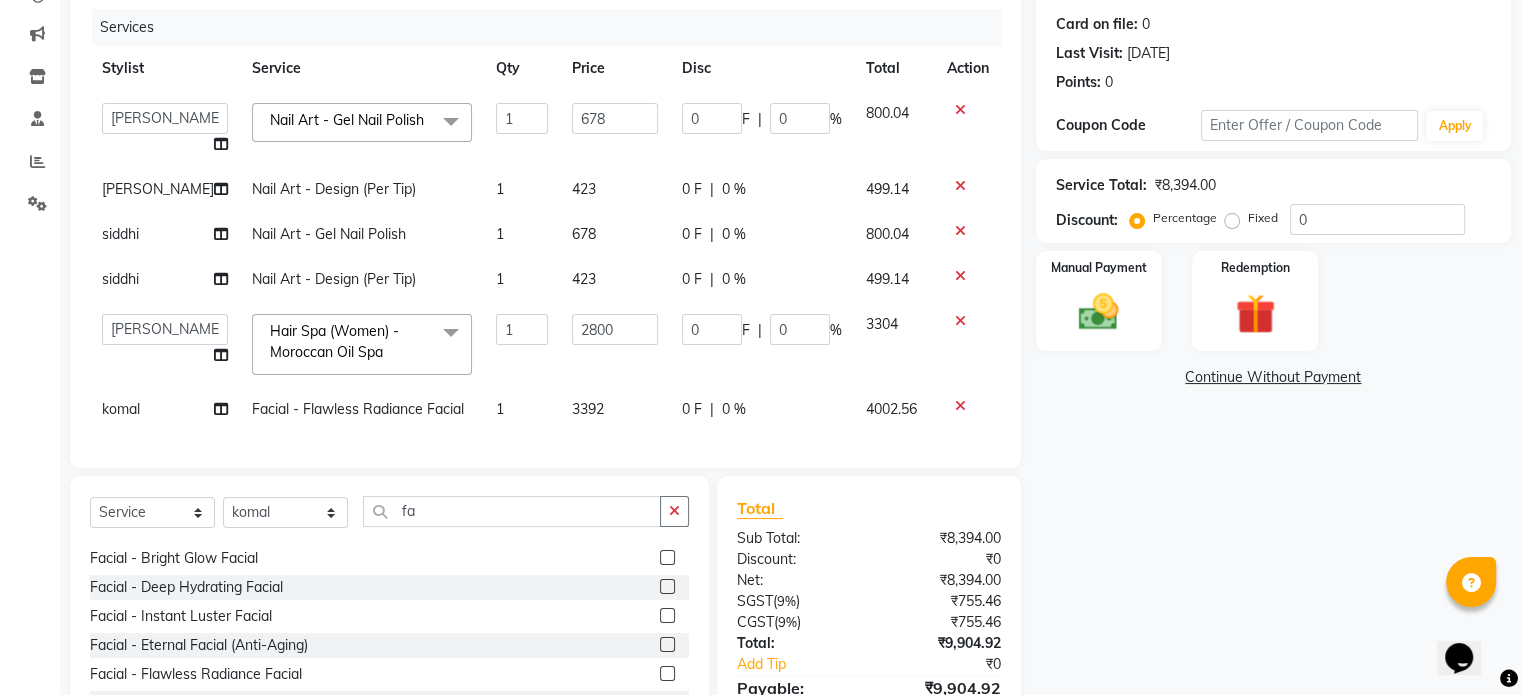 click on "3392" 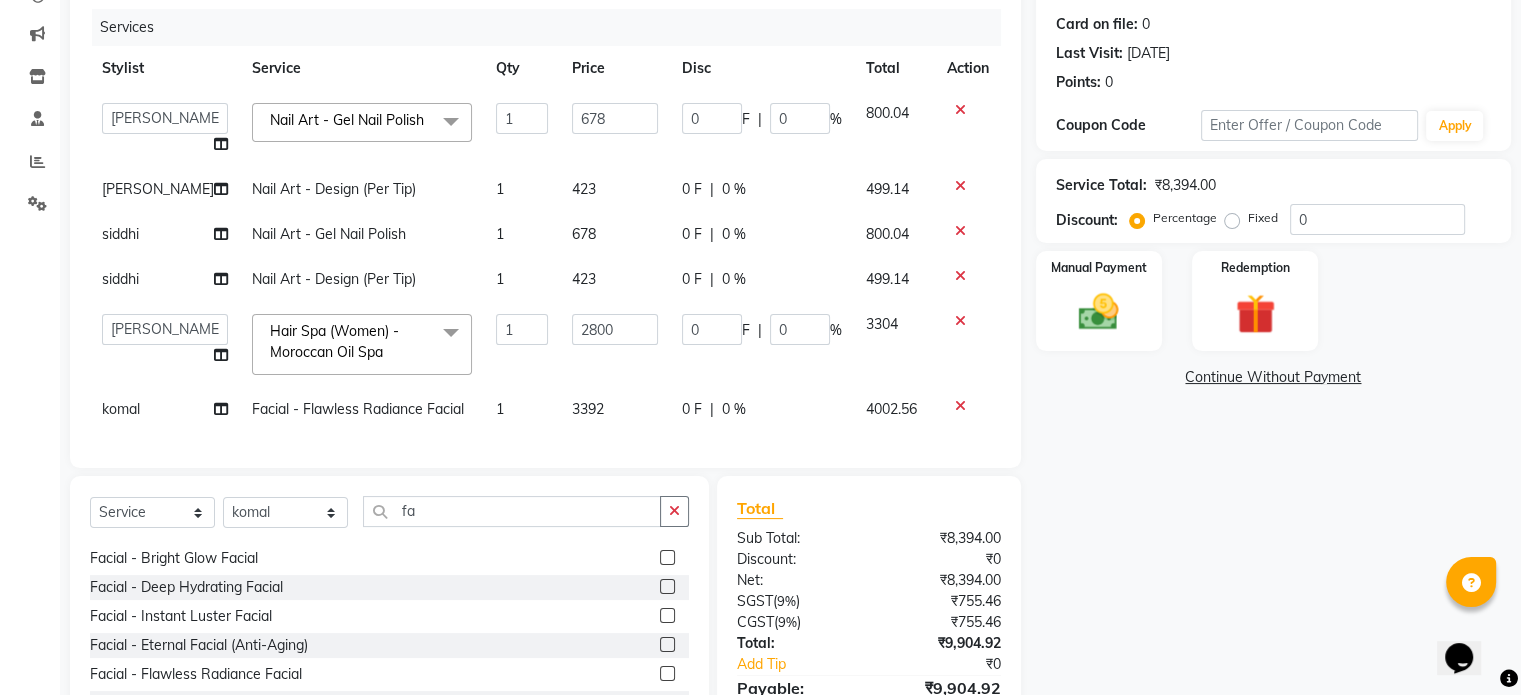 select on "63680" 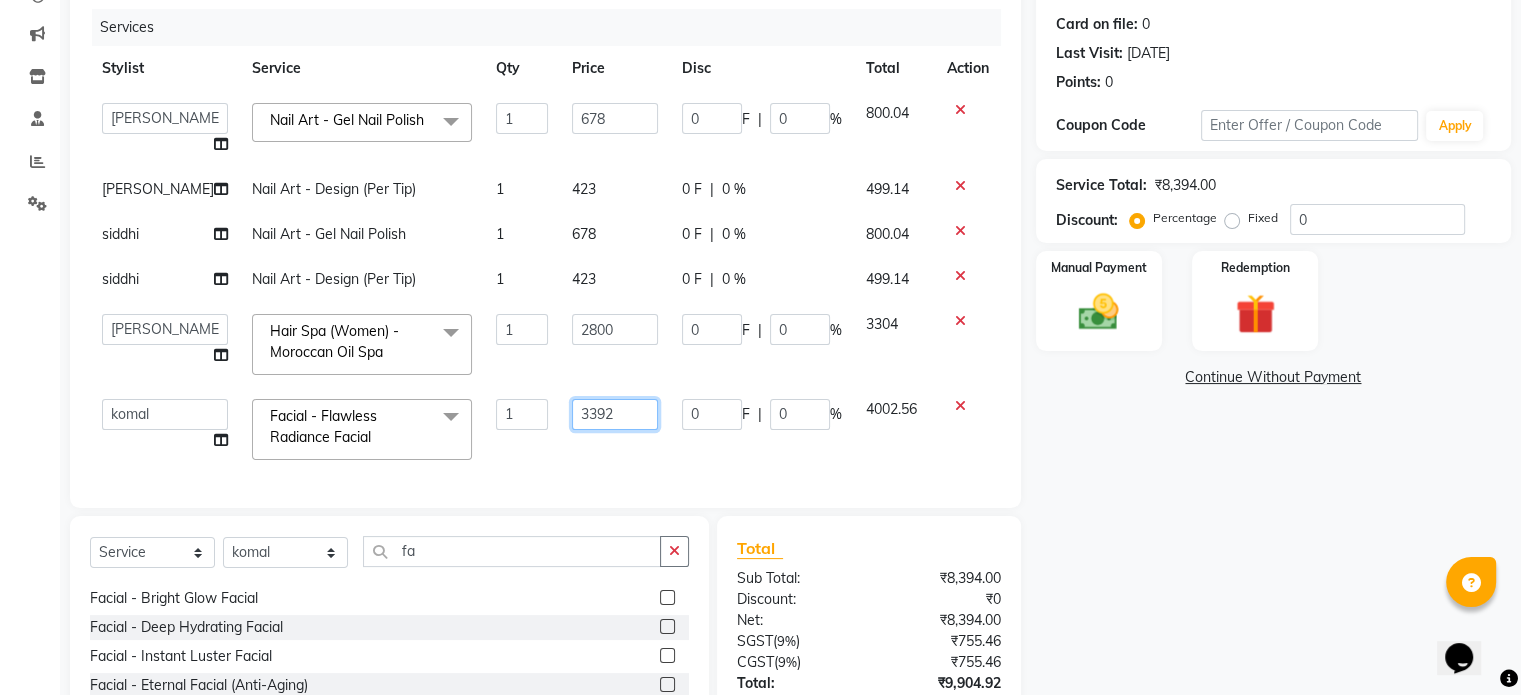 click on "3392" 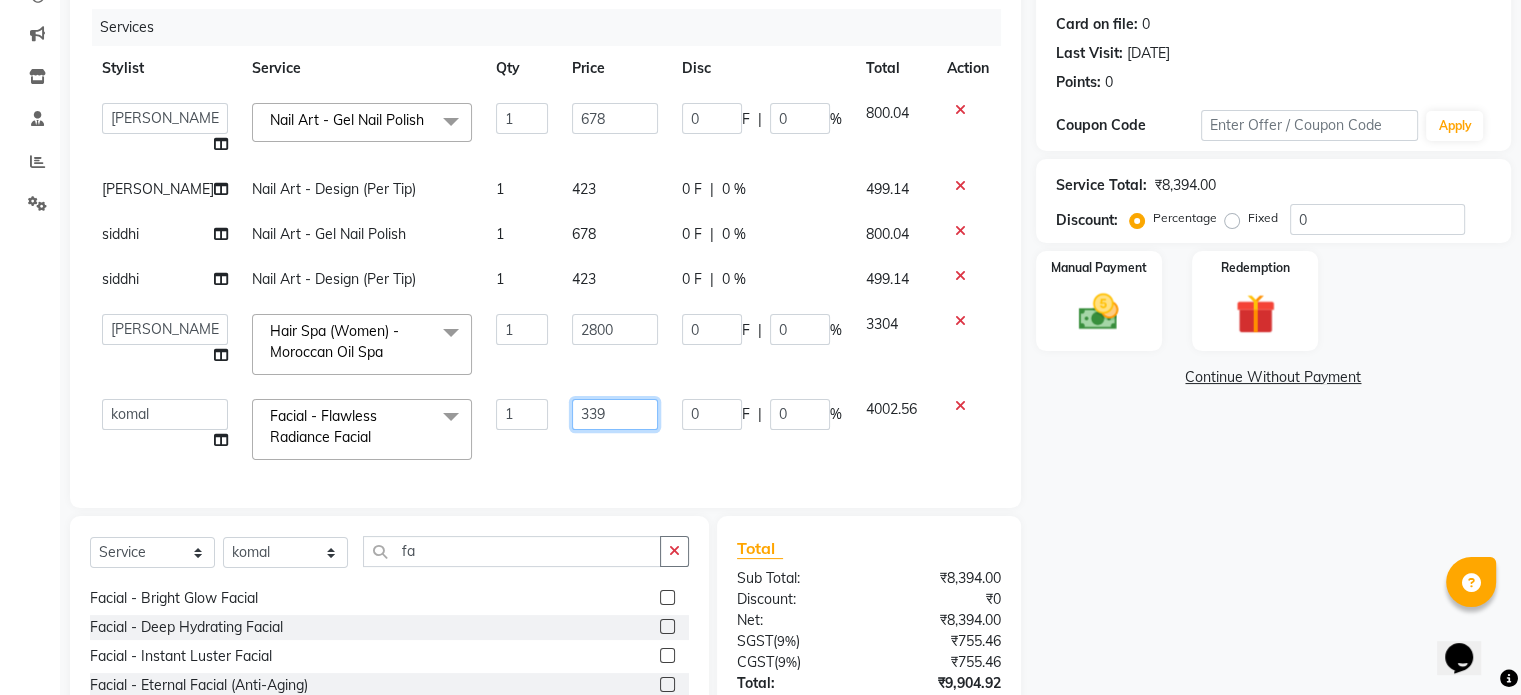 type on "3390" 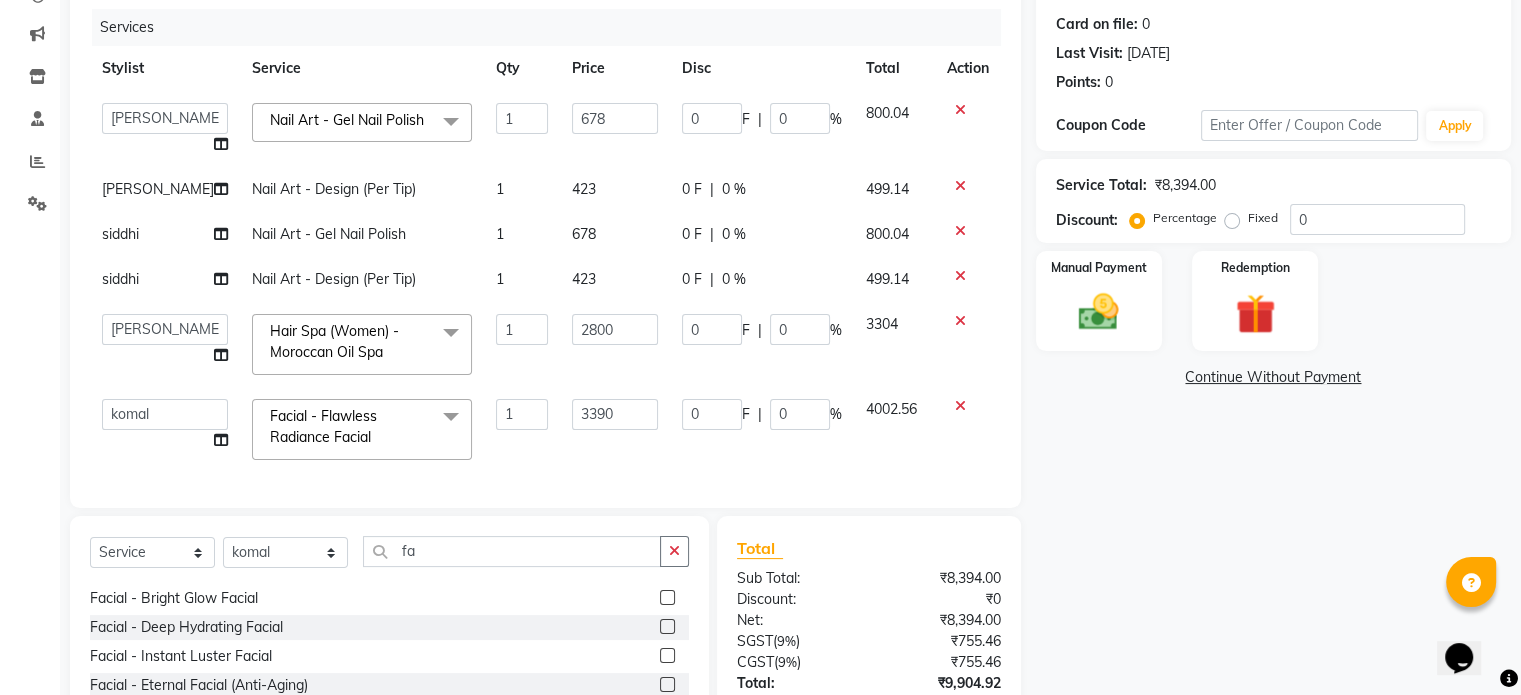 click on "Services Stylist Service Qty Price Disc Total Action  abhishek   AMBIKA   [PERSON_NAME]   Manager   navazish   [PERSON_NAME]   [PERSON_NAME]   [PERSON_NAME]   [PERSON_NAME]  Nail Art - Gel Nail Polish  x Threading - Eyebrows Threading - Upperlip Threading - Lower Lip Threading - Chin Threading - Side Lock Threading - Forehead Threading - Full Face Threading - Jawline Threading - Neck Scieutific Combing green peel DERMA PEELING  LHR YELLOW PEEL LE MARINE TREATMENT tatto removal D - Tan - Underarm D - Tan - Feet D - Tan - Face & Neck D - Tan - Full Arm/Half Arm D - Tan - Half Back/Front D - Tan - [MEDICAL_DATA] D - Tan - Face Neck & Blouse Line D - Tan - Full Back/Front D - Tan - Full Leg/Half Leg D - Tan - Full Body Waxing - Sugar Wax Full Arm Waxing - Sugar Wax Full Leg Waxing - Sugar Wax Half Arm Waxing - Sugar Wax Half Leg Waxing - Sugar Wax Under Arm Waxing - Sugar Wax Chin Waxing - Sugar Wax Upperlip/Lowerlip Waxing - Sugar Wax Side Lock Waxing - Sugar Wax Forehead Waxing - Sugar Wax Jawline CARBON FACIAL" 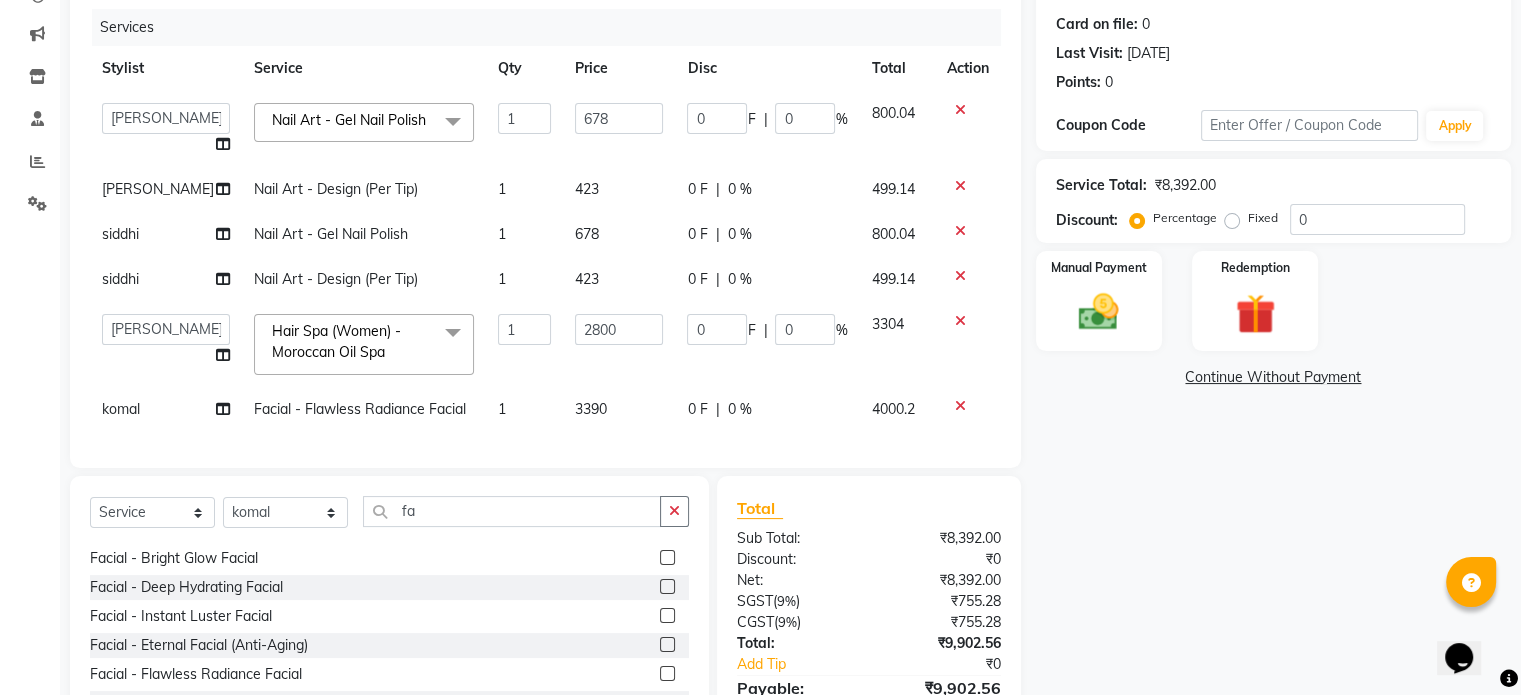 click on "3390" 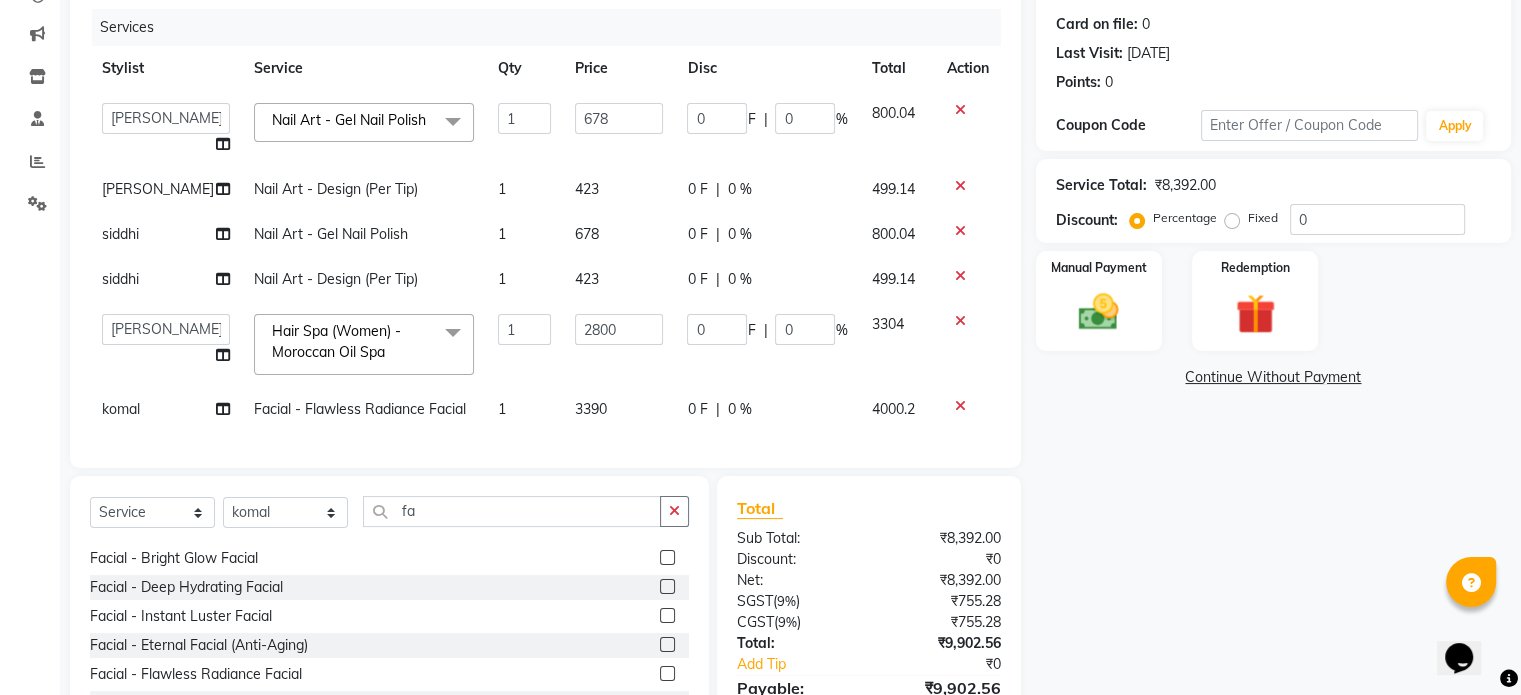 select on "63680" 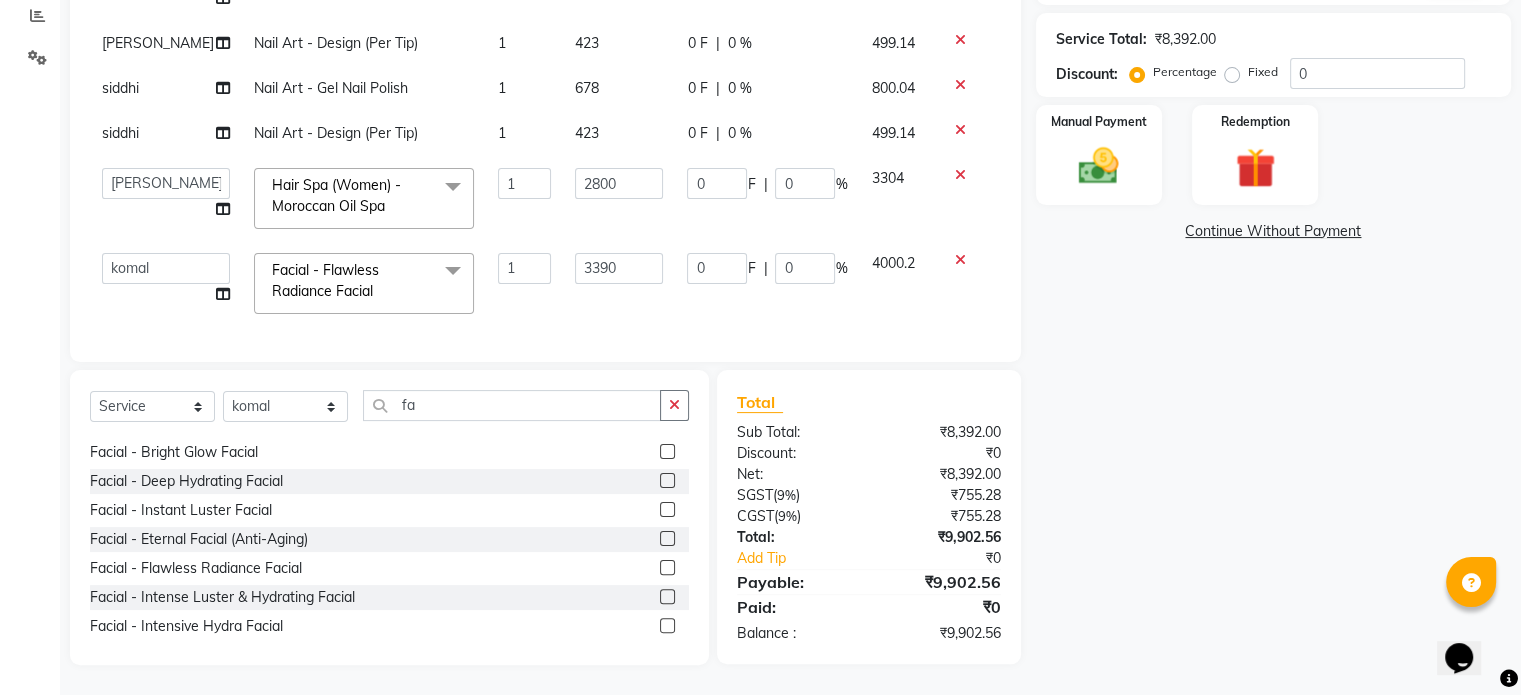 scroll, scrollTop: 406, scrollLeft: 0, axis: vertical 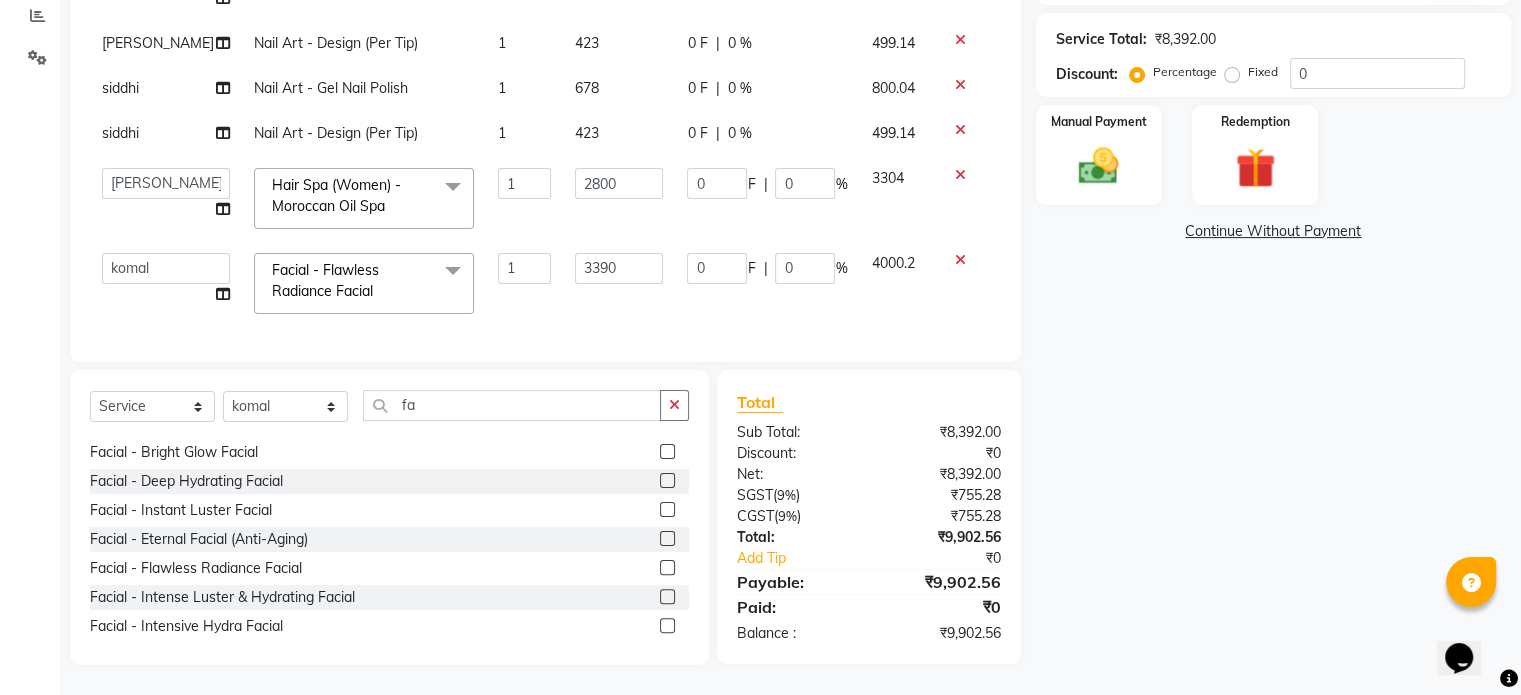 click on "3390" 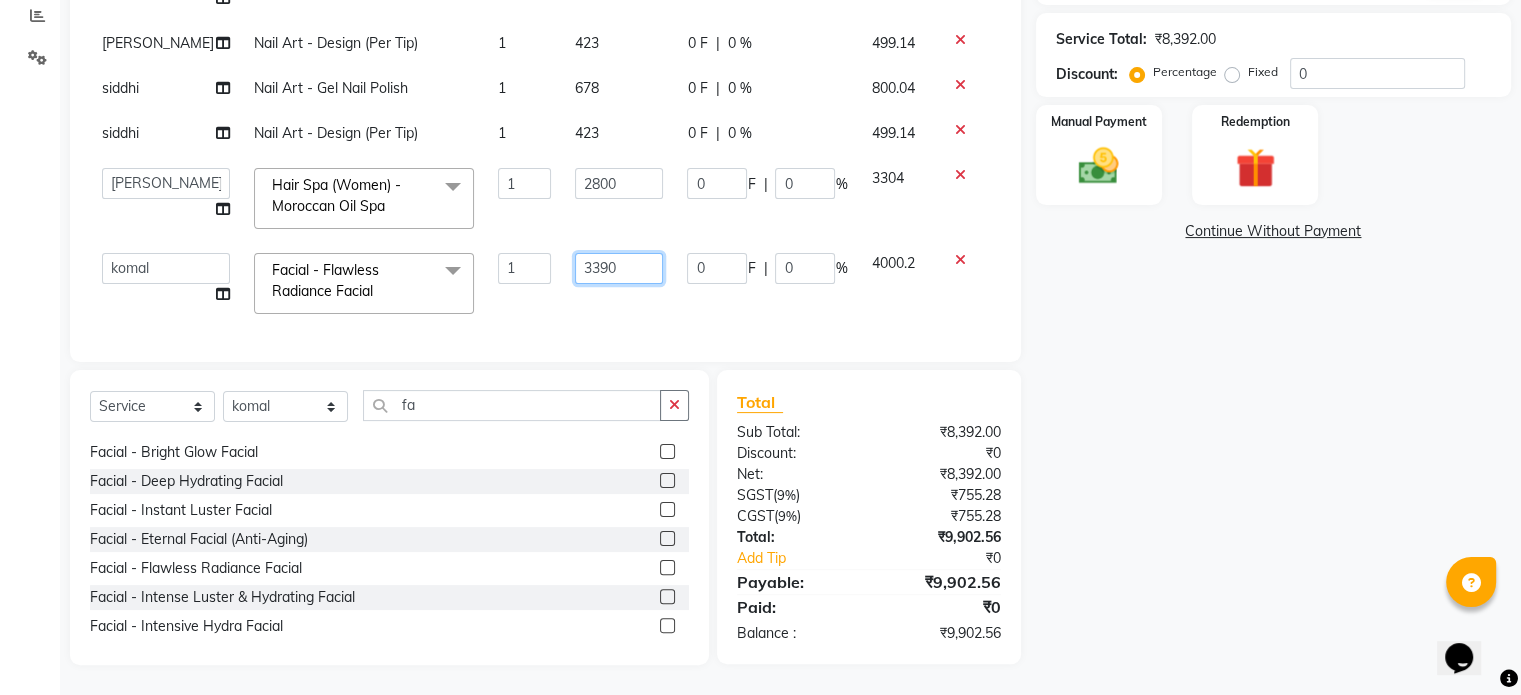 click on "3390" 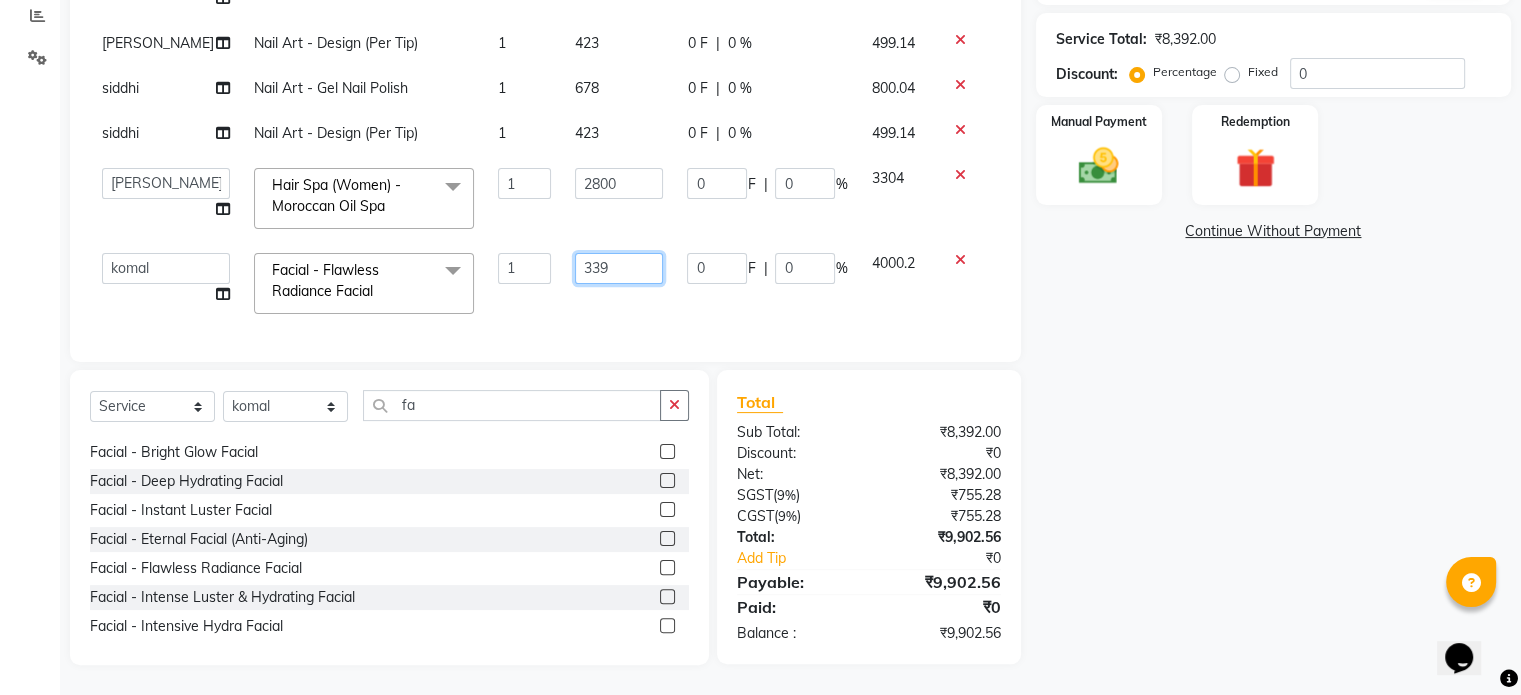 type on "3391" 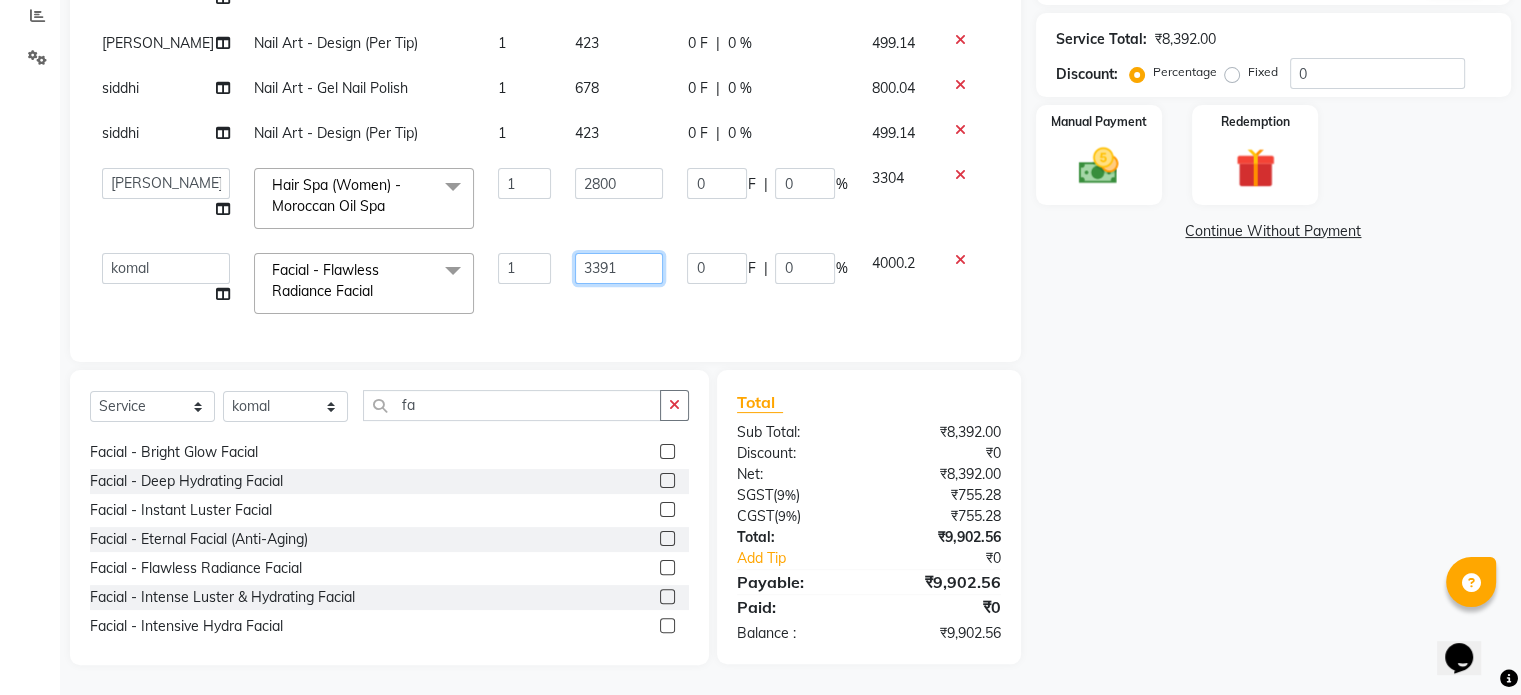 scroll, scrollTop: 406, scrollLeft: 0, axis: vertical 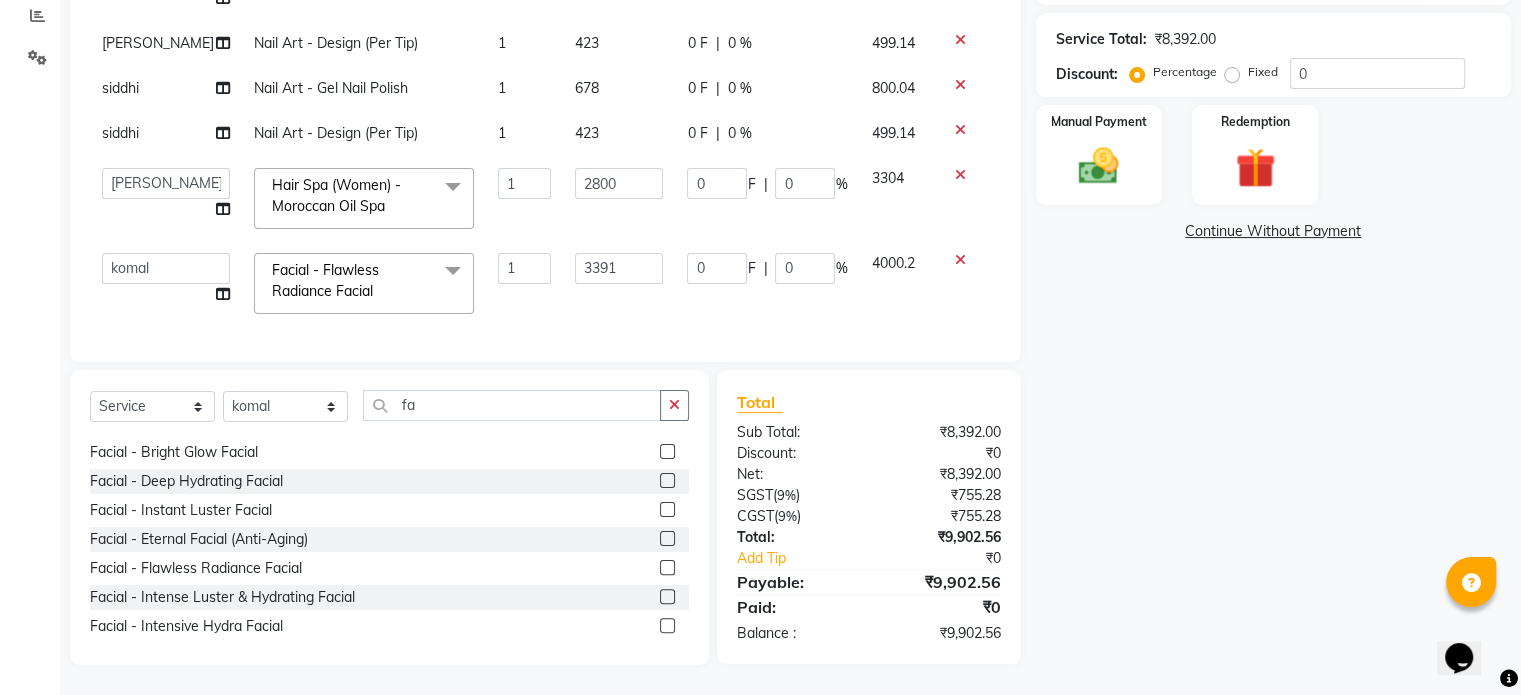 click on "3391" 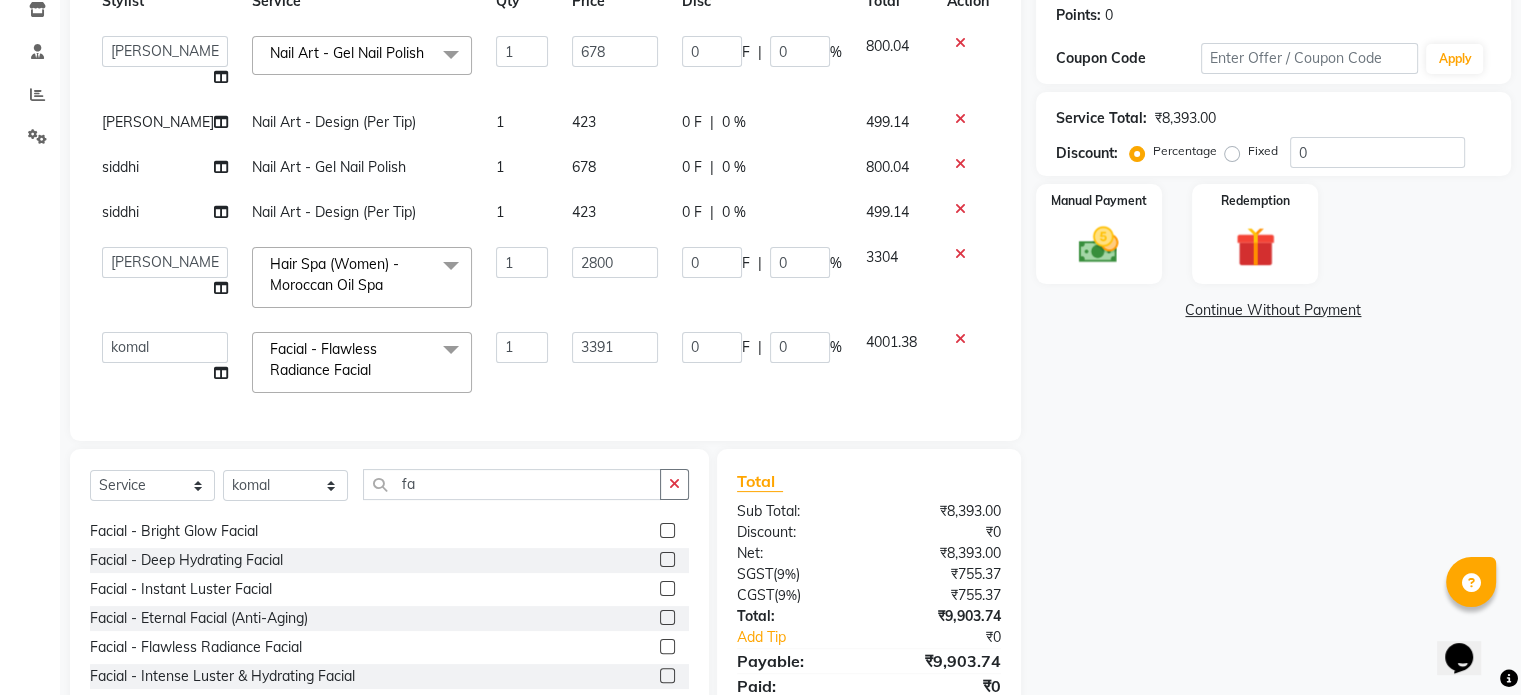 scroll, scrollTop: 0, scrollLeft: 0, axis: both 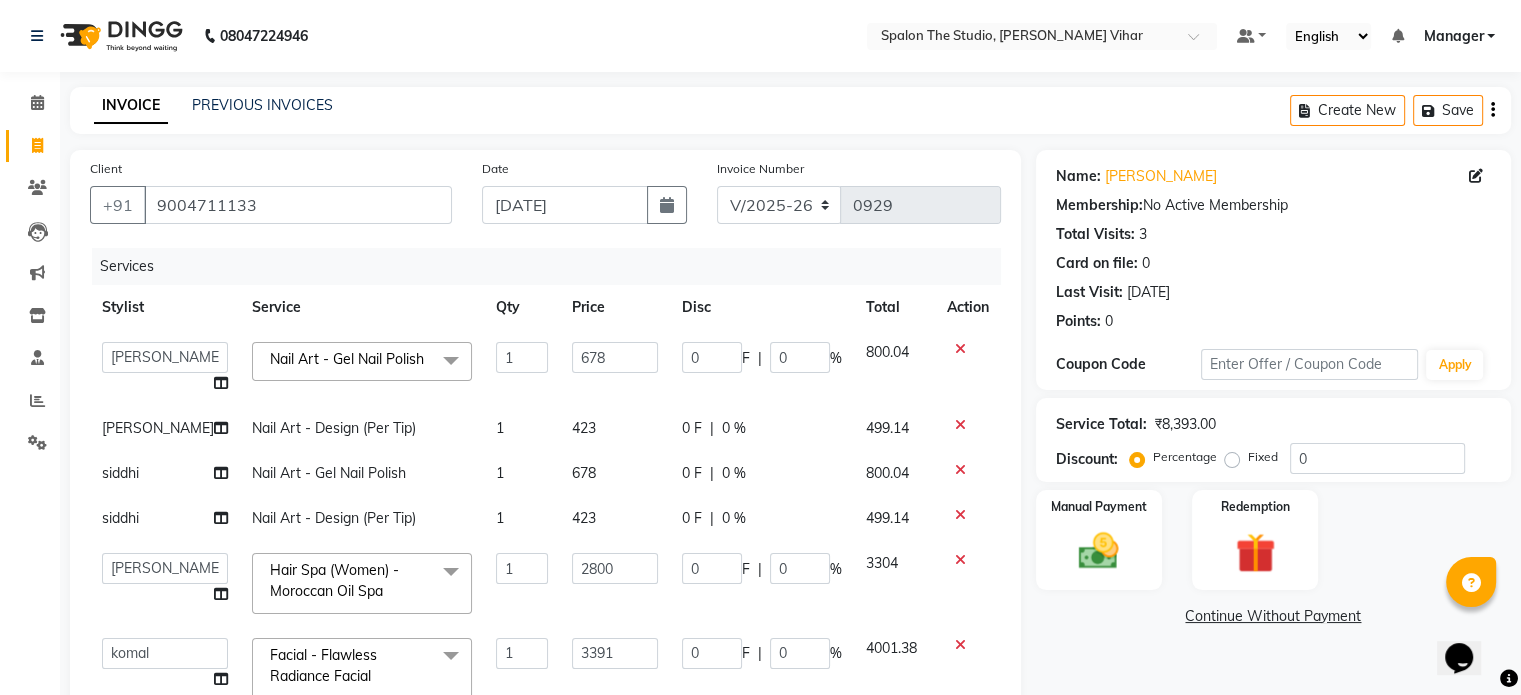 click on "Membership:  No Active Membership" 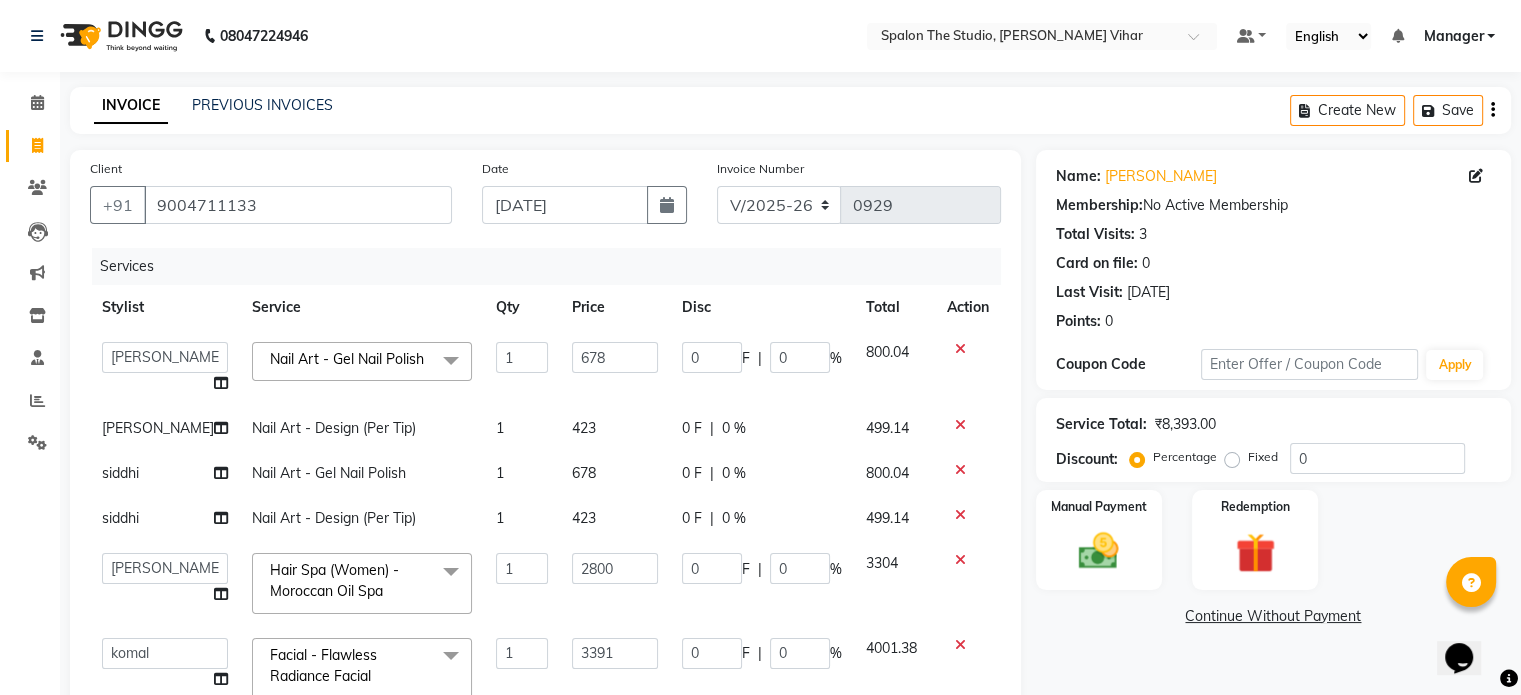 click on "Membership:  No Active Membership" 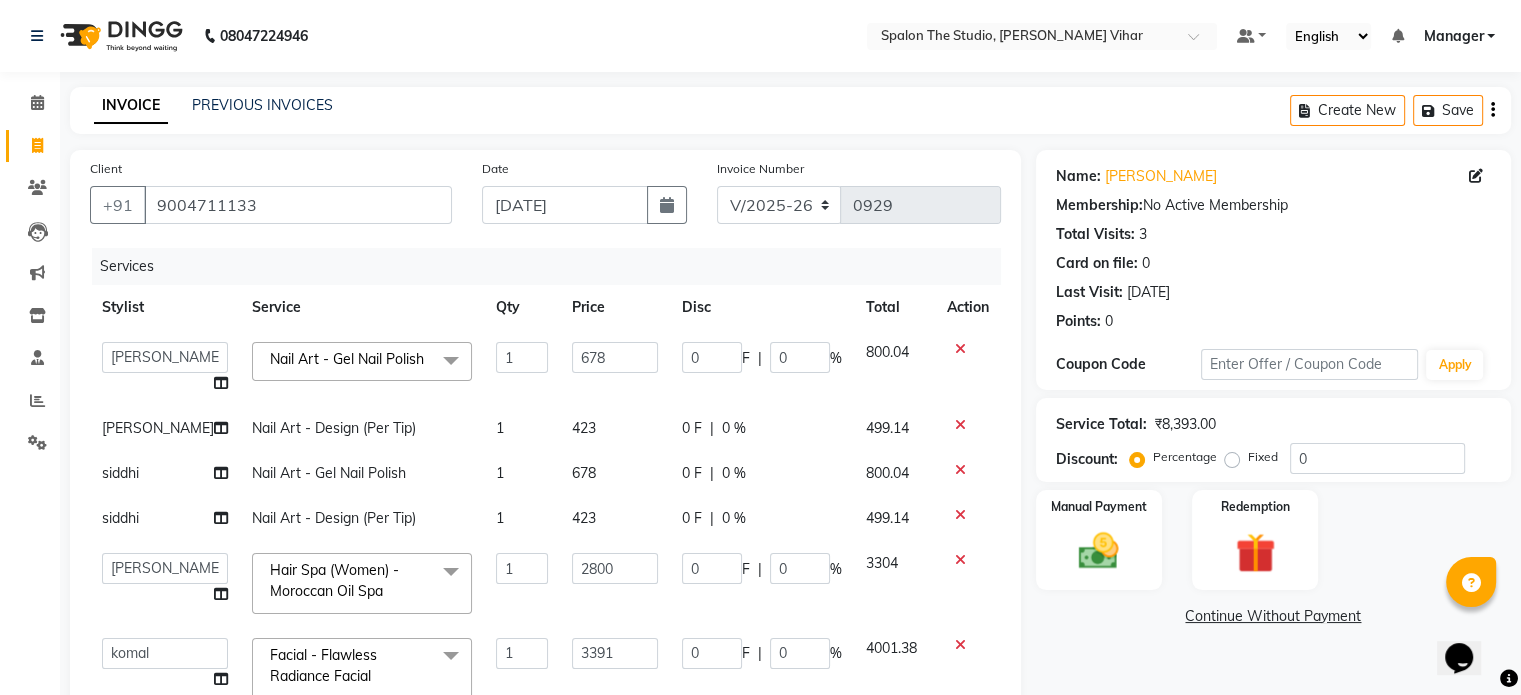 scroll, scrollTop: 300, scrollLeft: 0, axis: vertical 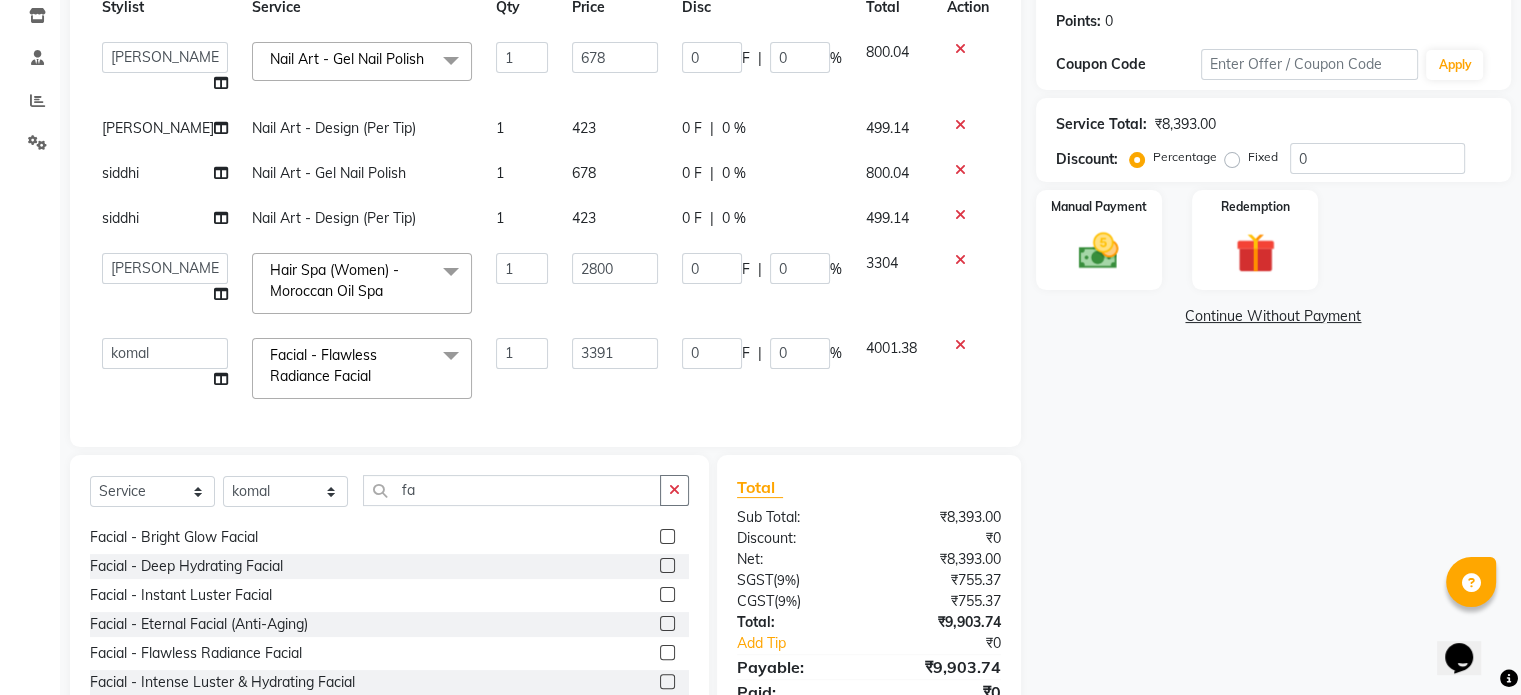 drag, startPoint x: 0, startPoint y: 309, endPoint x: 13, endPoint y: 307, distance: 13.152946 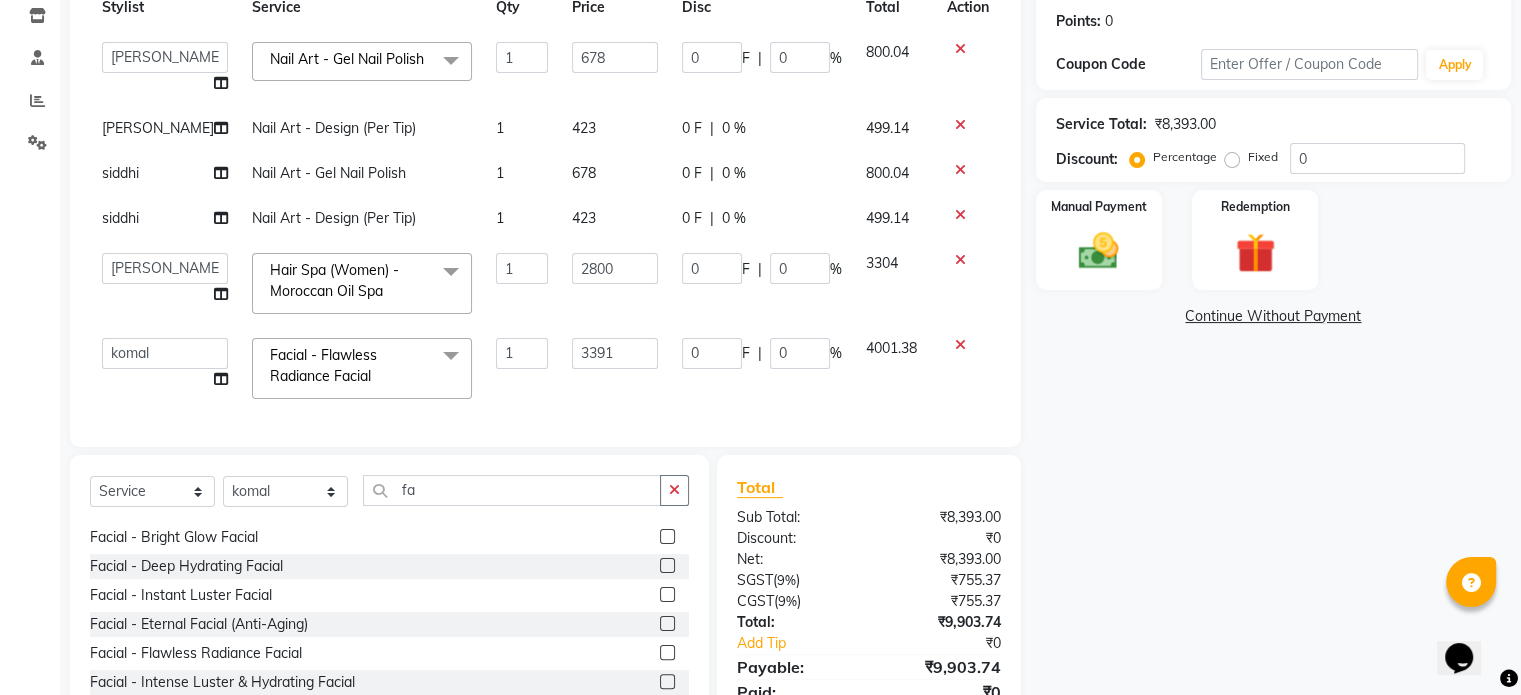 click on "Calendar  Invoice  Clients  Leads   Marketing  Inventory  Staff  Reports  Settings Completed InProgress Upcoming Dropped Tentative Check-In Confirm Bookings Generate Report Segments Page Builder" 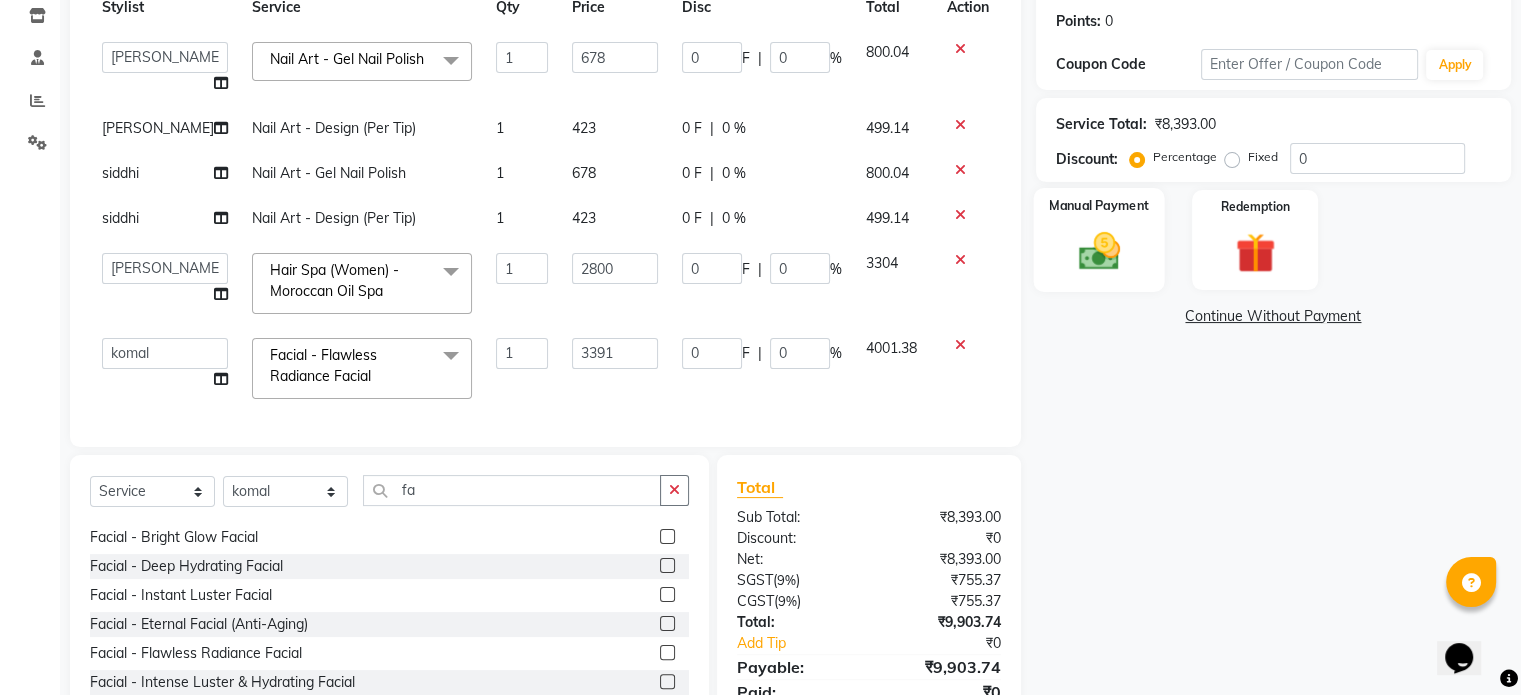 click 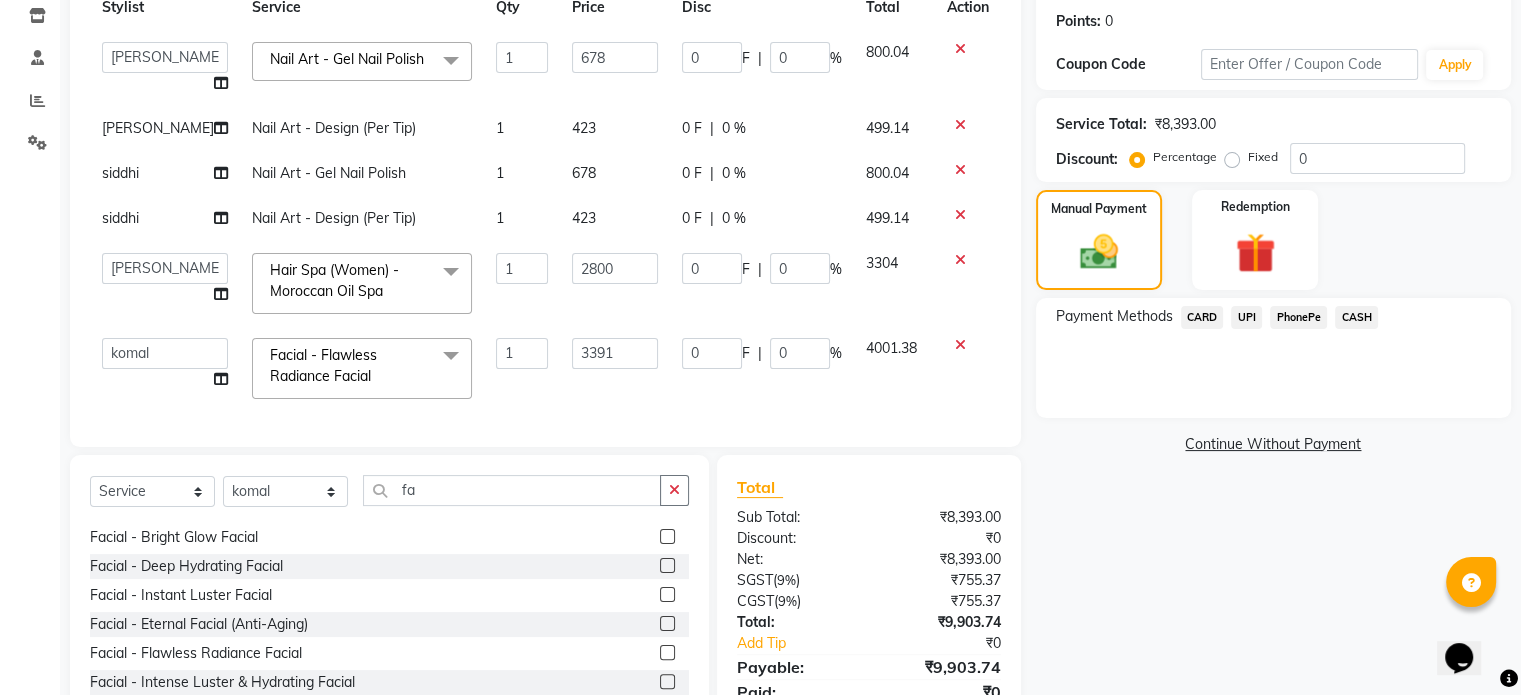 scroll, scrollTop: 392, scrollLeft: 0, axis: vertical 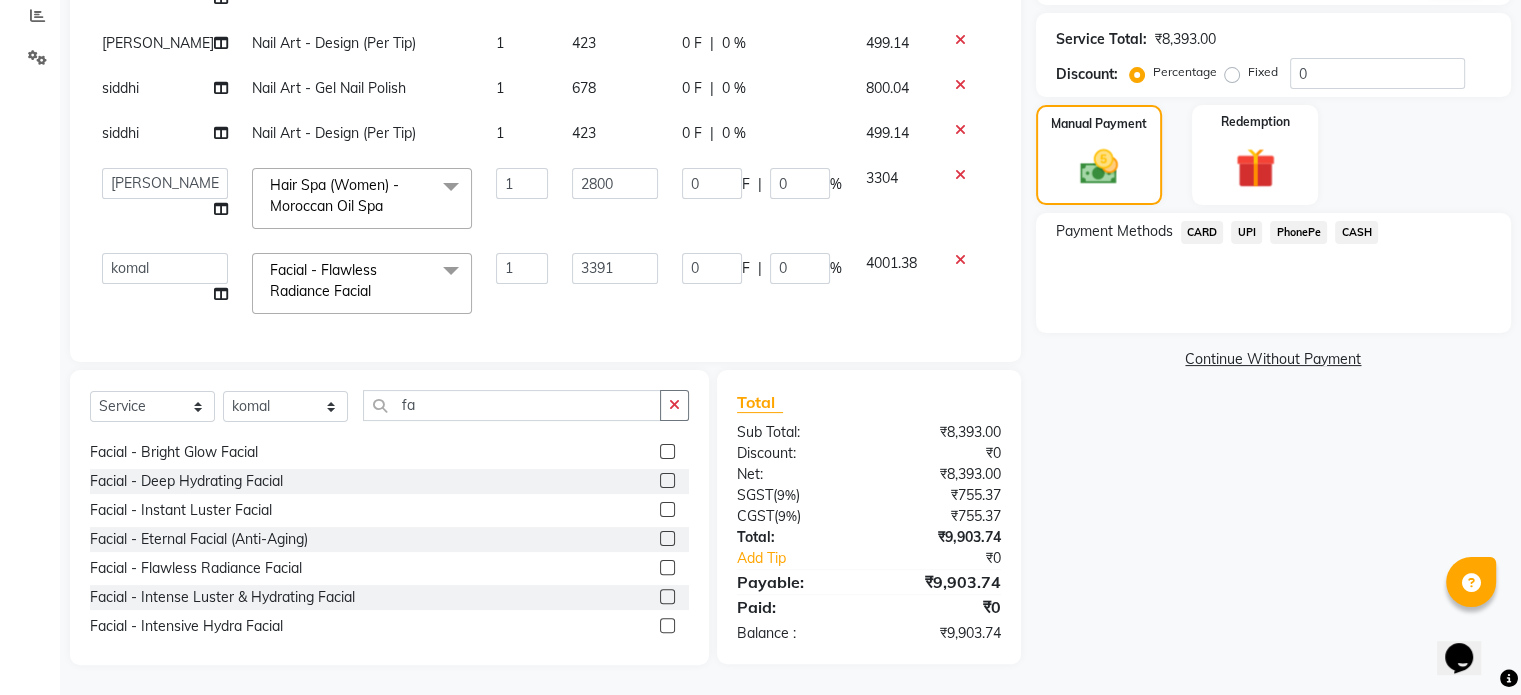 click on "UPI" 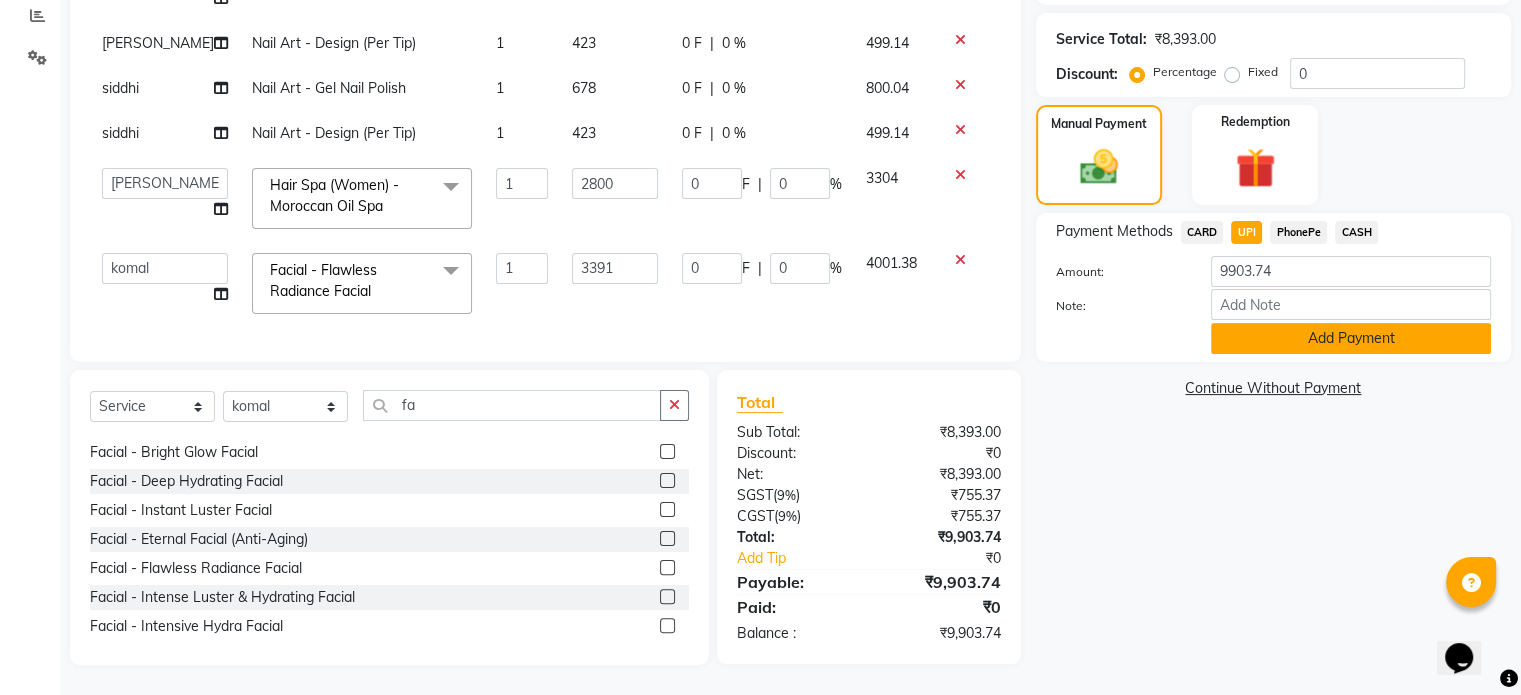 click on "Add Payment" 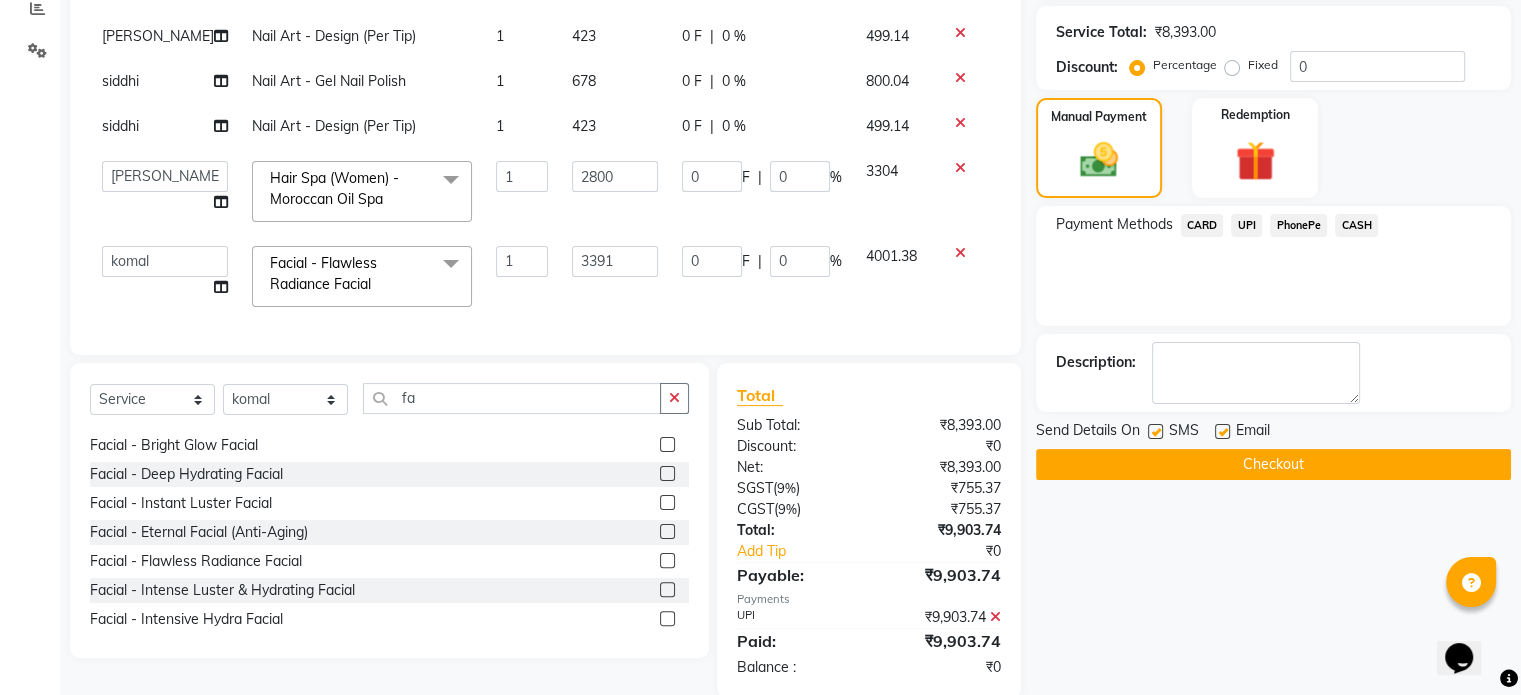 scroll, scrollTop: 433, scrollLeft: 0, axis: vertical 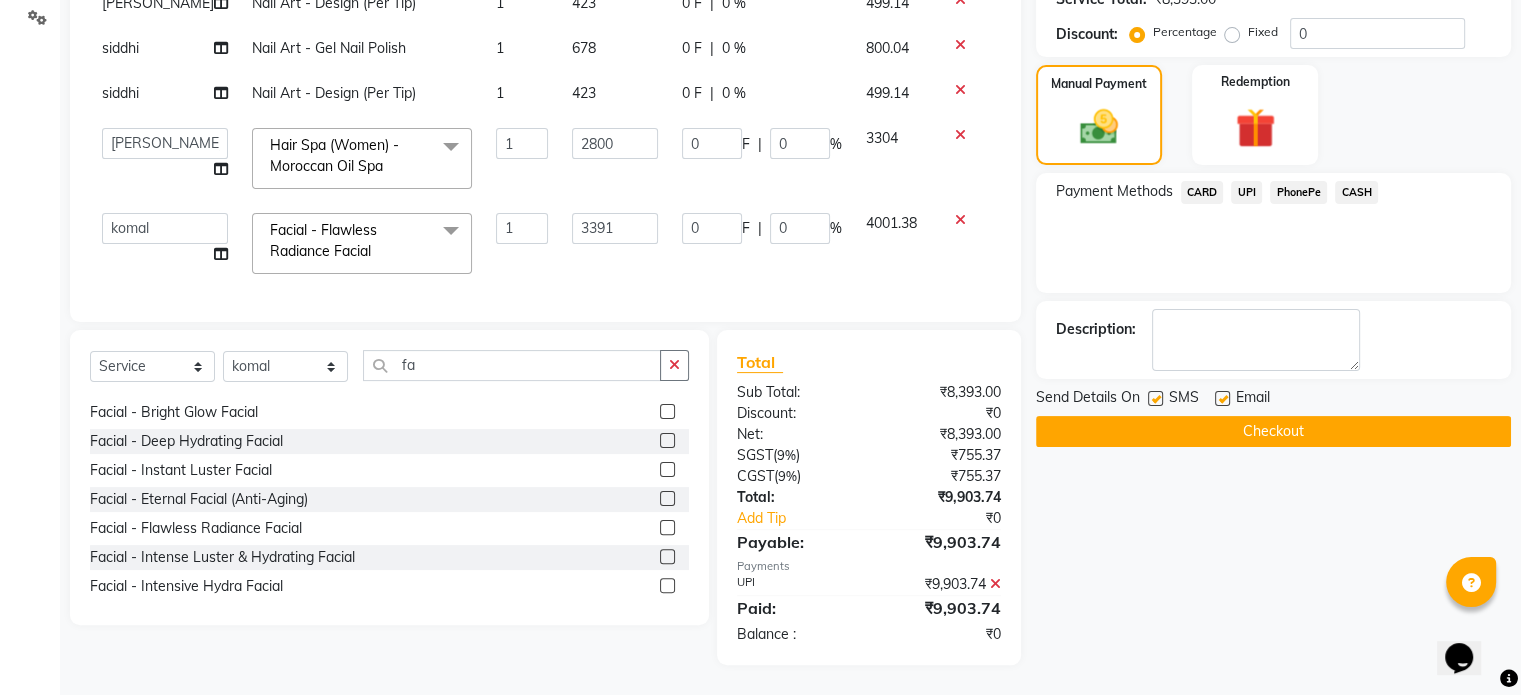 click on "Checkout" 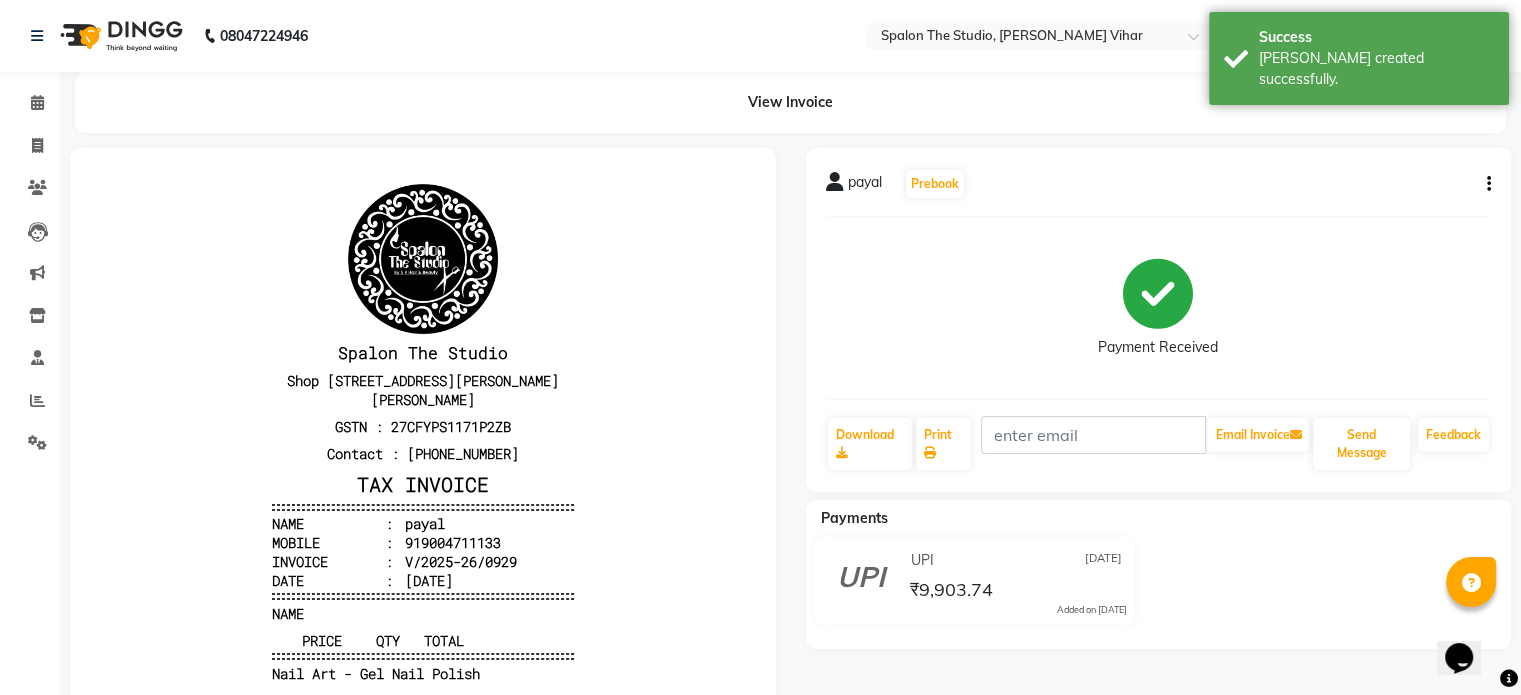 scroll, scrollTop: 0, scrollLeft: 0, axis: both 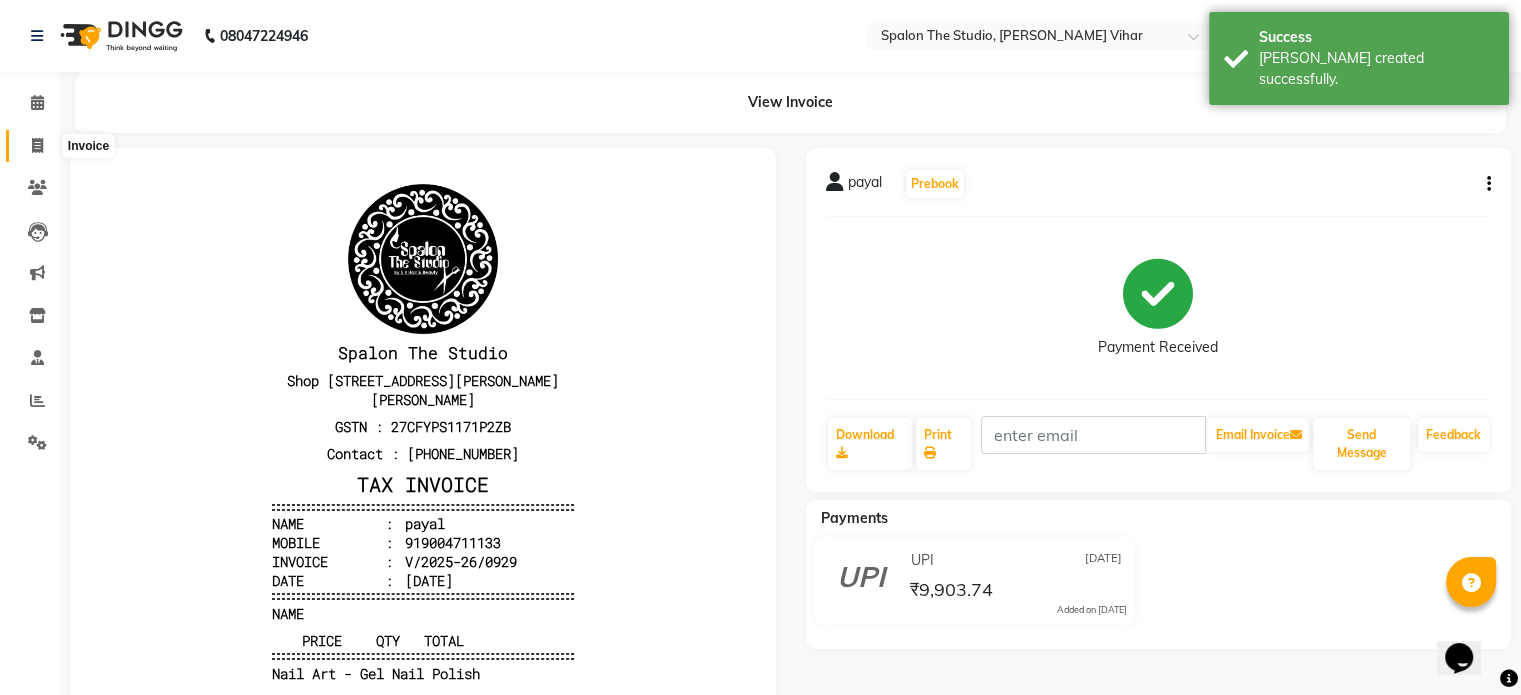 click 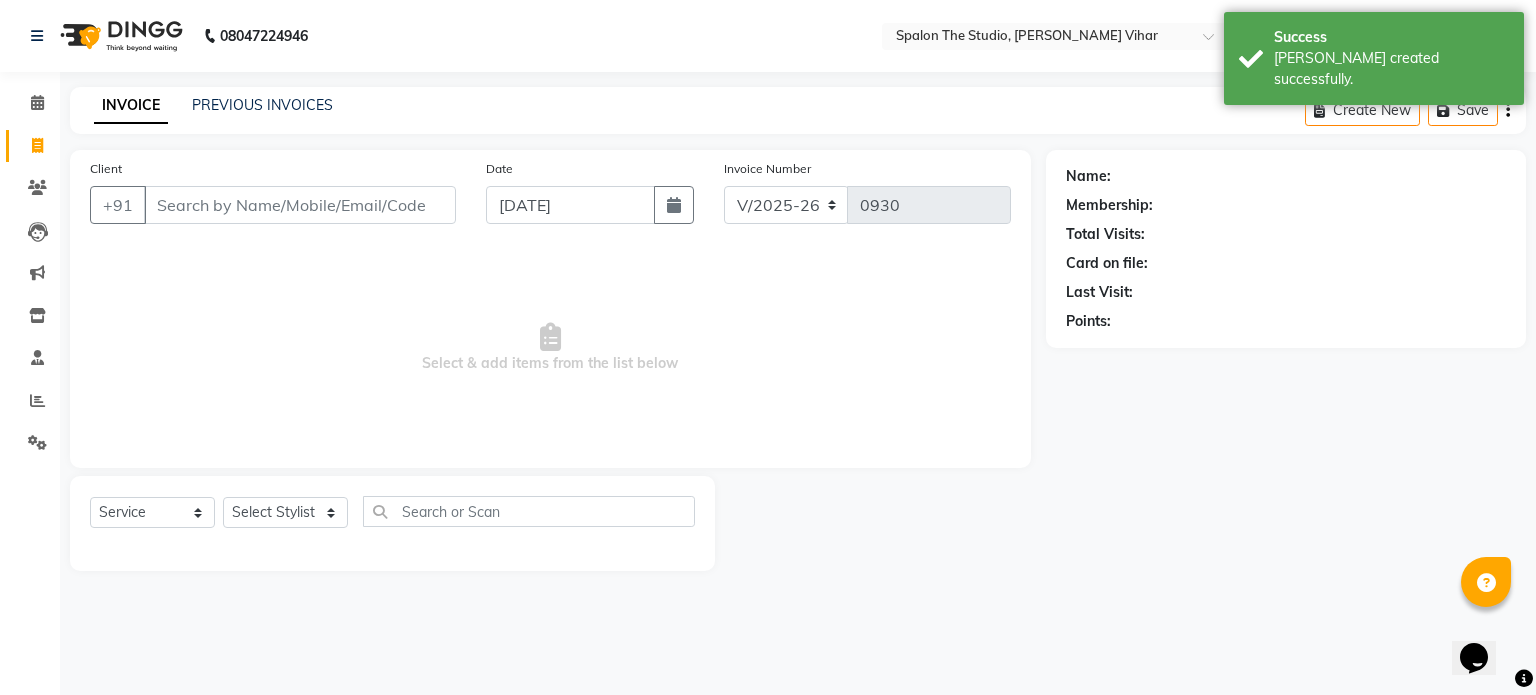 click on "Client" at bounding box center (300, 205) 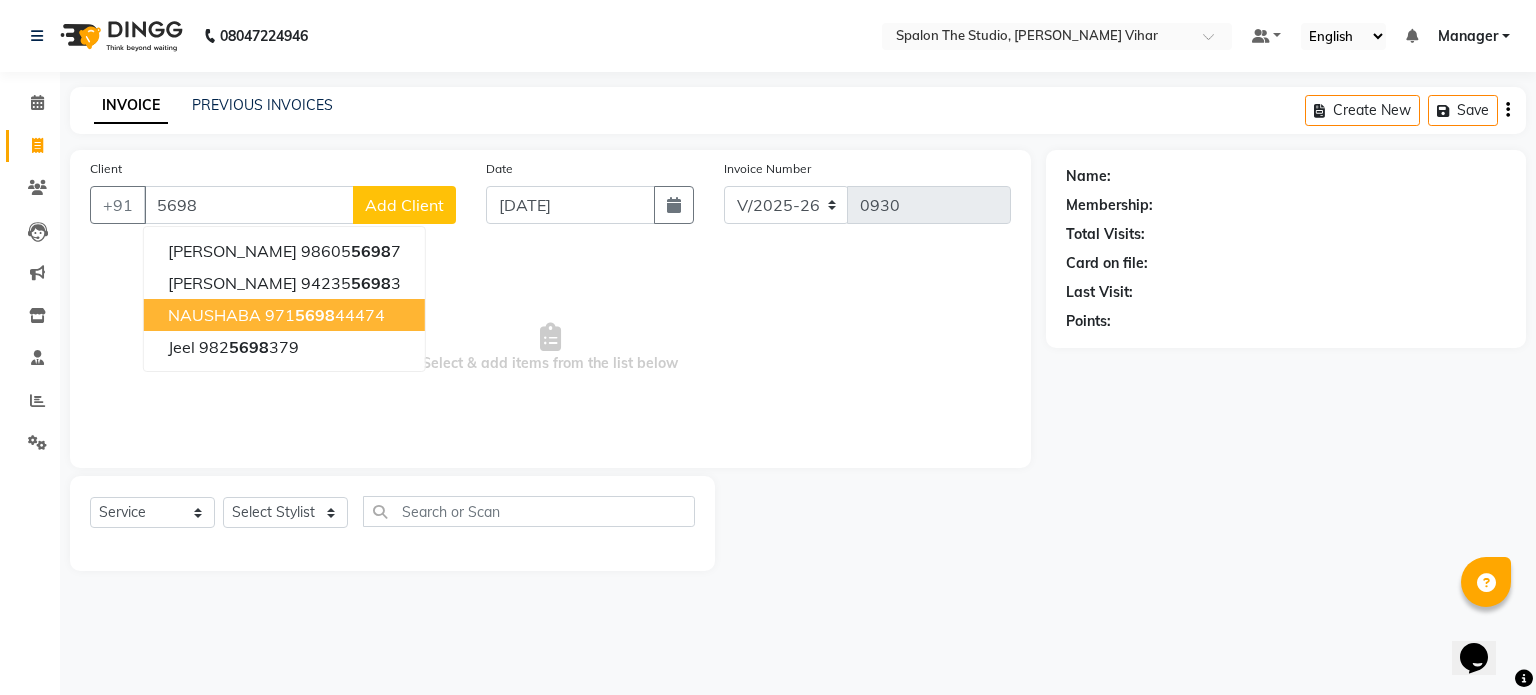 click on "NAUSHABA  971 5698 44474" at bounding box center (284, 315) 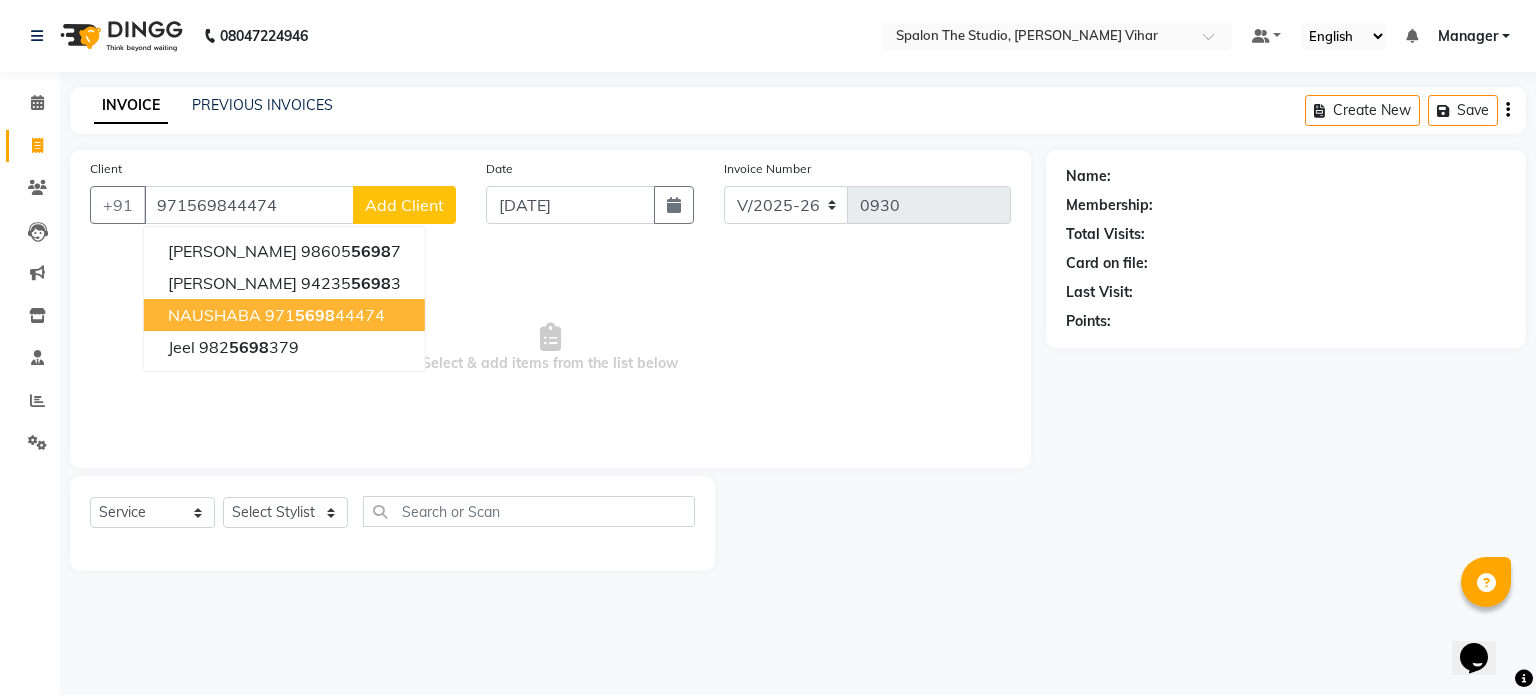type on "971569844474" 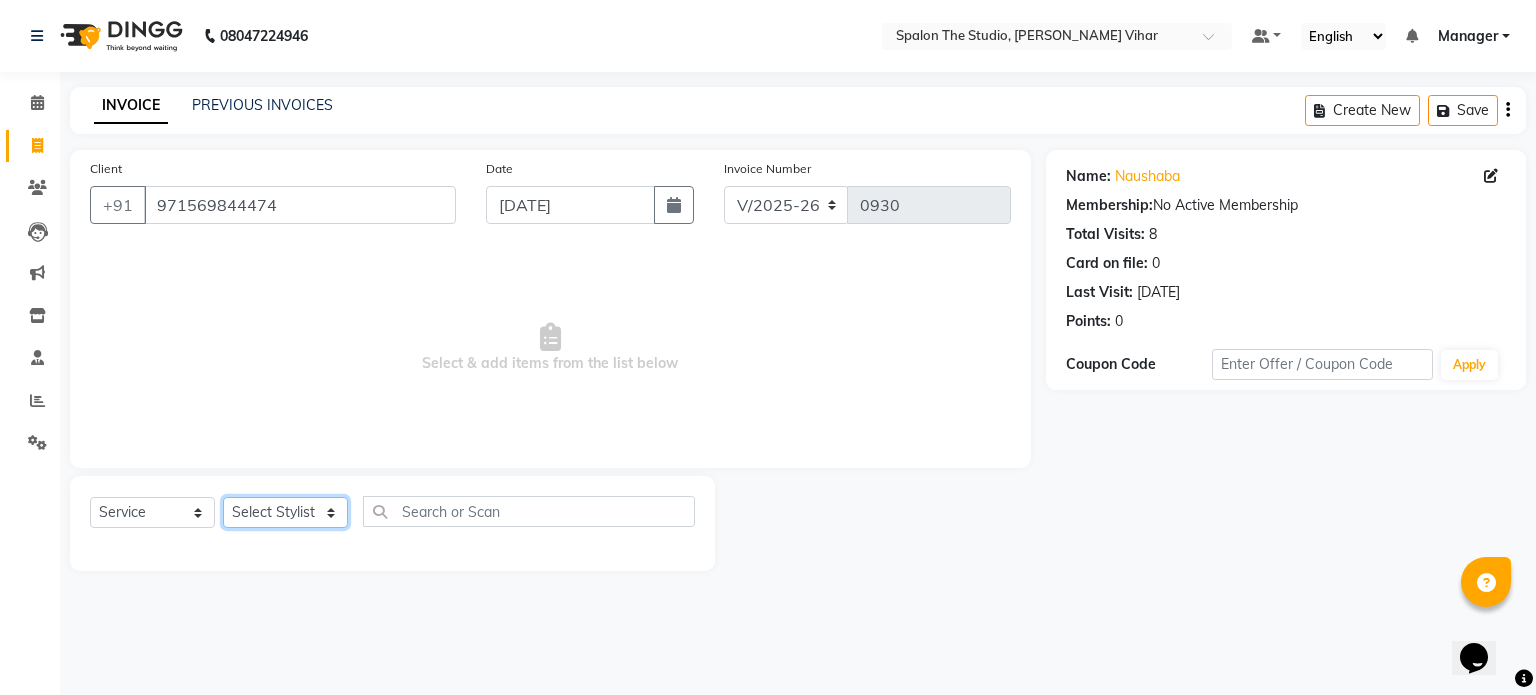 drag, startPoint x: 263, startPoint y: 510, endPoint x: 269, endPoint y: 526, distance: 17.088007 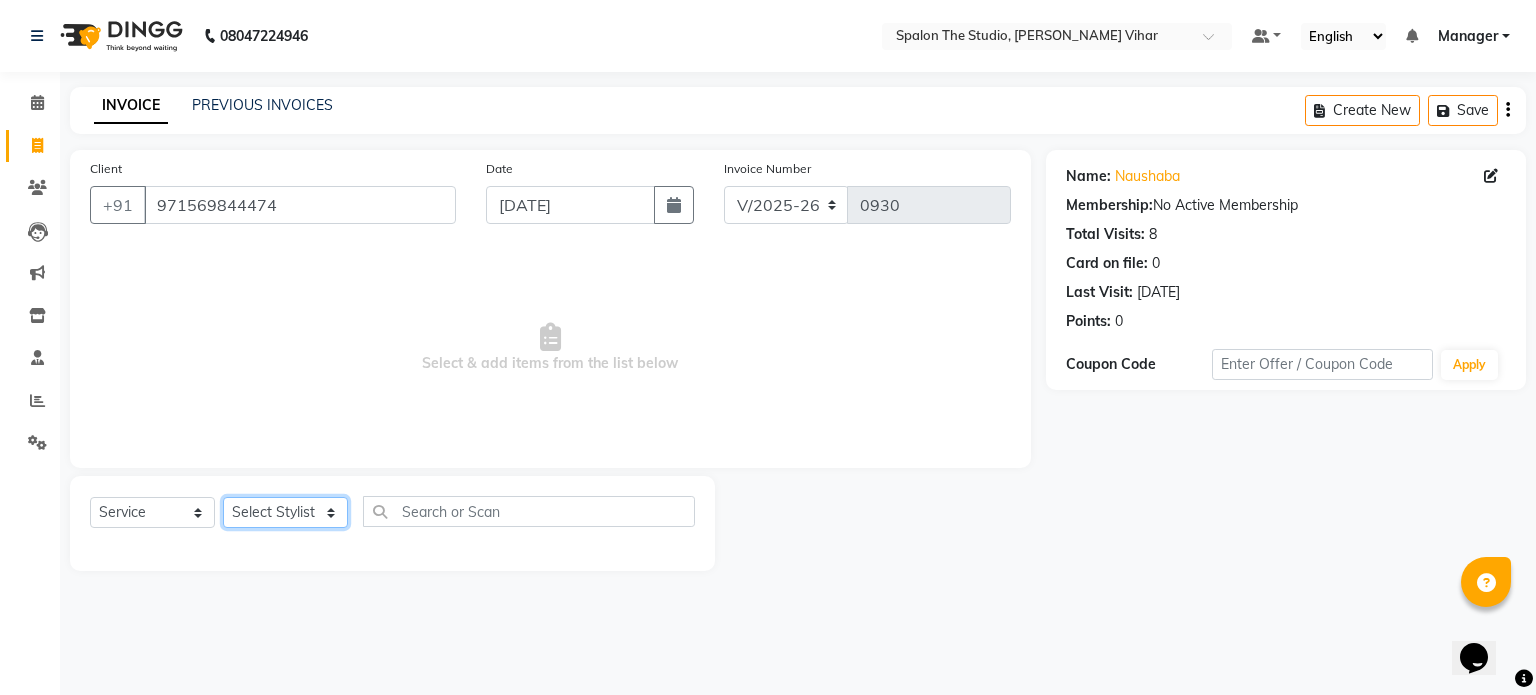 select on "63680" 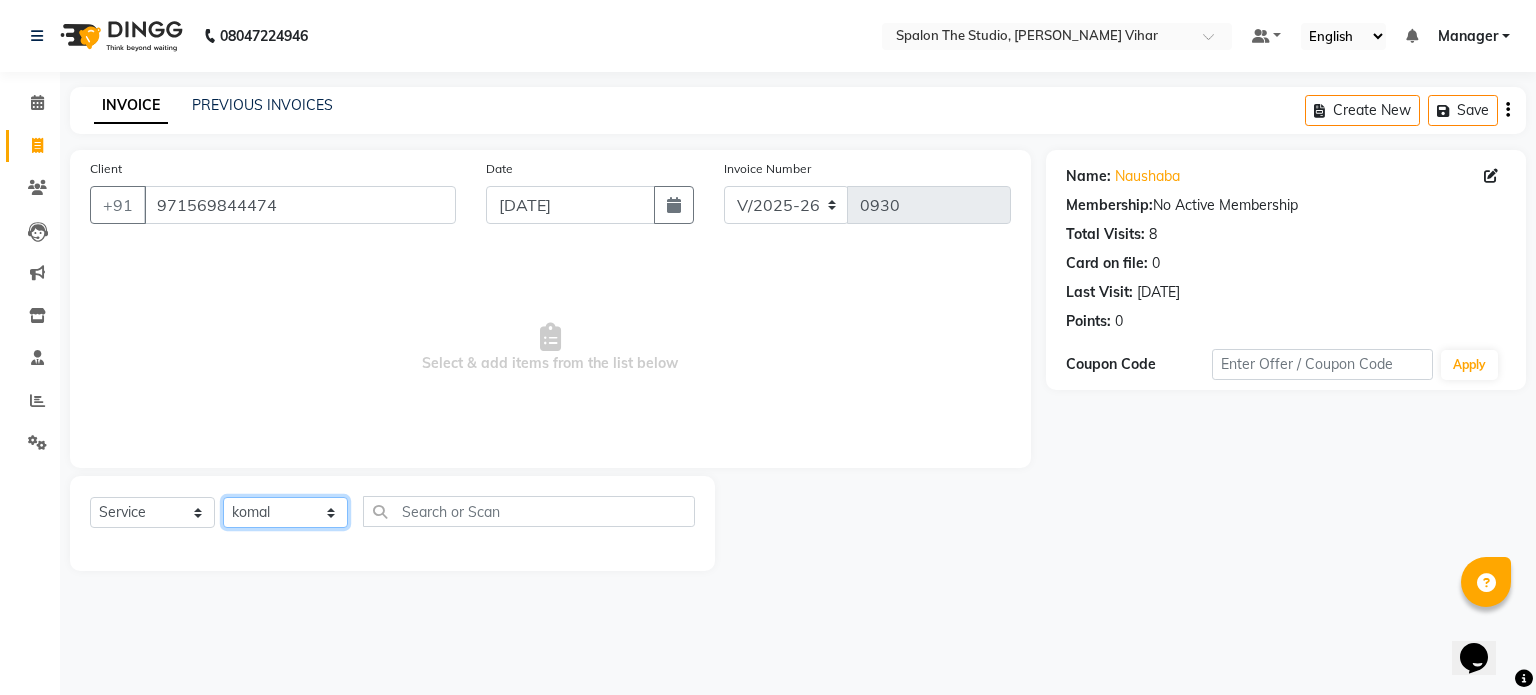 click on "Select Stylist [PERSON_NAME] [PERSON_NAME] Manager navazish [PERSON_NAME] [PERSON_NAME] [PERSON_NAME] [PERSON_NAME]" 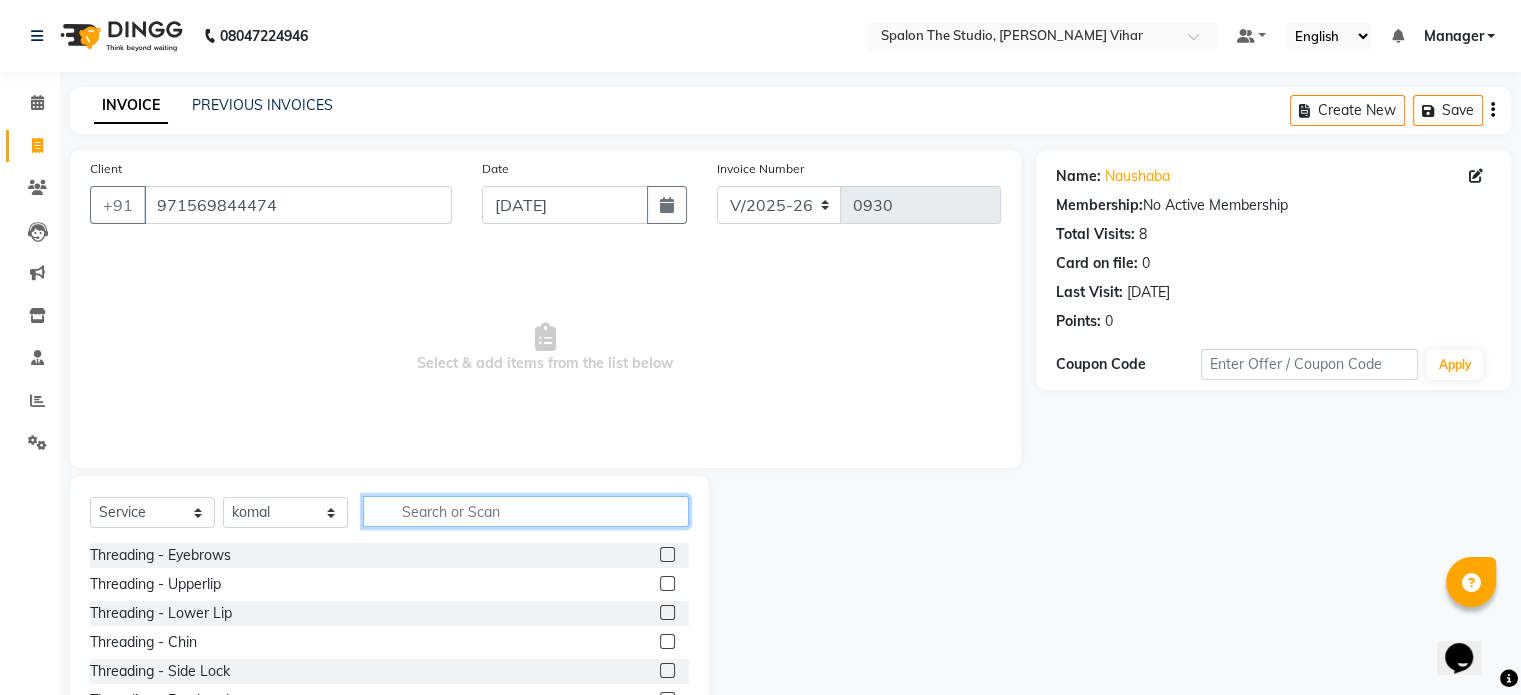 click 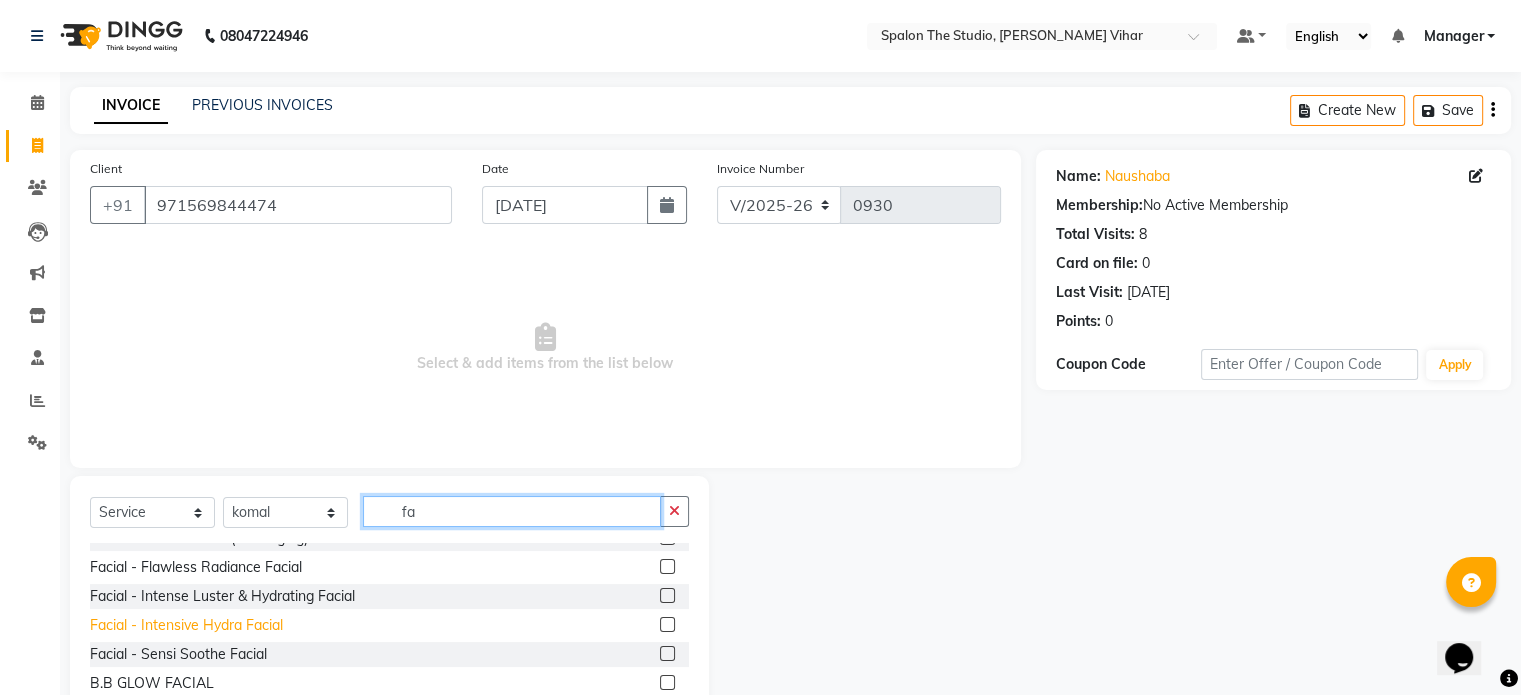 scroll, scrollTop: 300, scrollLeft: 0, axis: vertical 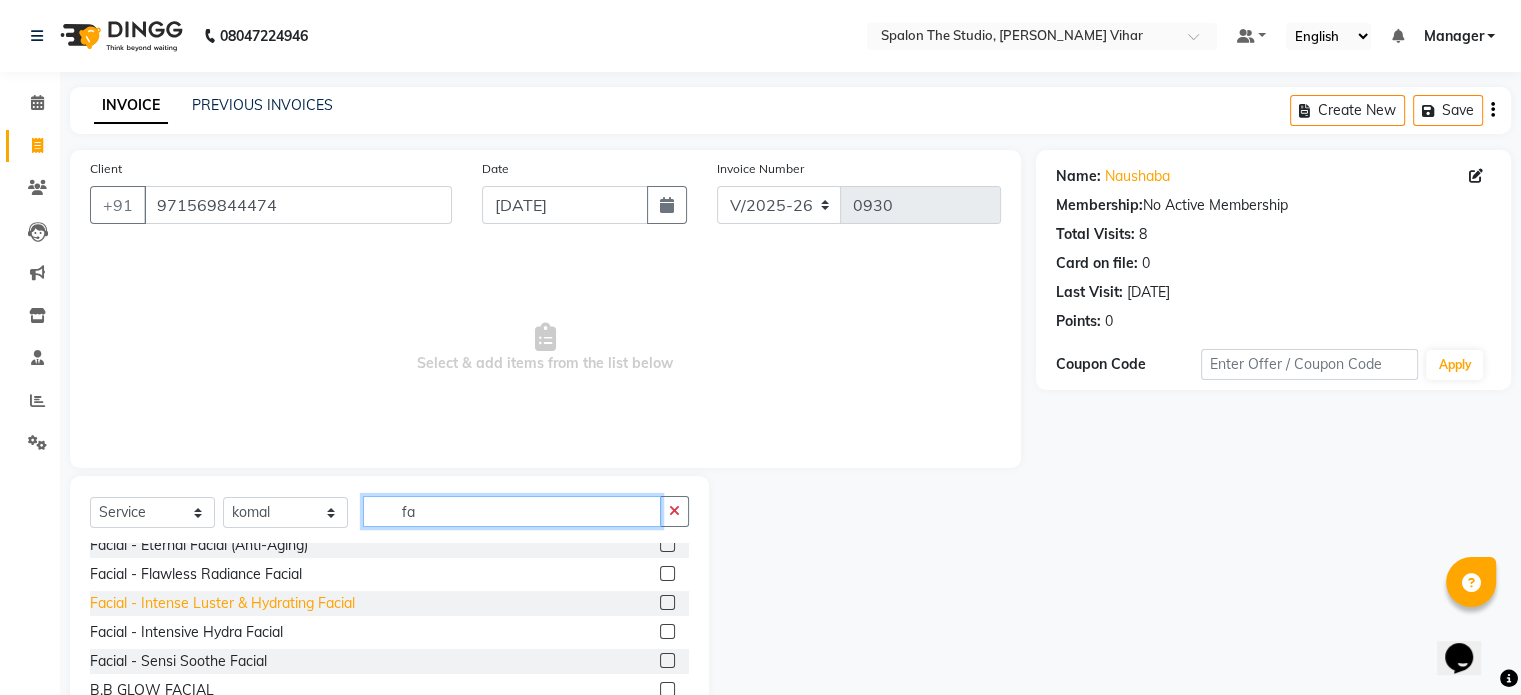 type on "fa" 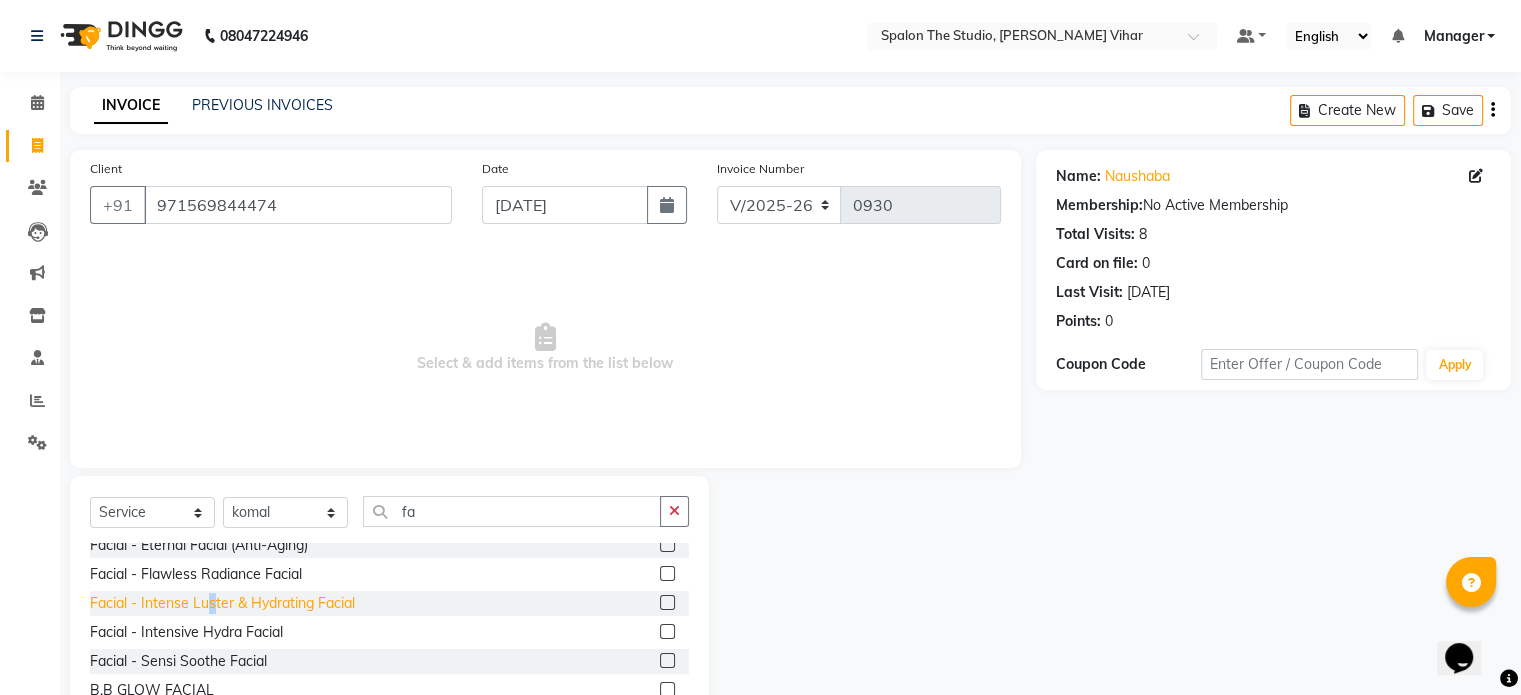 click on "Facial - Intense Luster & Hydrating Facial" 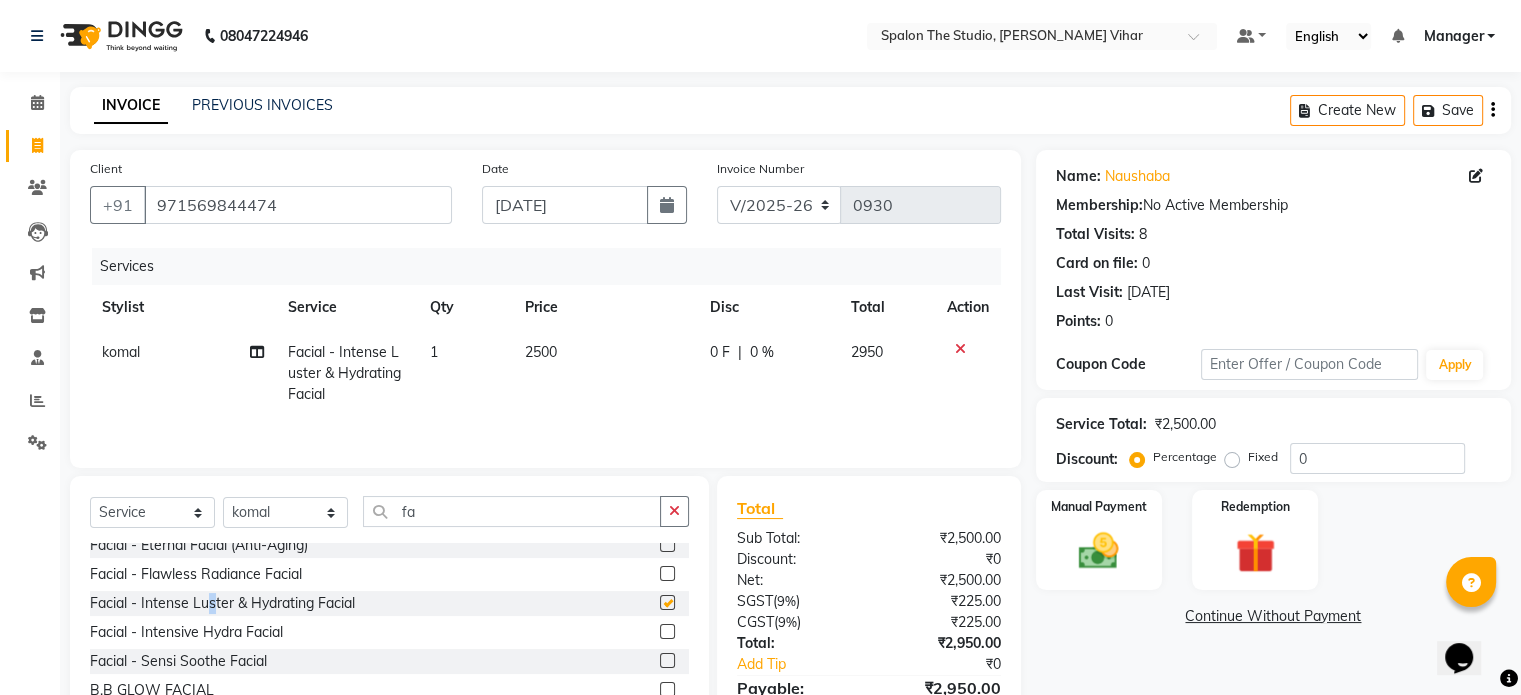 checkbox on "false" 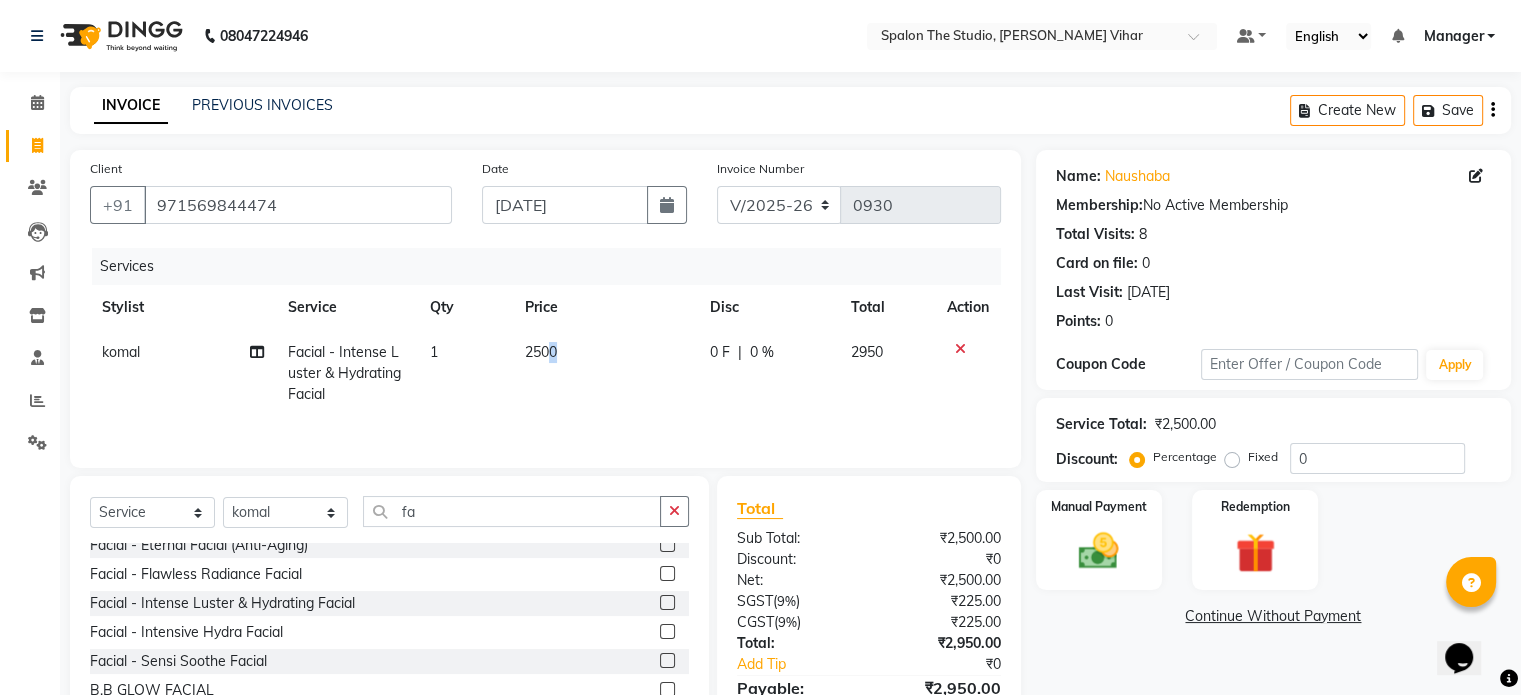 click on "2500" 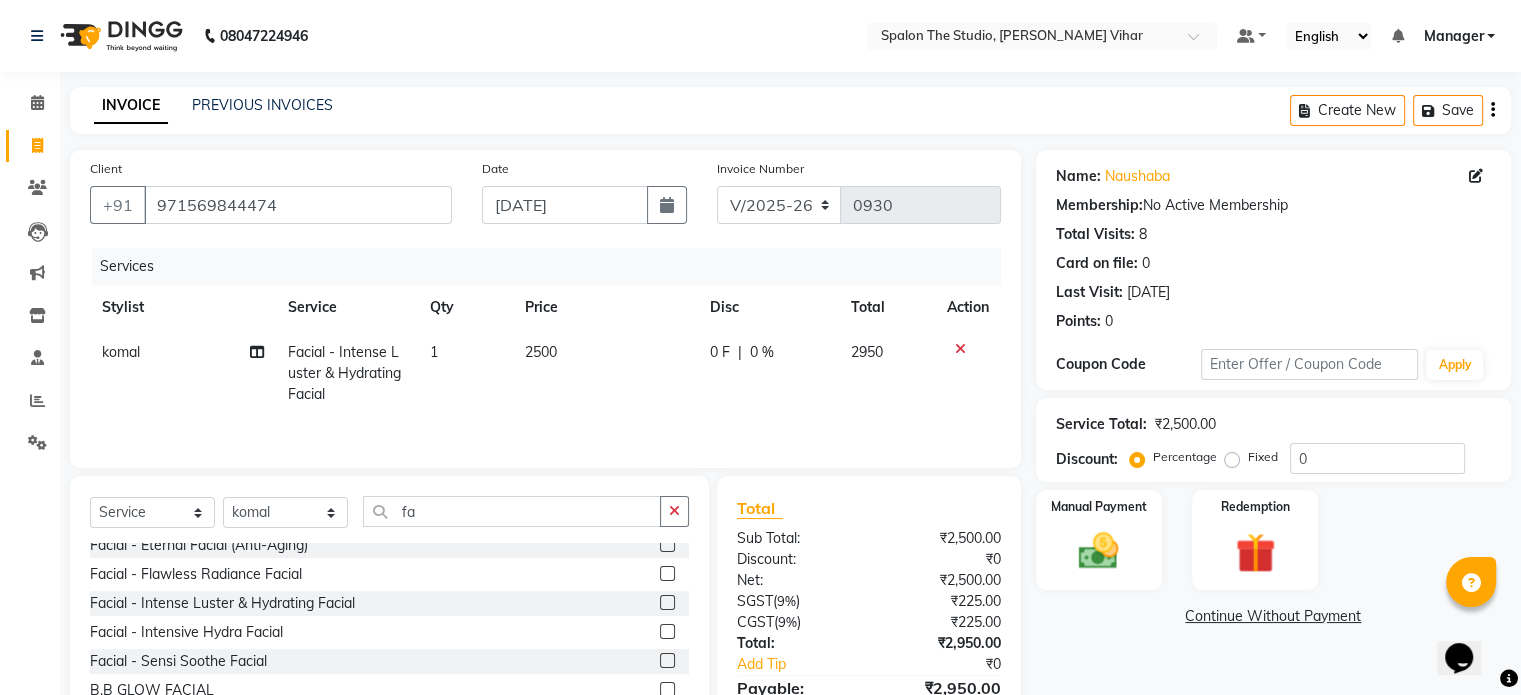 select on "63680" 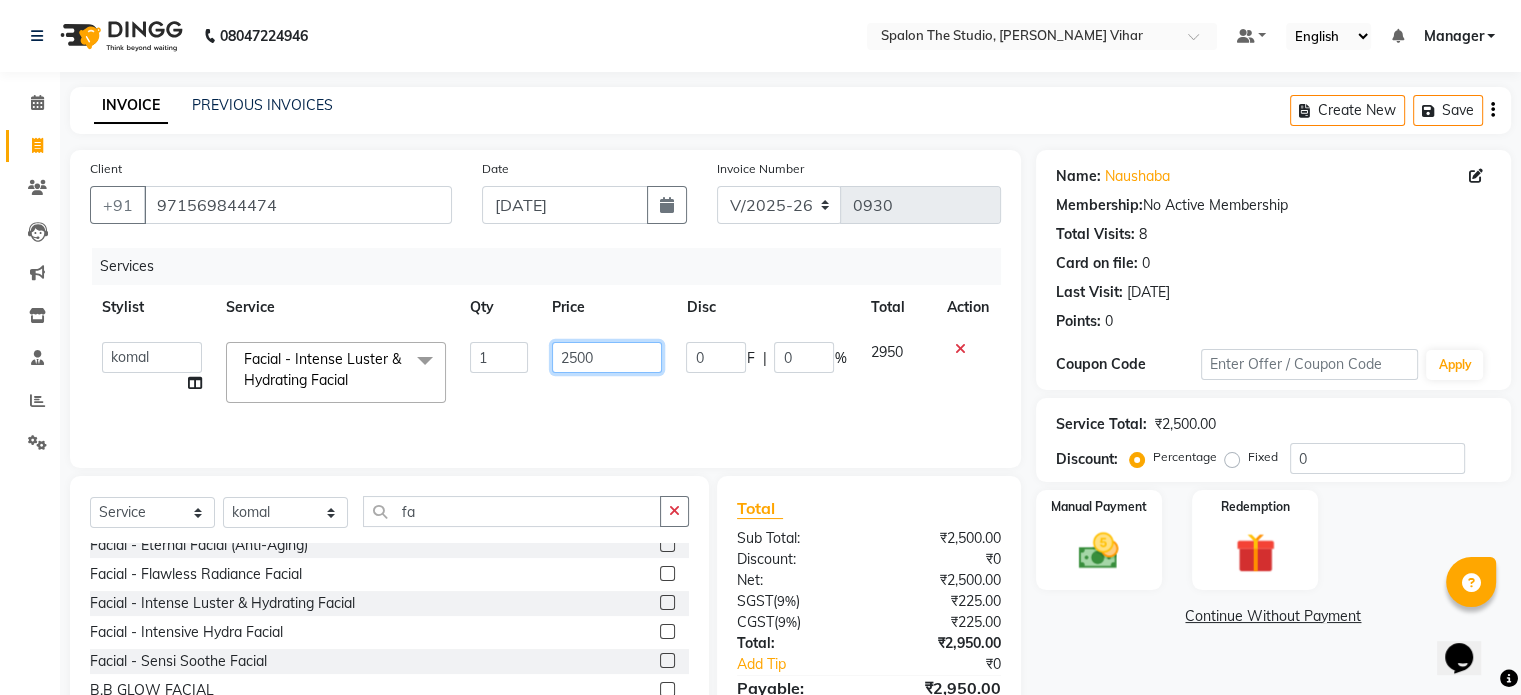 drag, startPoint x: 607, startPoint y: 372, endPoint x: 625, endPoint y: 378, distance: 18.973665 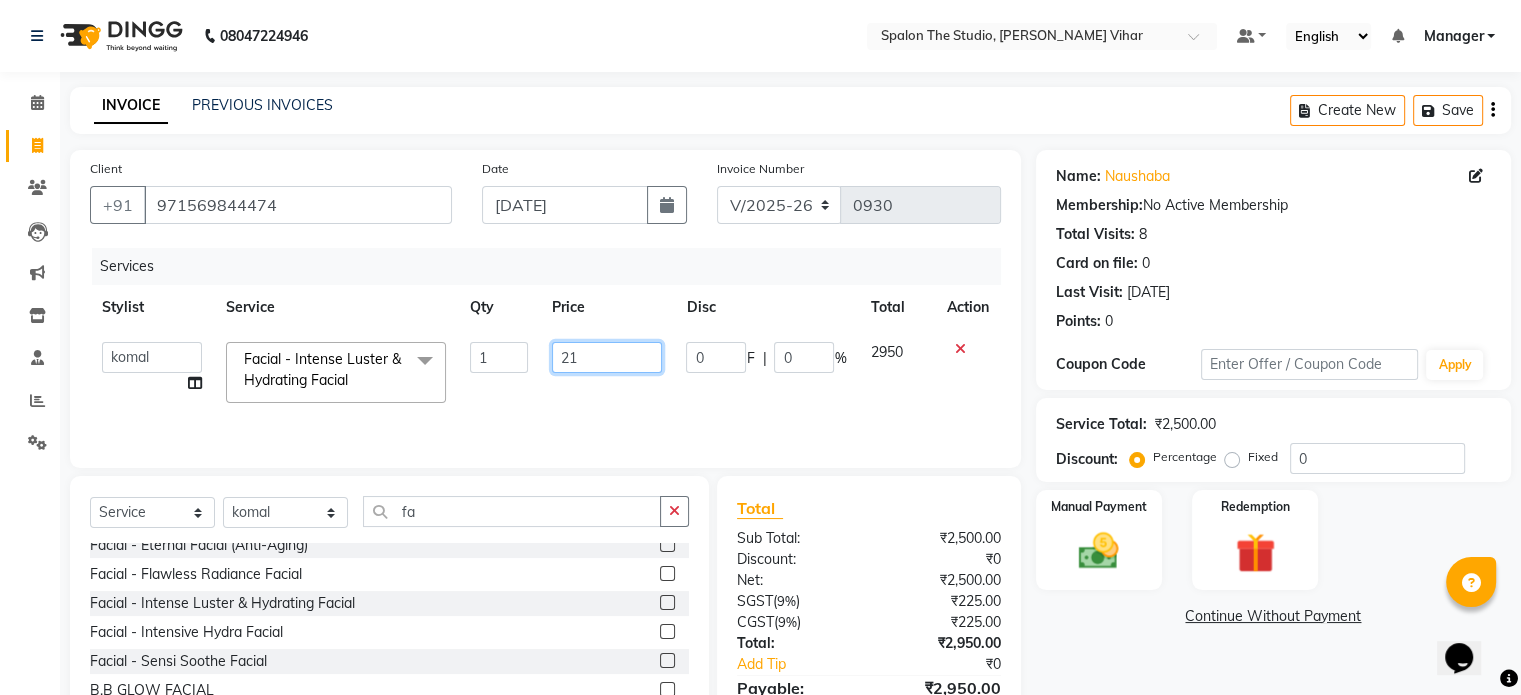 type on "2" 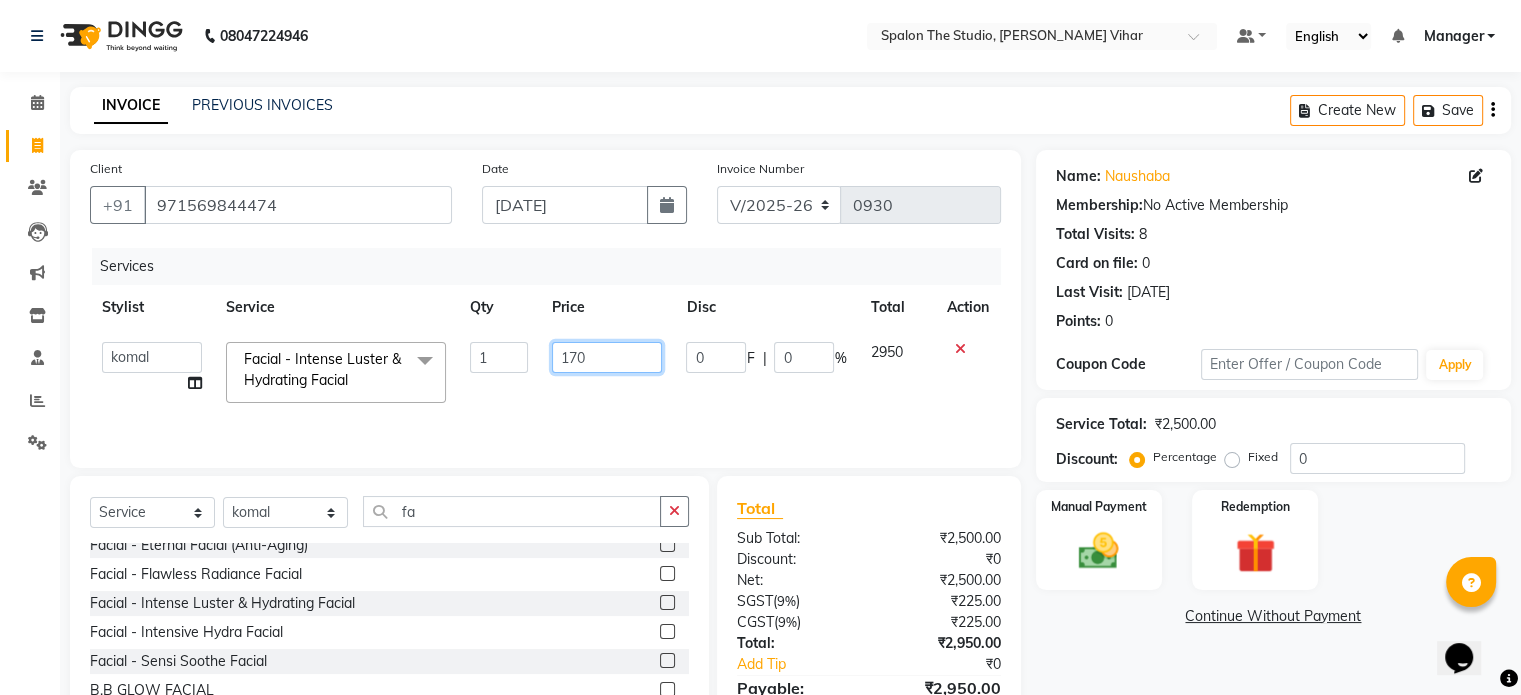 type on "1700" 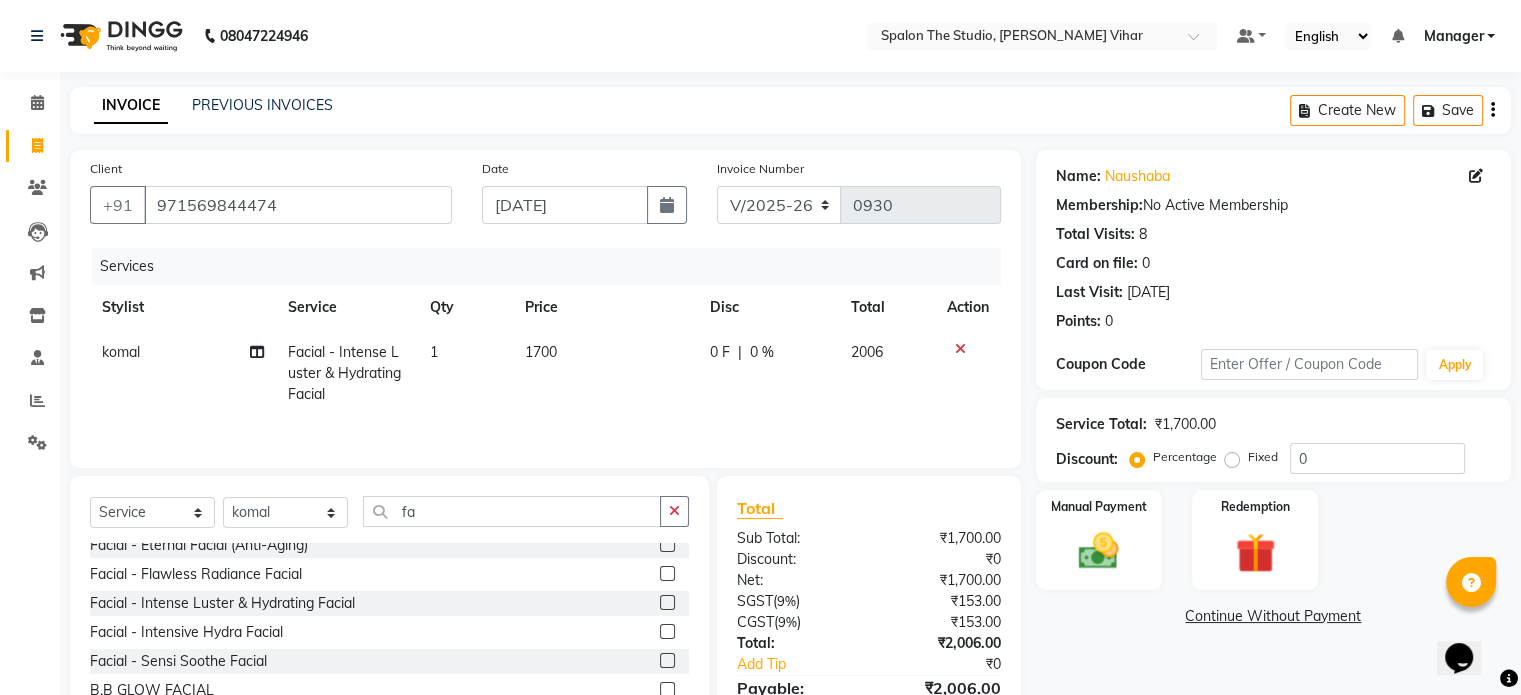 click on "Services" 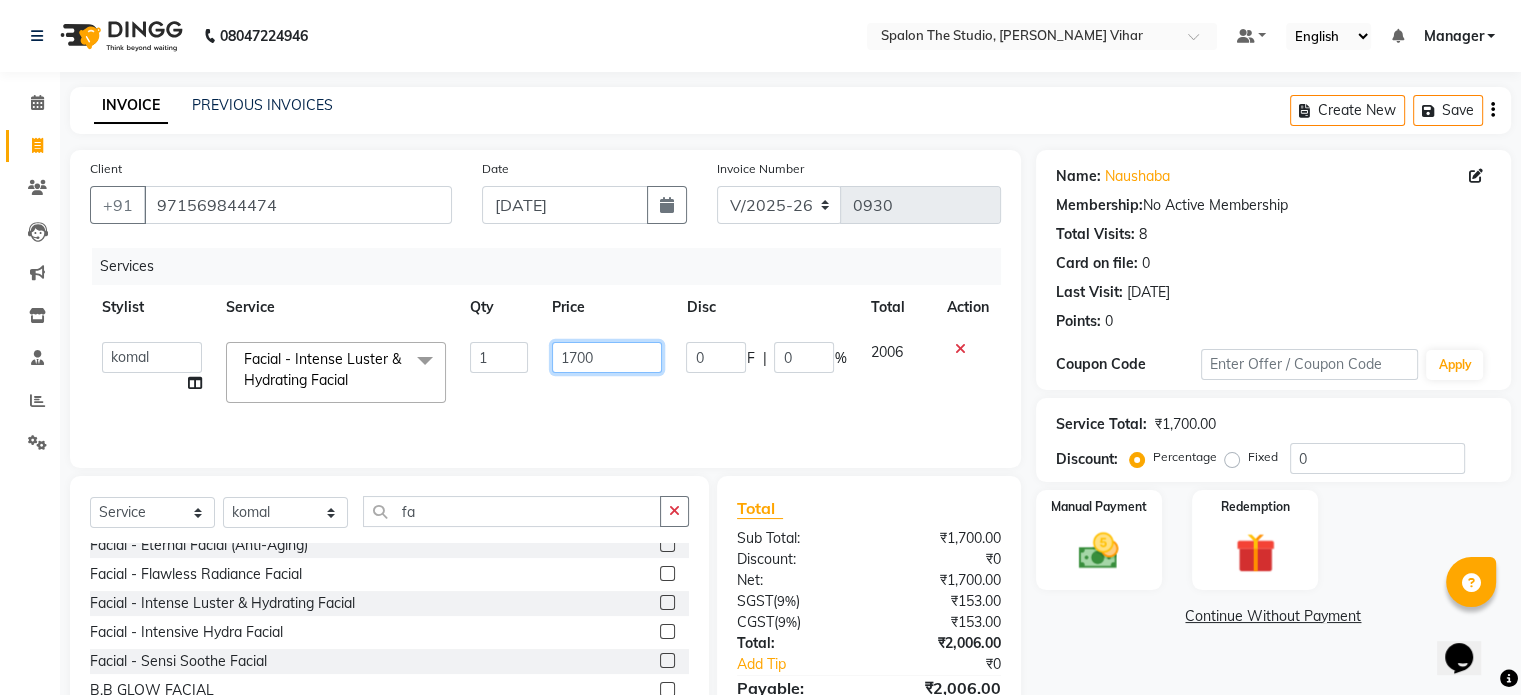 drag, startPoint x: 590, startPoint y: 354, endPoint x: 612, endPoint y: 371, distance: 27.802877 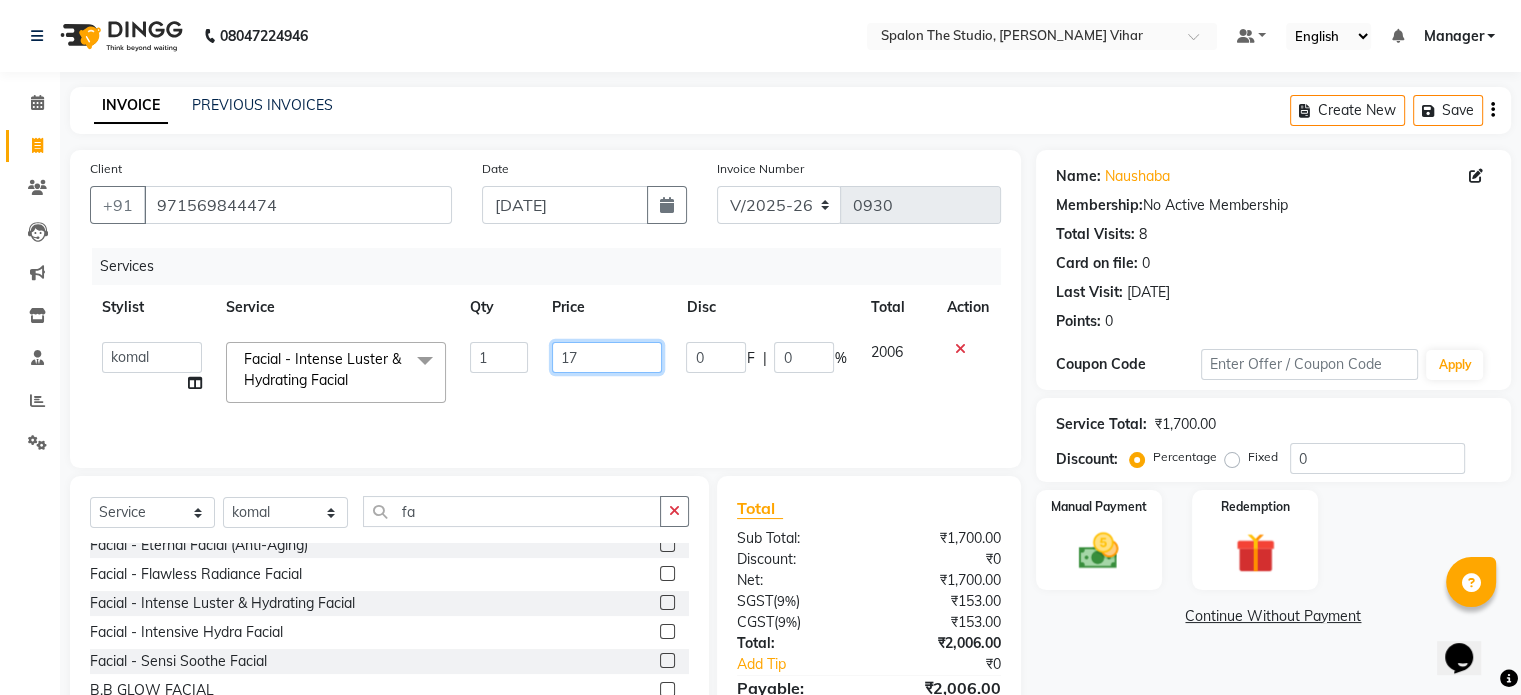 type on "1" 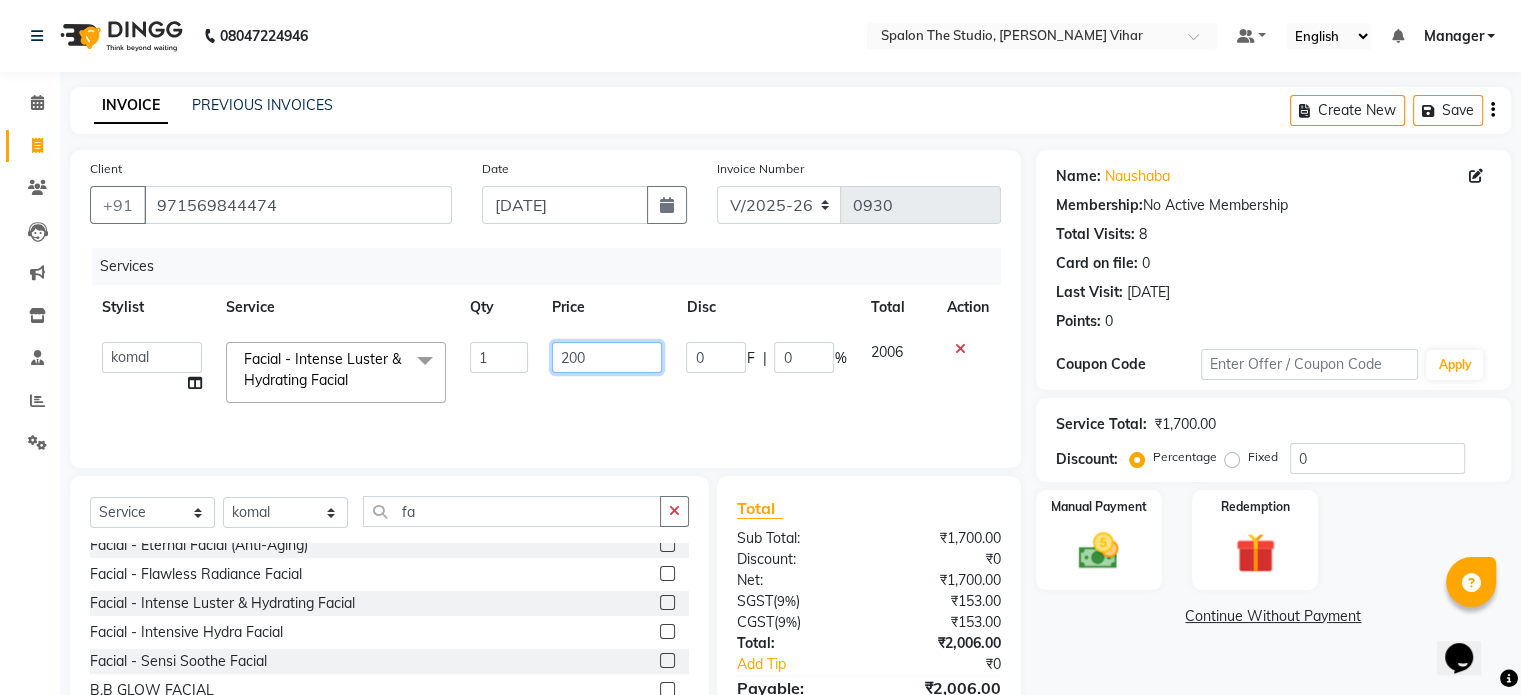 type on "2000" 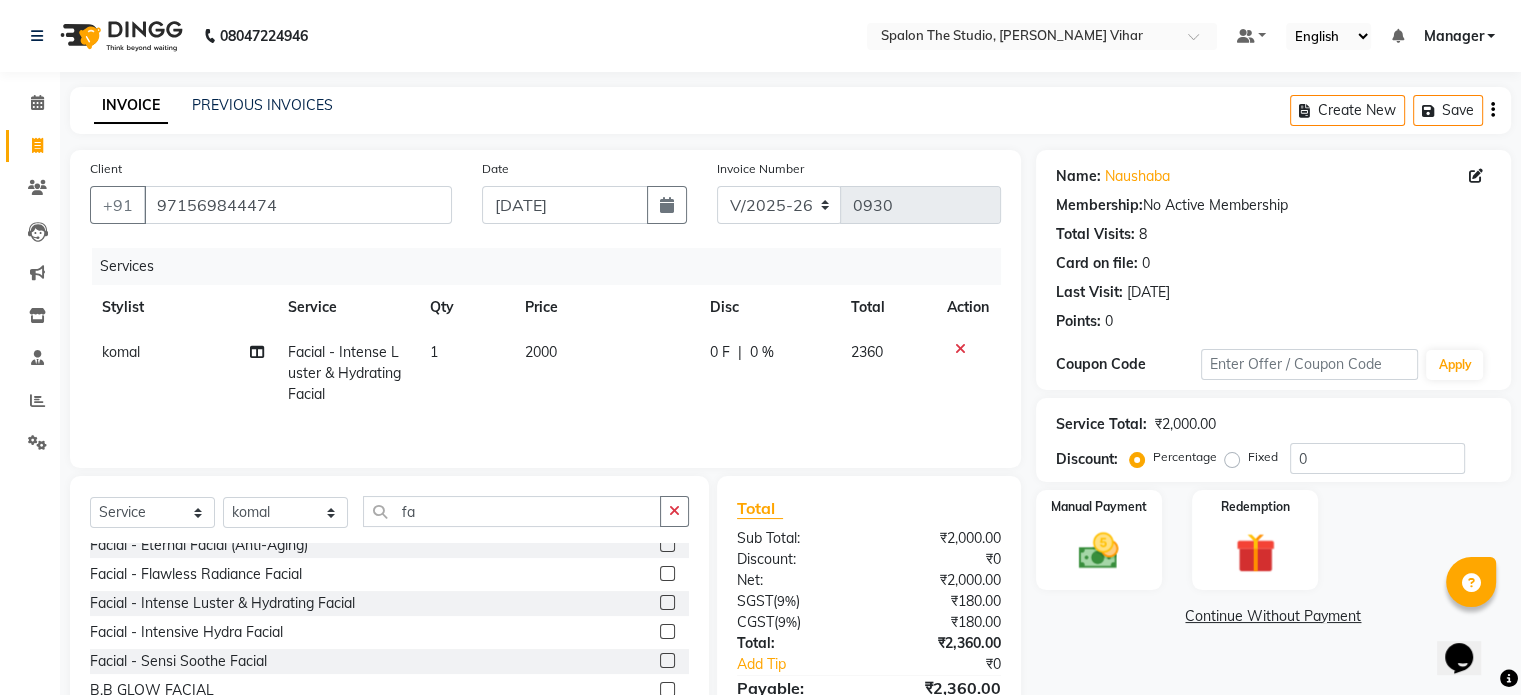 drag, startPoint x: 568, startPoint y: 235, endPoint x: 563, endPoint y: 246, distance: 12.083046 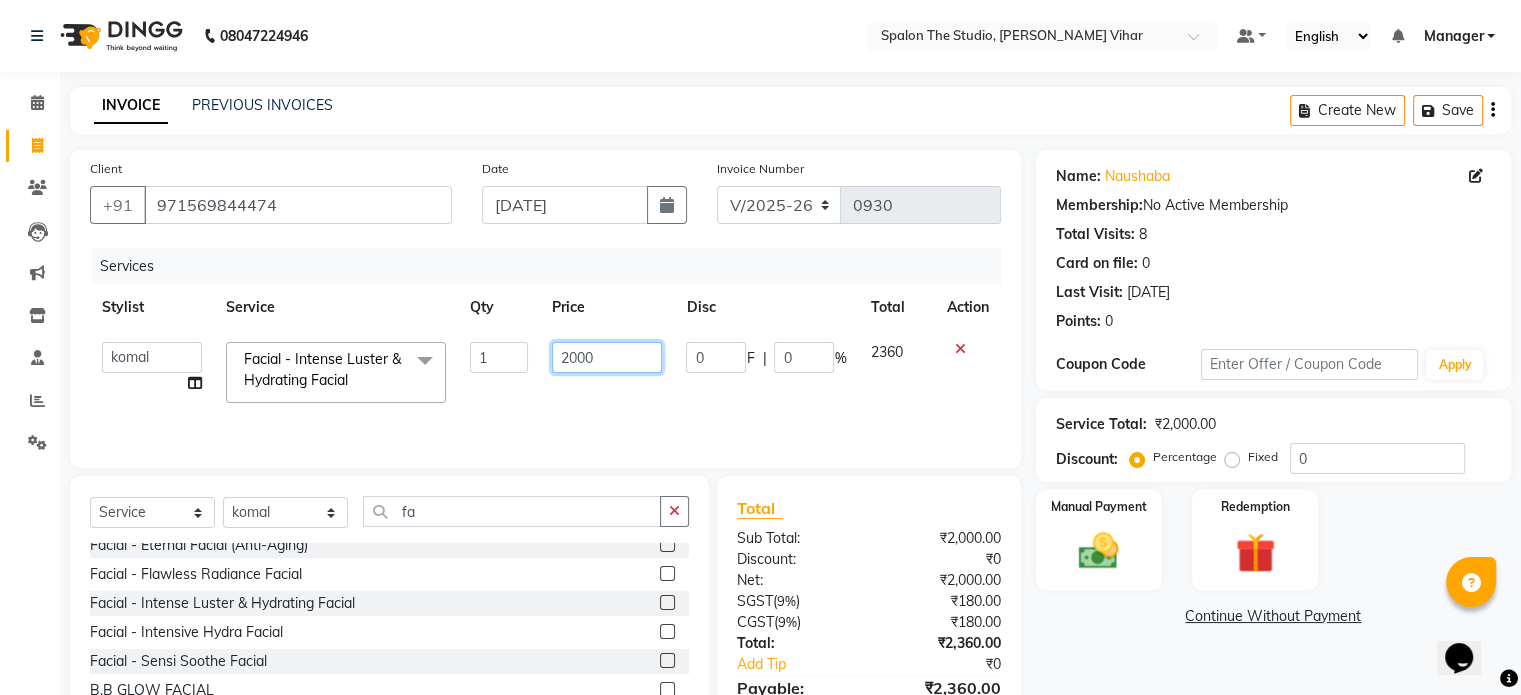 click on "2000" 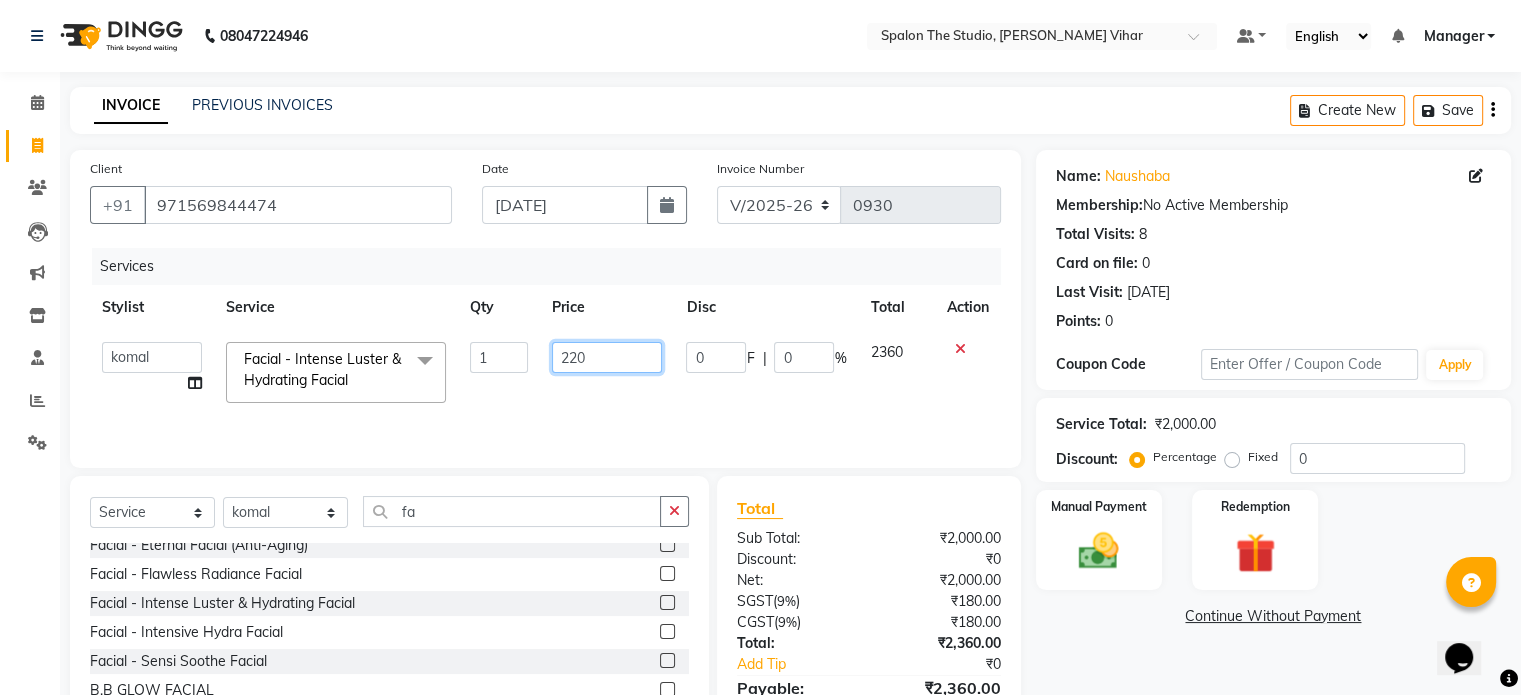 type on "2200" 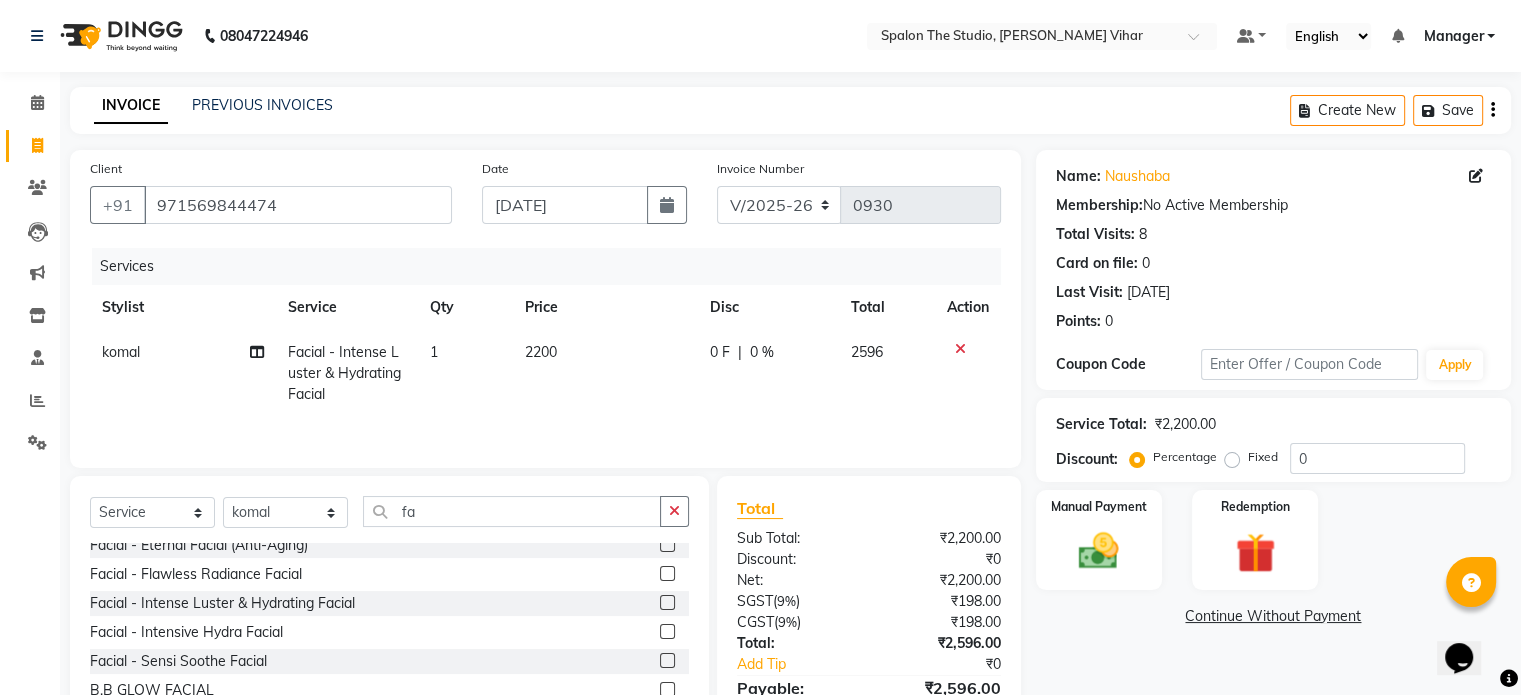 click on "Services" 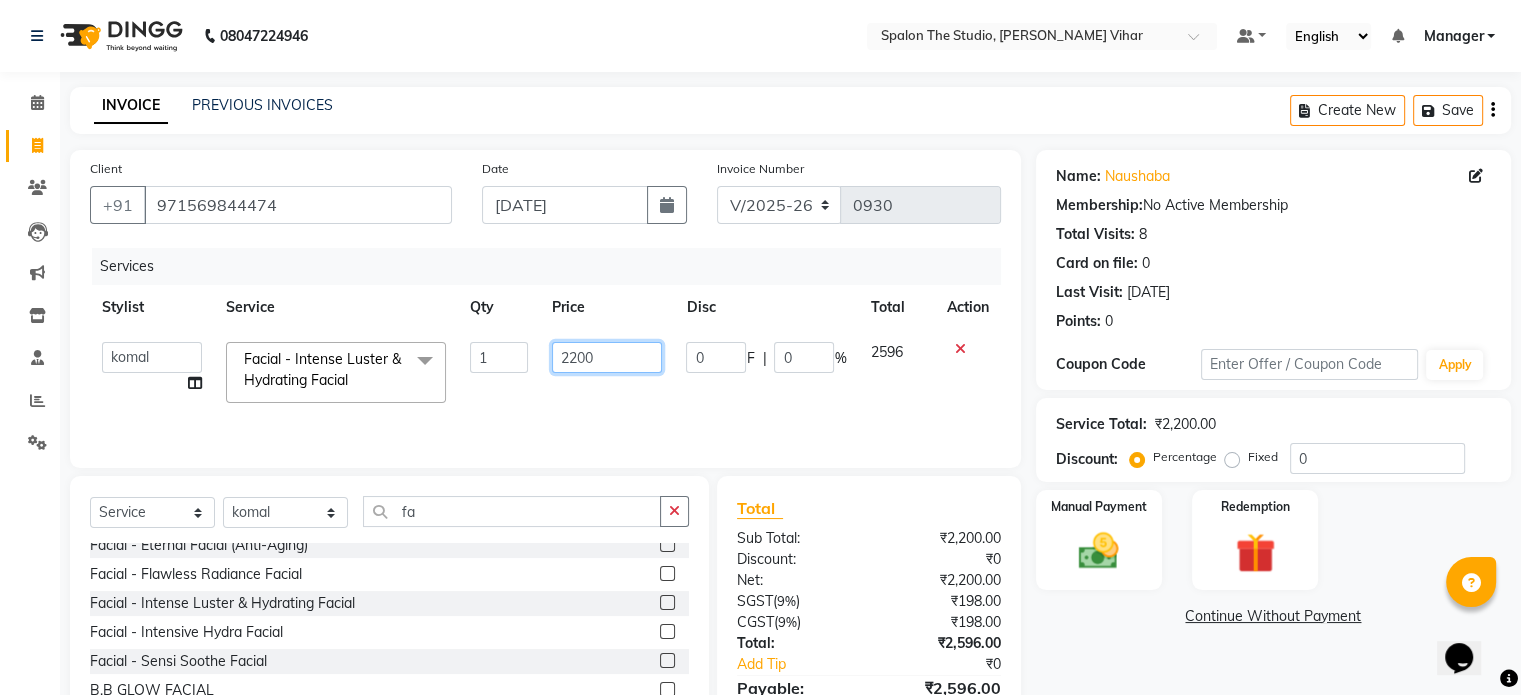 click on "2200" 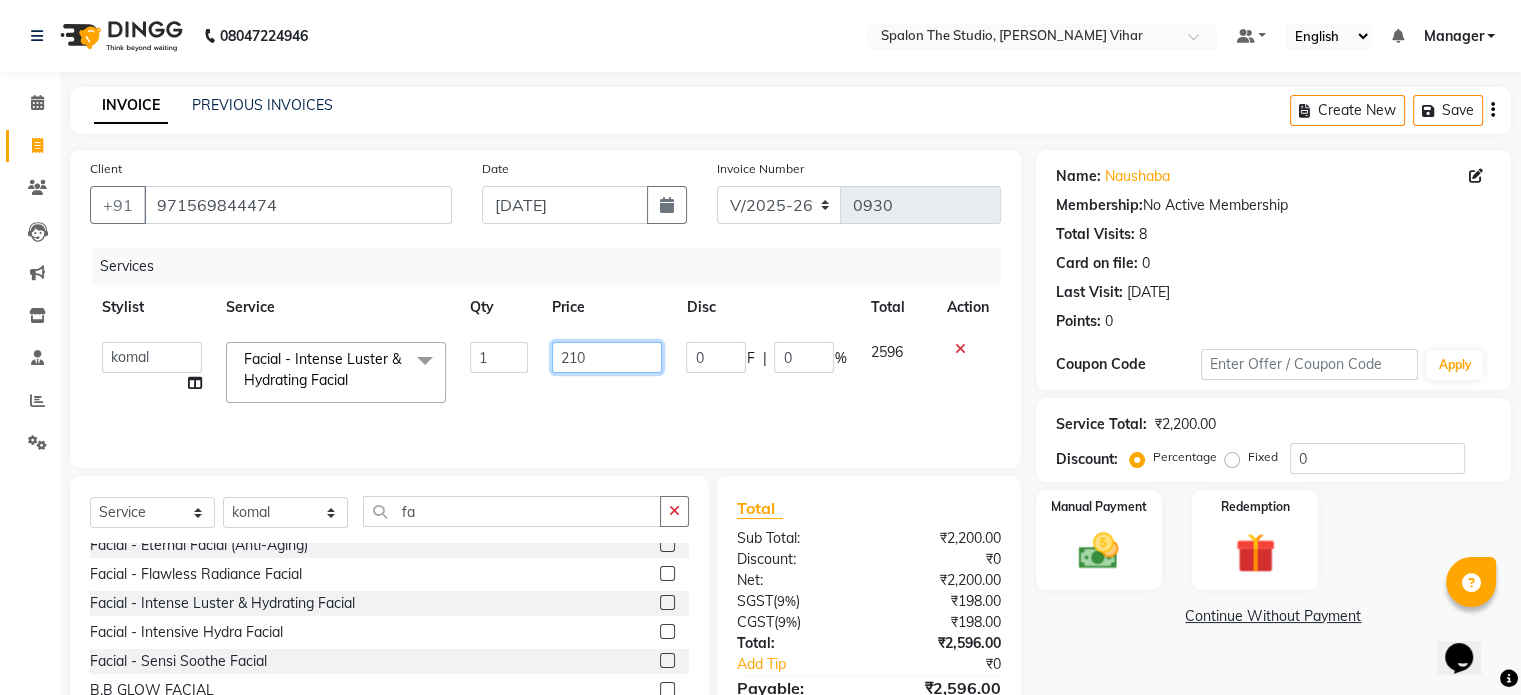 type on "2100" 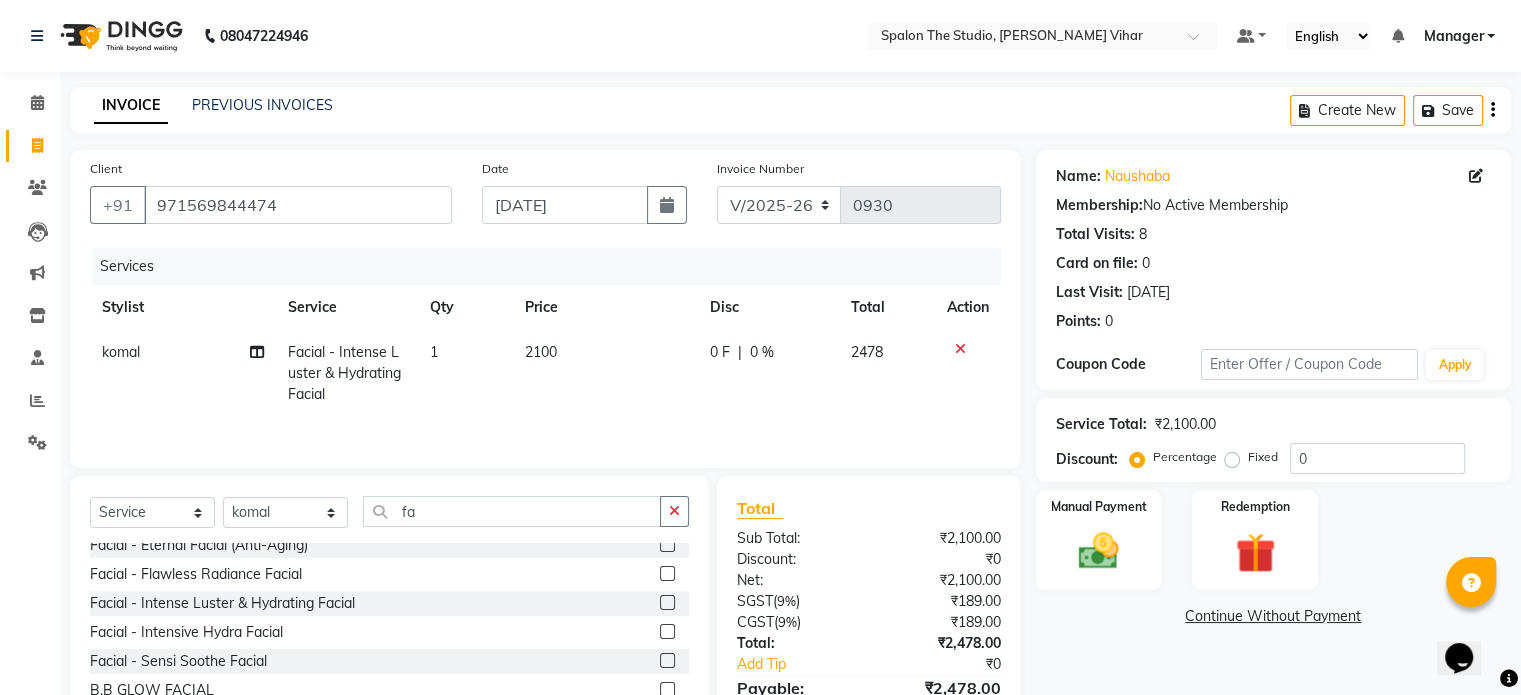 click on "Services" 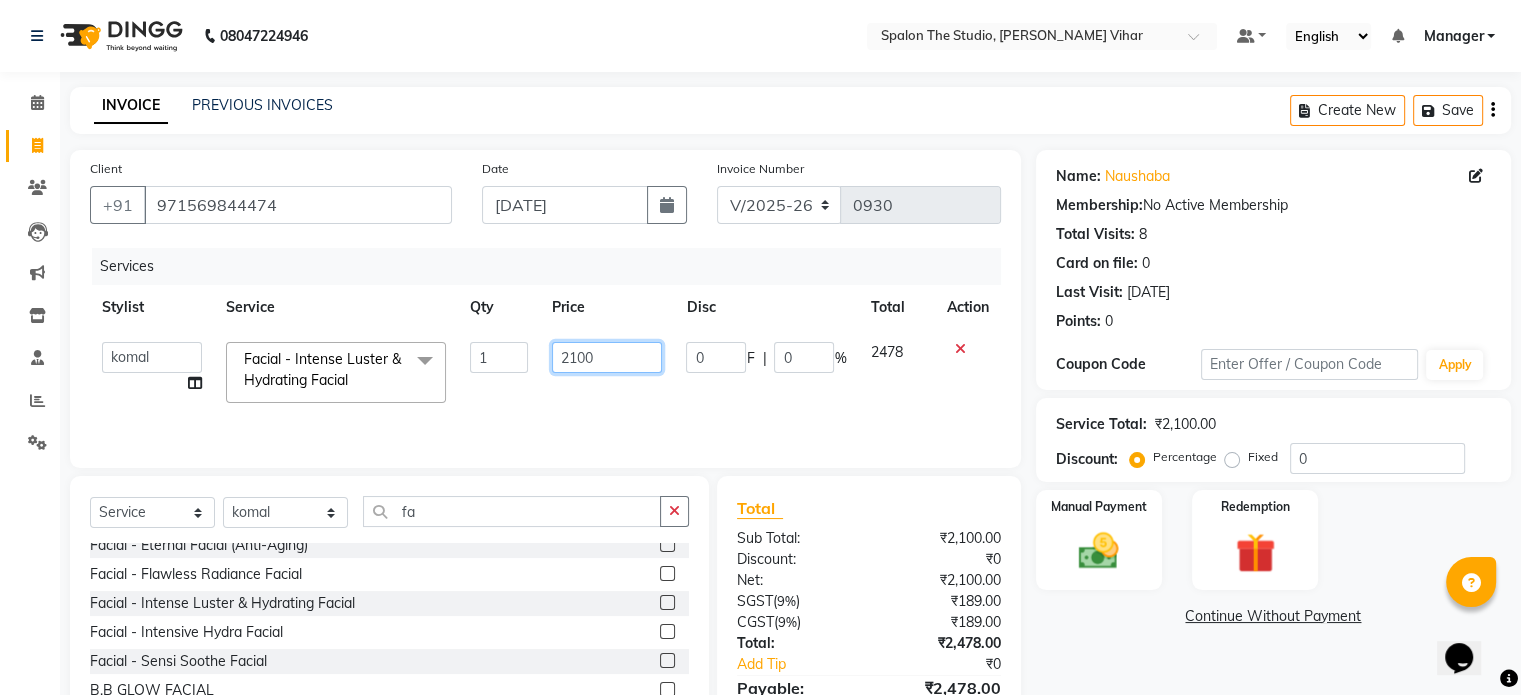 click on "2100" 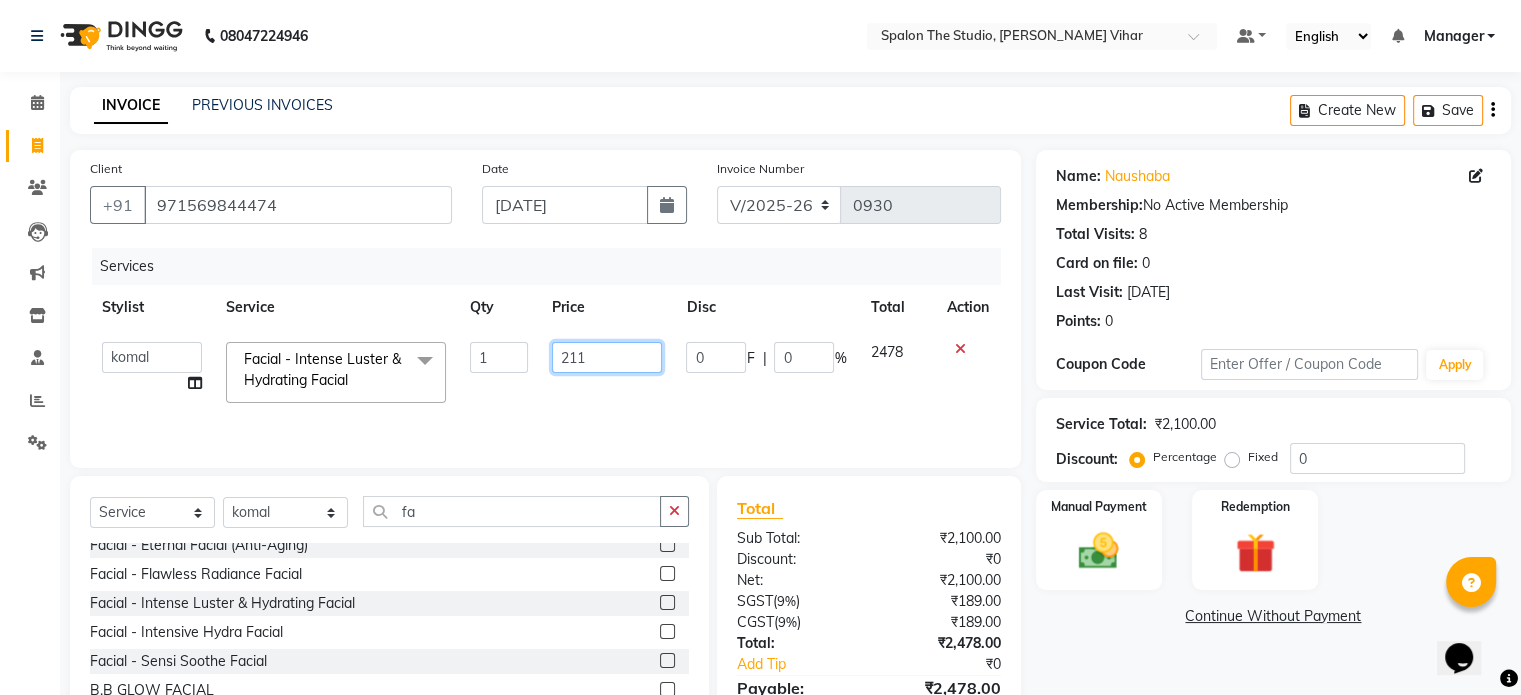 type on "2110" 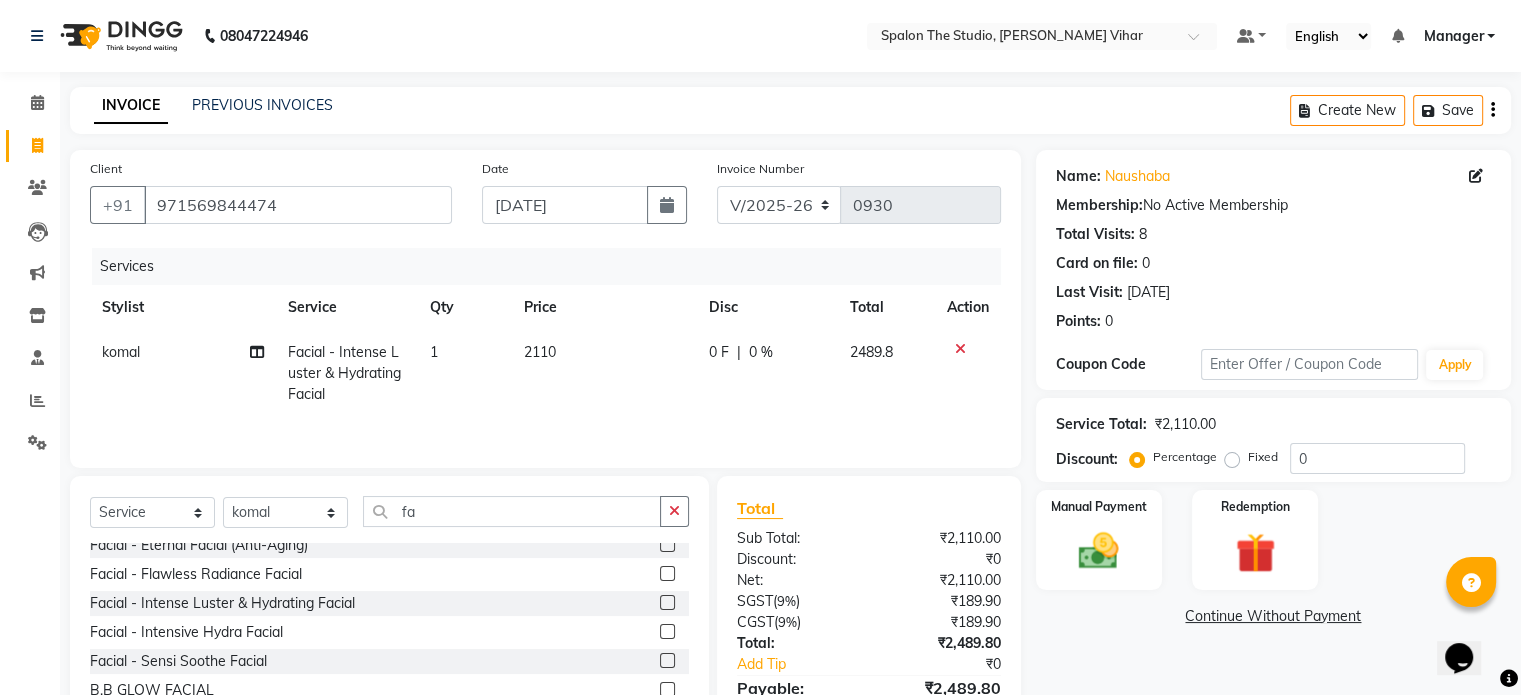click on "Services" 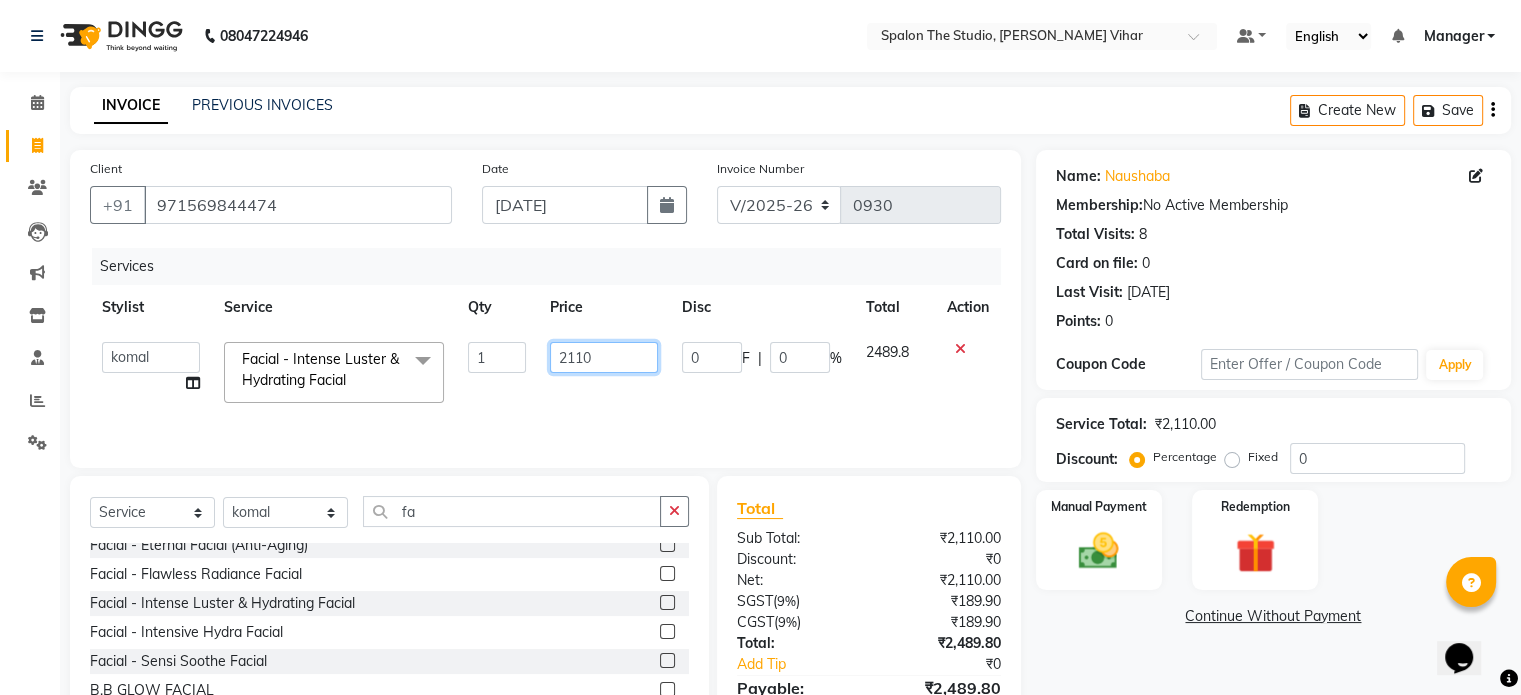 click on "2110" 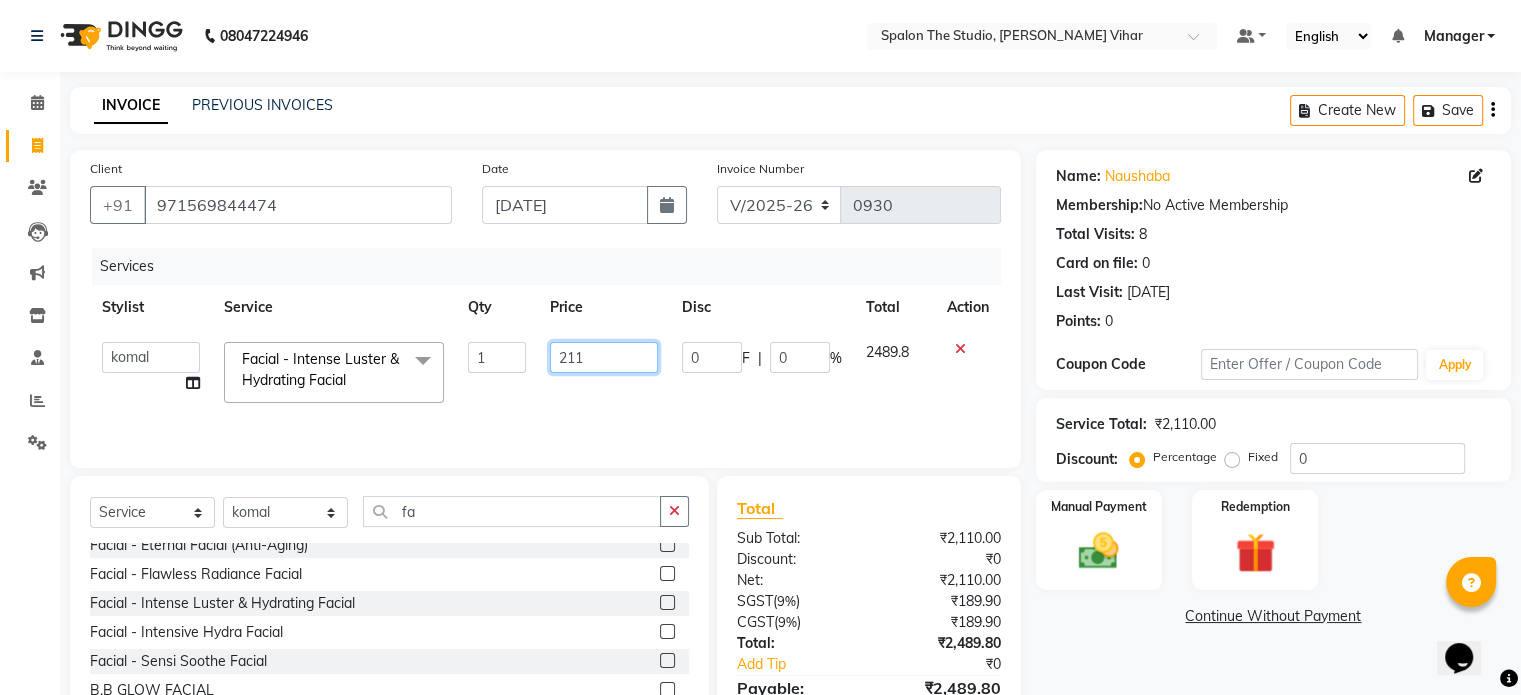 type on "2111" 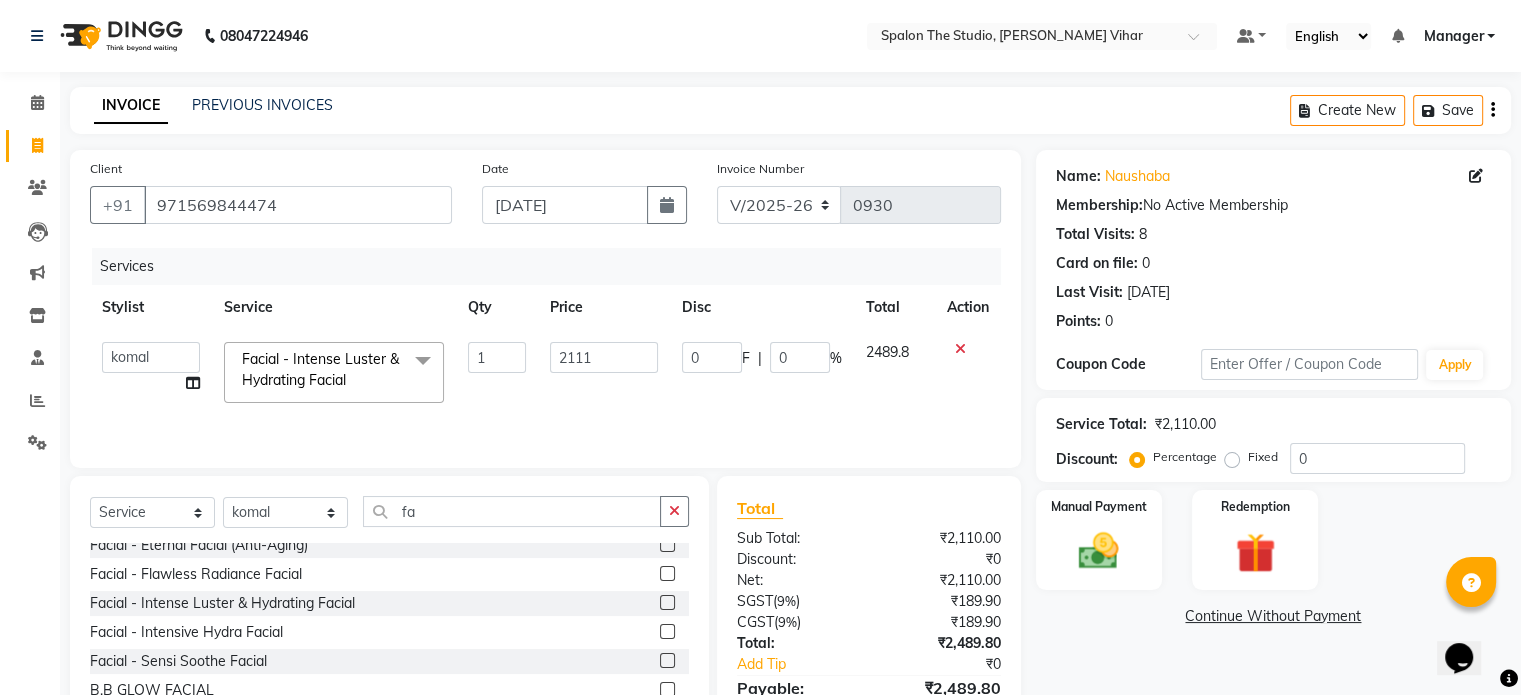 click on "Services" 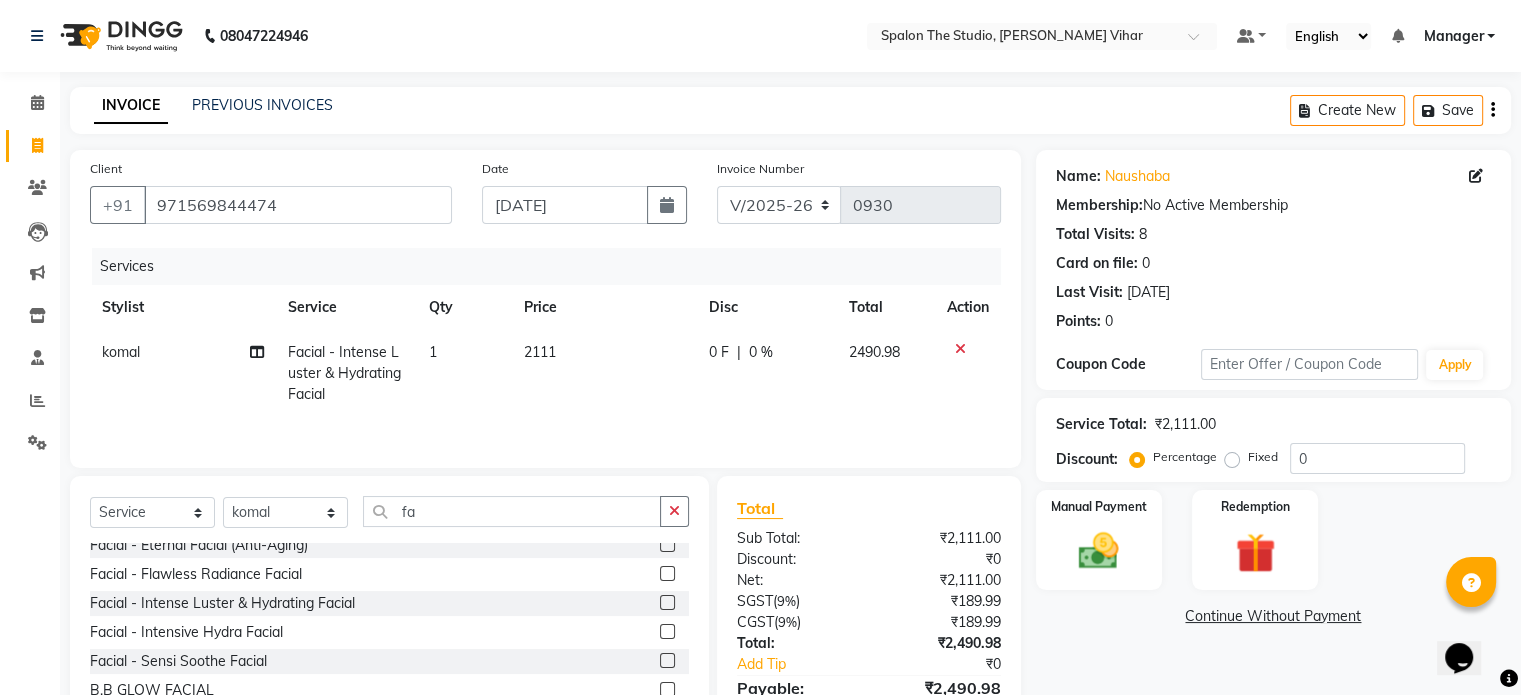 click on "Price" 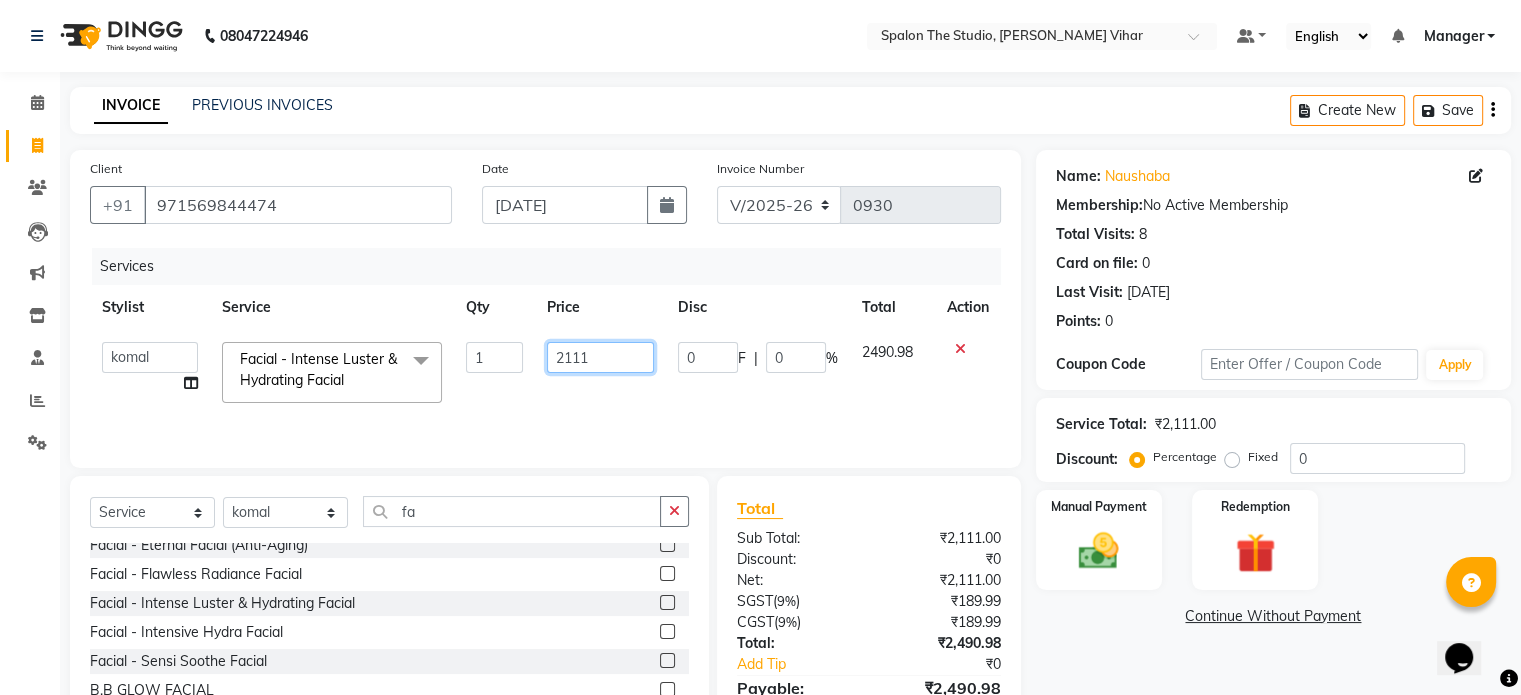 click on "2111" 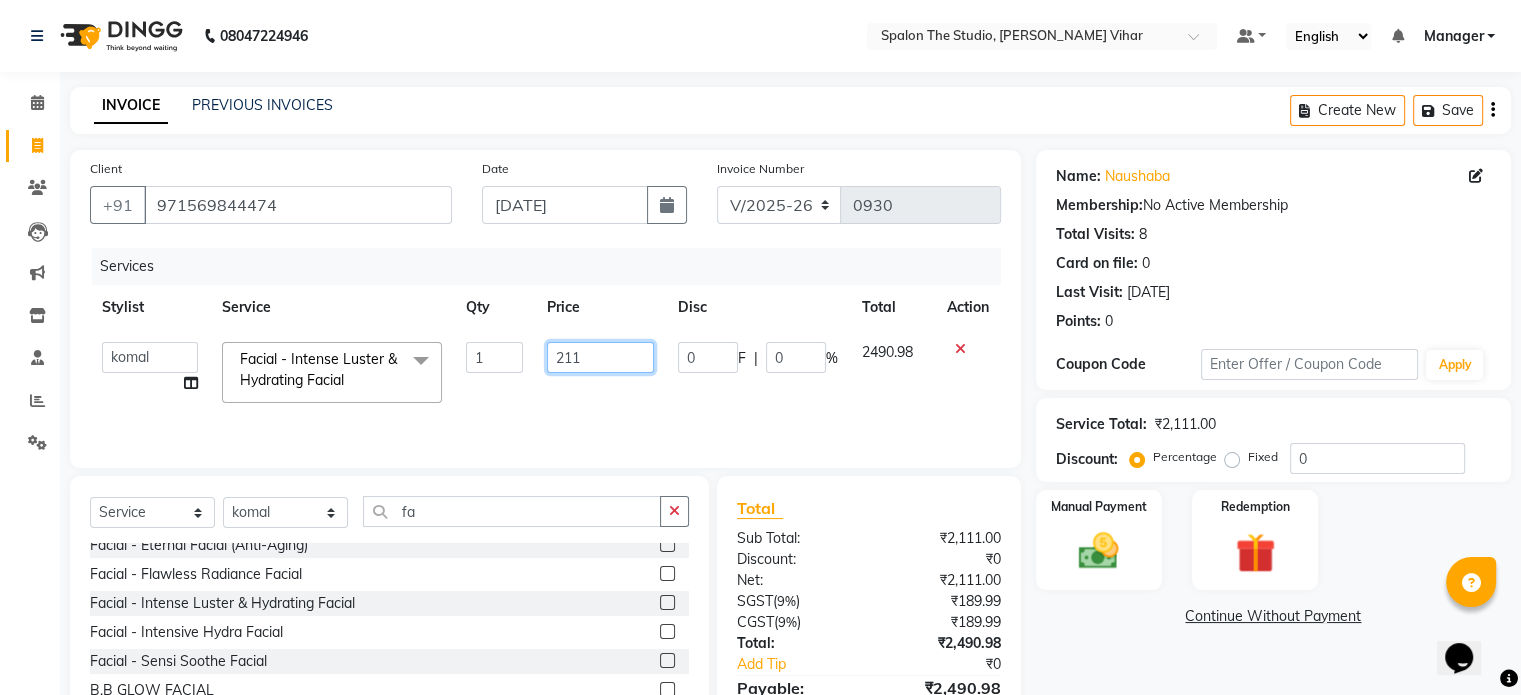 type on "2118" 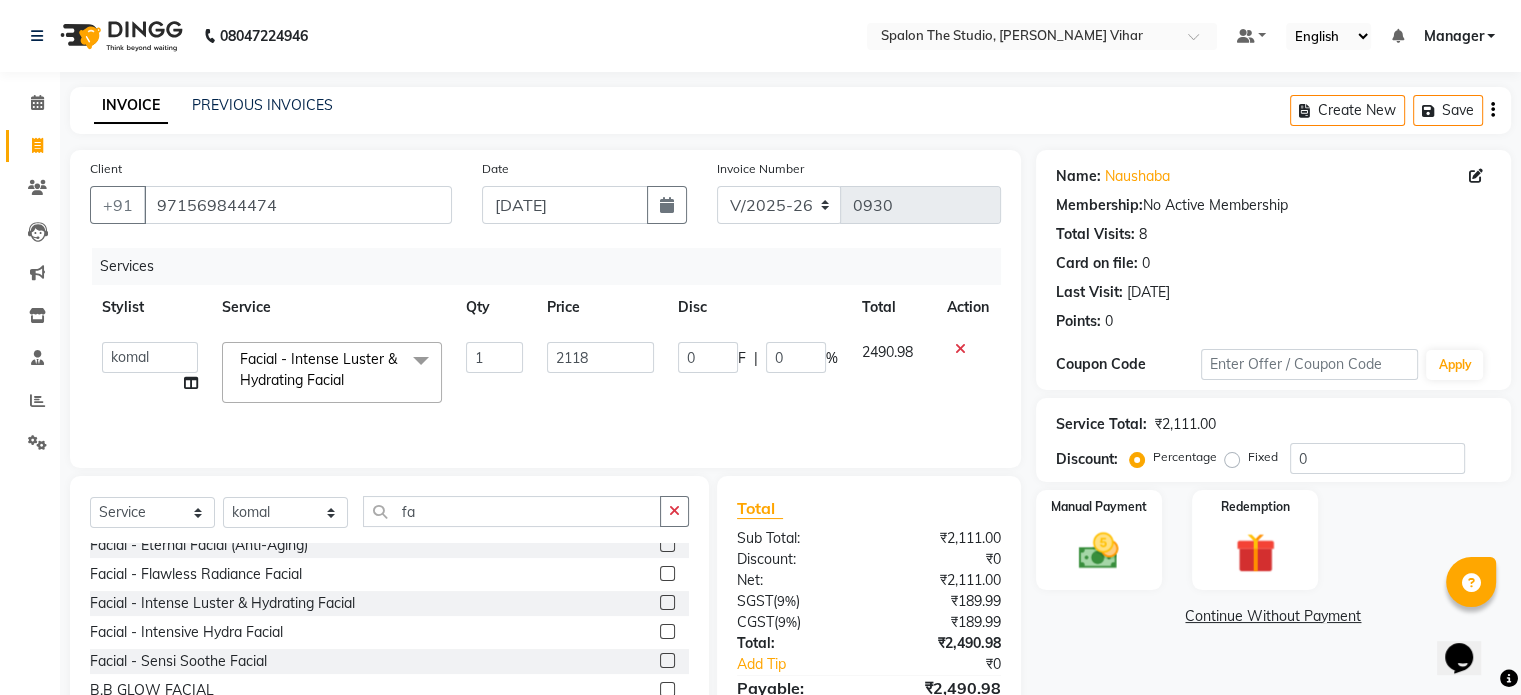 click on "Services" 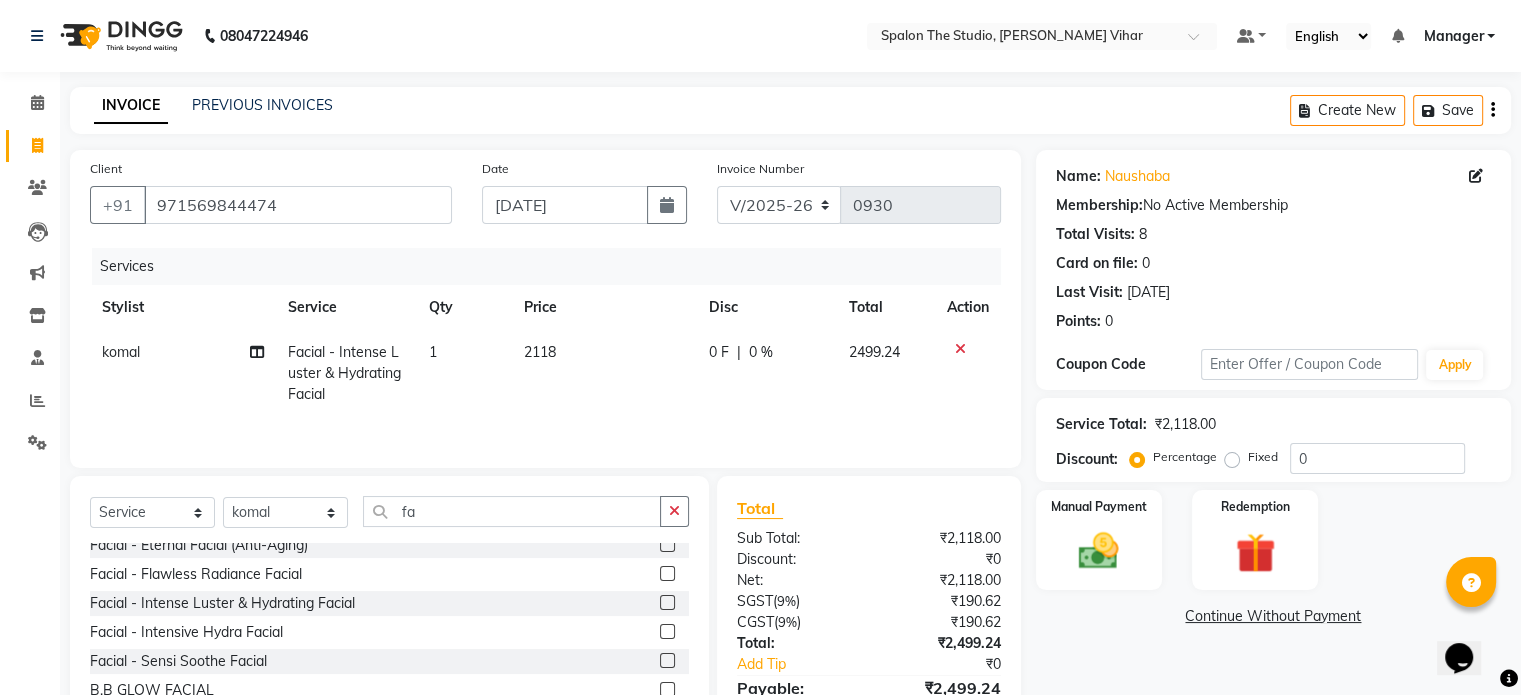 scroll, scrollTop: 107, scrollLeft: 0, axis: vertical 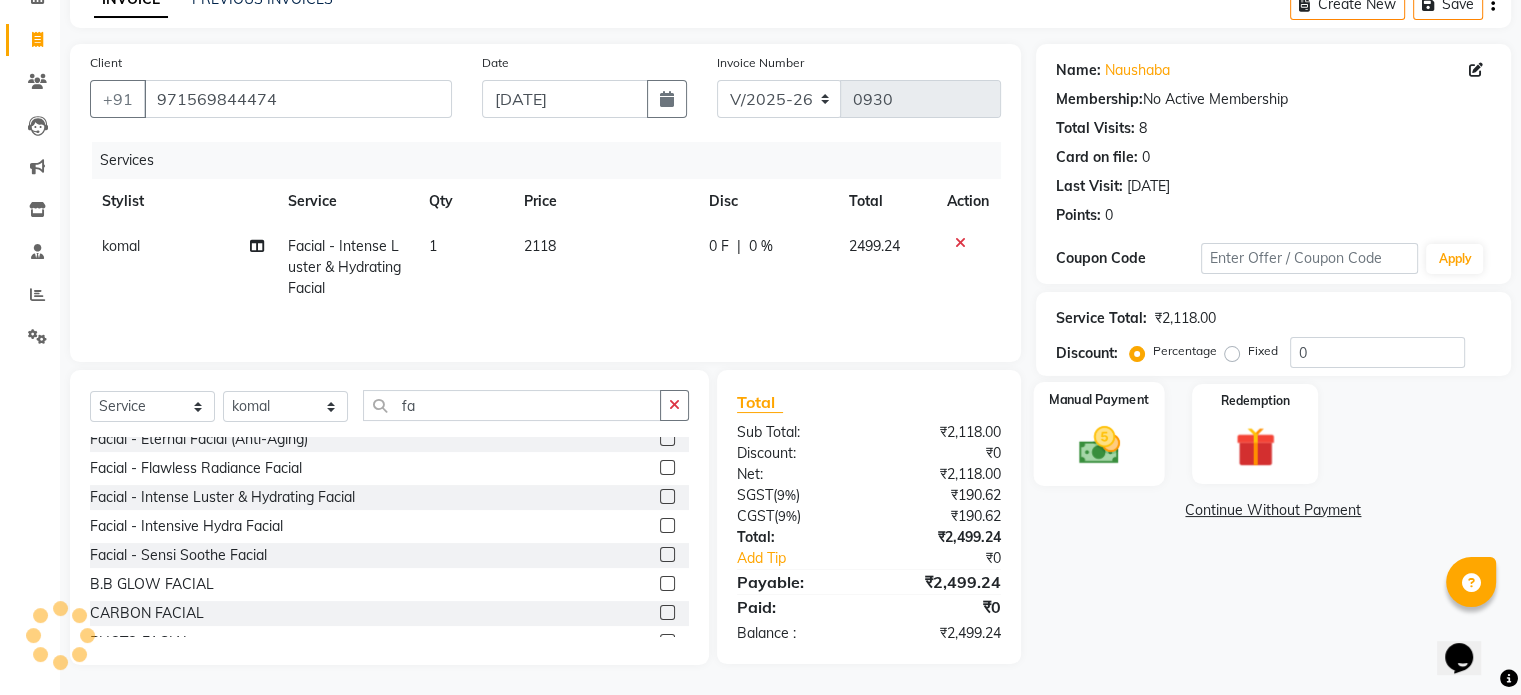 click on "Manual Payment" 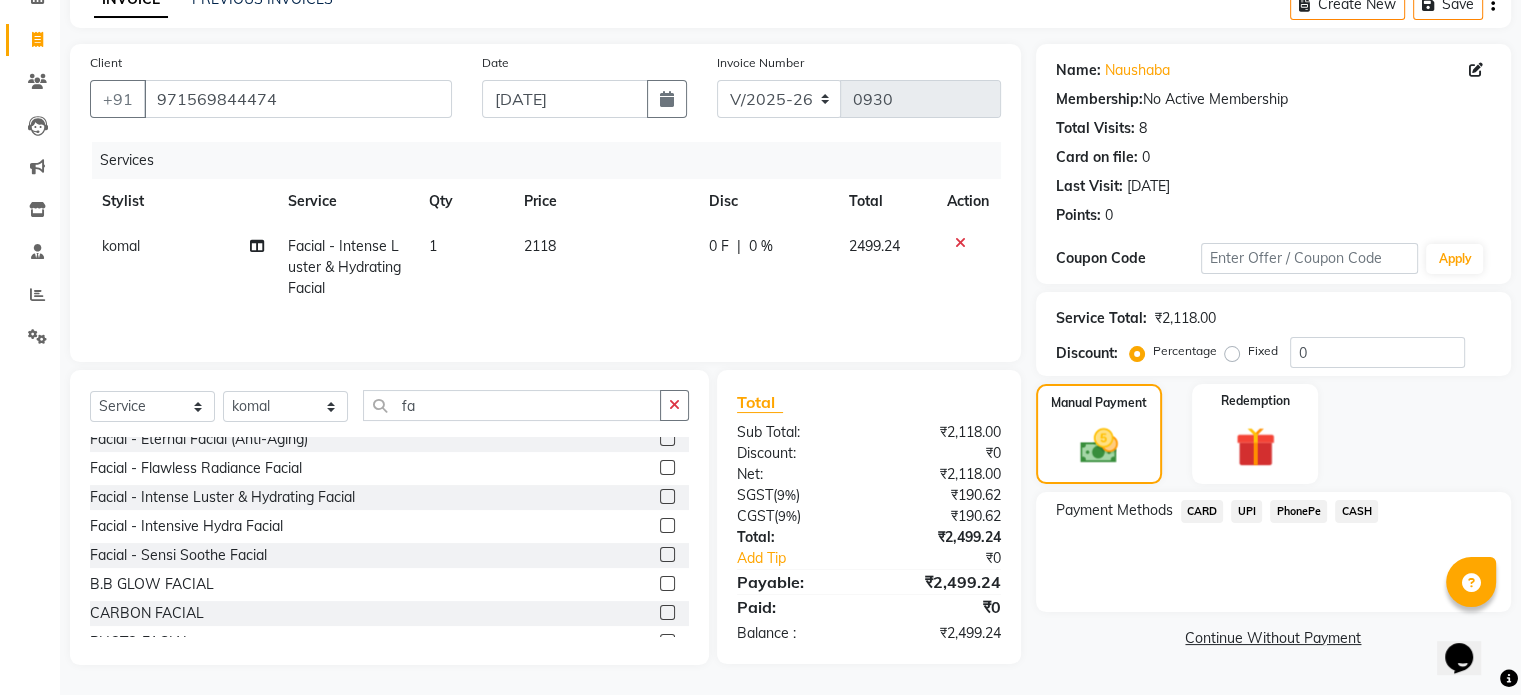 click on "UPI" 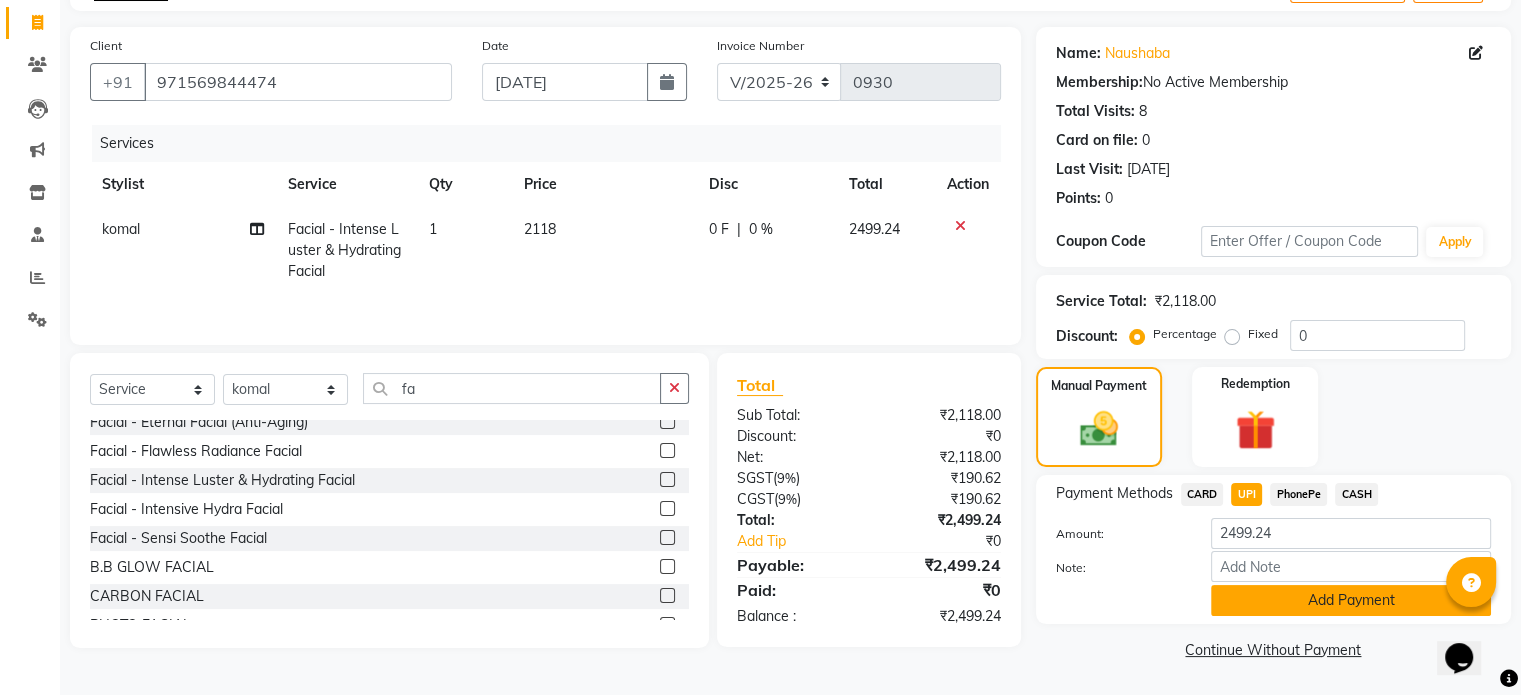 click on "Add Payment" 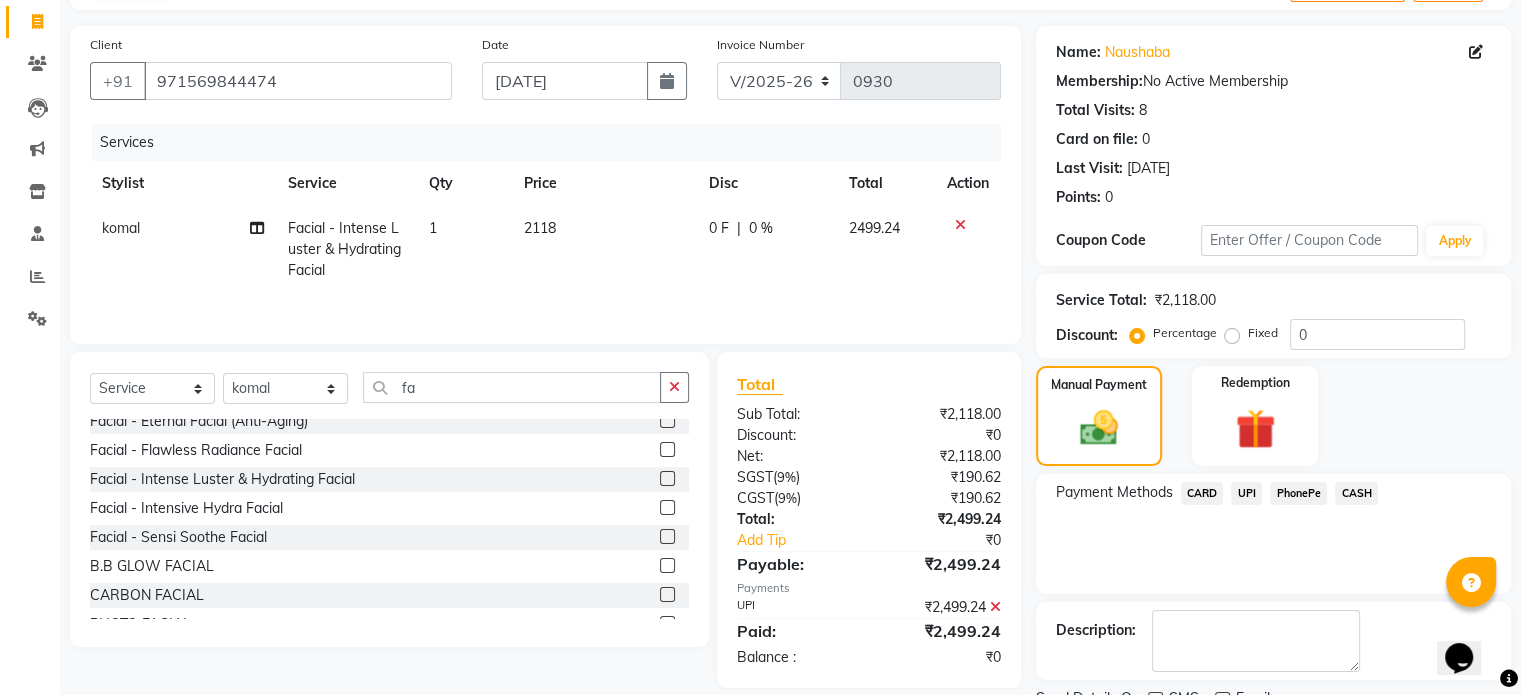 scroll, scrollTop: 205, scrollLeft: 0, axis: vertical 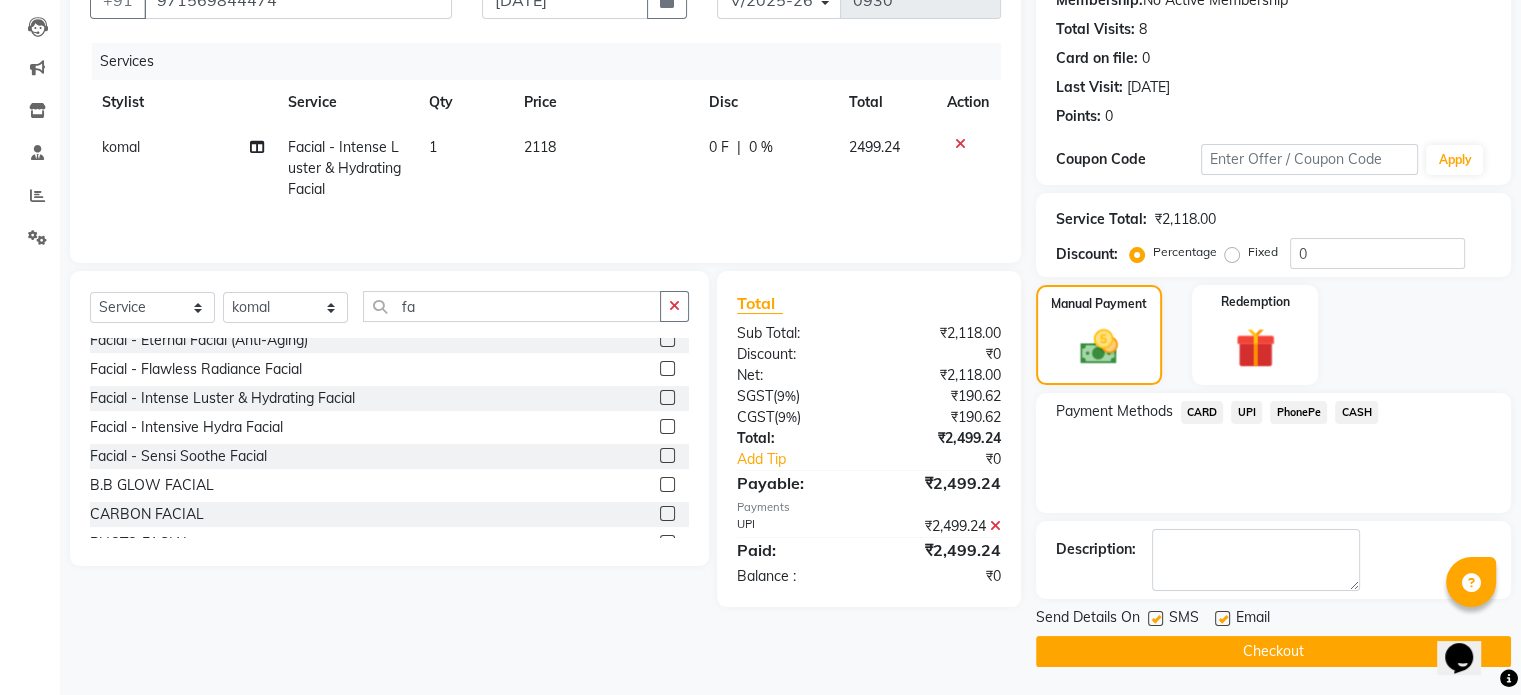 click on "Checkout" 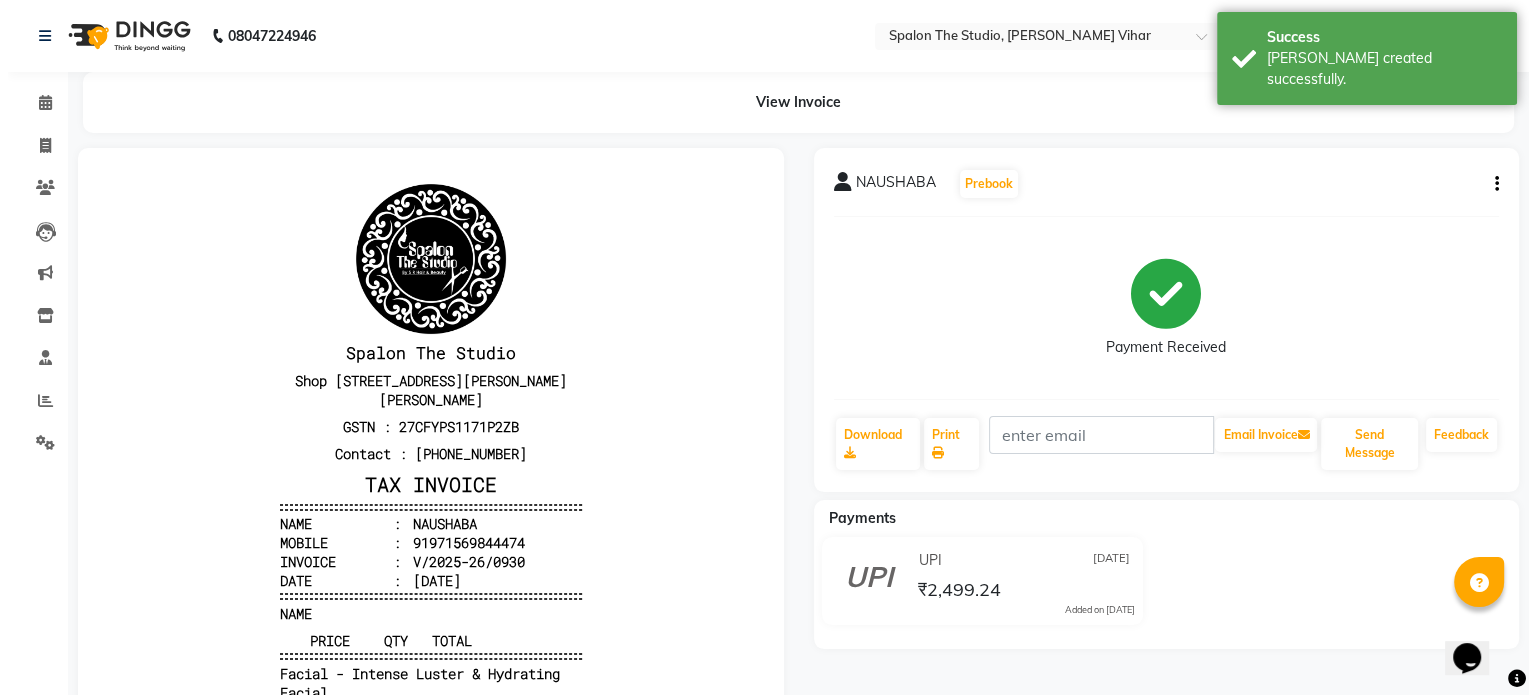 scroll, scrollTop: 0, scrollLeft: 0, axis: both 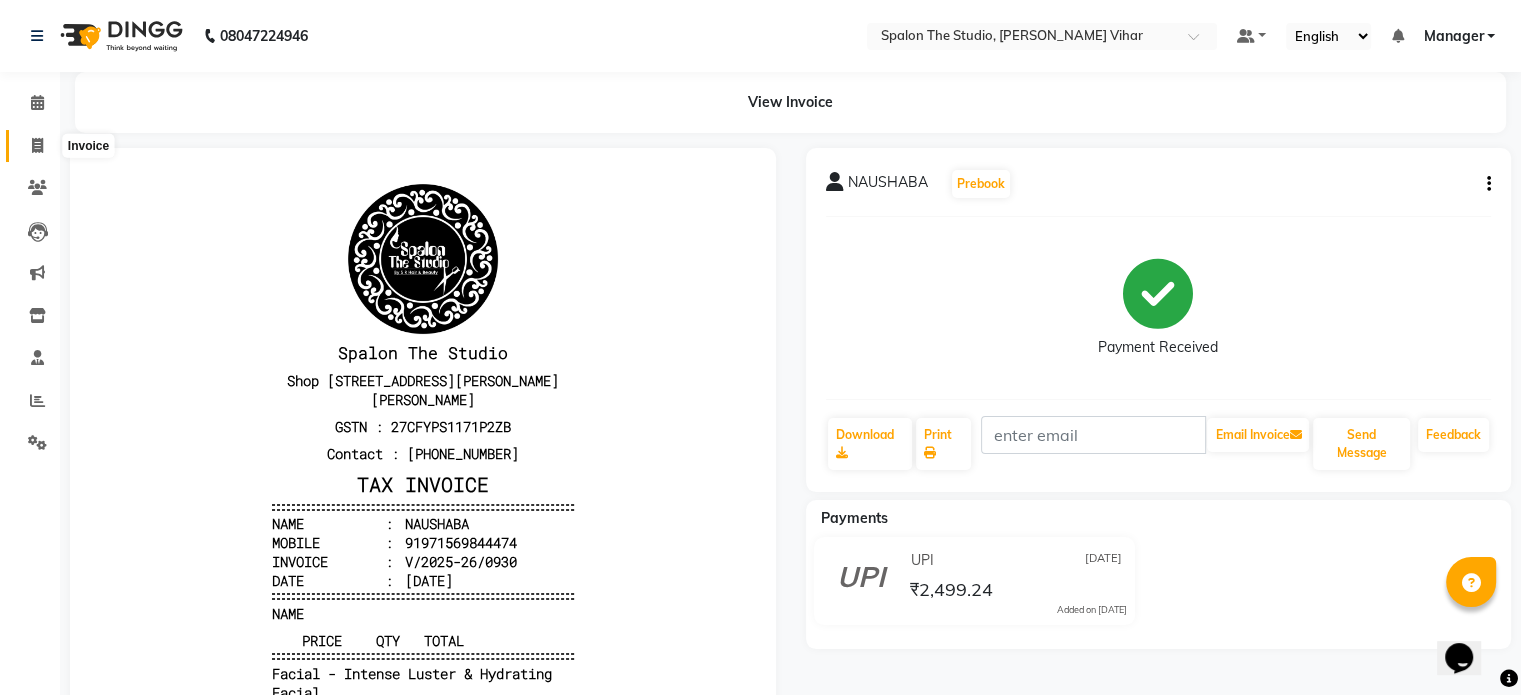 click 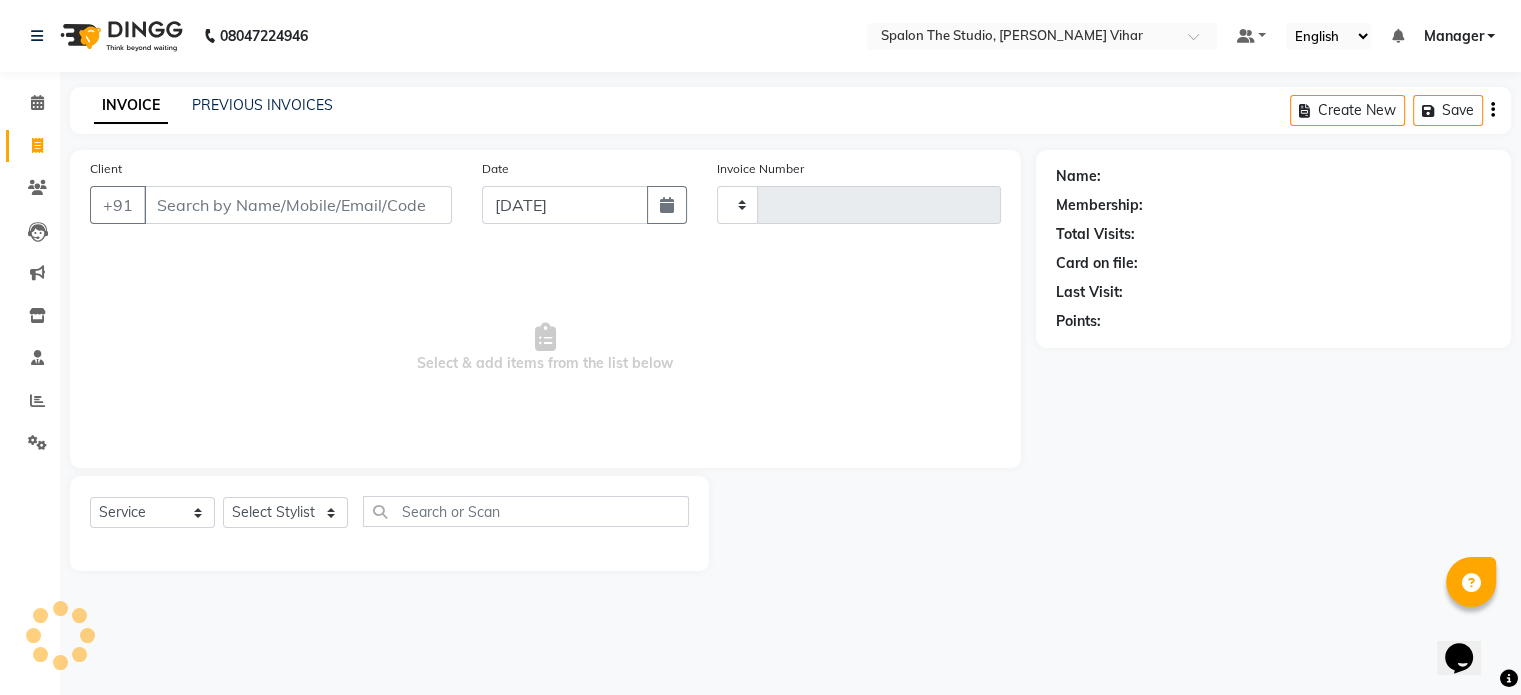 type on "0931" 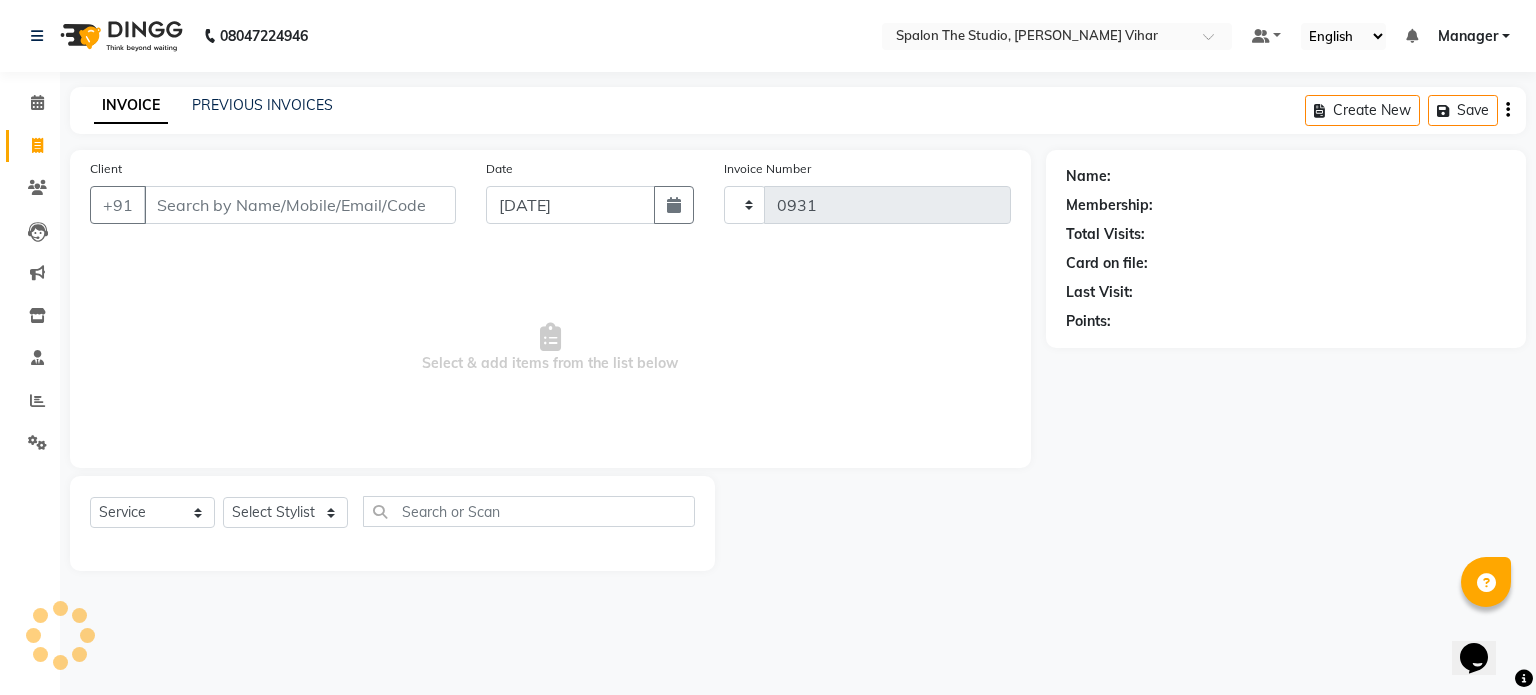 select on "903" 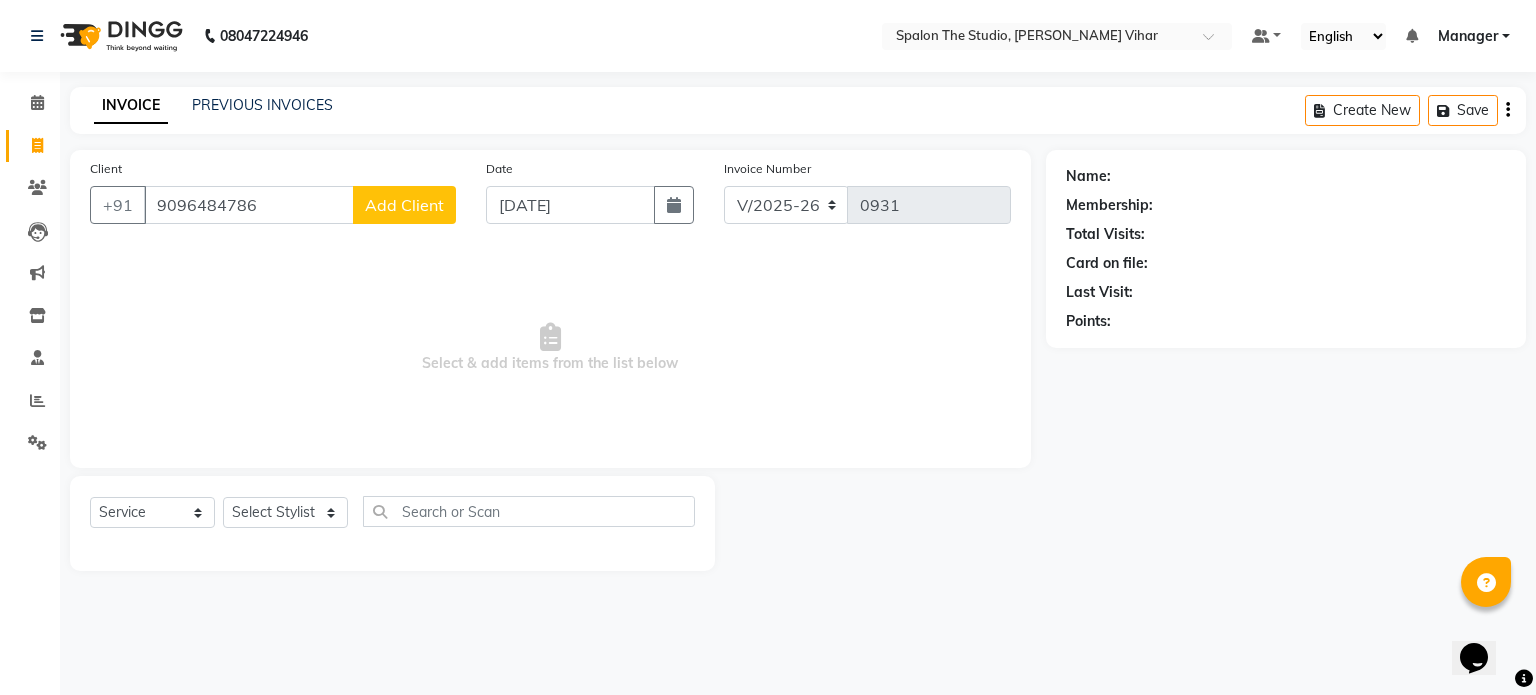 type on "9096484786" 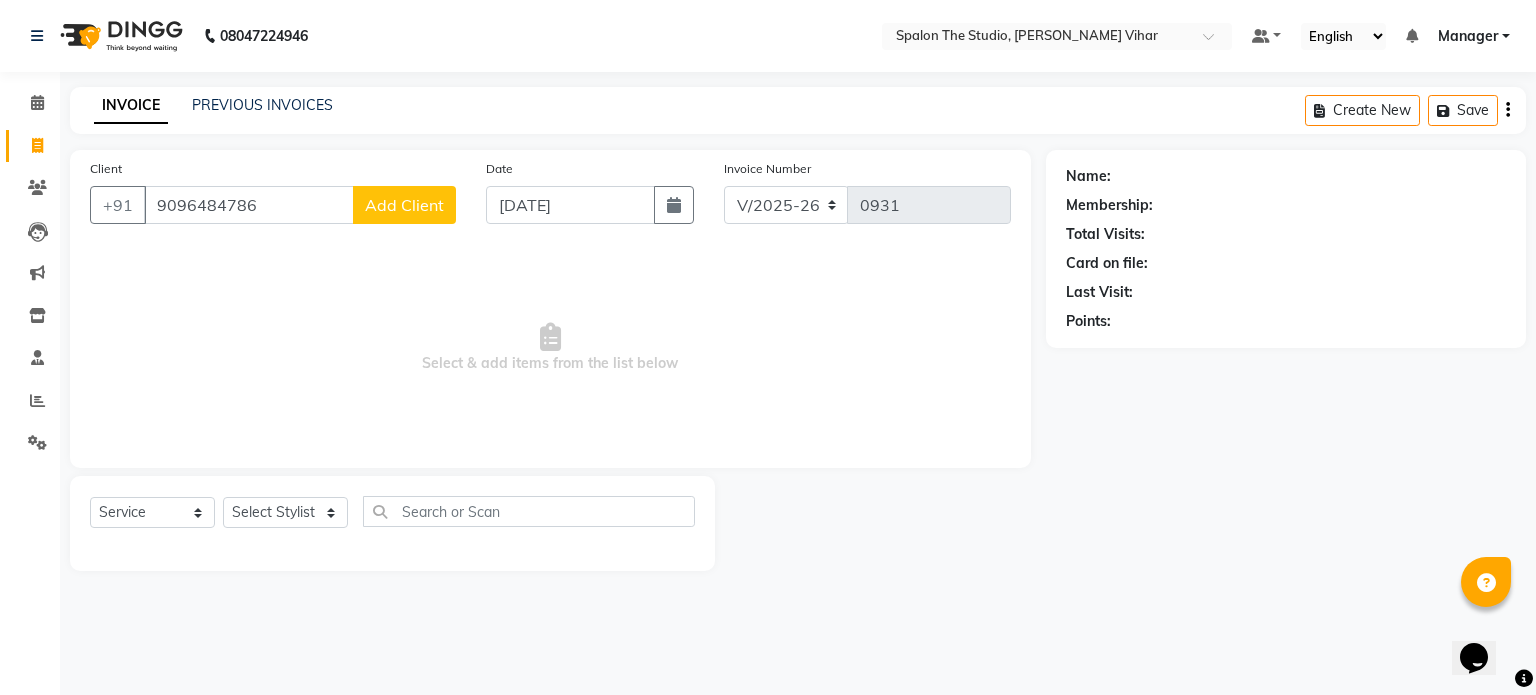 select on "22" 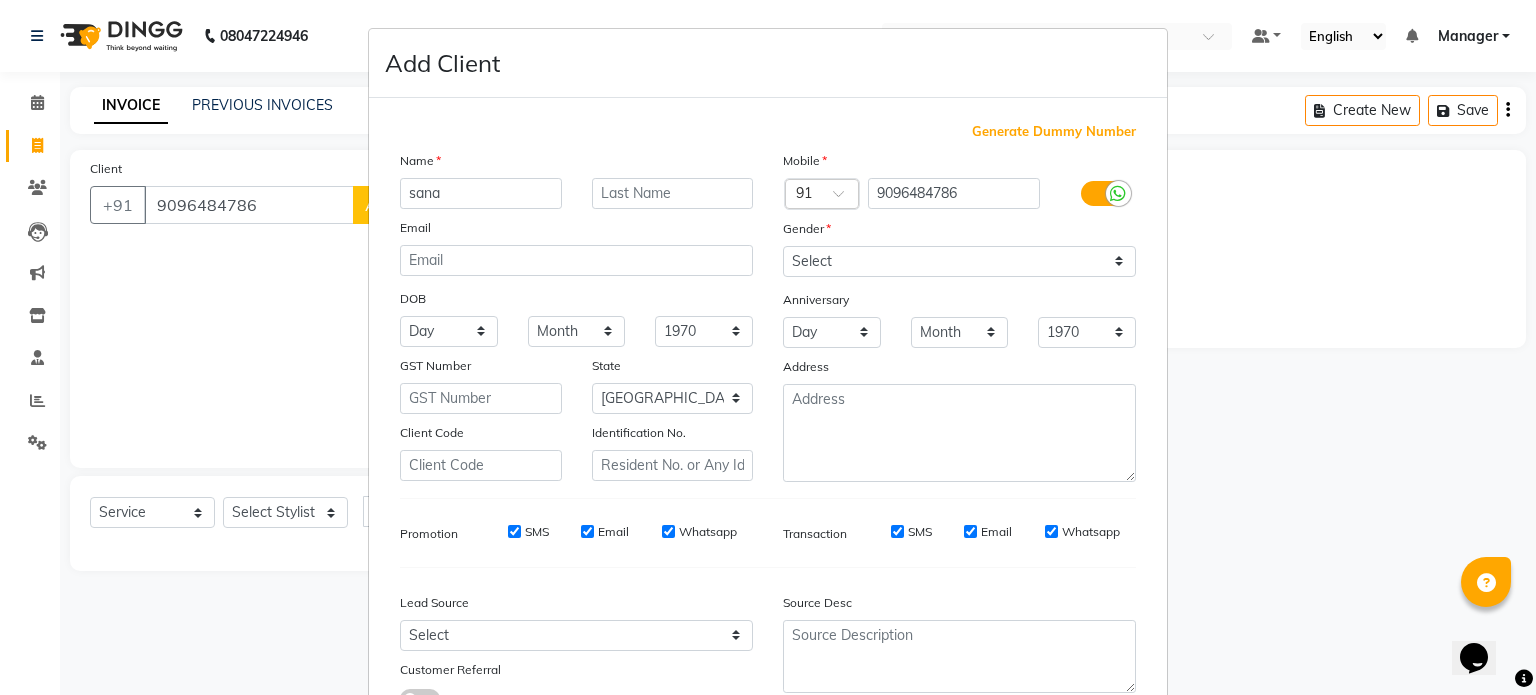 type on "sana" 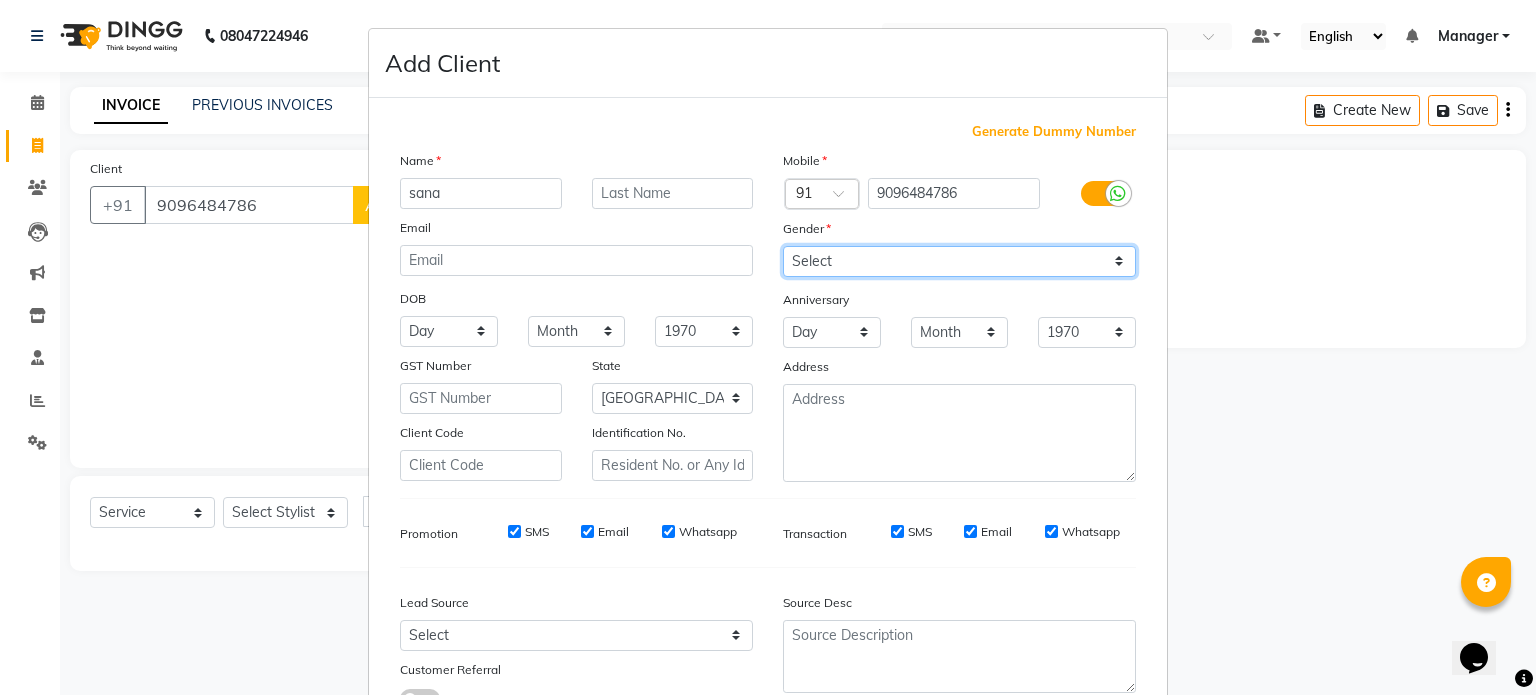 click on "Select [DEMOGRAPHIC_DATA] [DEMOGRAPHIC_DATA] Other Prefer Not To Say" at bounding box center [959, 261] 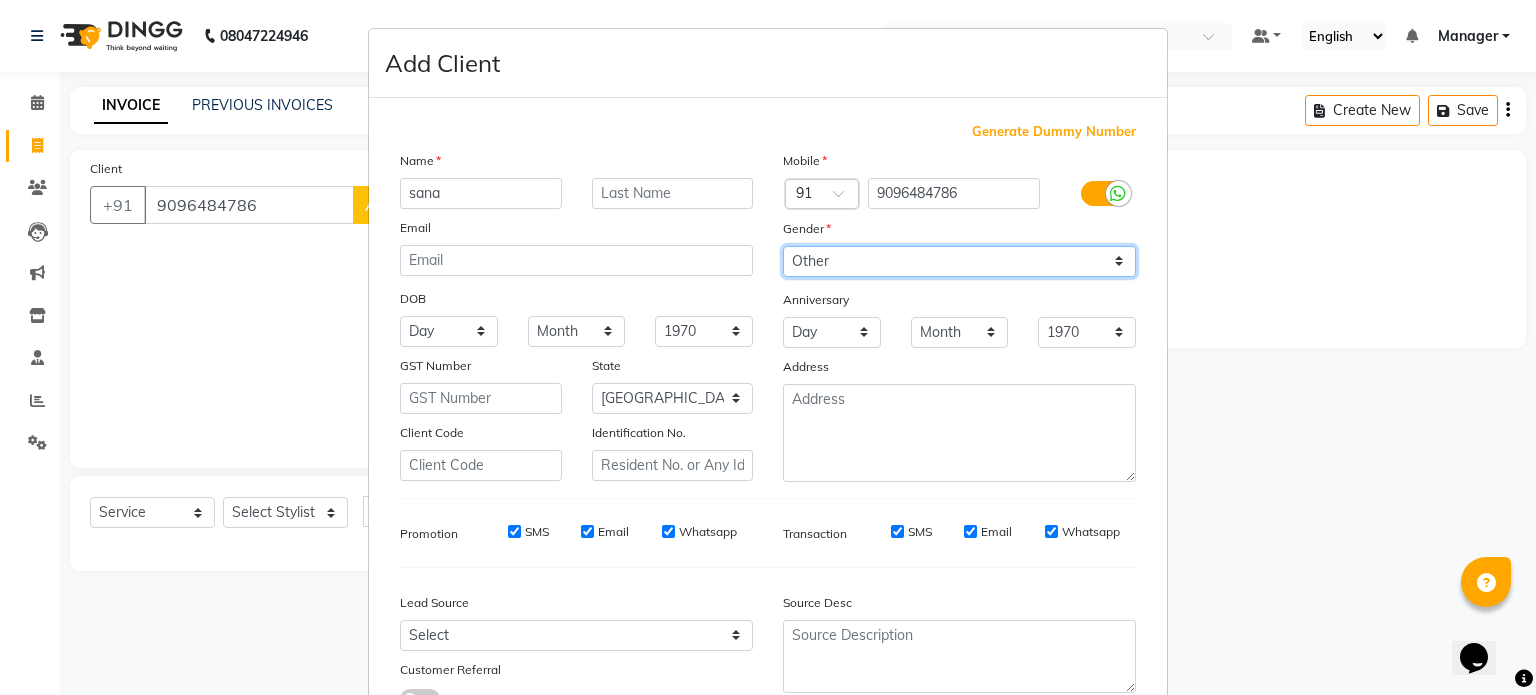 click on "Select [DEMOGRAPHIC_DATA] [DEMOGRAPHIC_DATA] Other Prefer Not To Say" at bounding box center (959, 261) 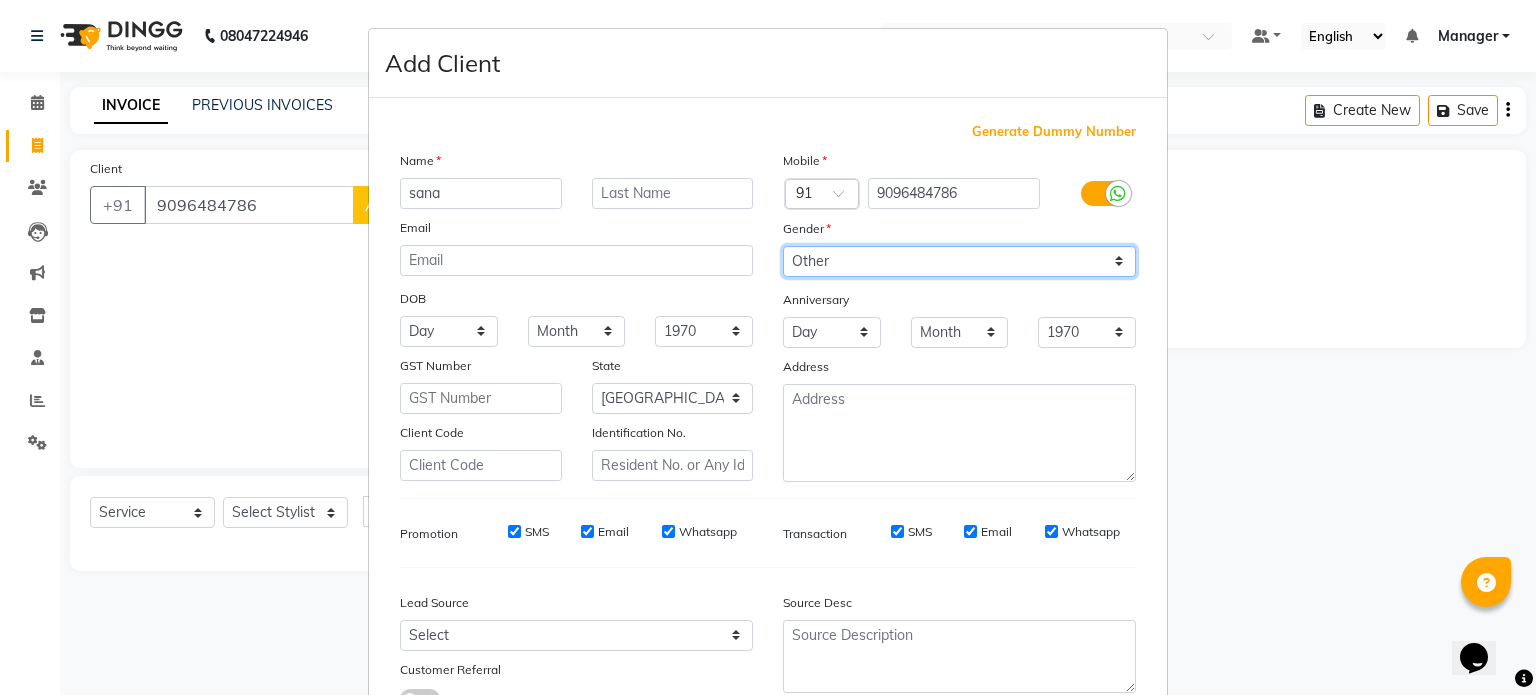select on "[DEMOGRAPHIC_DATA]" 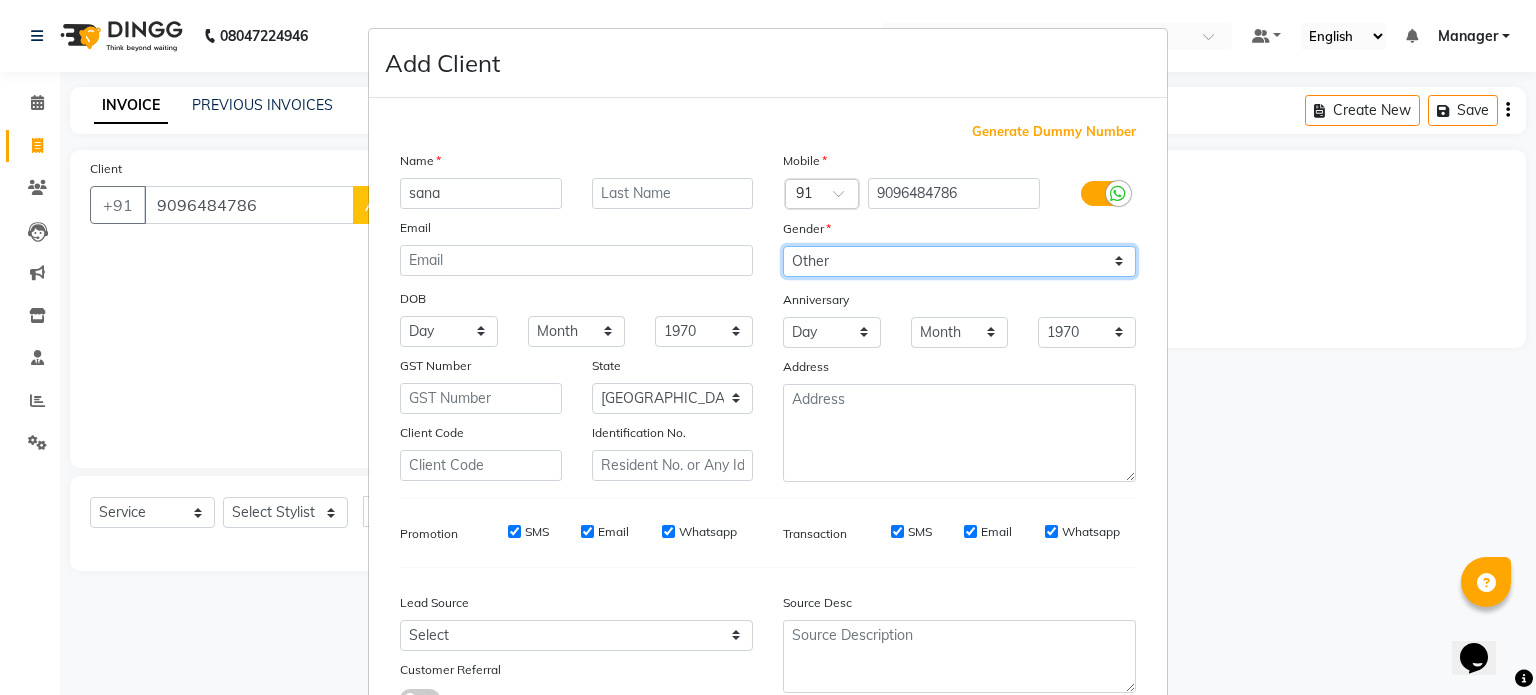 click on "Select [DEMOGRAPHIC_DATA] [DEMOGRAPHIC_DATA] Other Prefer Not To Say" at bounding box center (959, 261) 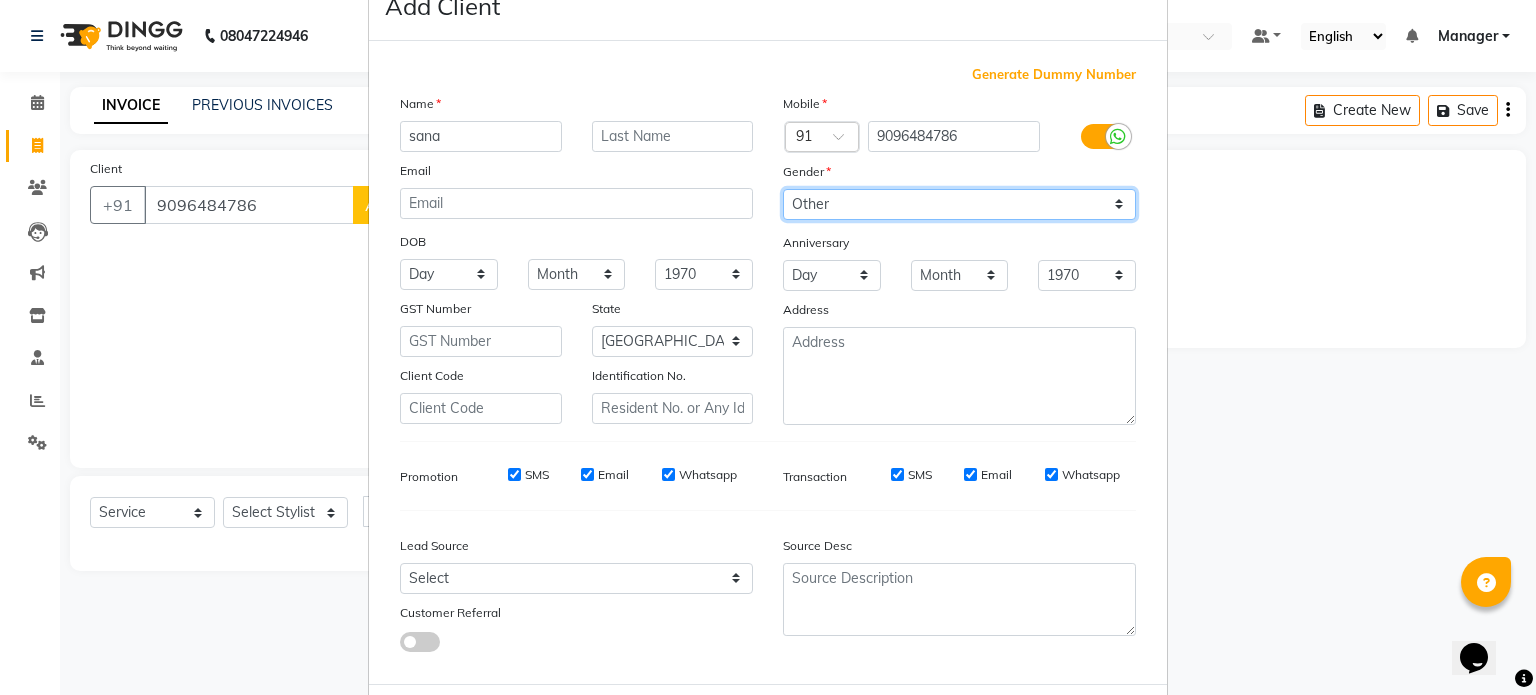 scroll, scrollTop: 161, scrollLeft: 0, axis: vertical 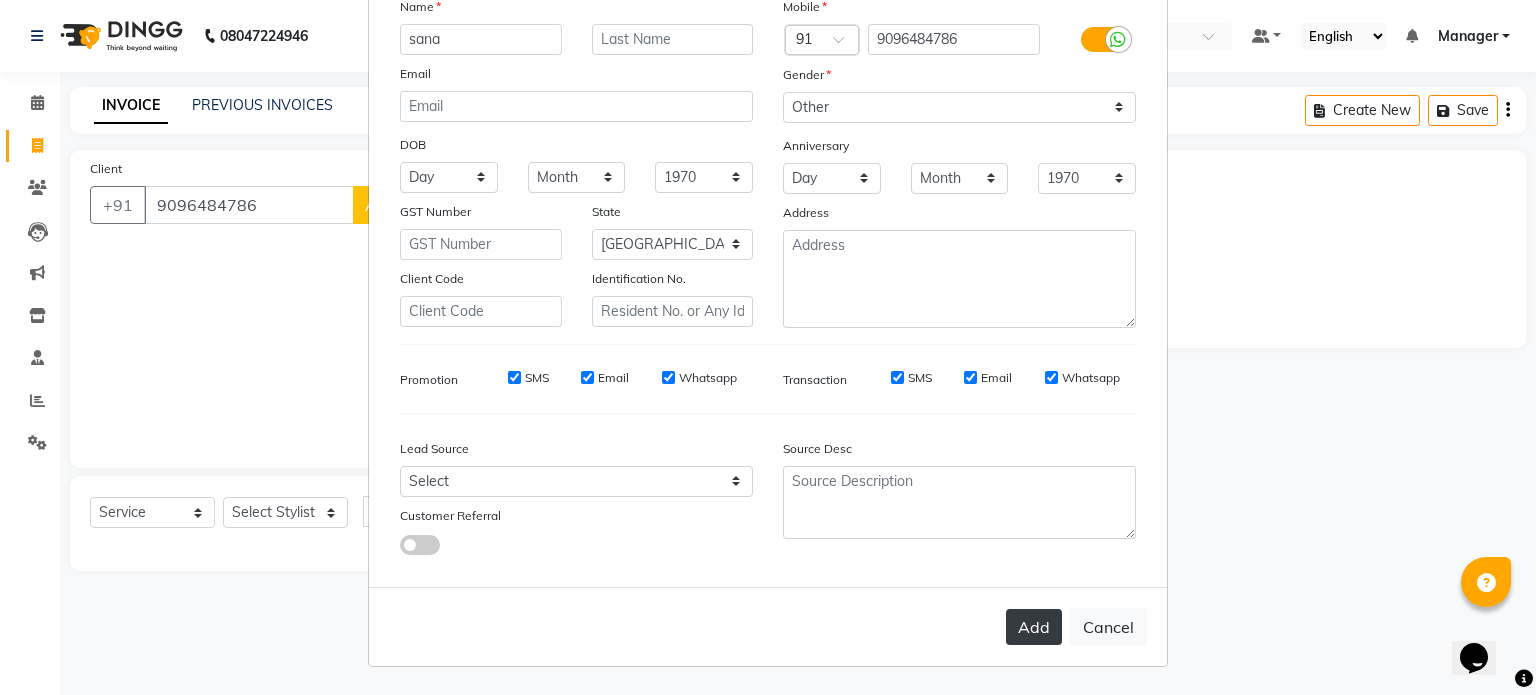 click on "Add" at bounding box center [1034, 627] 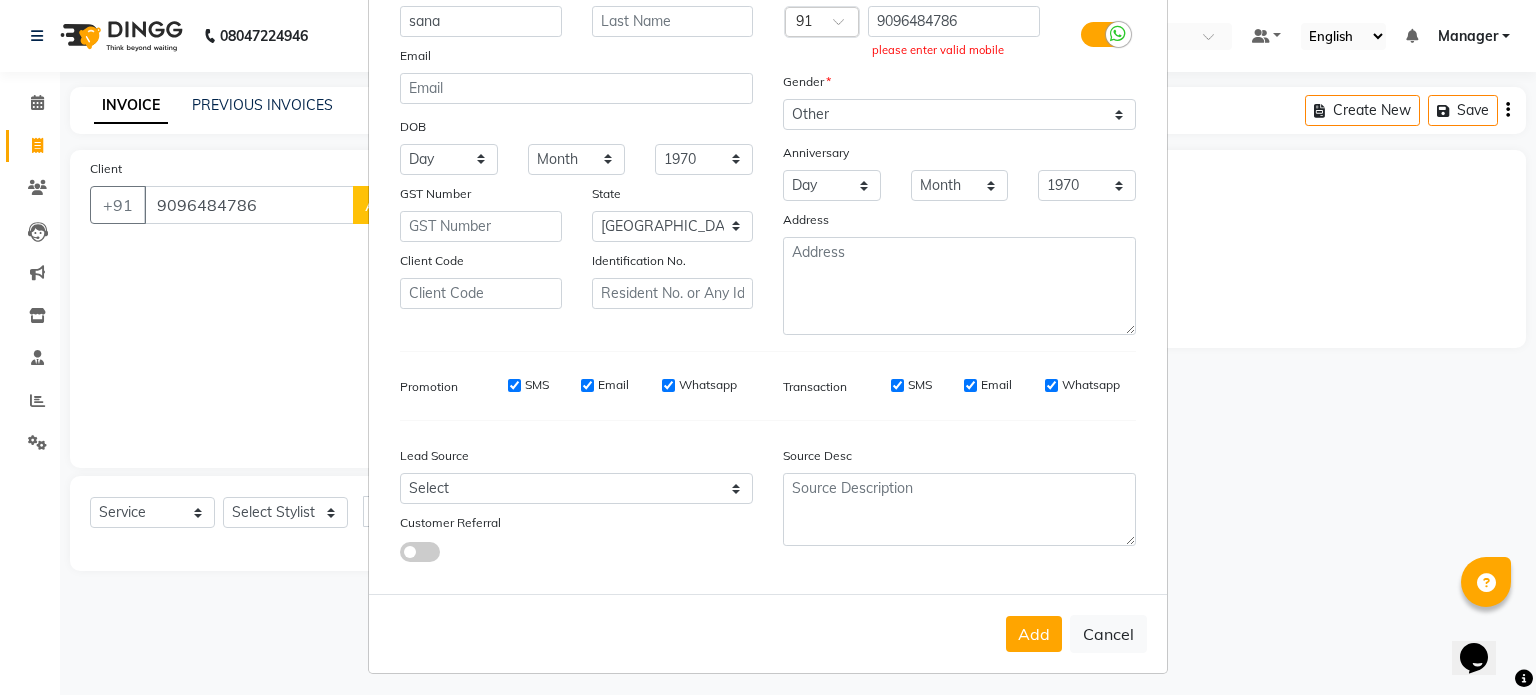 scroll, scrollTop: 187, scrollLeft: 0, axis: vertical 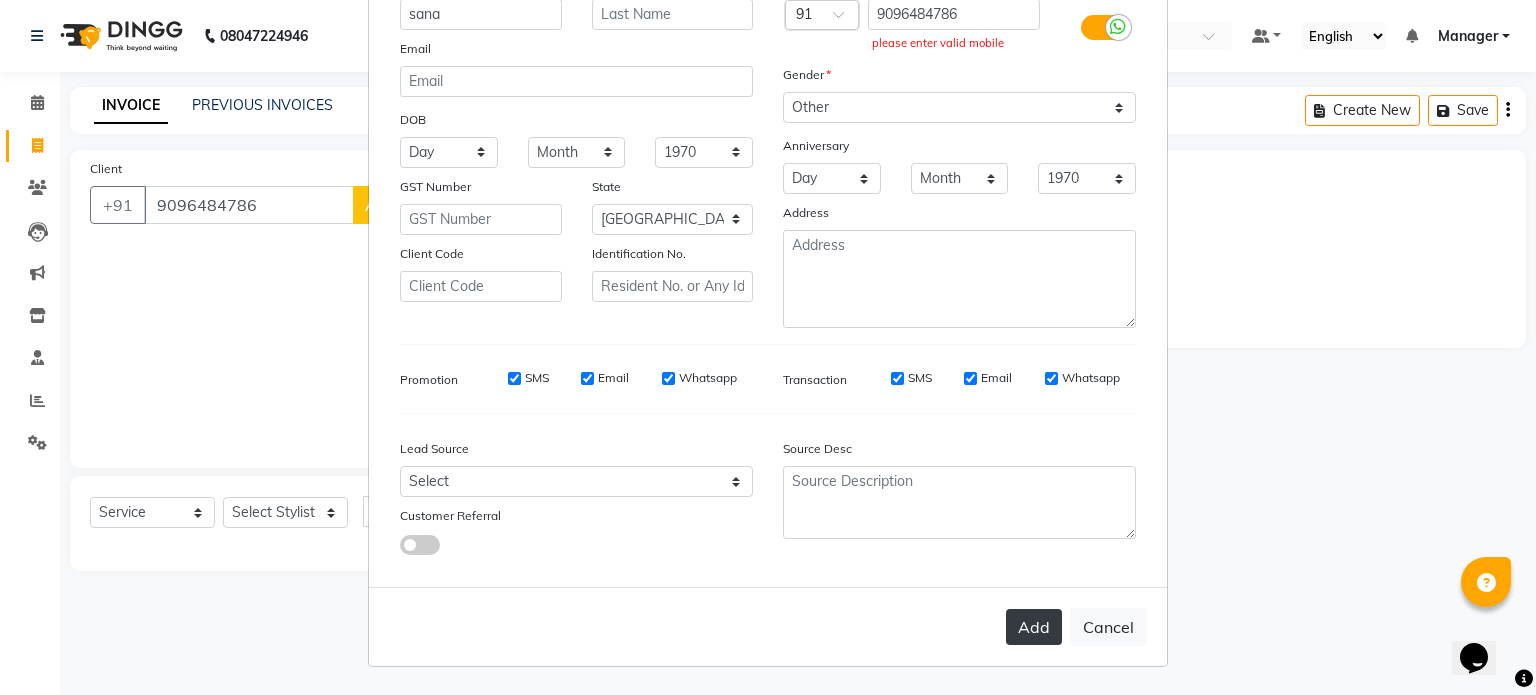 click on "Add" at bounding box center (1034, 627) 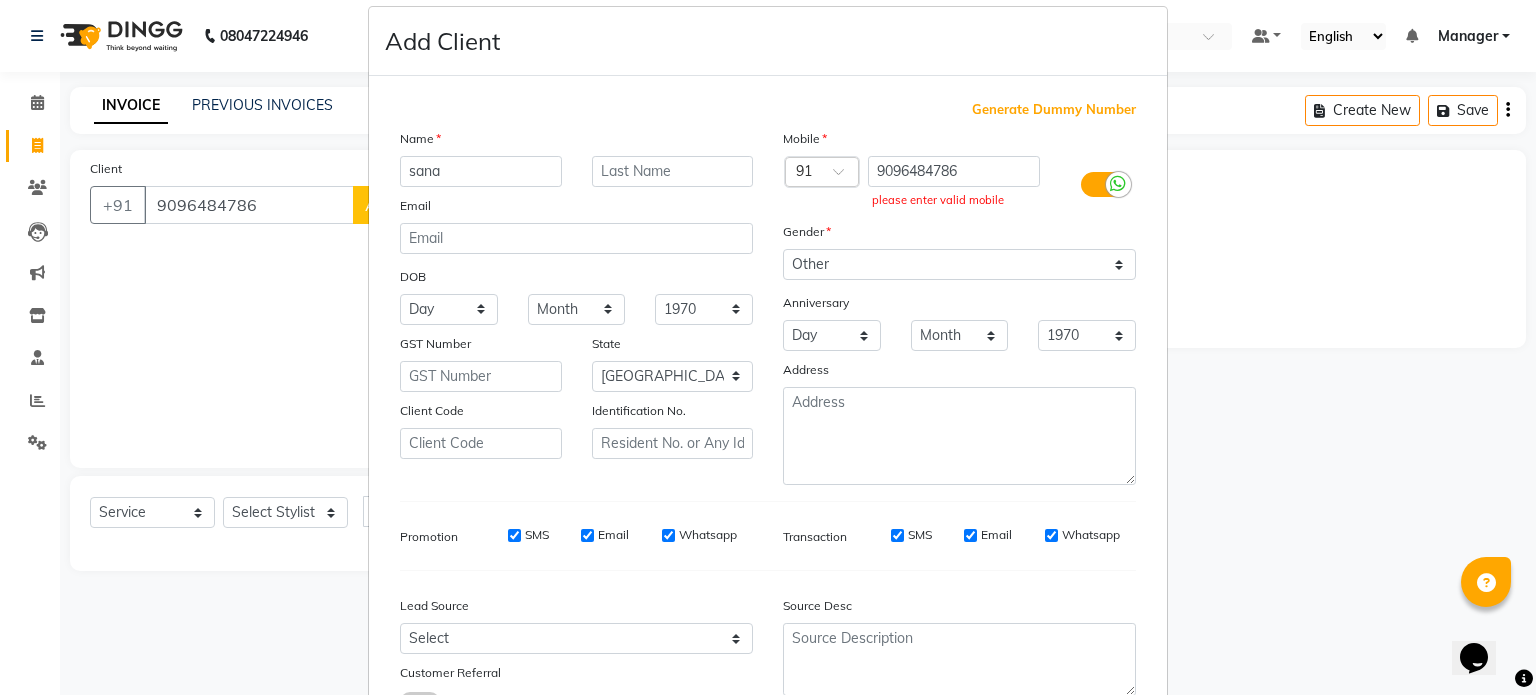 scroll, scrollTop: 0, scrollLeft: 0, axis: both 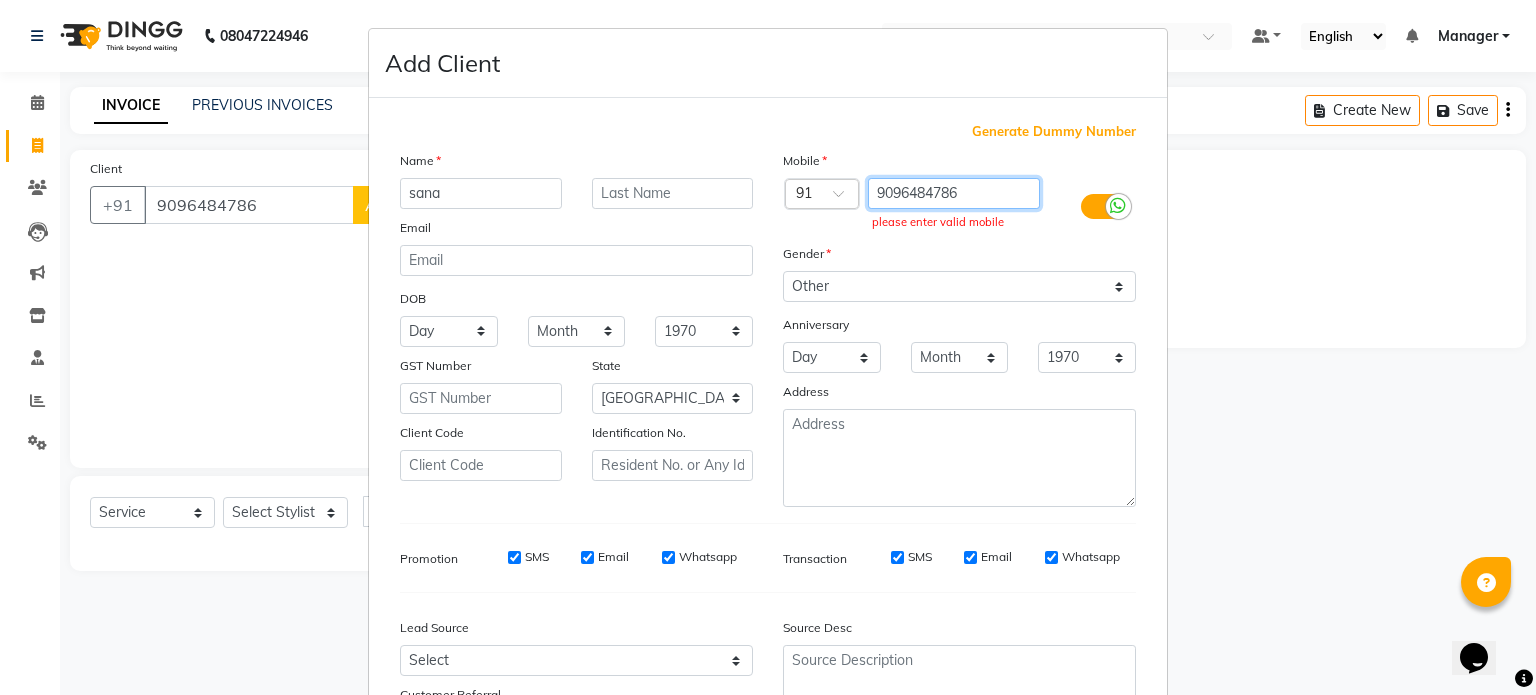 click on "9096484786" at bounding box center [954, 193] 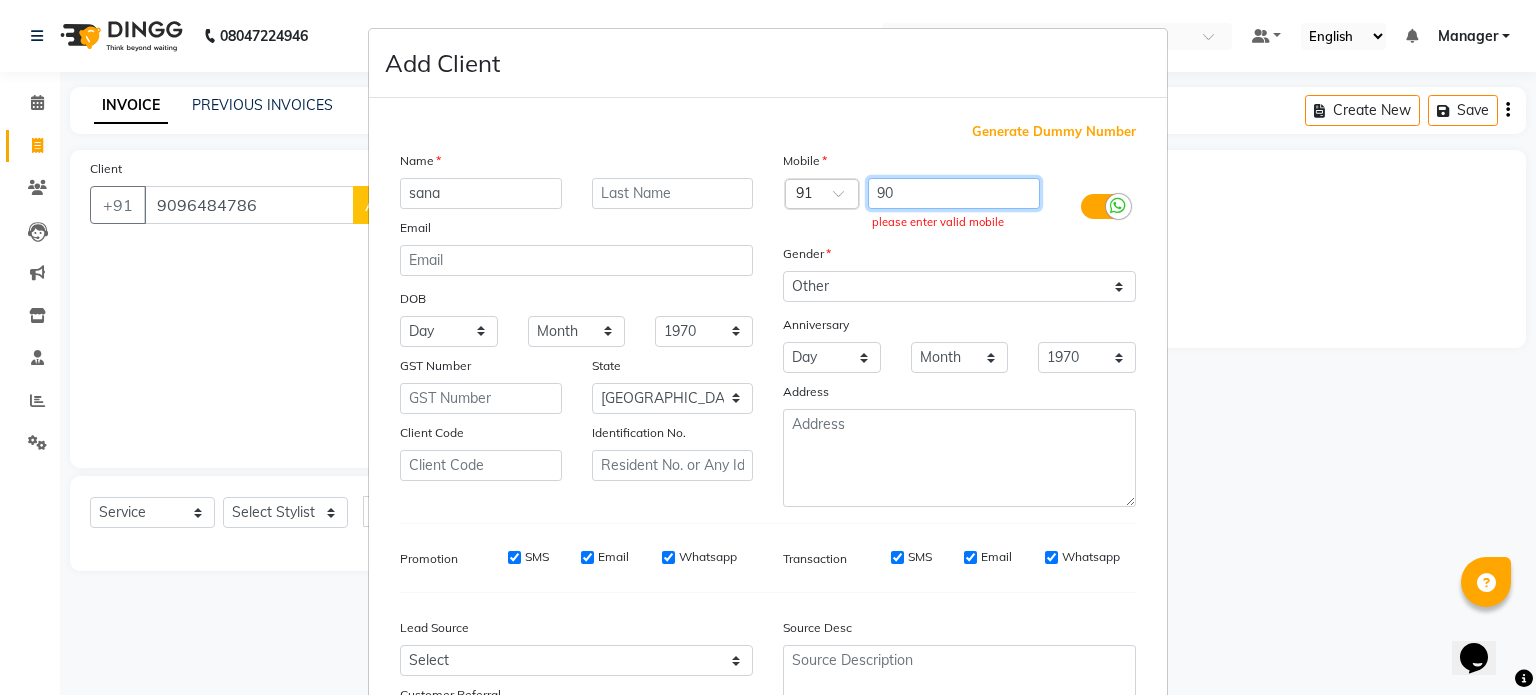 type on "9" 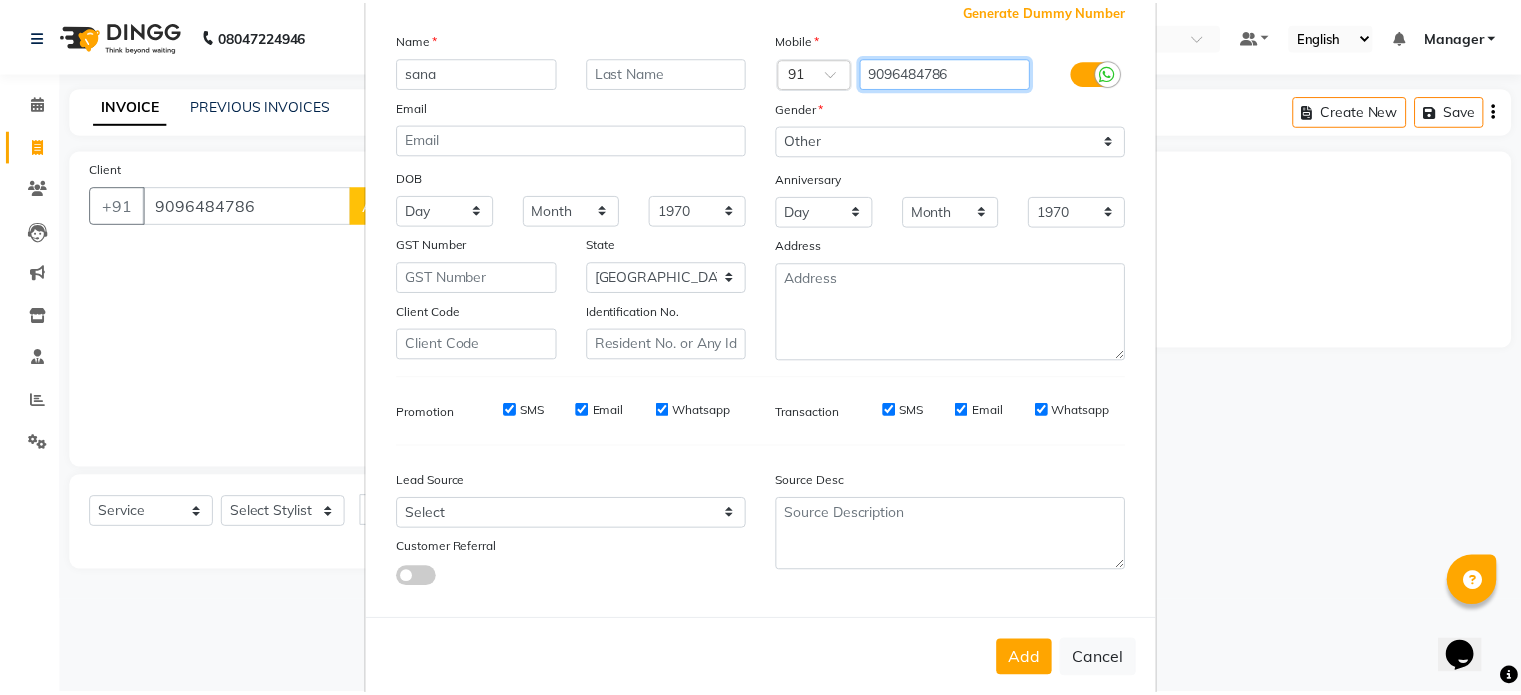 scroll, scrollTop: 161, scrollLeft: 0, axis: vertical 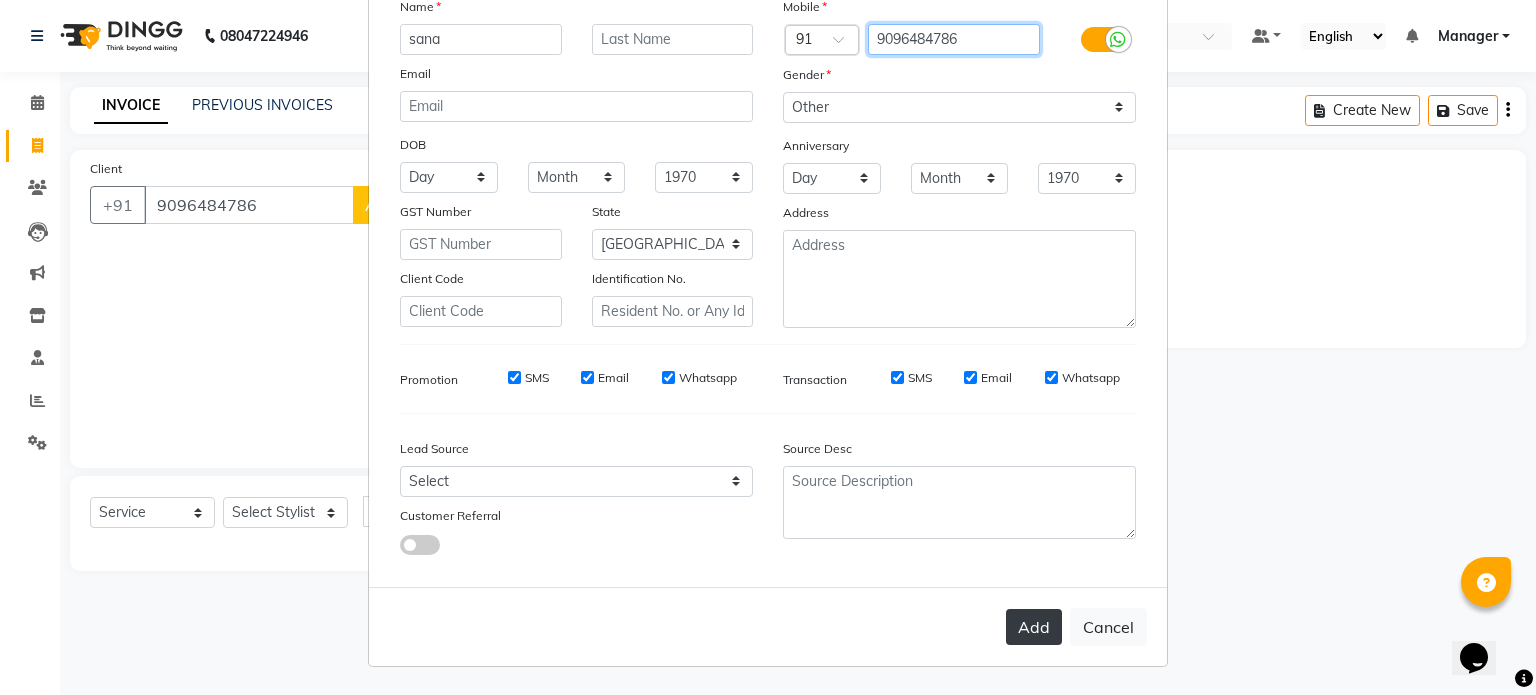 type on "9096484786" 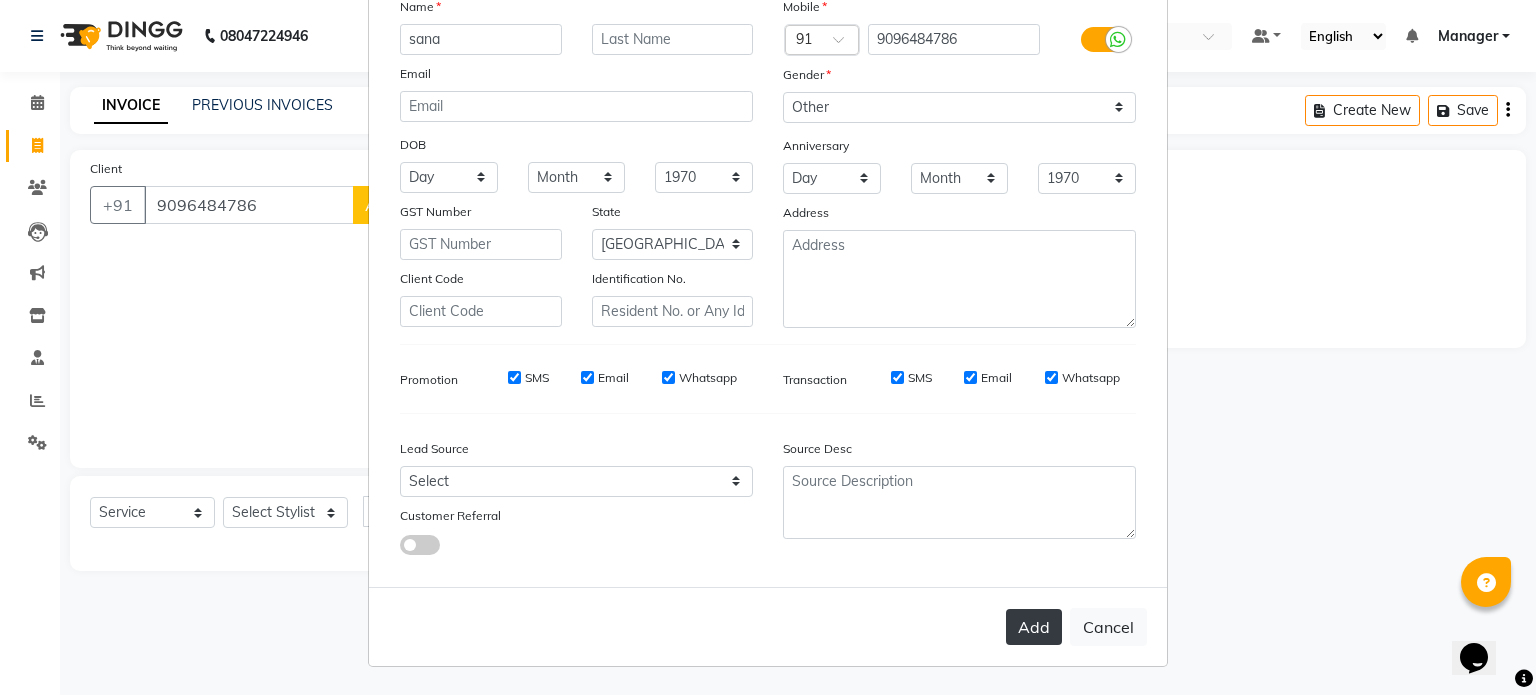 click on "Add" at bounding box center (1034, 627) 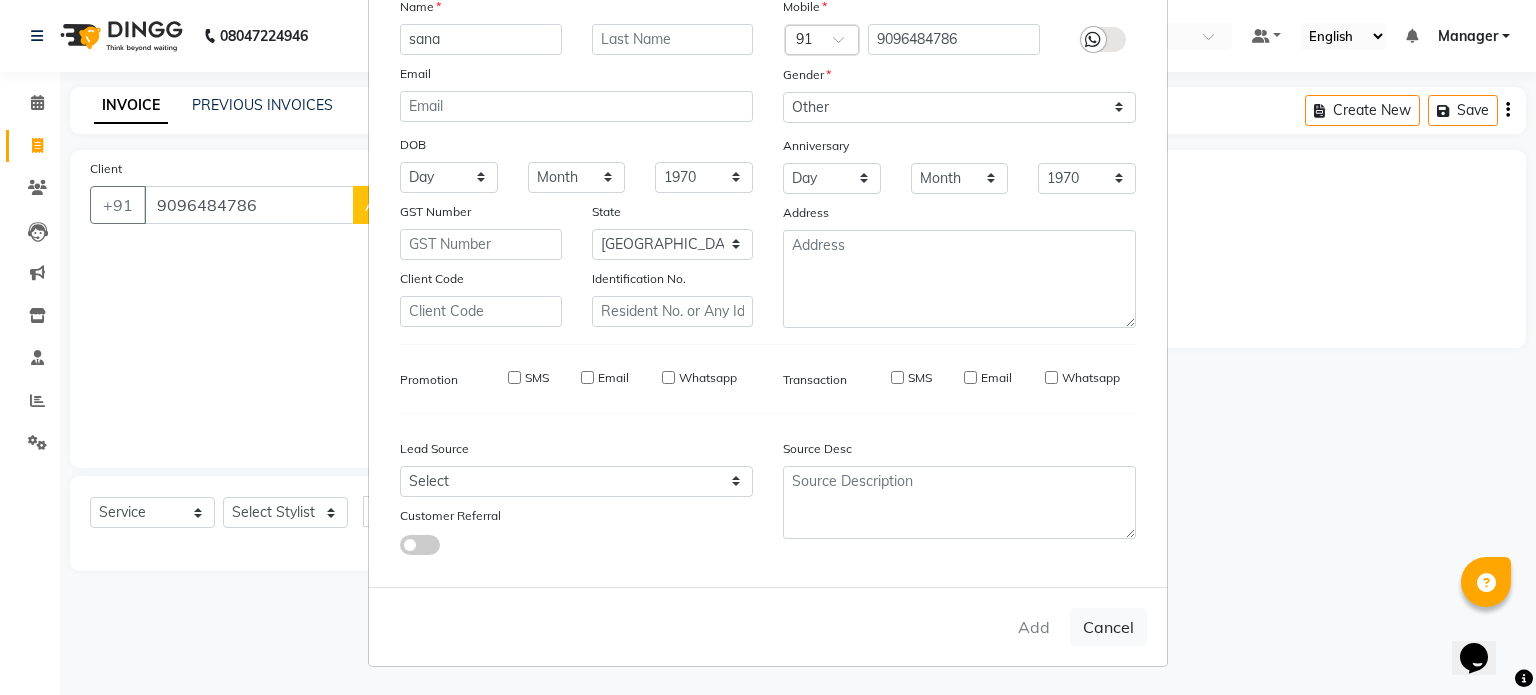 type on "9096484786" 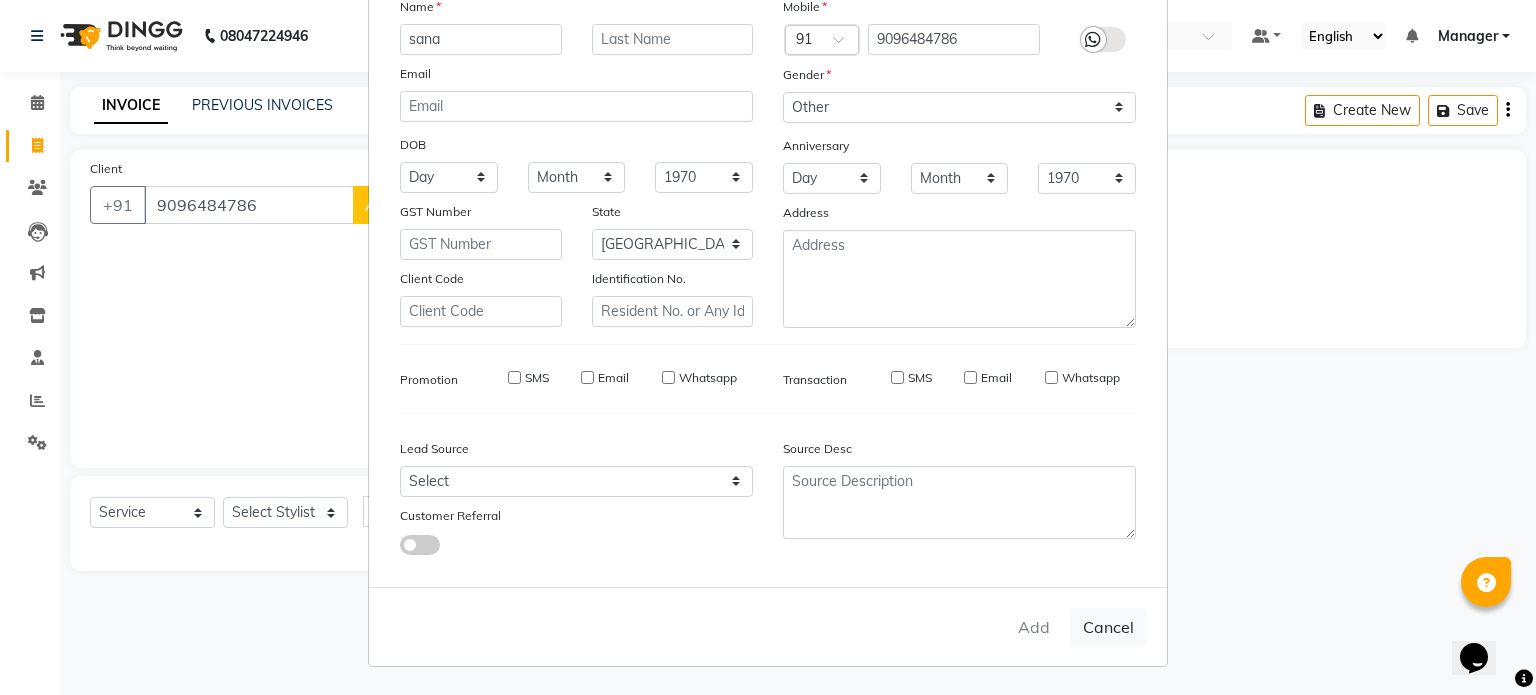 type 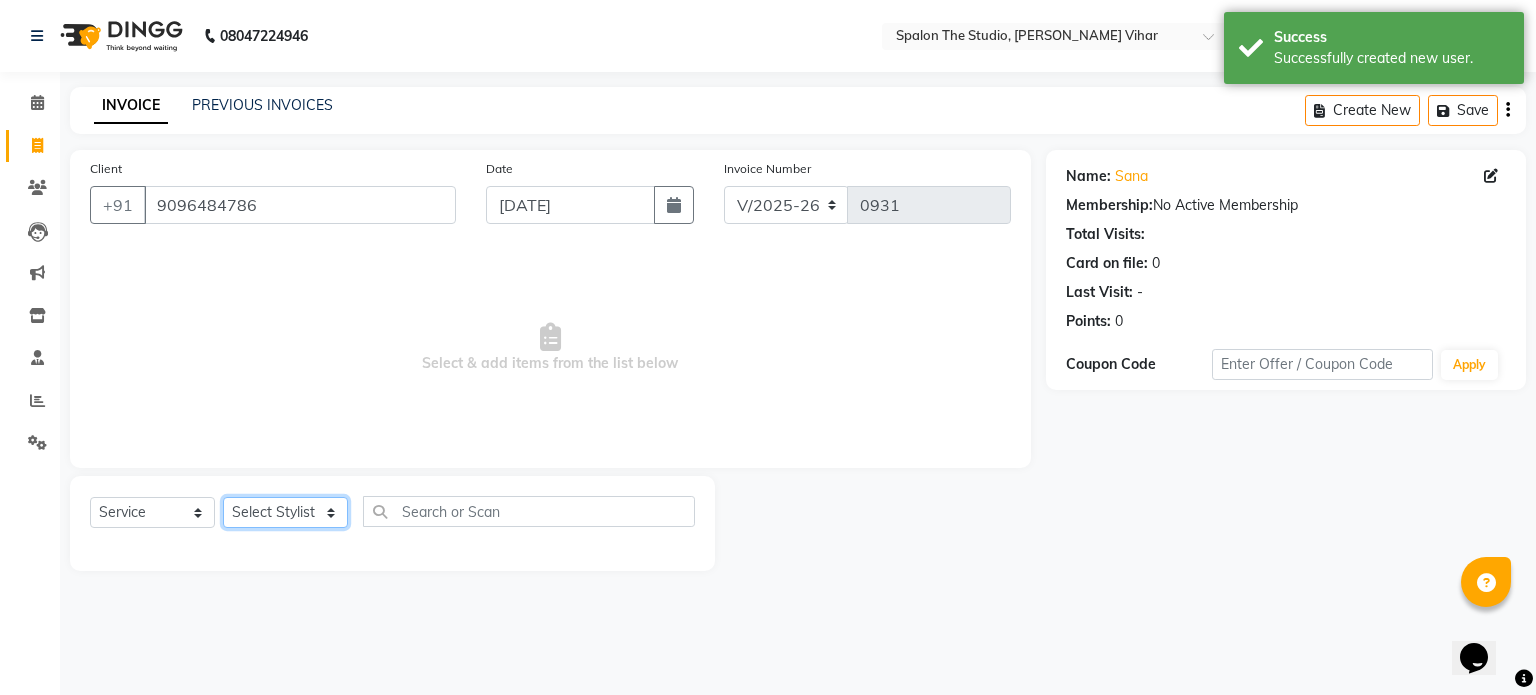 click on "Select Stylist [PERSON_NAME] [PERSON_NAME] Manager navazish [PERSON_NAME] [PERSON_NAME] [PERSON_NAME] [PERSON_NAME]" 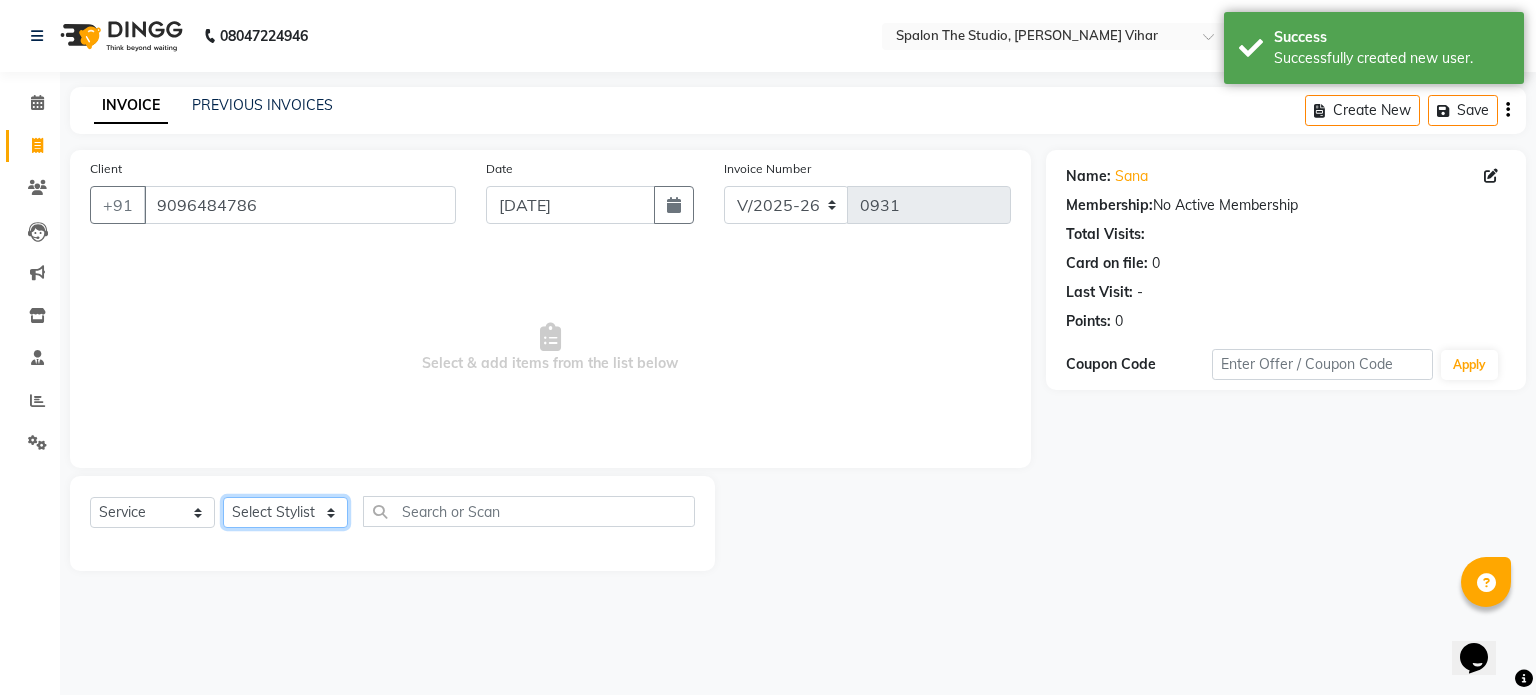 select on "14928" 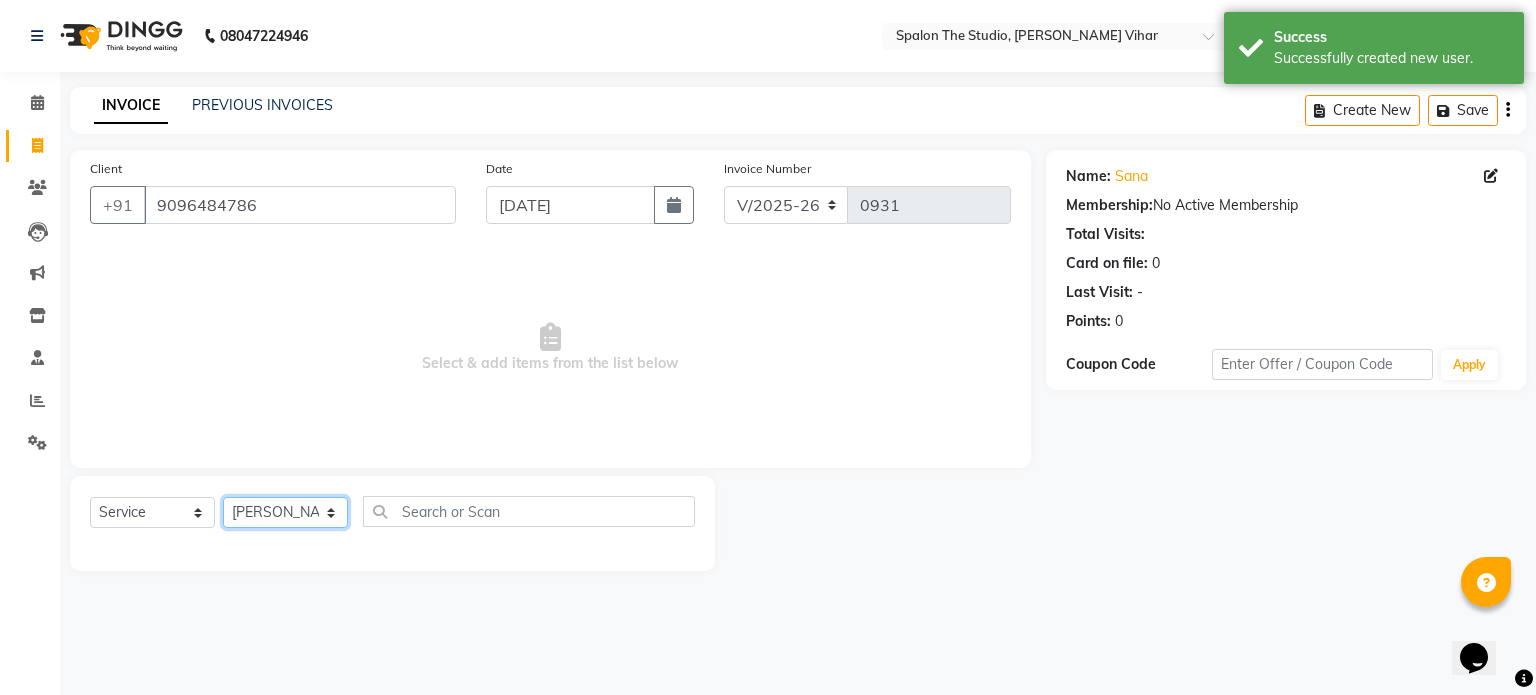 click on "Select Stylist [PERSON_NAME] [PERSON_NAME] Manager navazish [PERSON_NAME] [PERSON_NAME] [PERSON_NAME] [PERSON_NAME]" 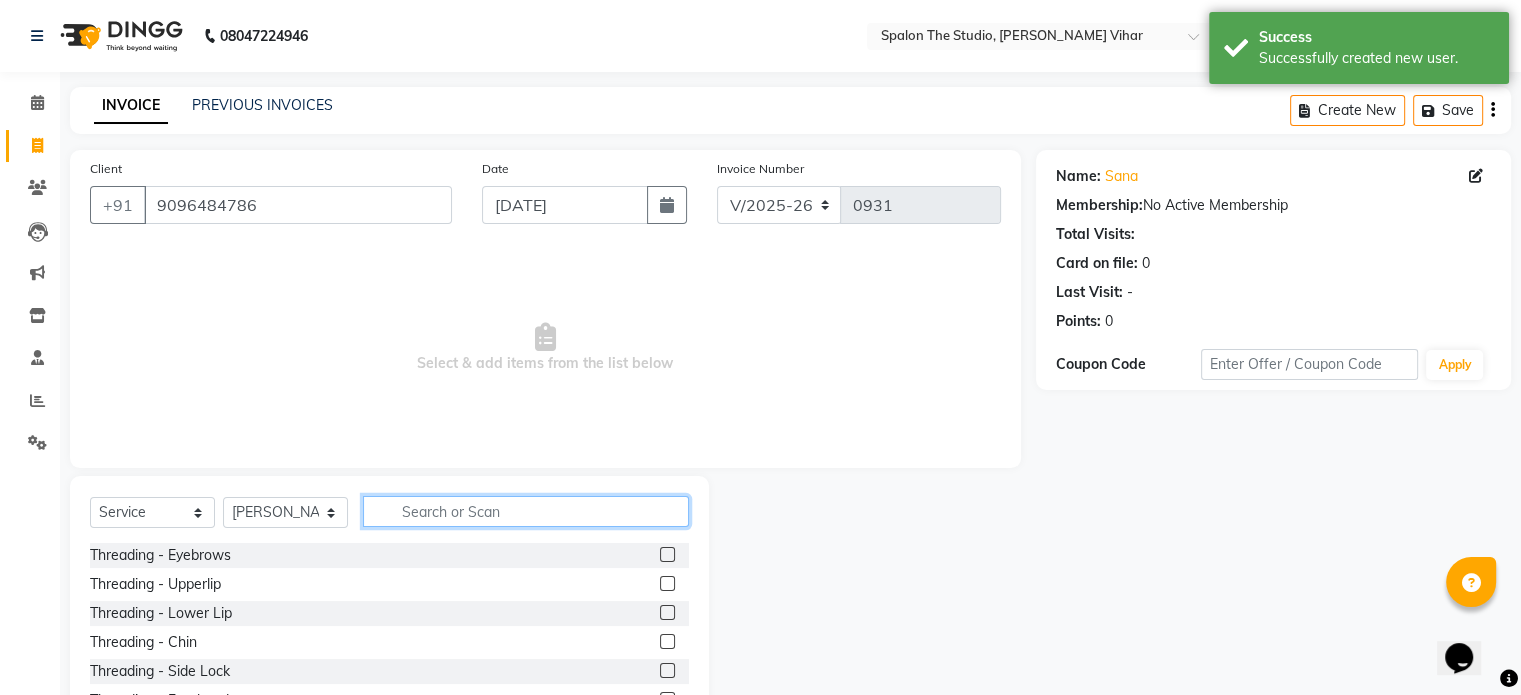 click 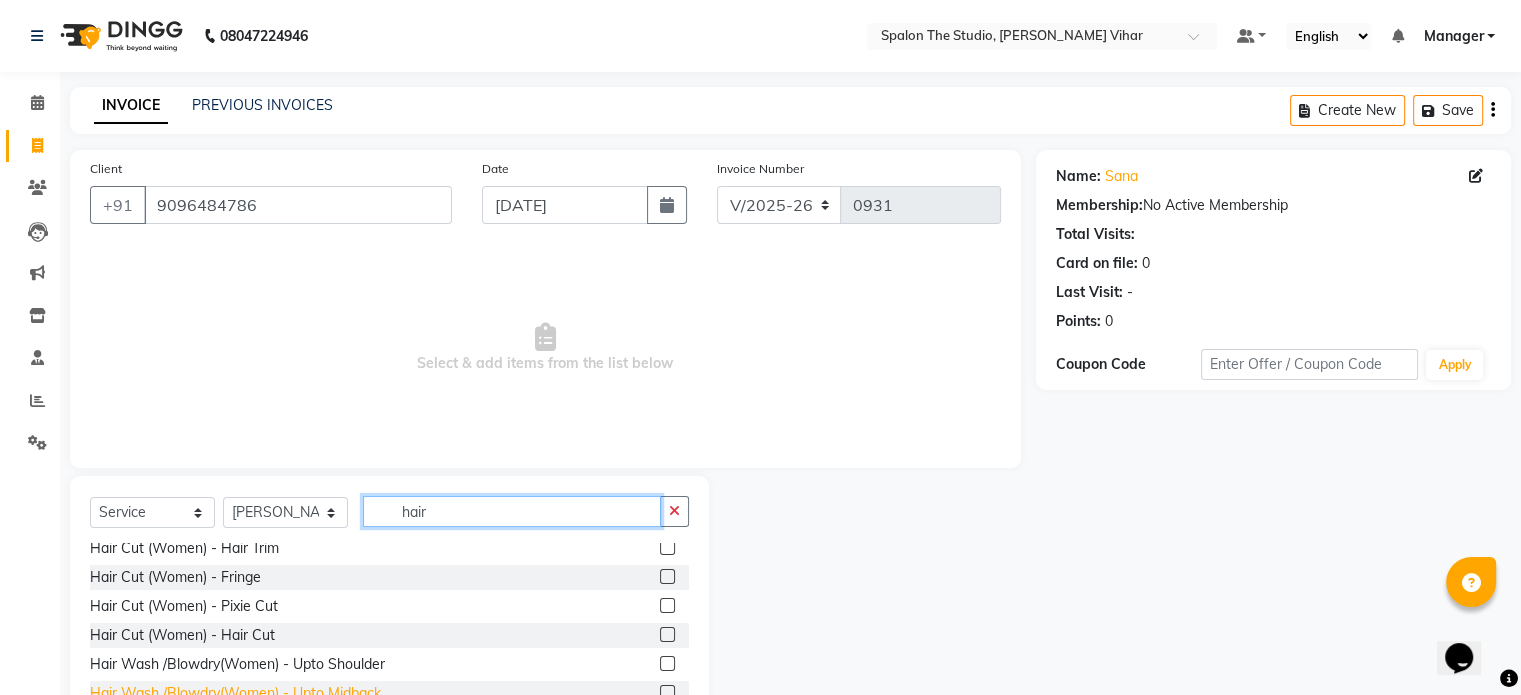 scroll, scrollTop: 100, scrollLeft: 0, axis: vertical 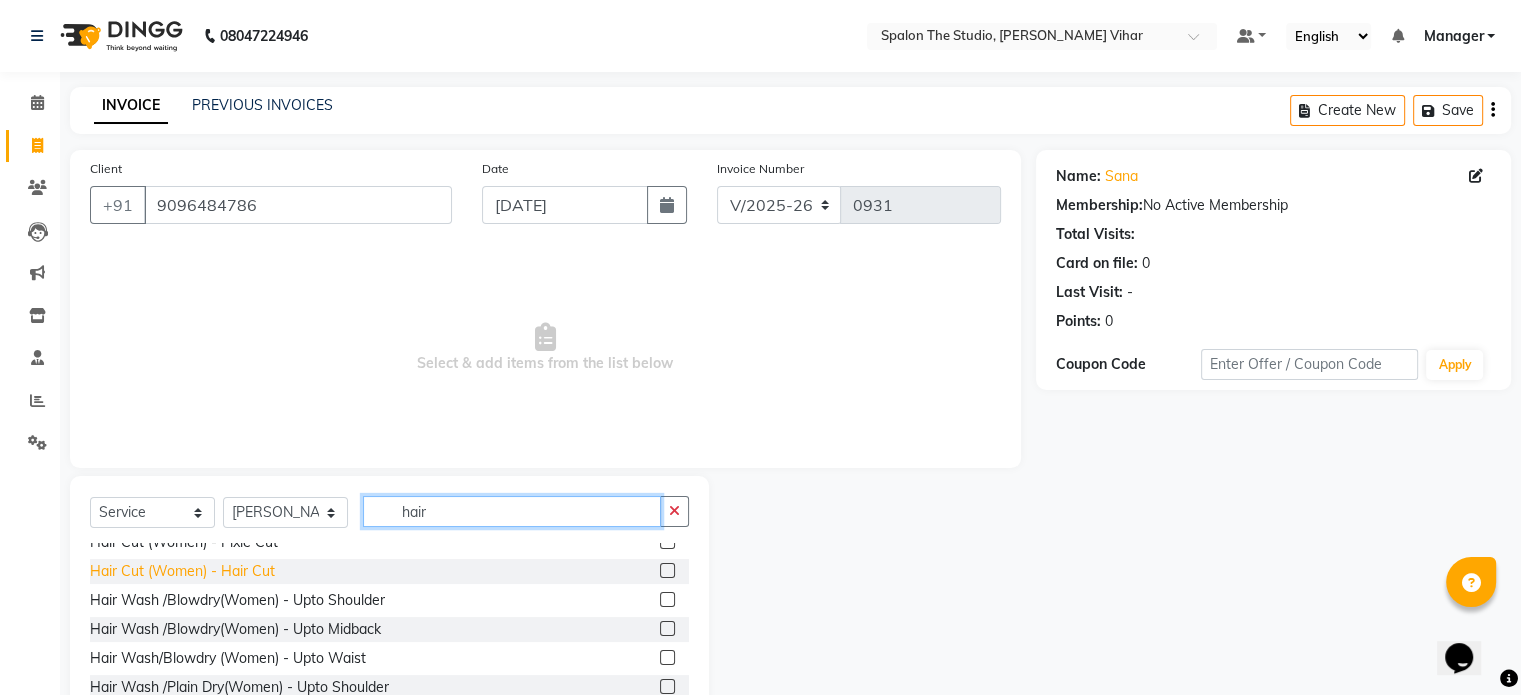 type on "hair" 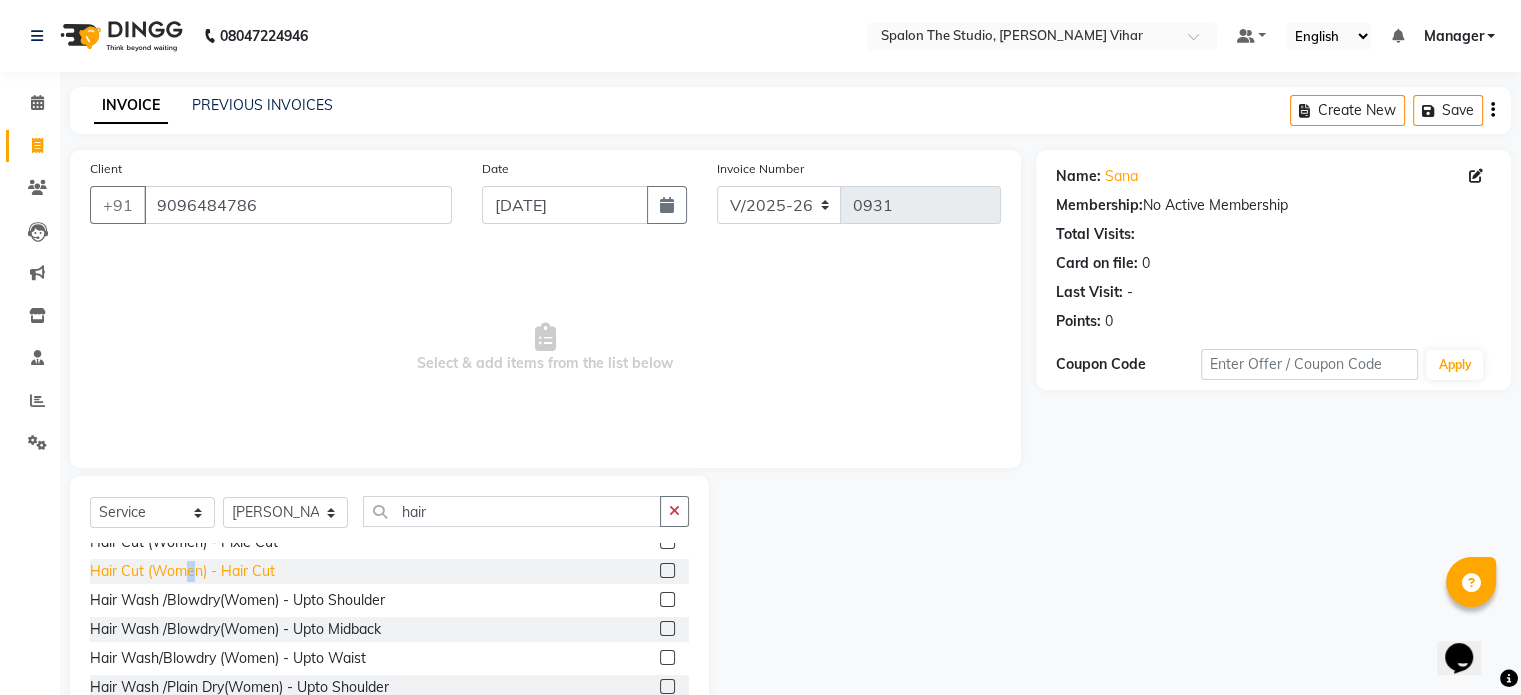click on "Hair Cut (Women) - Hair Cut" 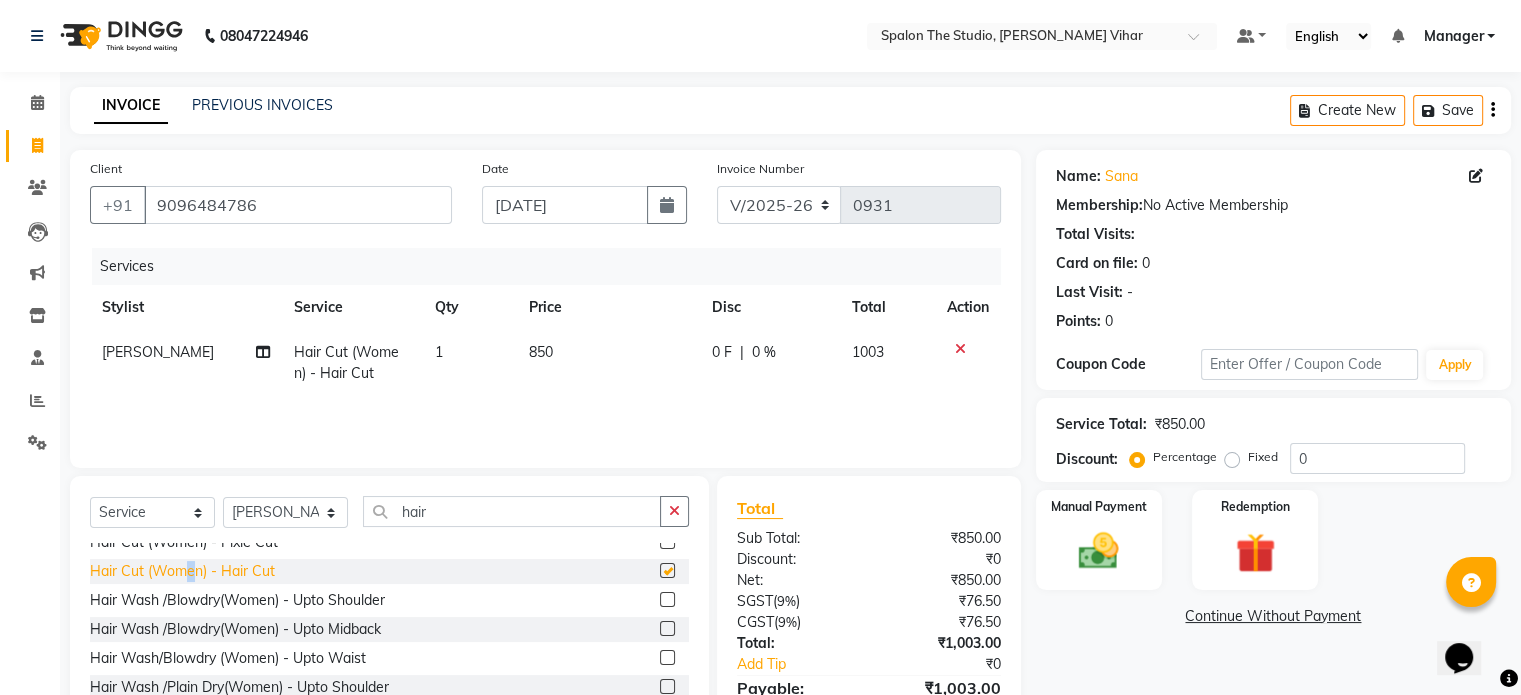 checkbox on "false" 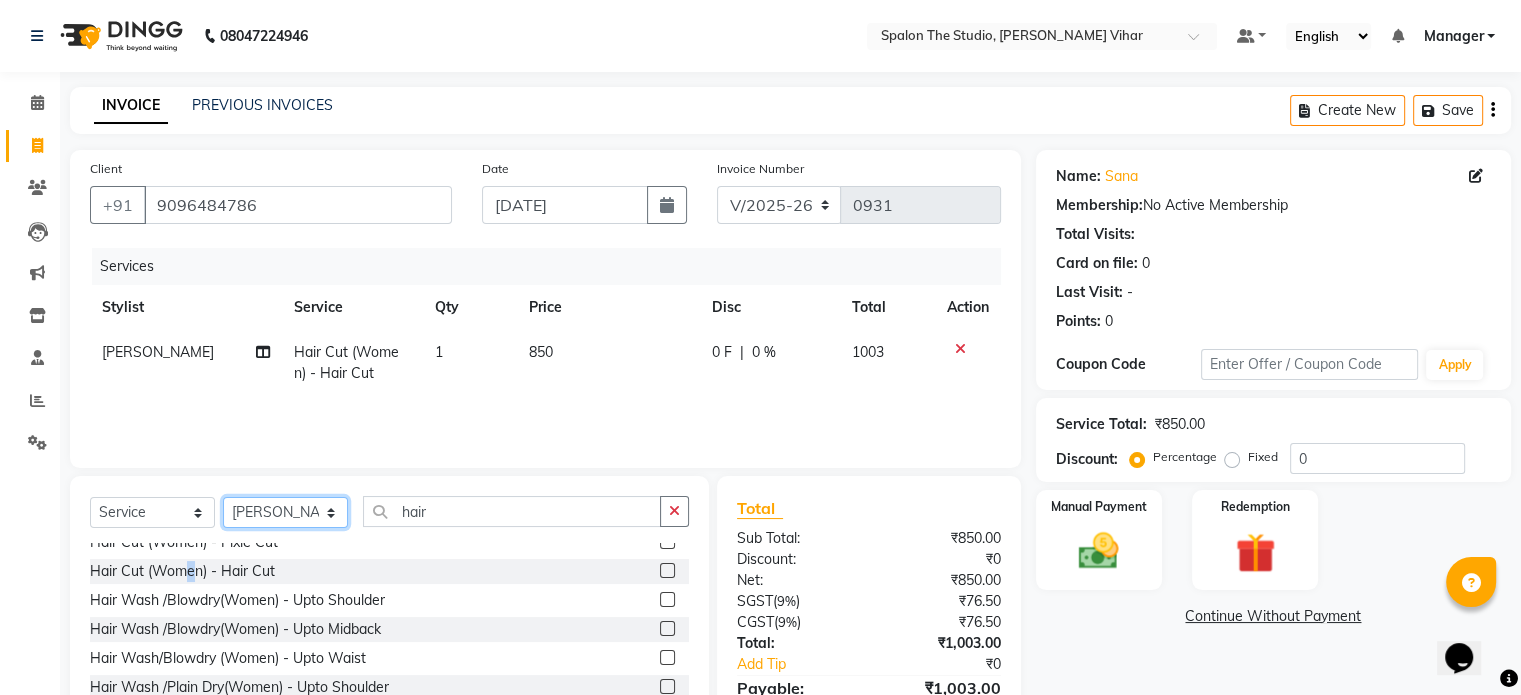 click on "Select Stylist [PERSON_NAME] [PERSON_NAME] Manager navazish [PERSON_NAME] [PERSON_NAME] [PERSON_NAME] [PERSON_NAME]" 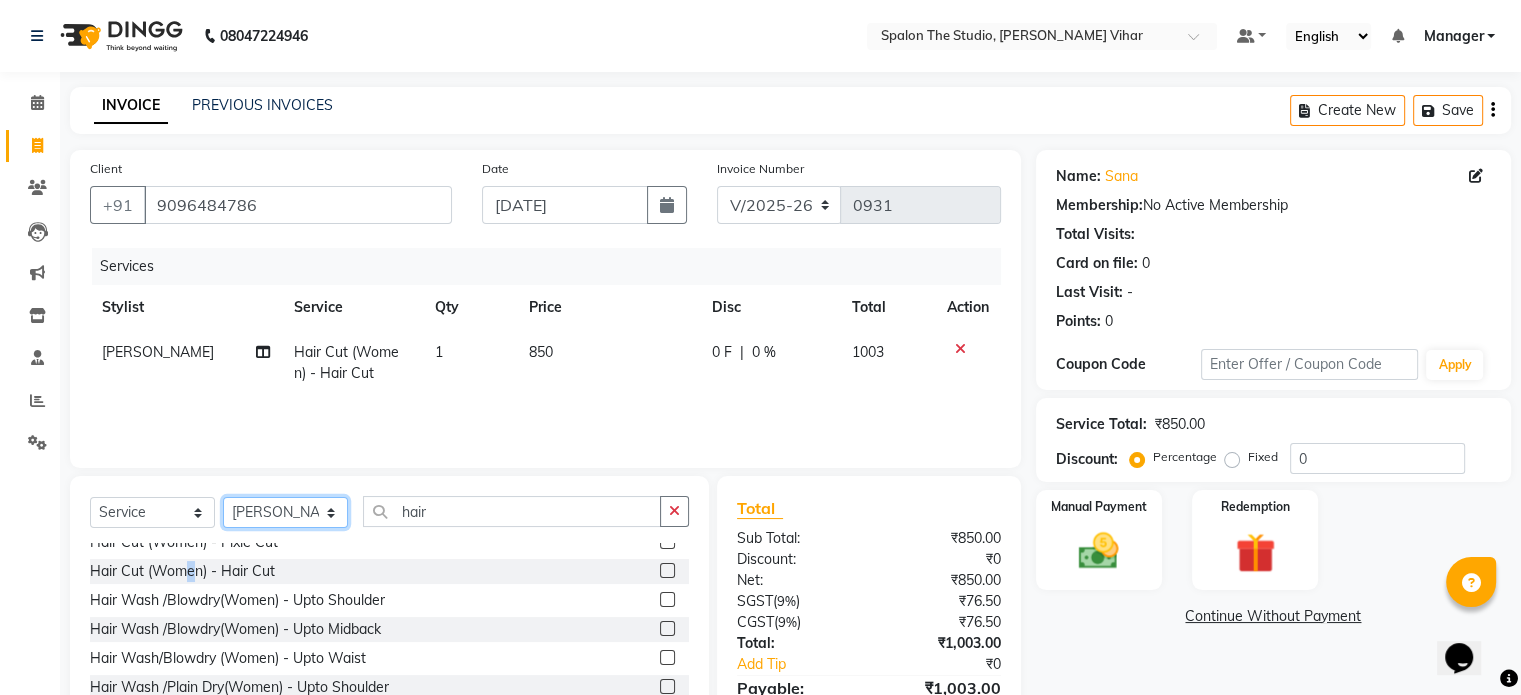 select on "47767" 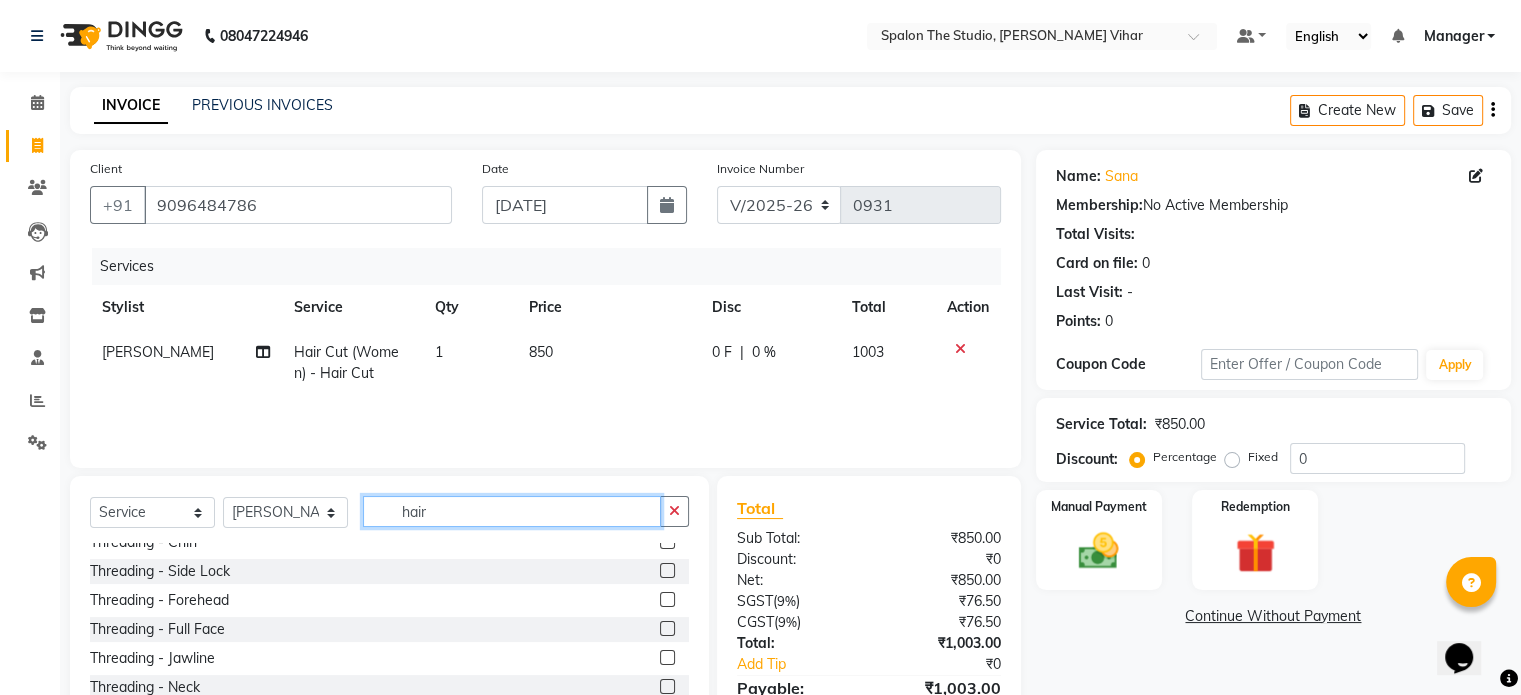 click on "hair" 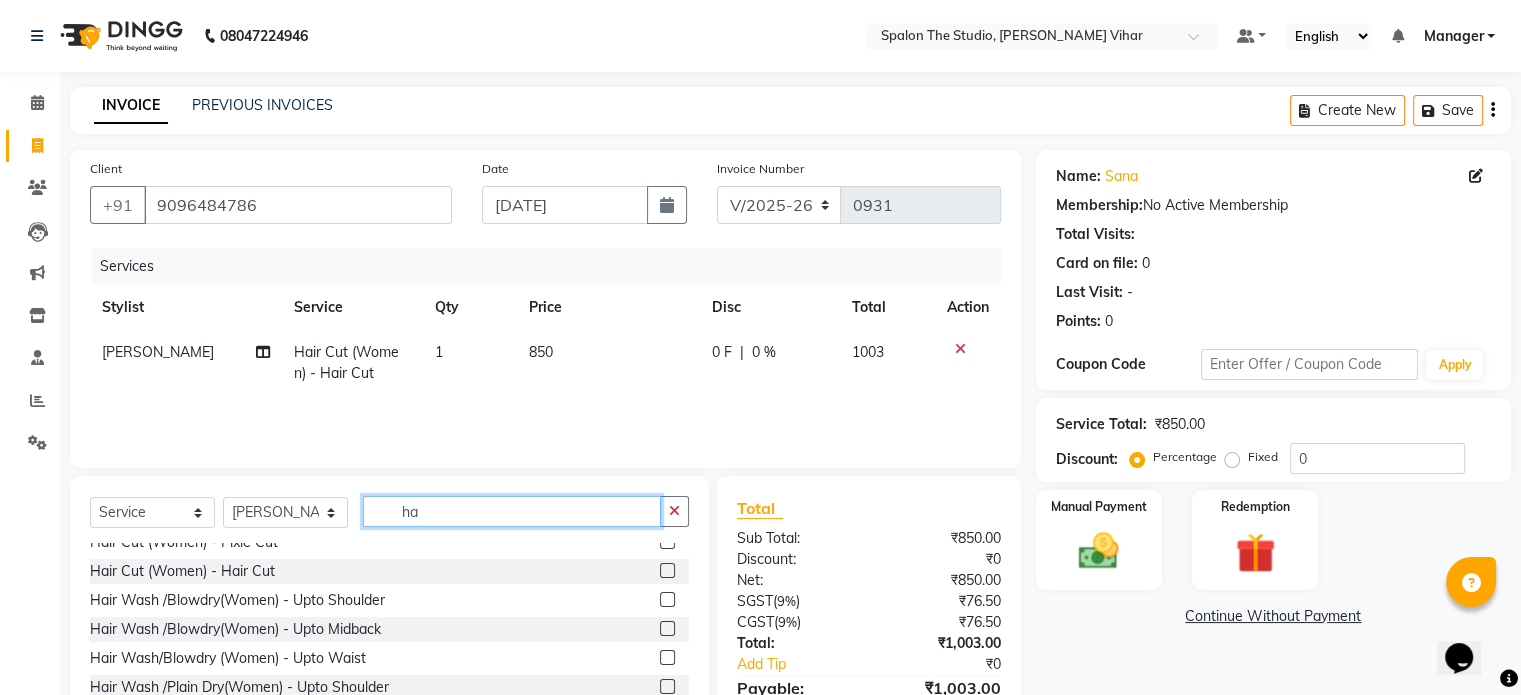 type on "h" 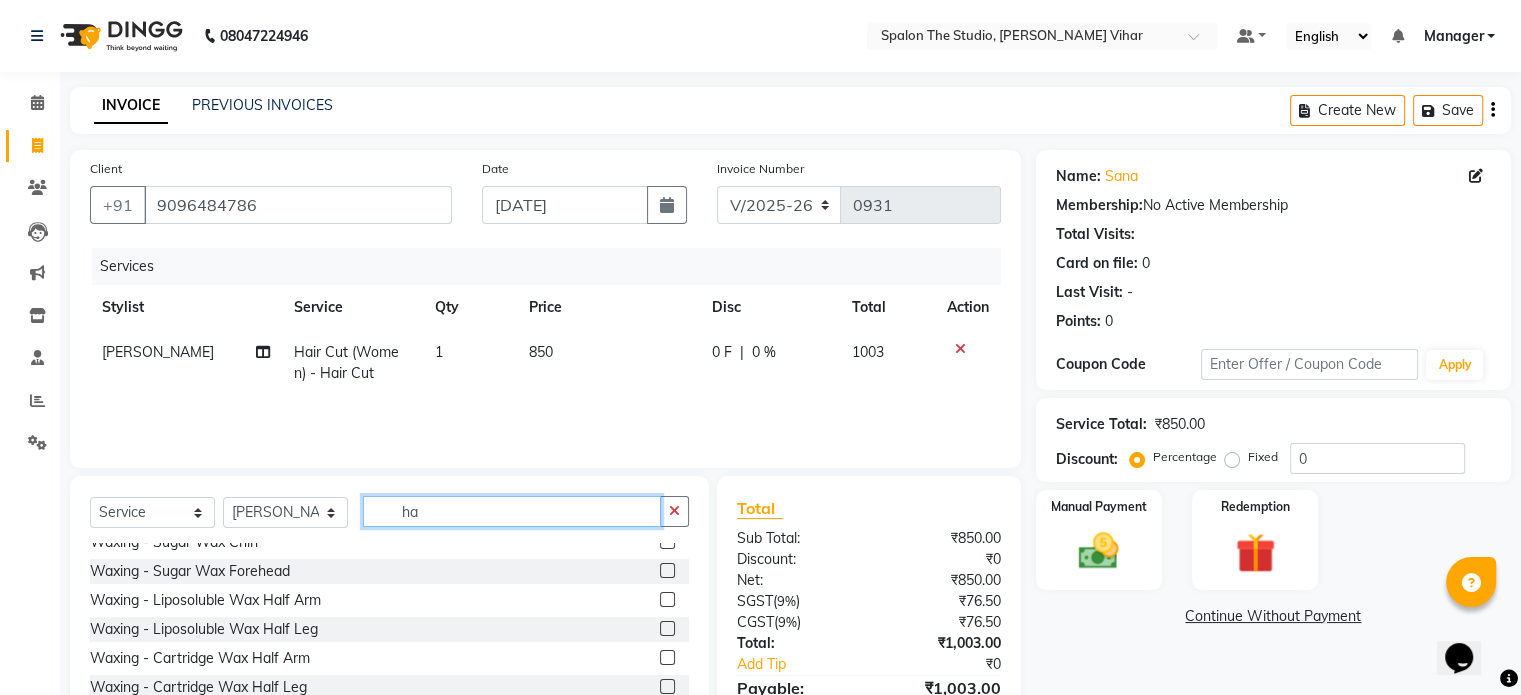 scroll, scrollTop: 100, scrollLeft: 0, axis: vertical 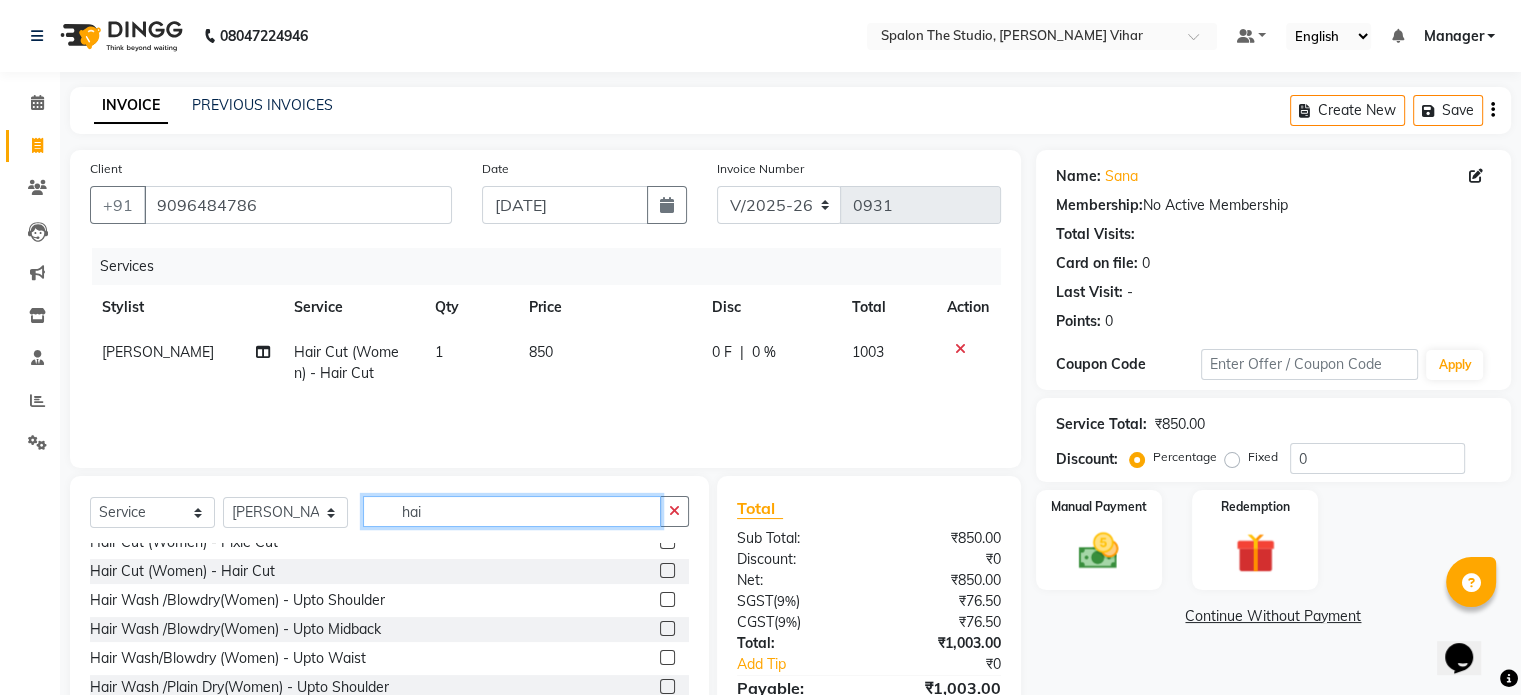 type on "hair" 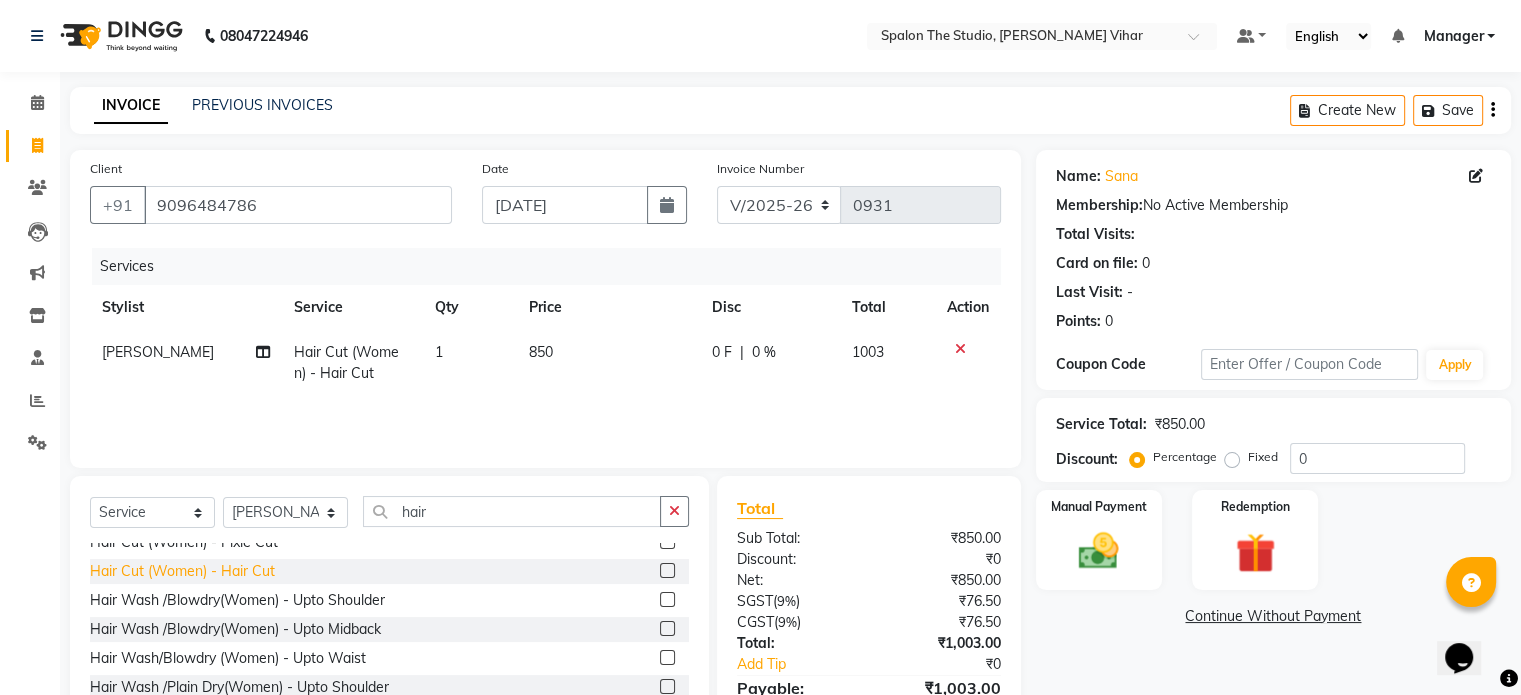 click on "Hair Cut (Women) - Hair Cut" 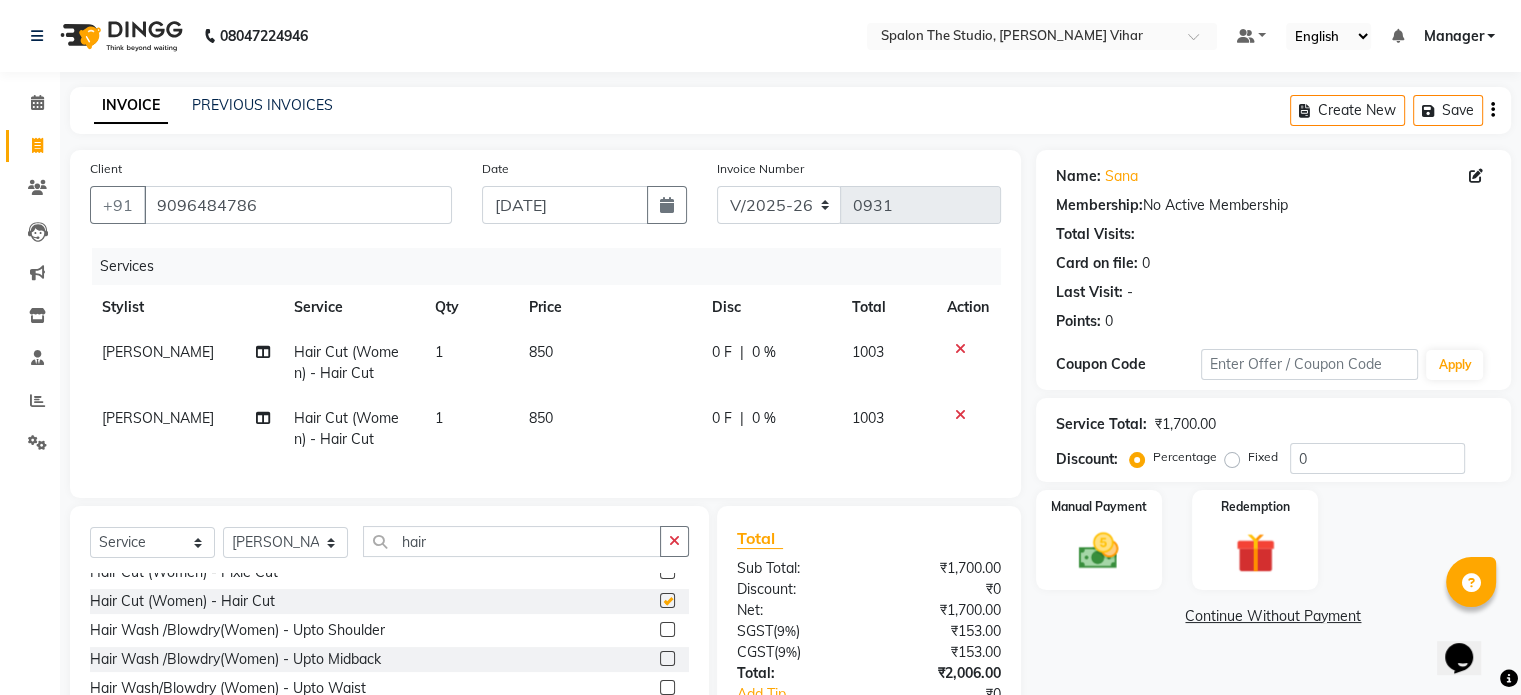 checkbox on "false" 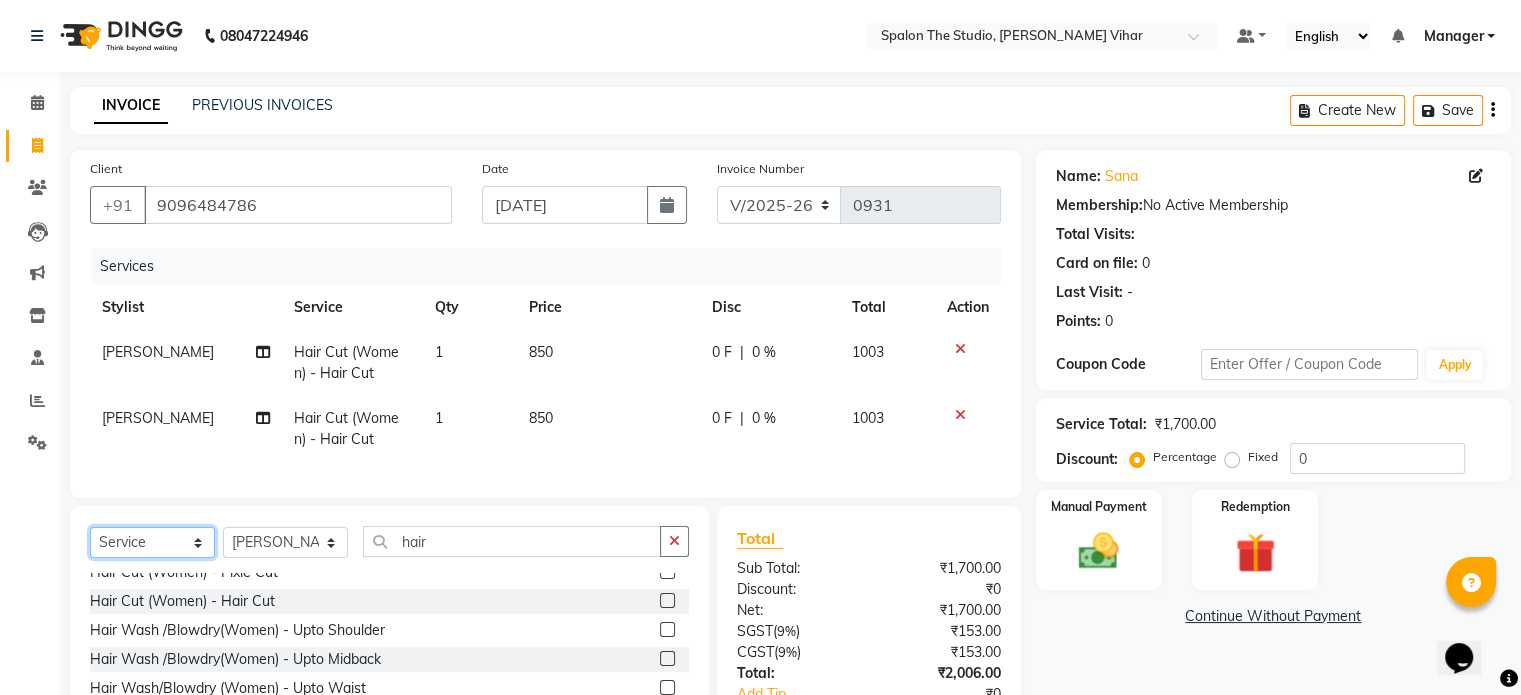 click on "Select  Service  Product  Membership  Package Voucher Prepaid Gift Card" 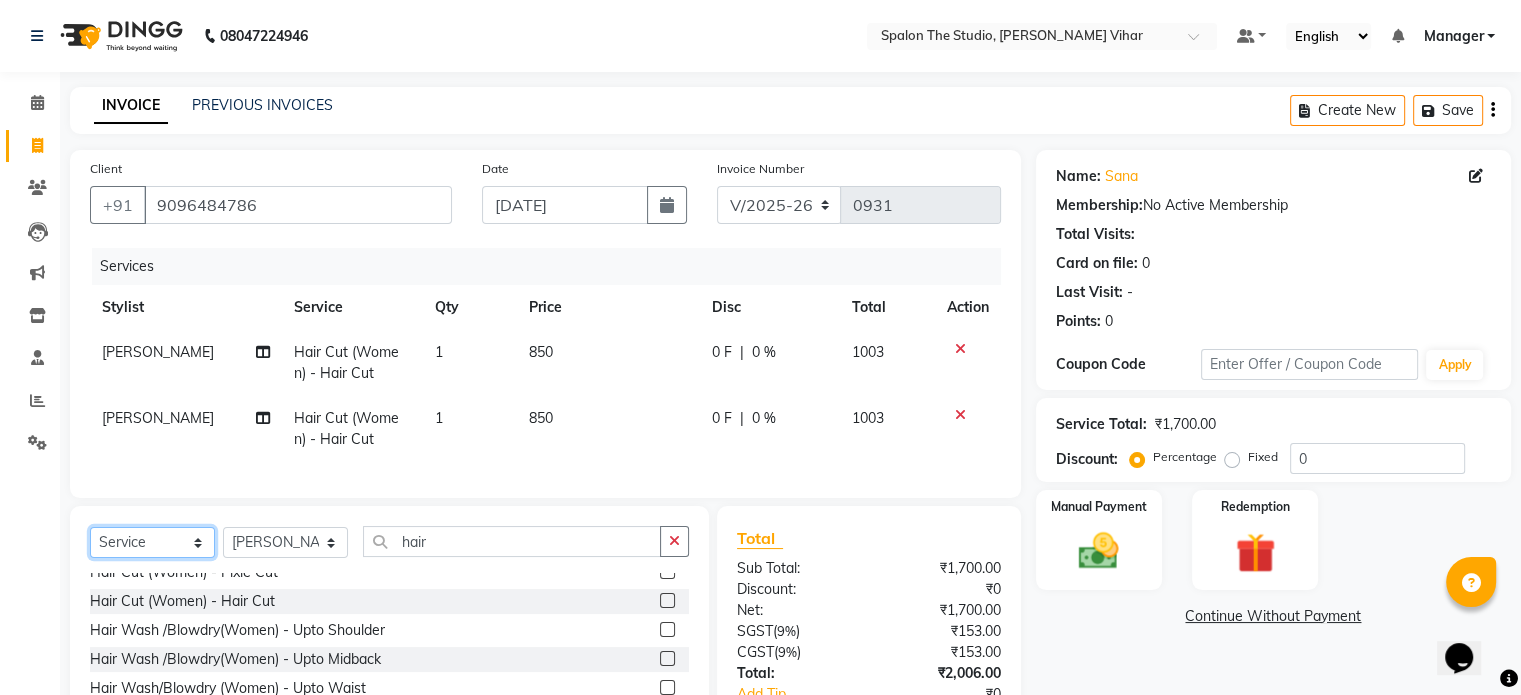 select on "product" 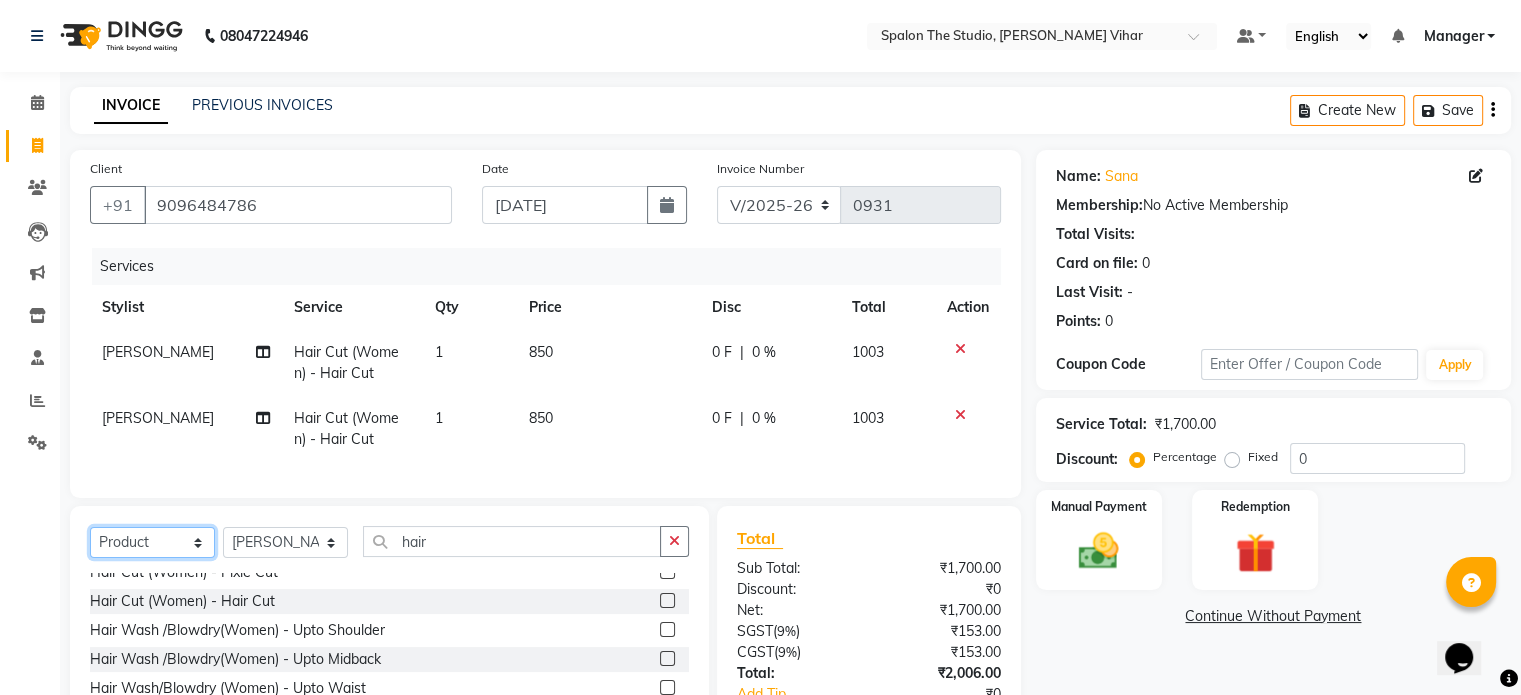 click on "Select  Service  Product  Membership  Package Voucher Prepaid Gift Card" 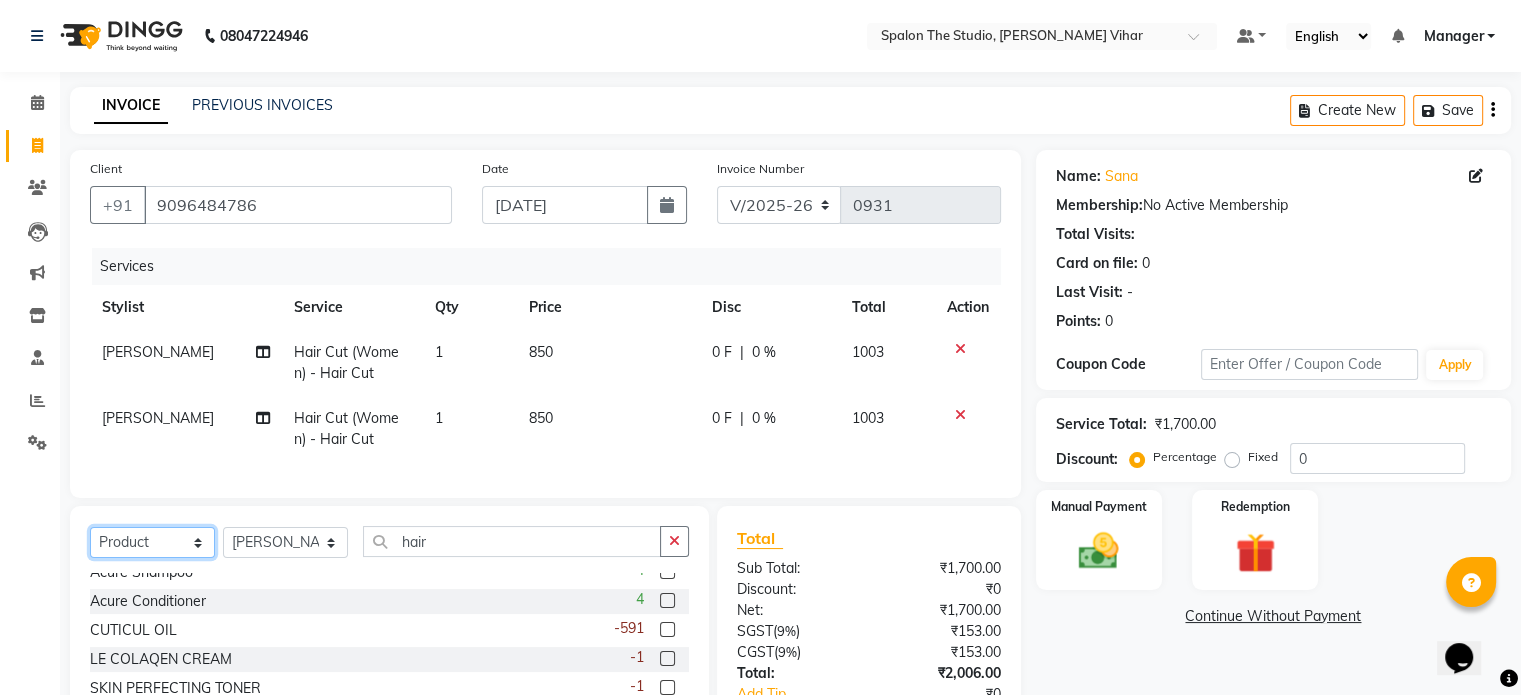 scroll, scrollTop: 100, scrollLeft: 0, axis: vertical 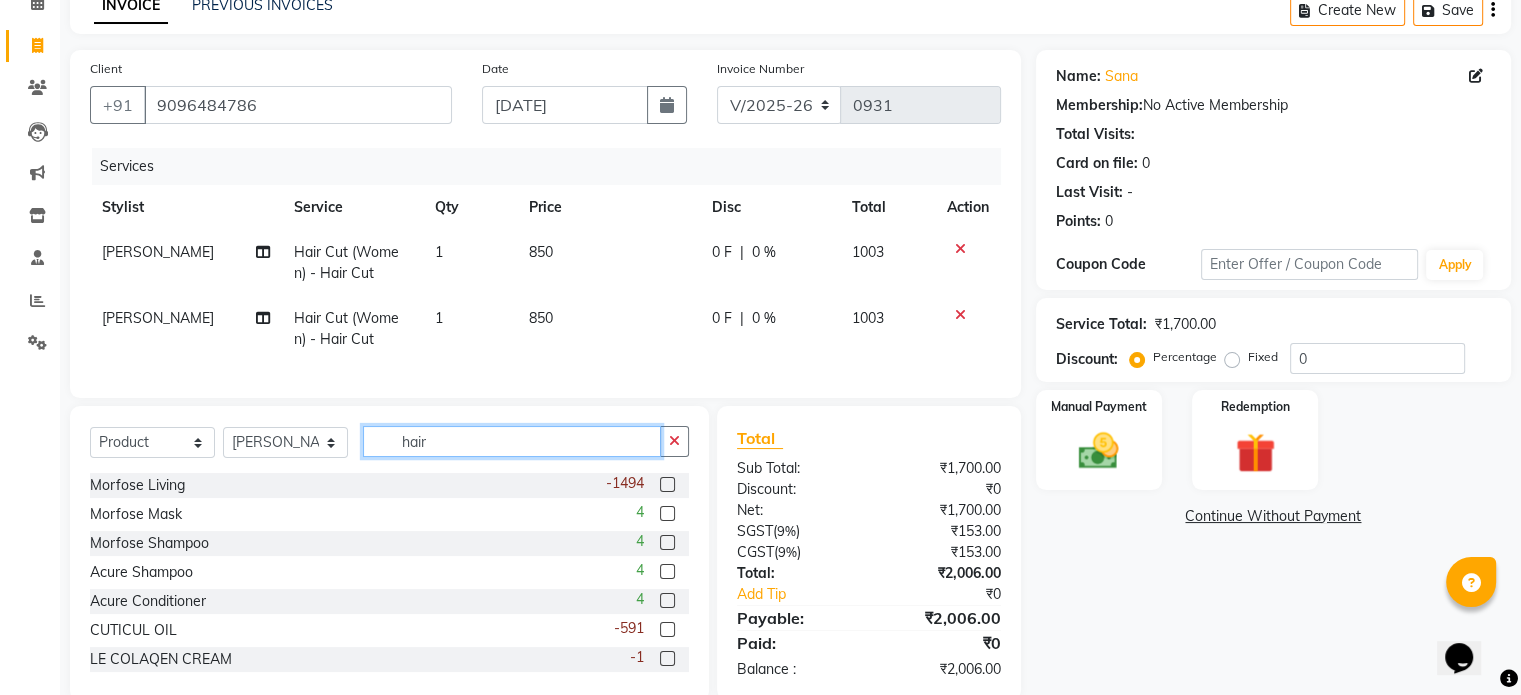 click on "hair" 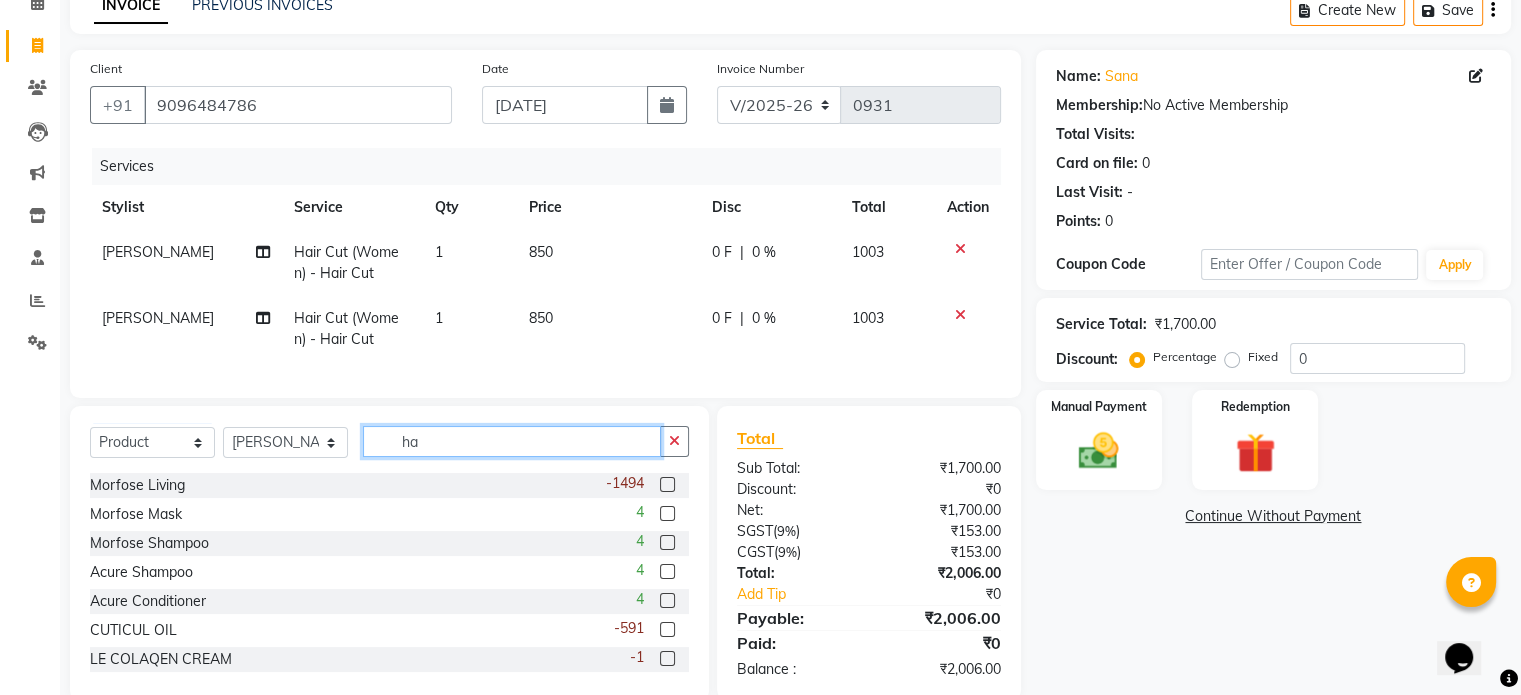 type on "h" 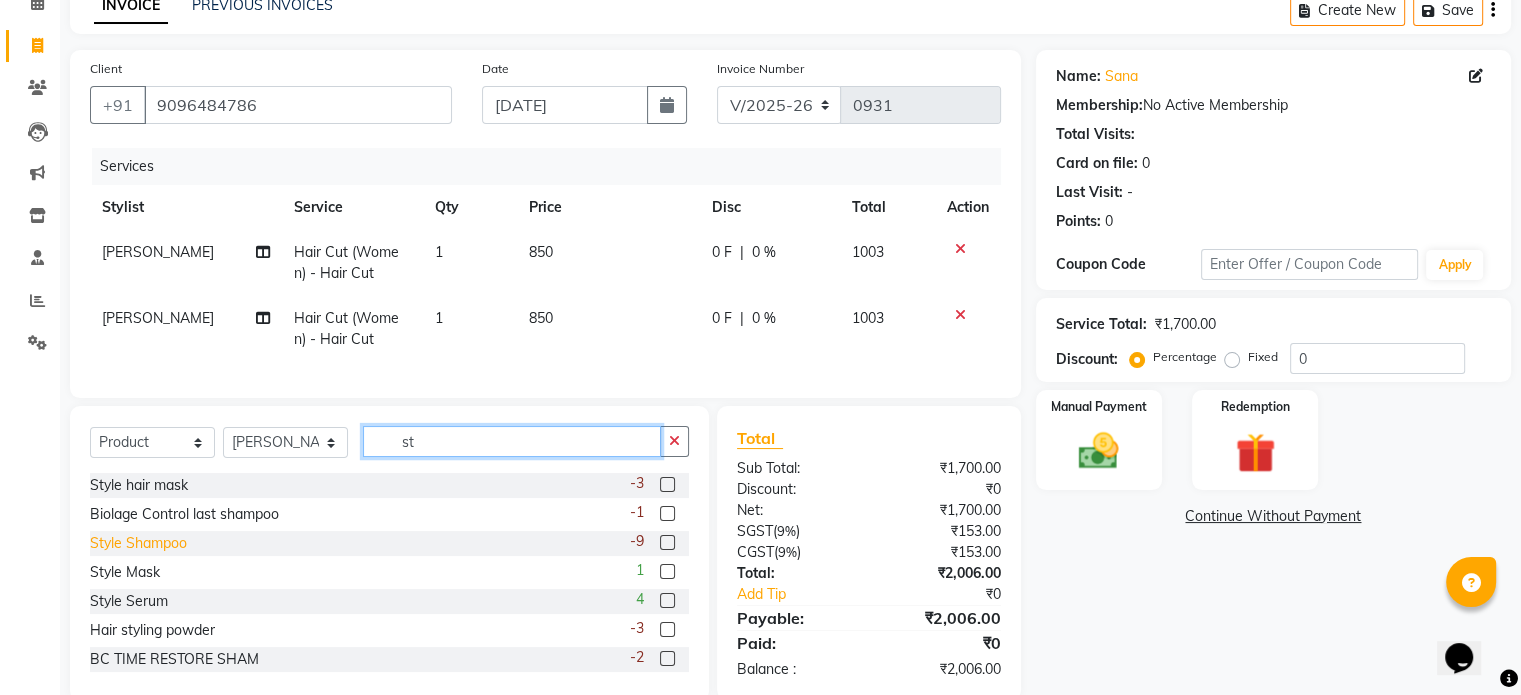 type on "st" 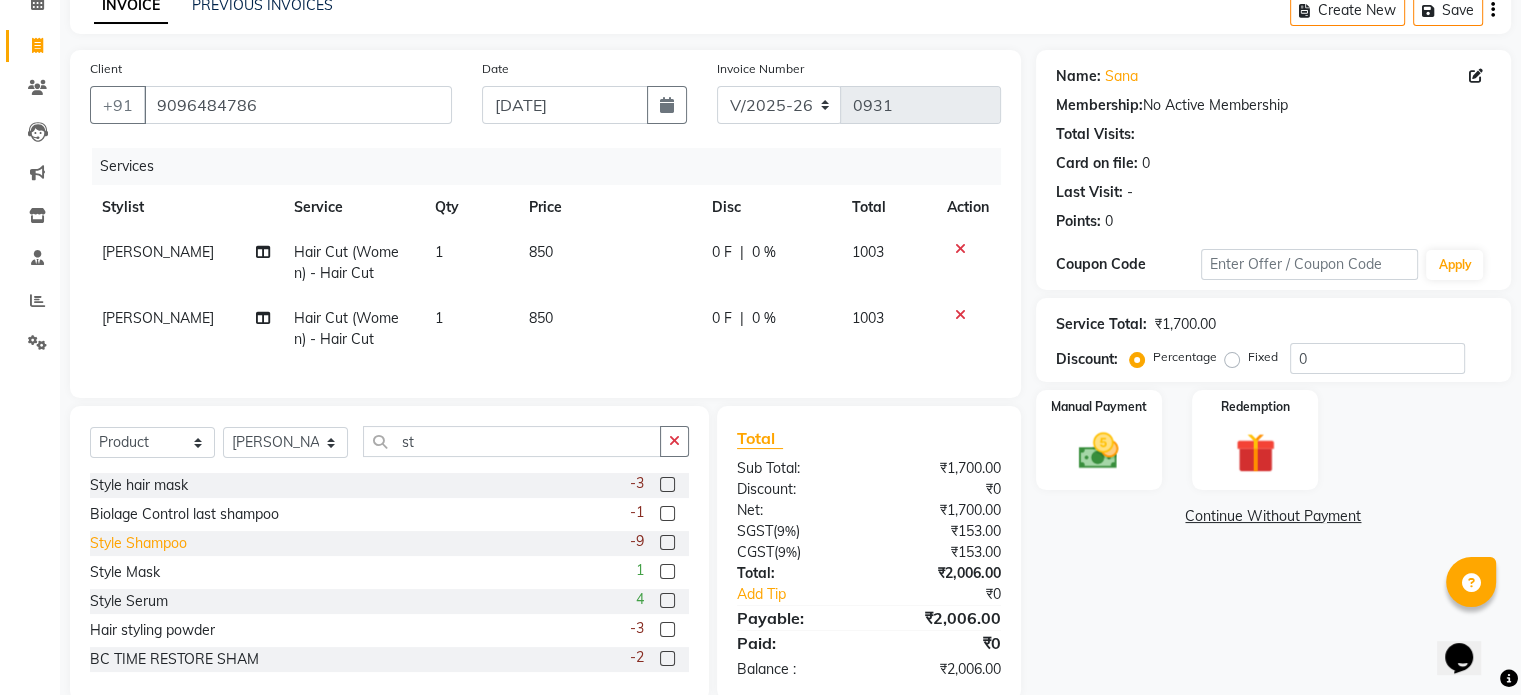 click on "Style Shampoo" 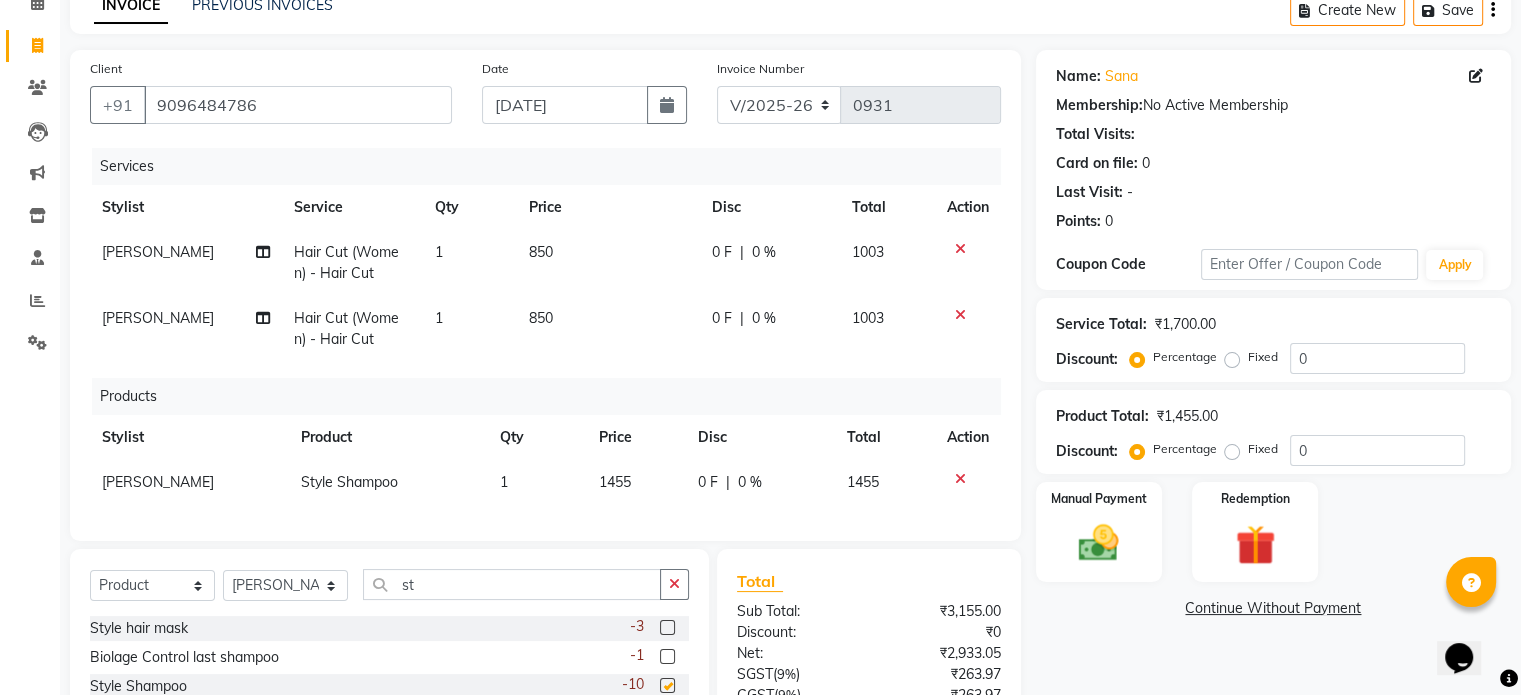checkbox on "false" 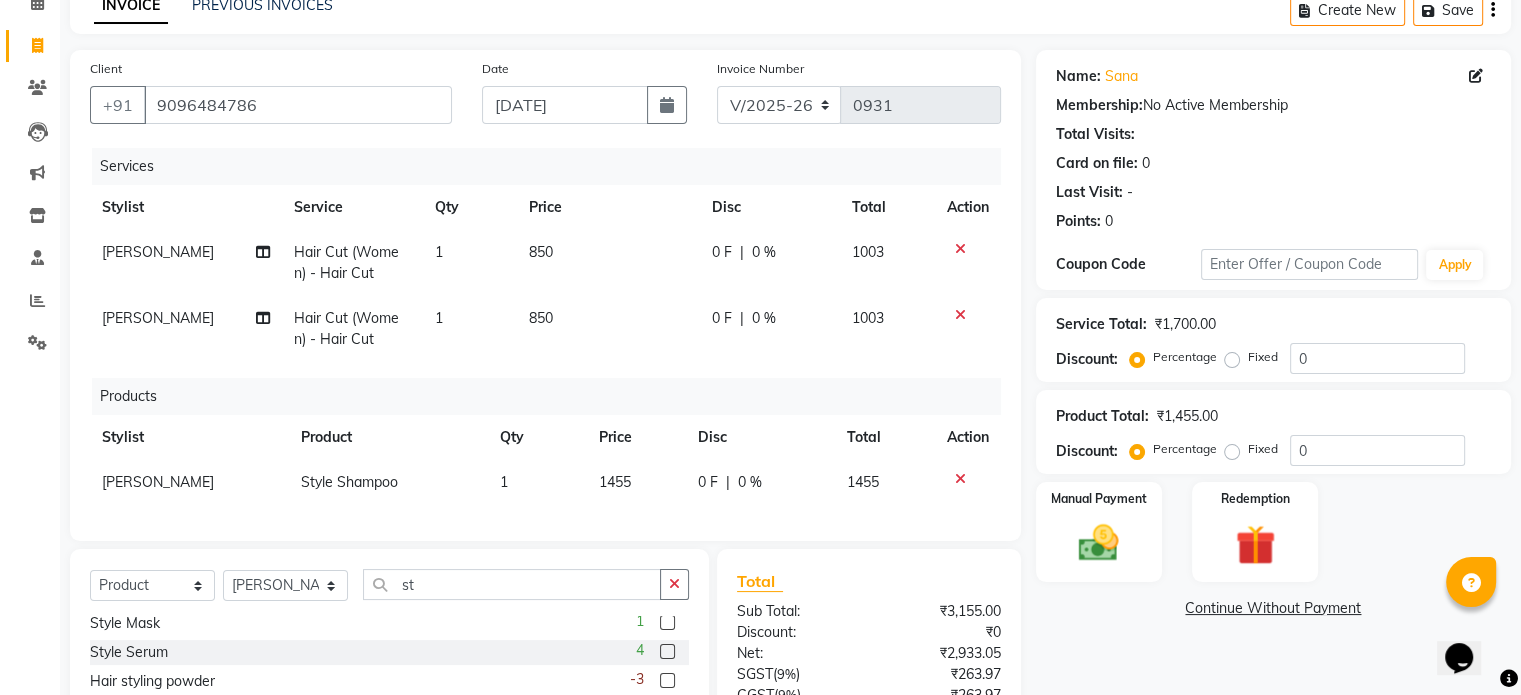 scroll, scrollTop: 100, scrollLeft: 0, axis: vertical 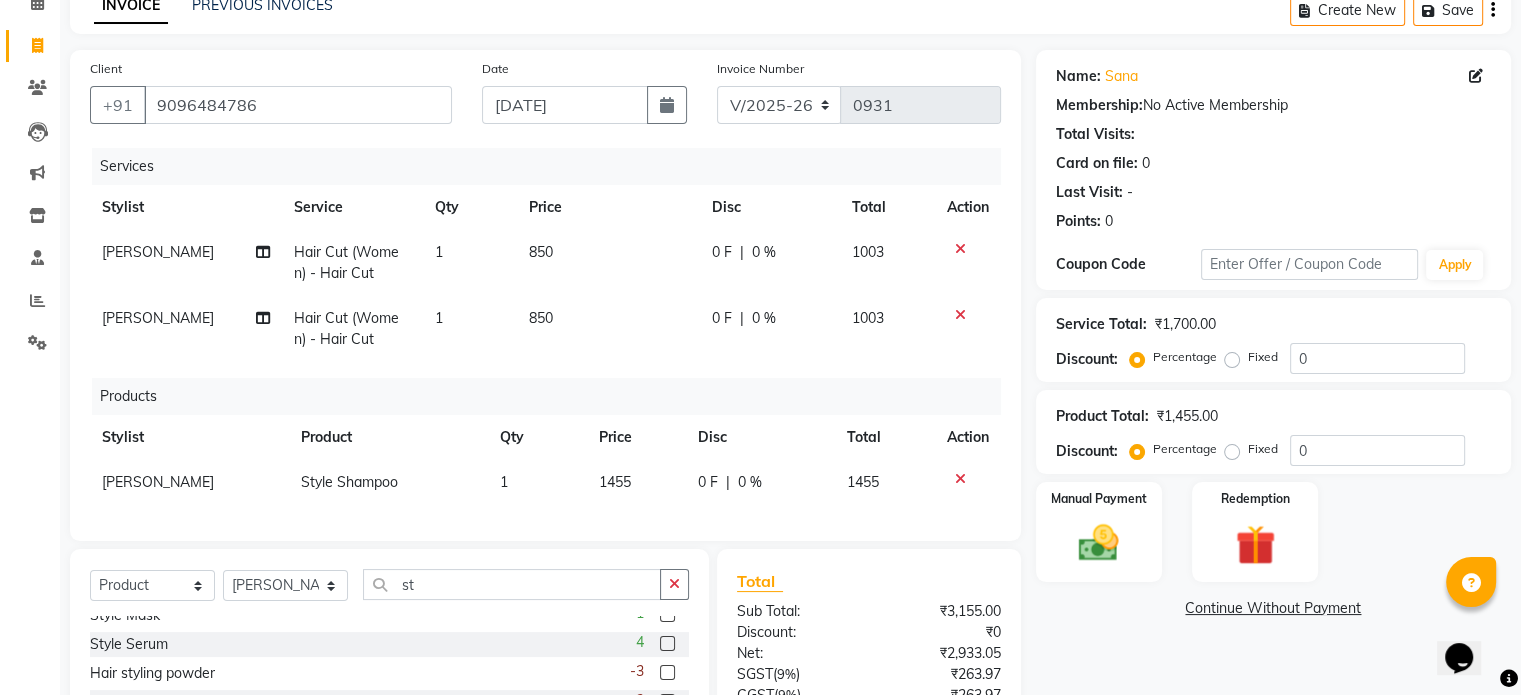 click on "Style Serum" 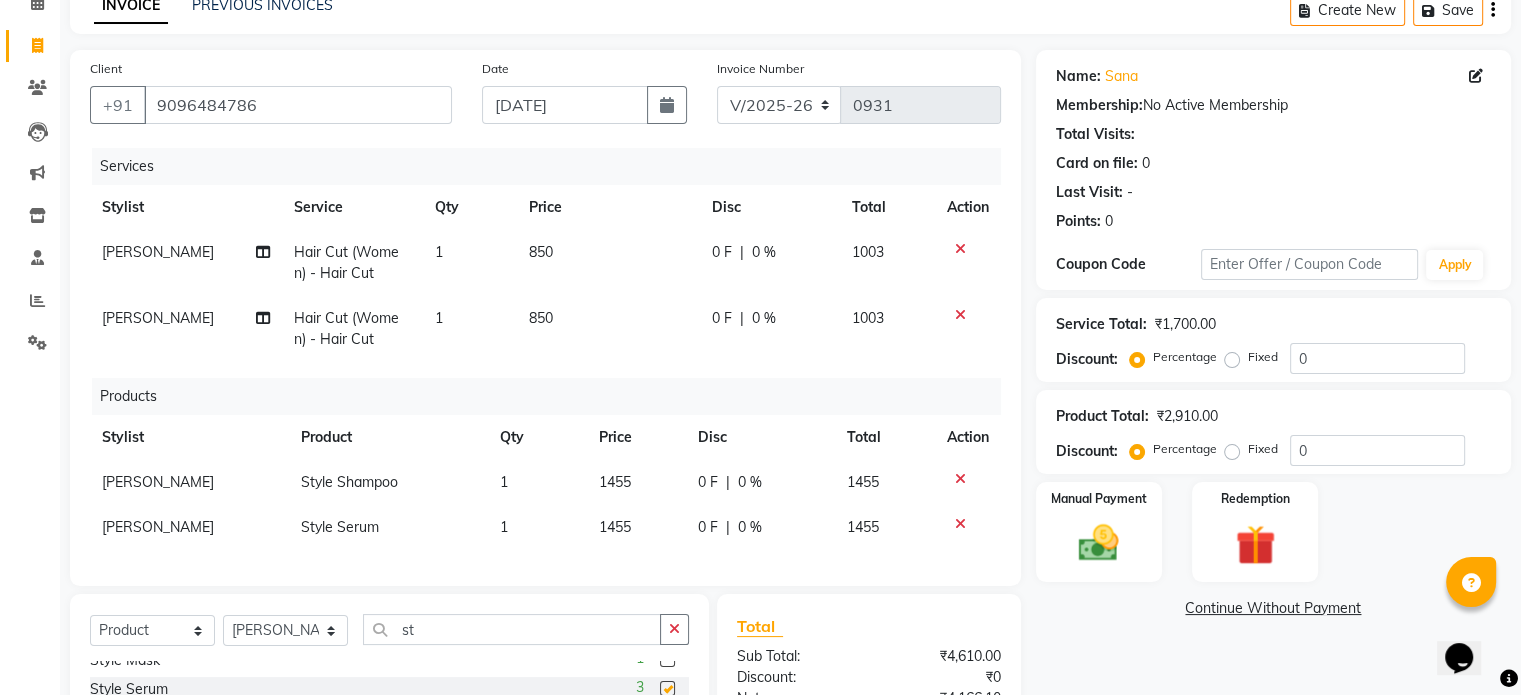 checkbox on "false" 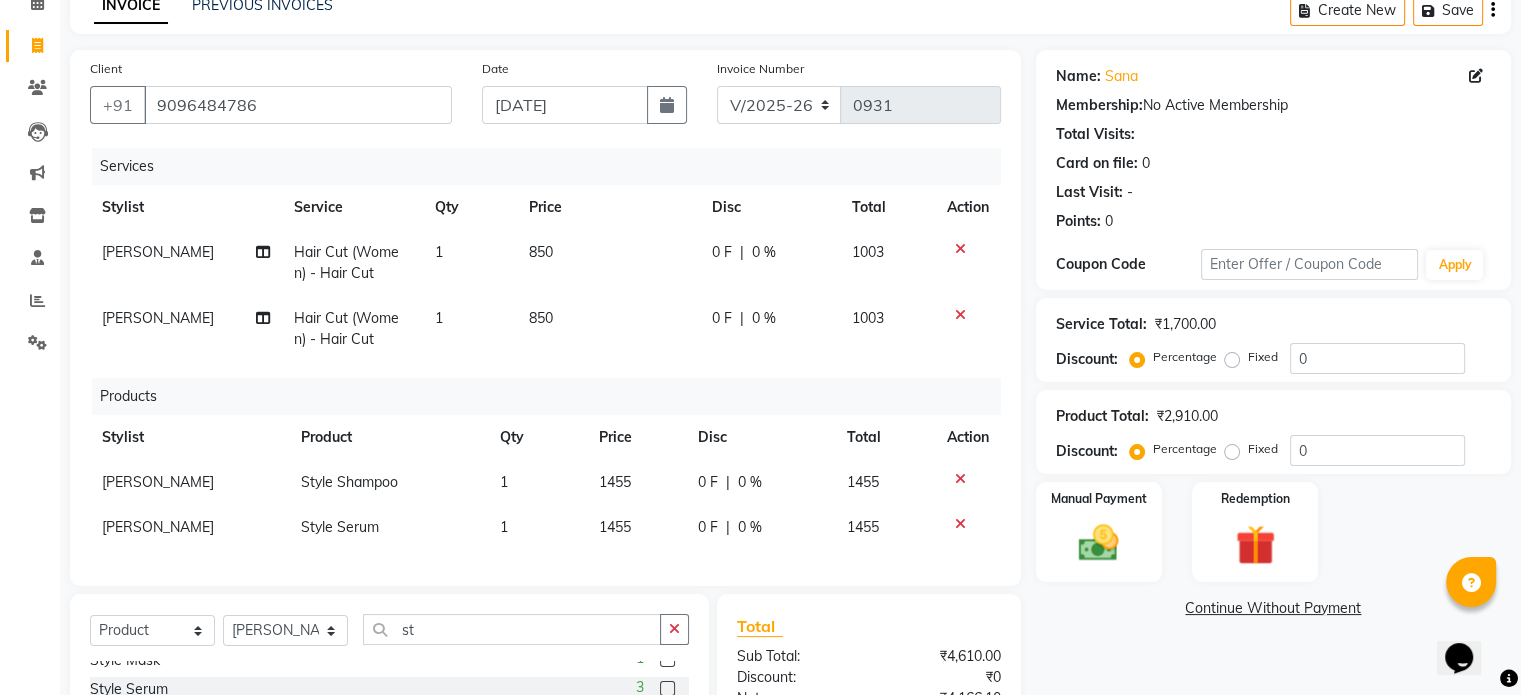 click on "1455" 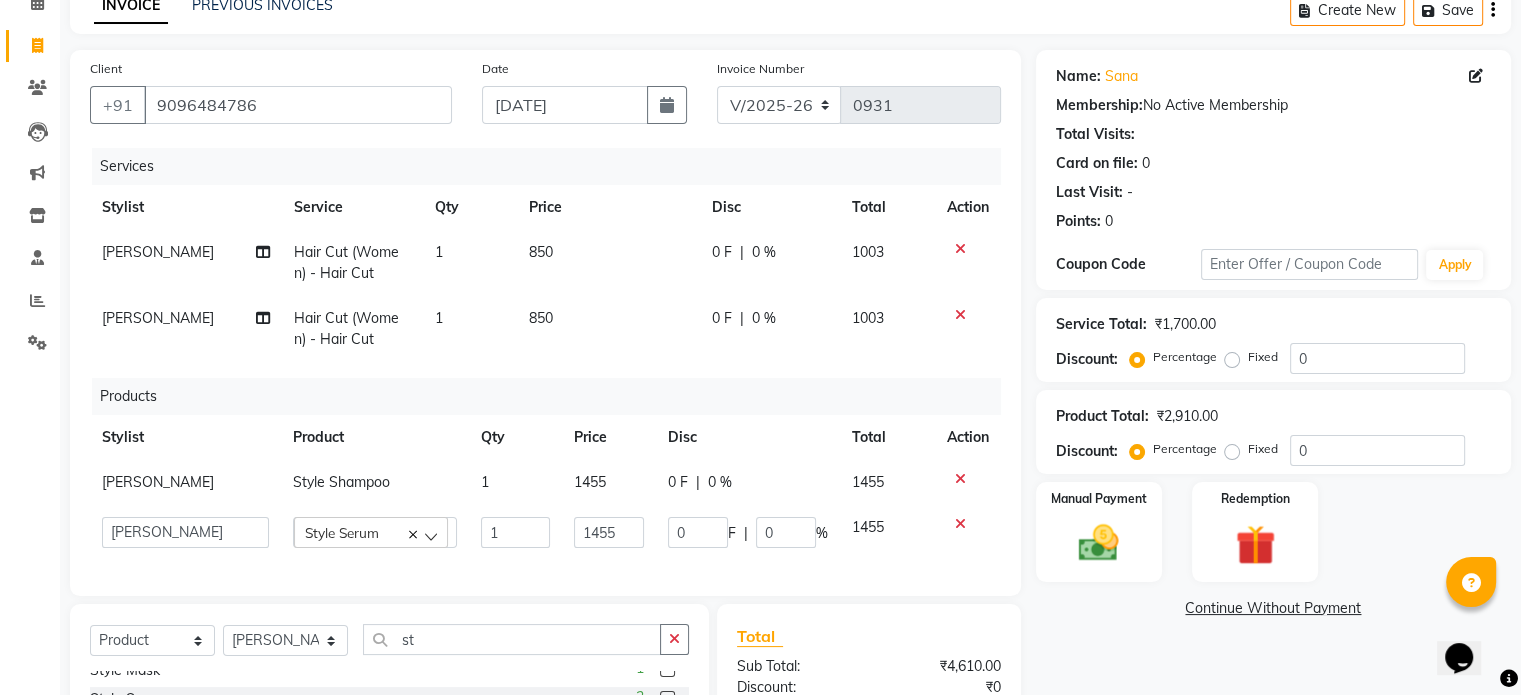 click on "1455" 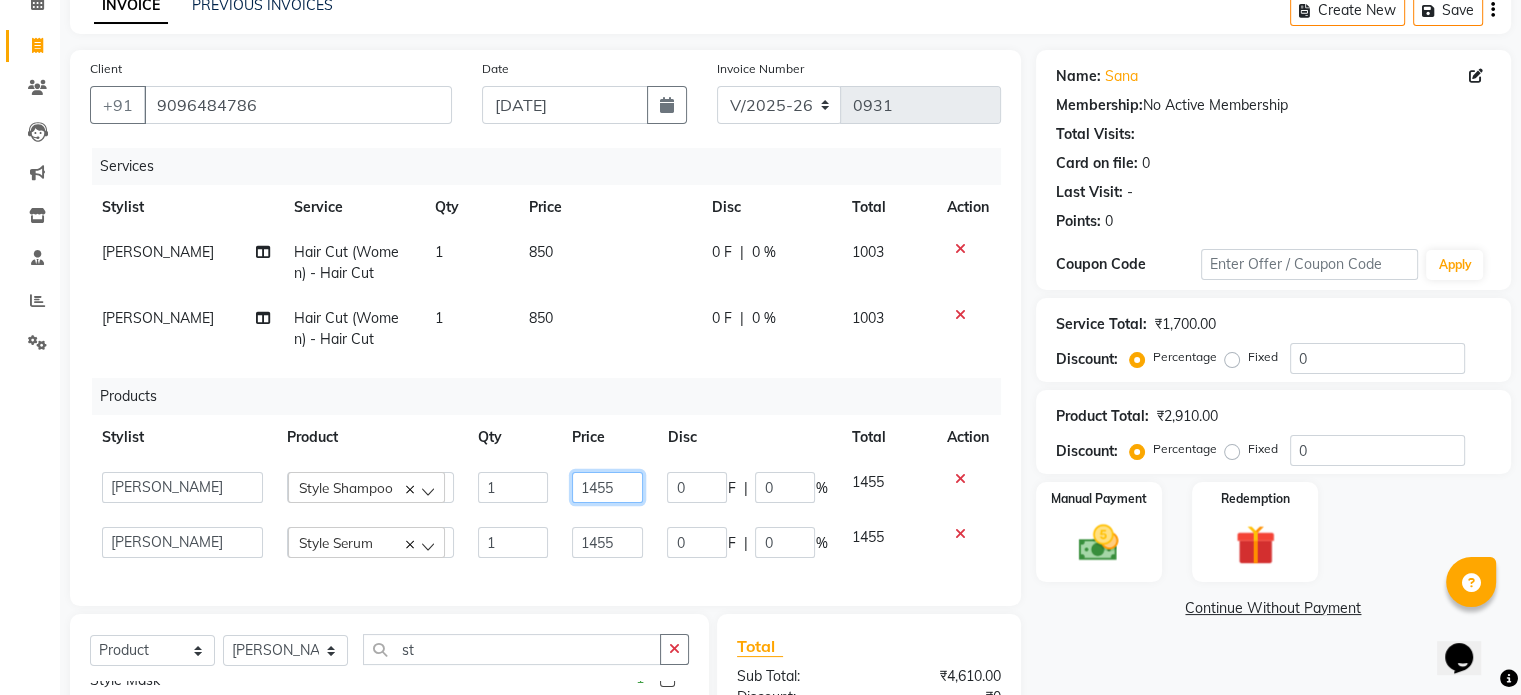 click on "1455" 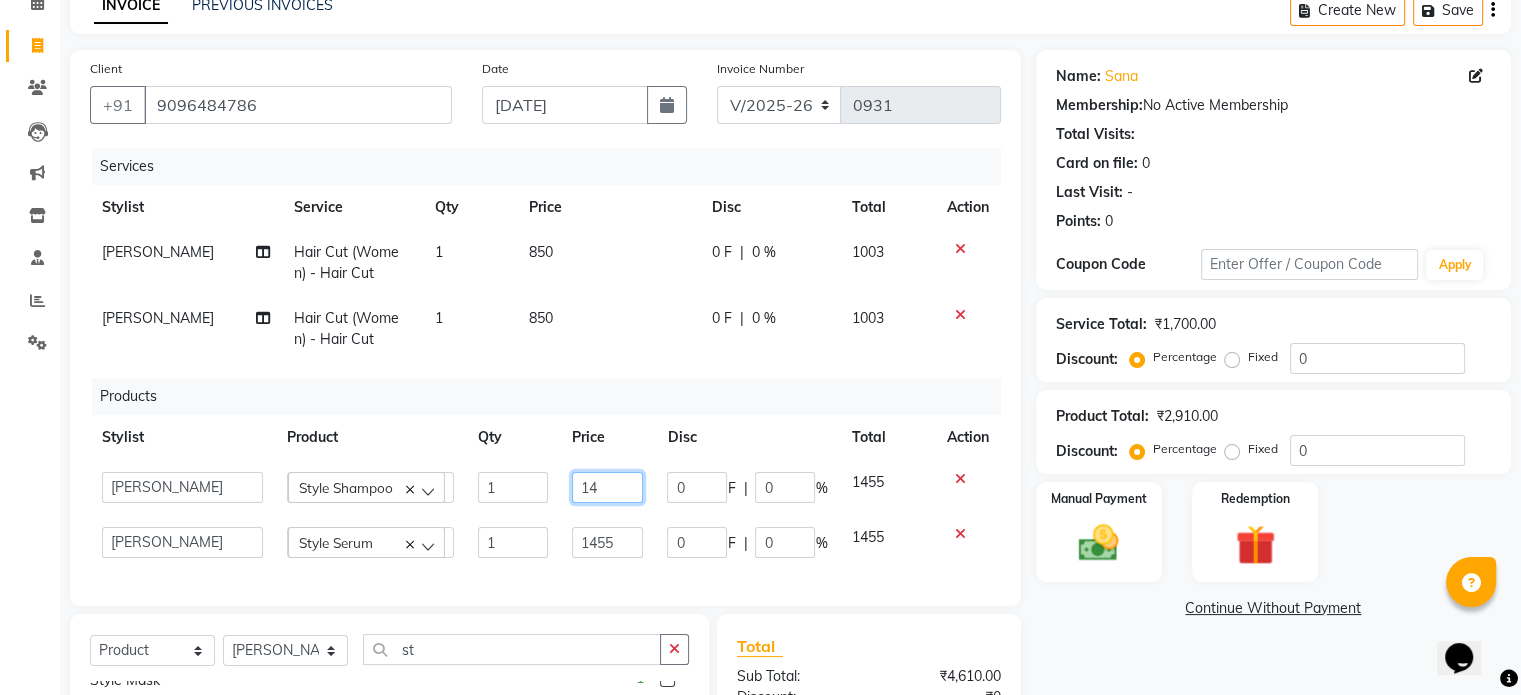 type on "1" 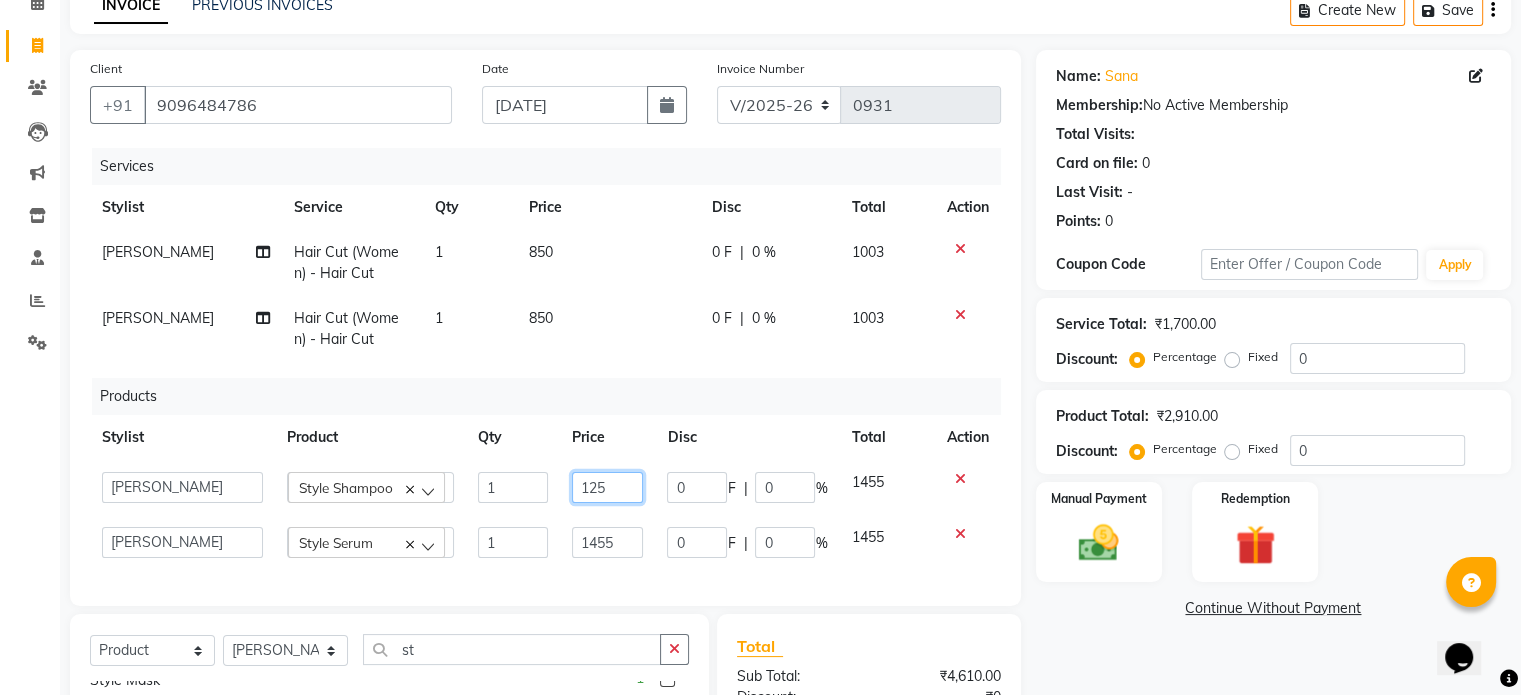 type on "1255" 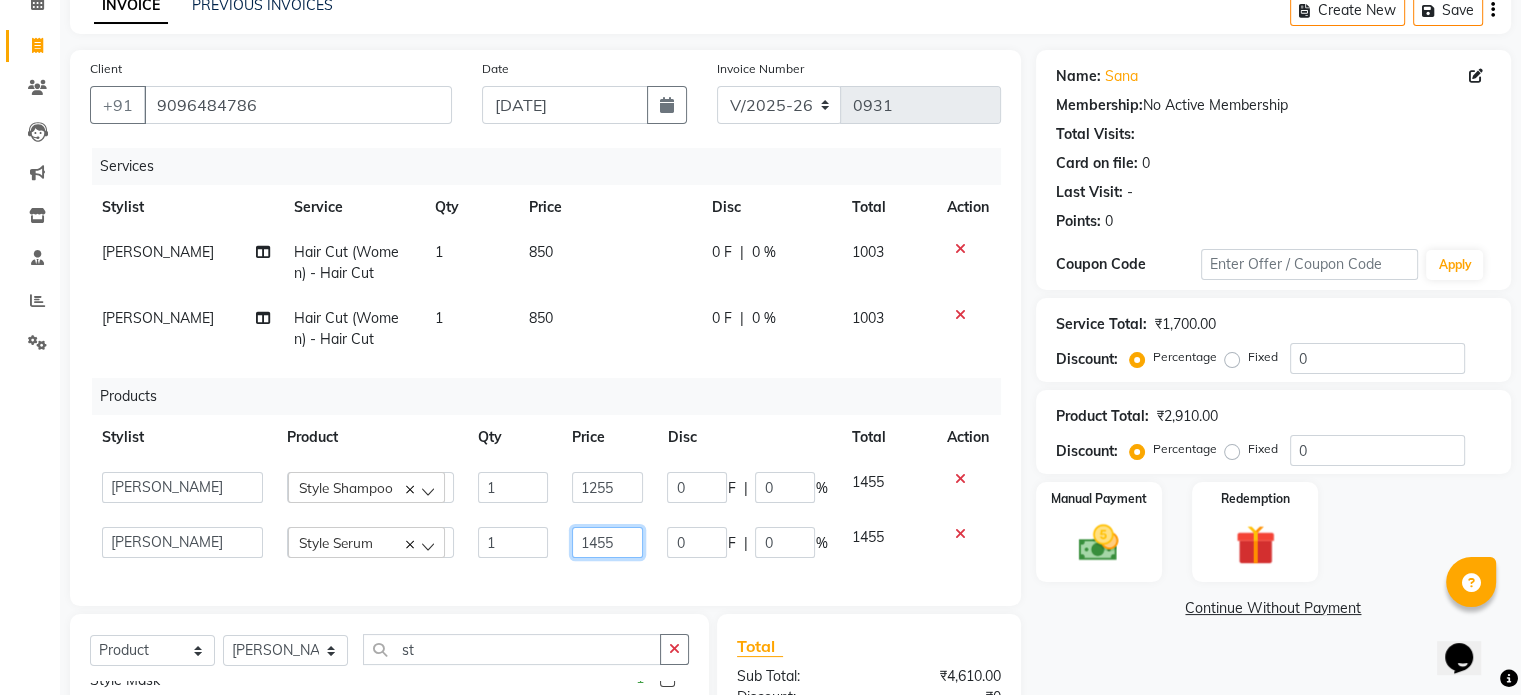 click on "1455" 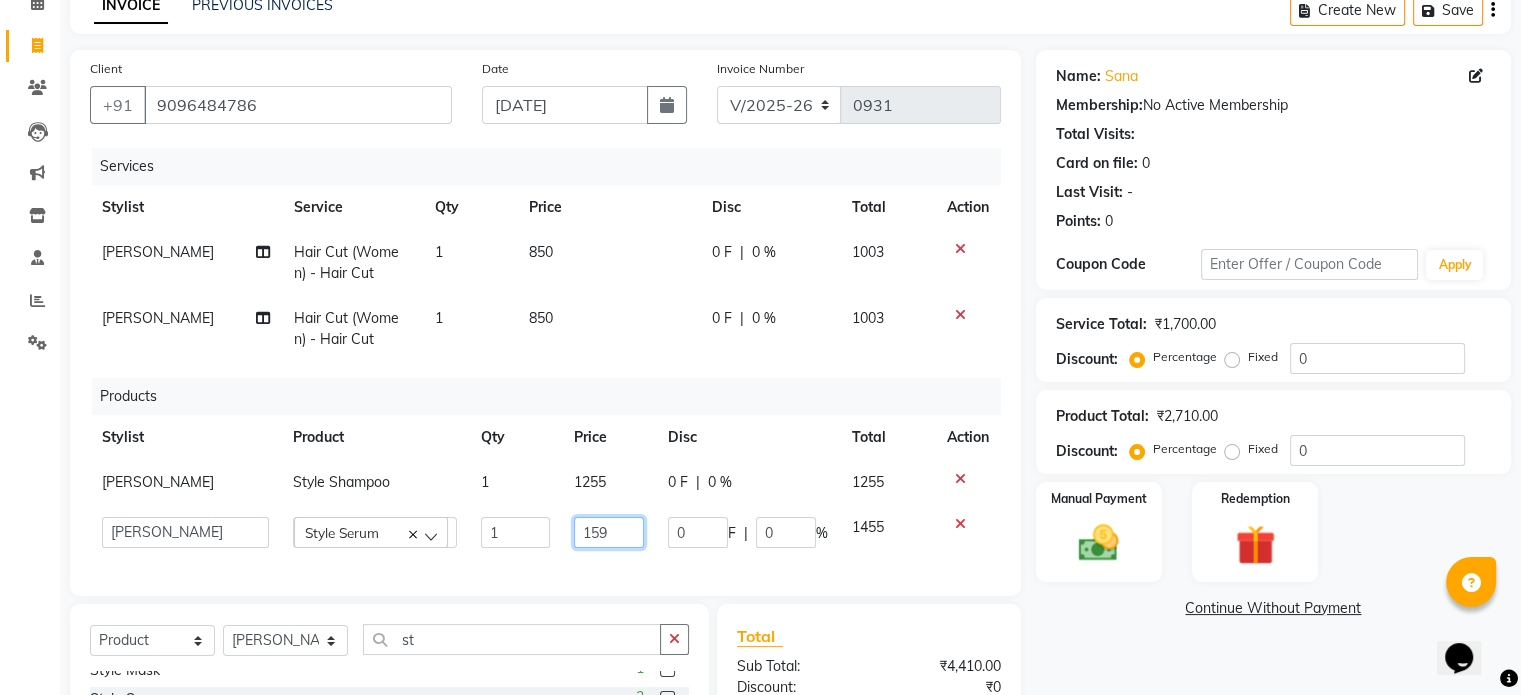 type on "1595" 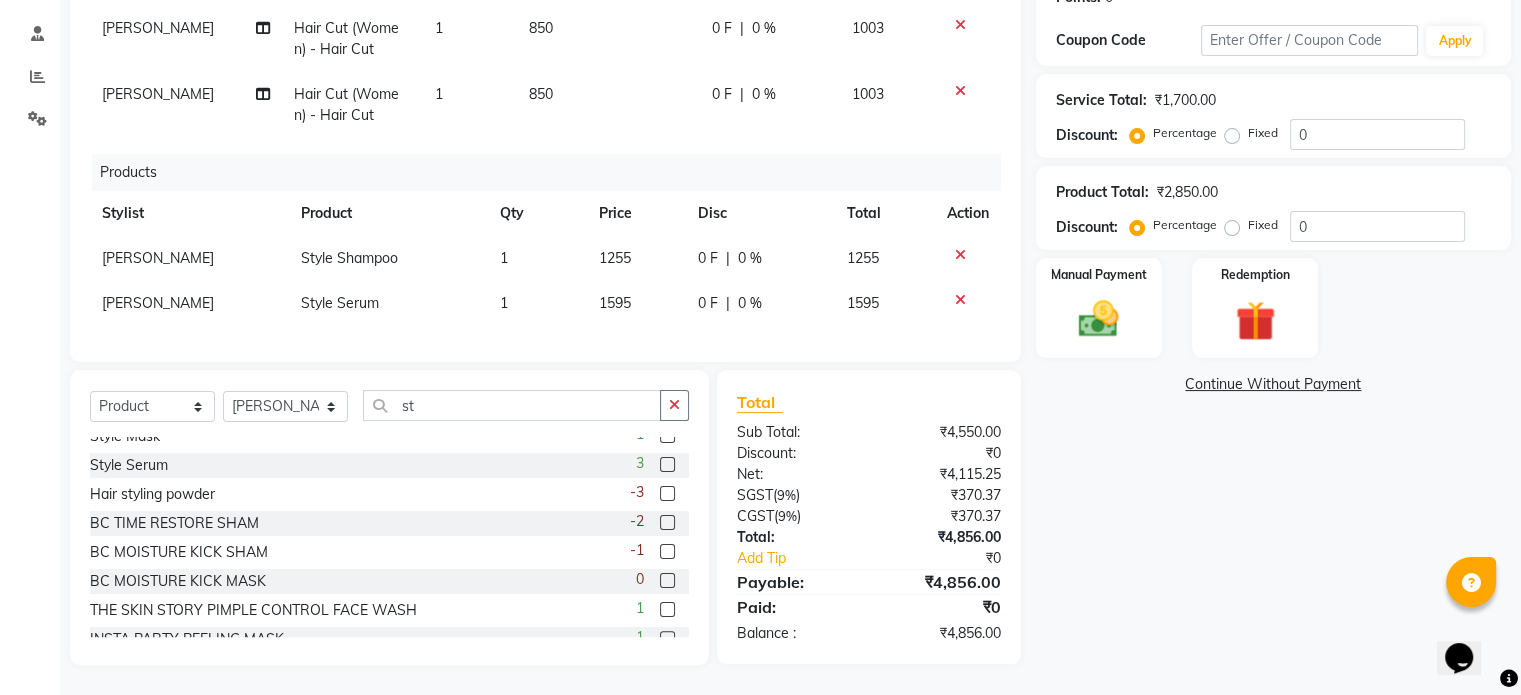 scroll, scrollTop: 340, scrollLeft: 0, axis: vertical 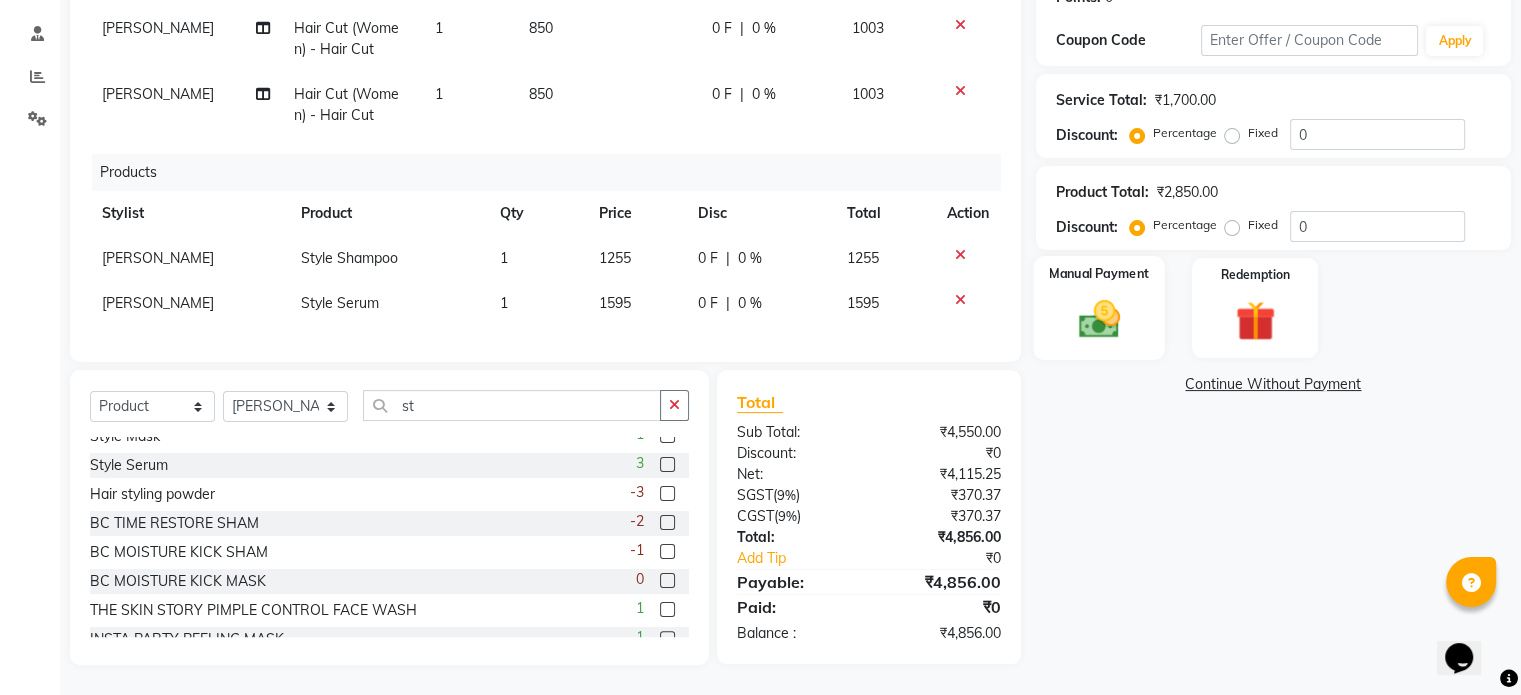 click on "Manual Payment" 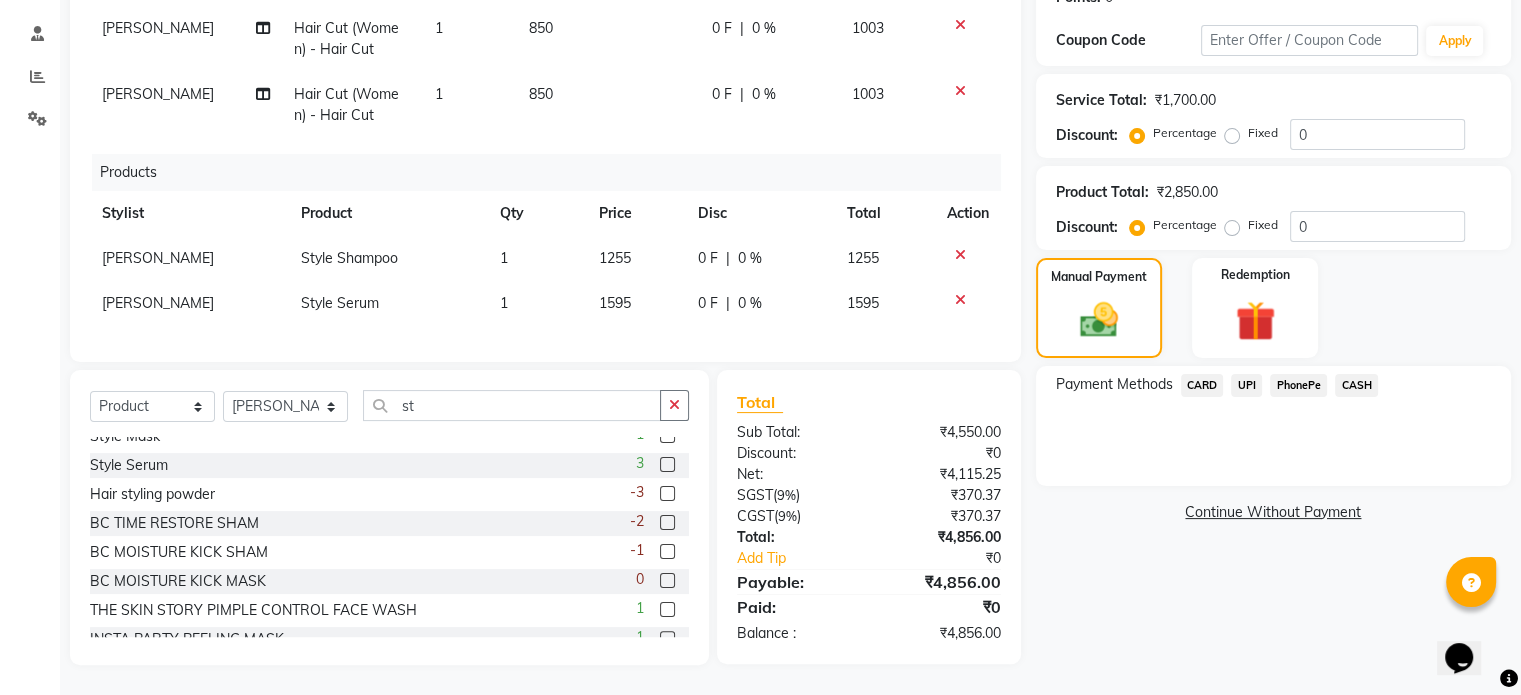 click on "UPI" 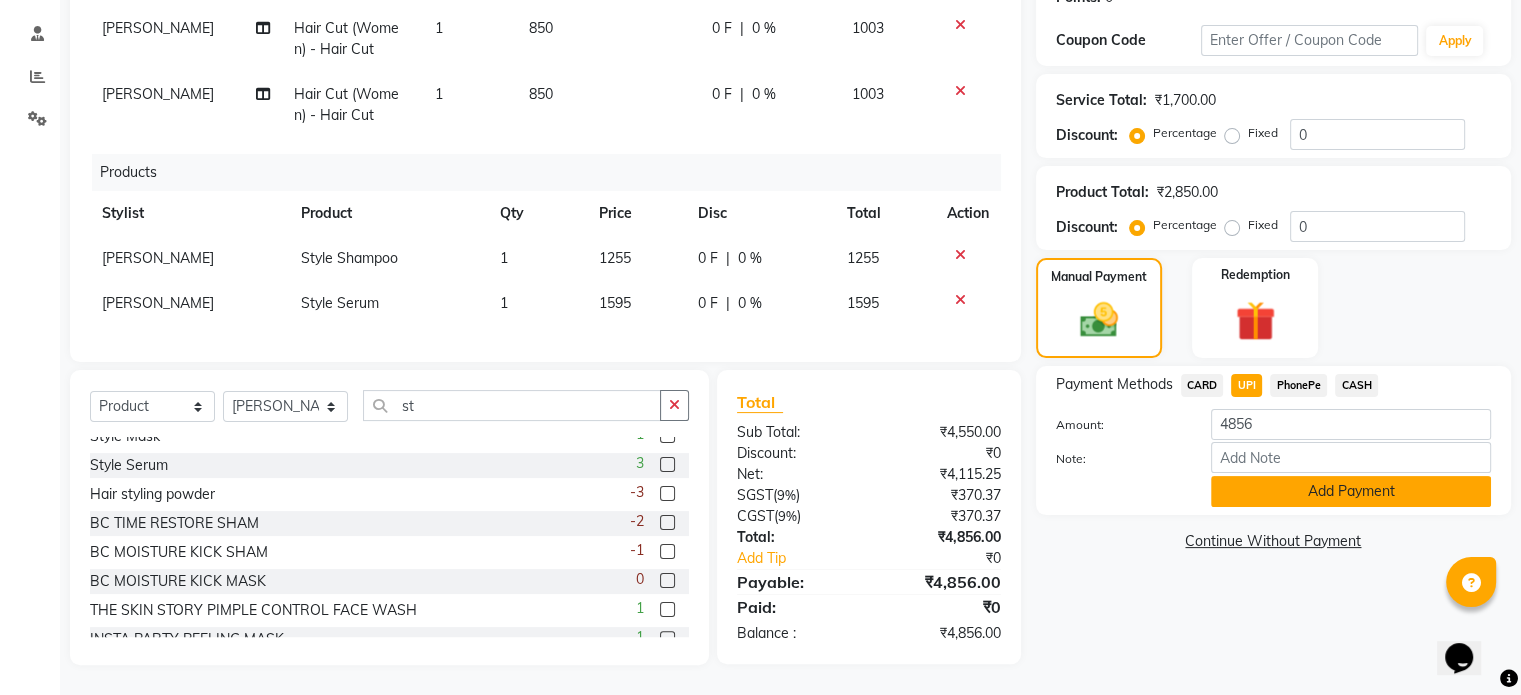 click on "Add Payment" 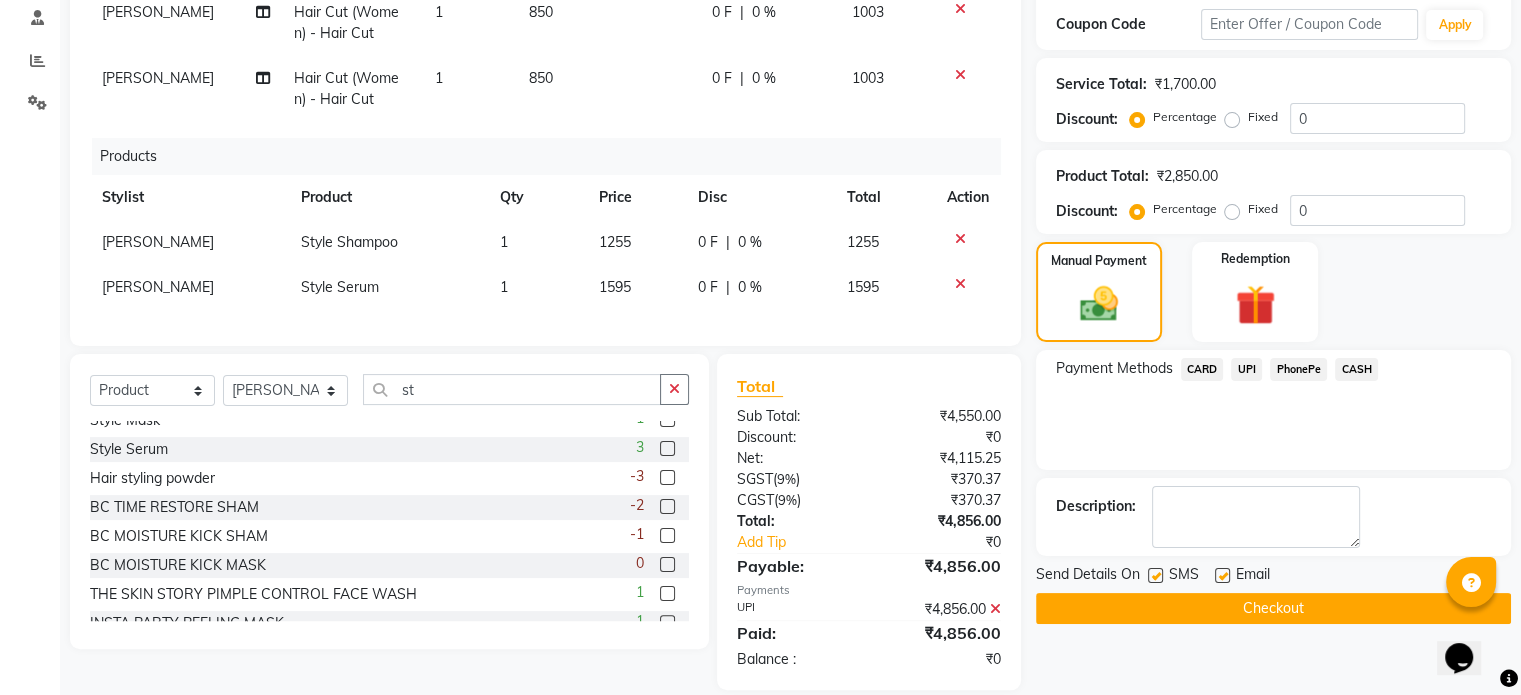 click on "Checkout" 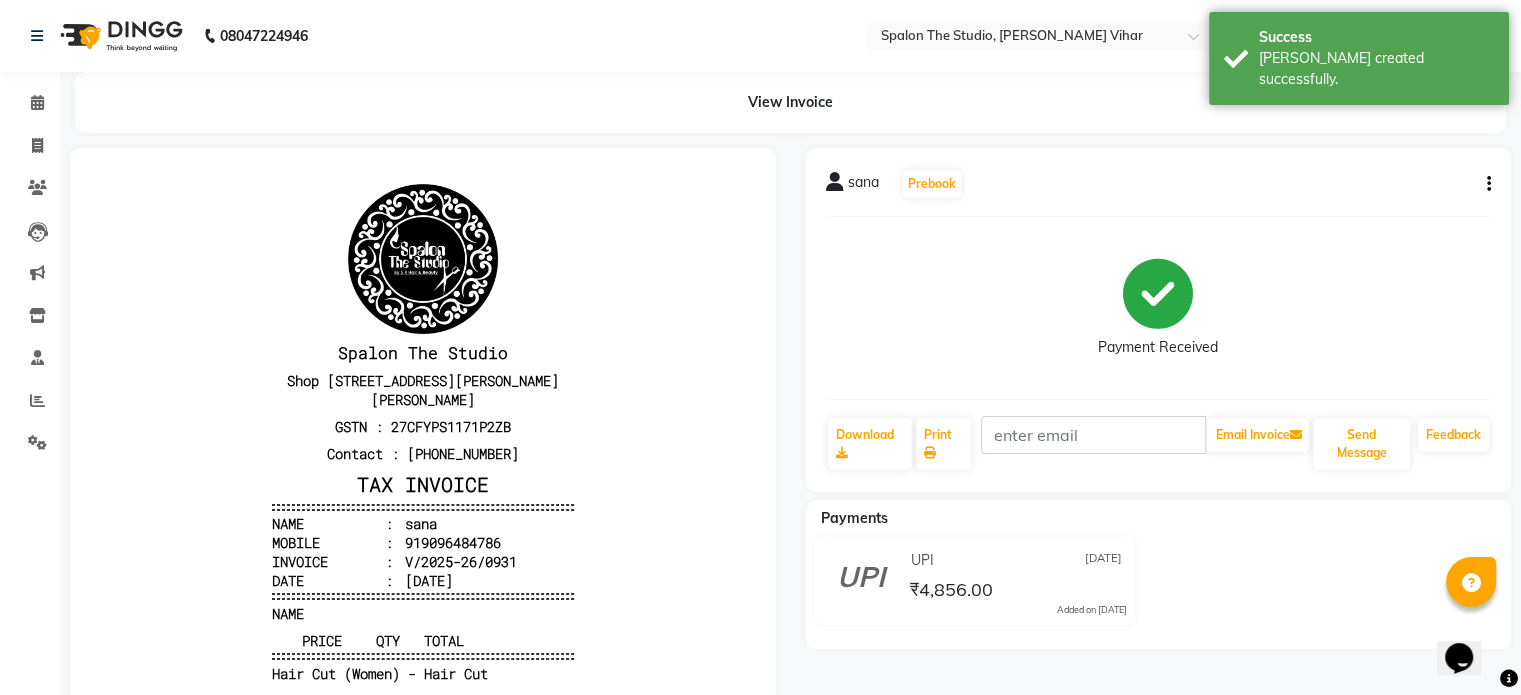 scroll, scrollTop: 0, scrollLeft: 0, axis: both 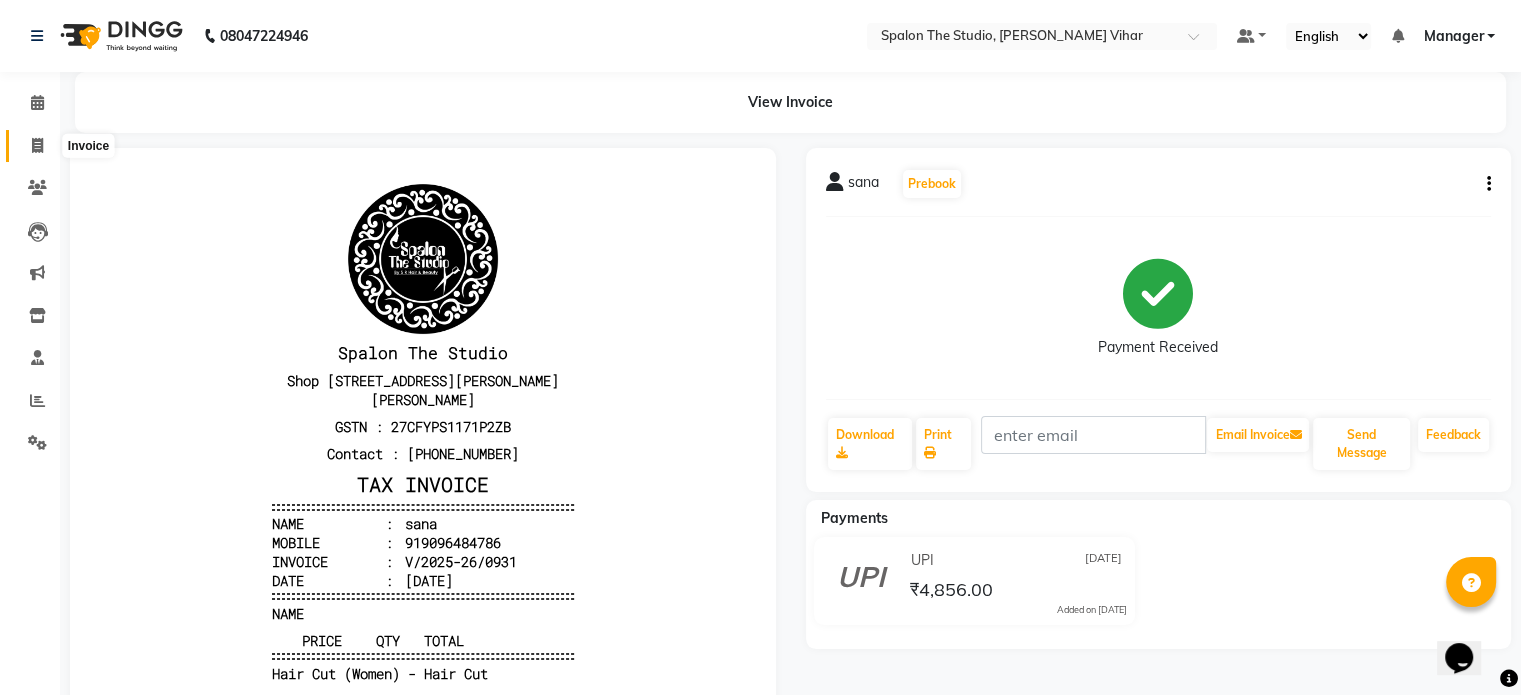 click 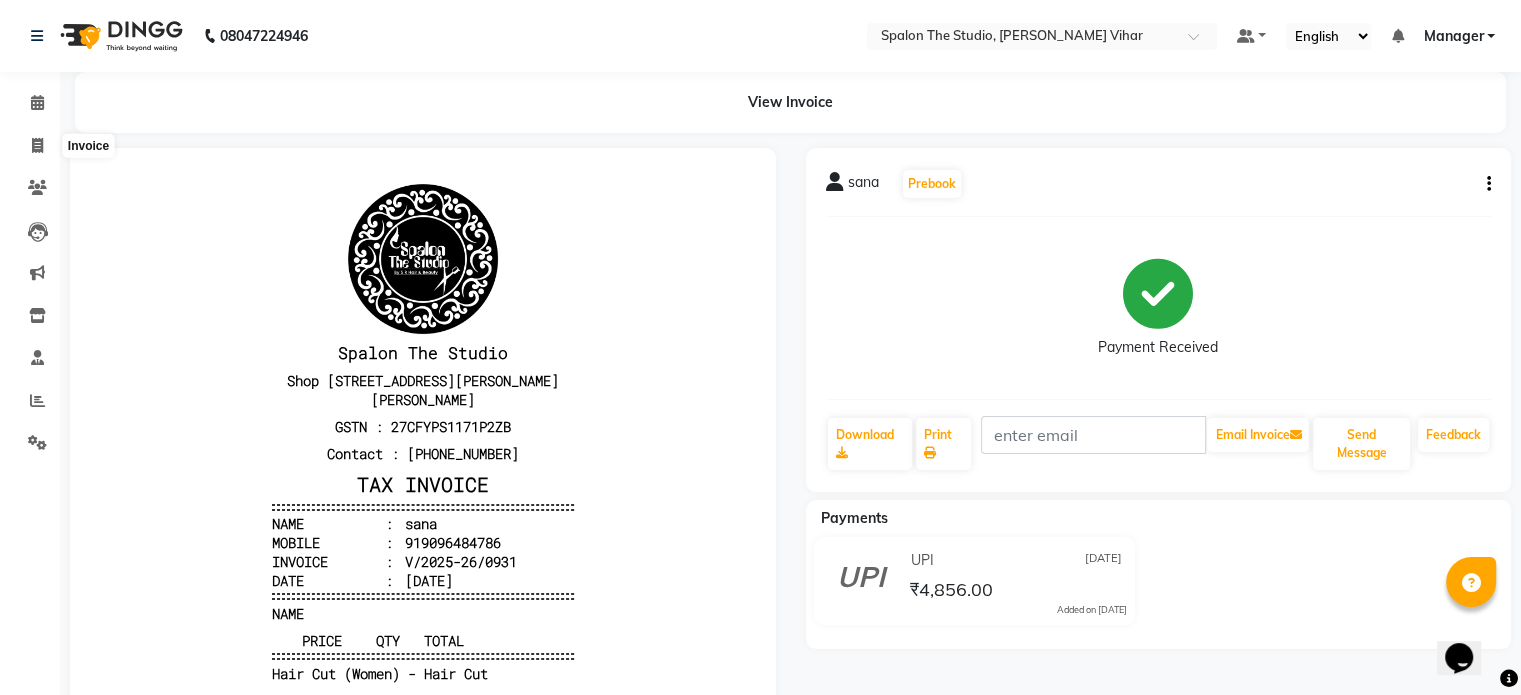 select on "903" 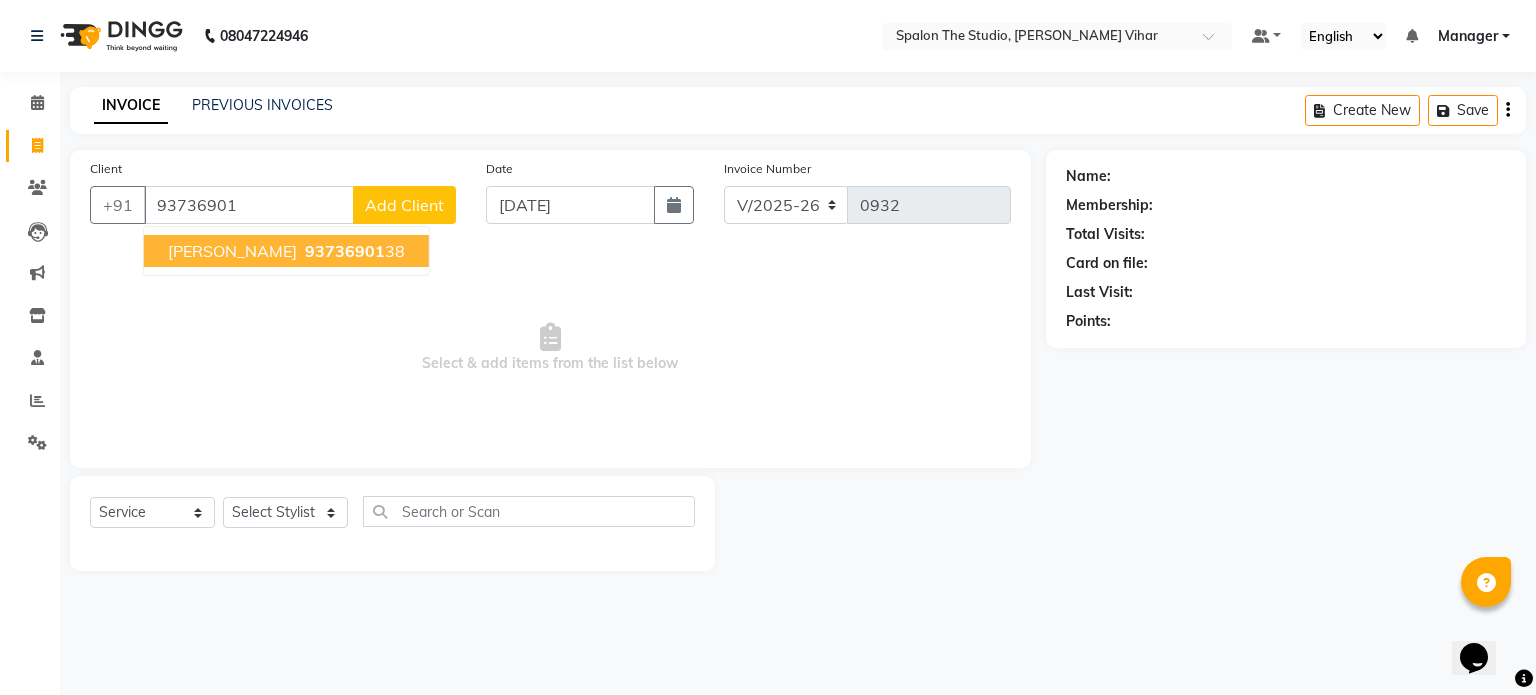 click on "[PERSON_NAME]   93736901 38" at bounding box center [286, 251] 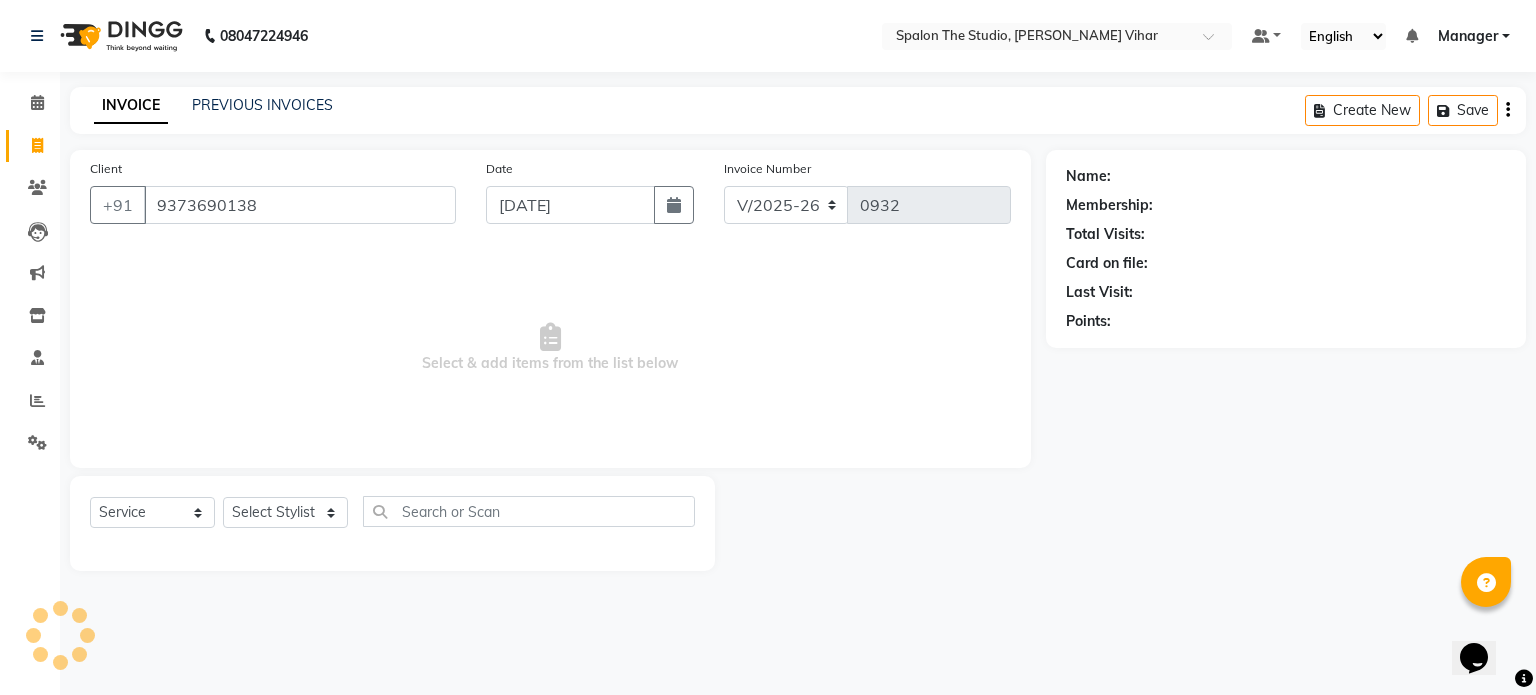 type on "9373690138" 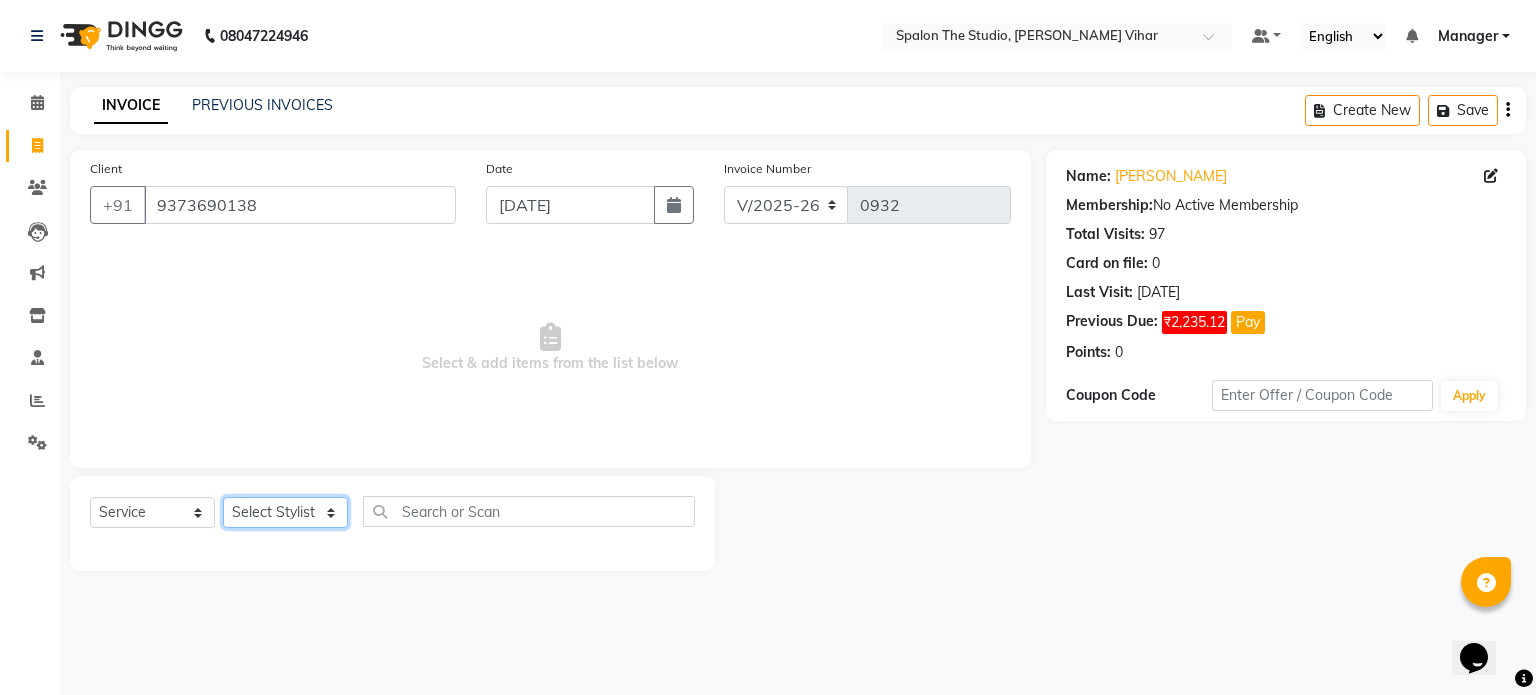 click on "Select Stylist [PERSON_NAME] [PERSON_NAME] Manager navazish [PERSON_NAME] [PERSON_NAME] [PERSON_NAME] [PERSON_NAME]" 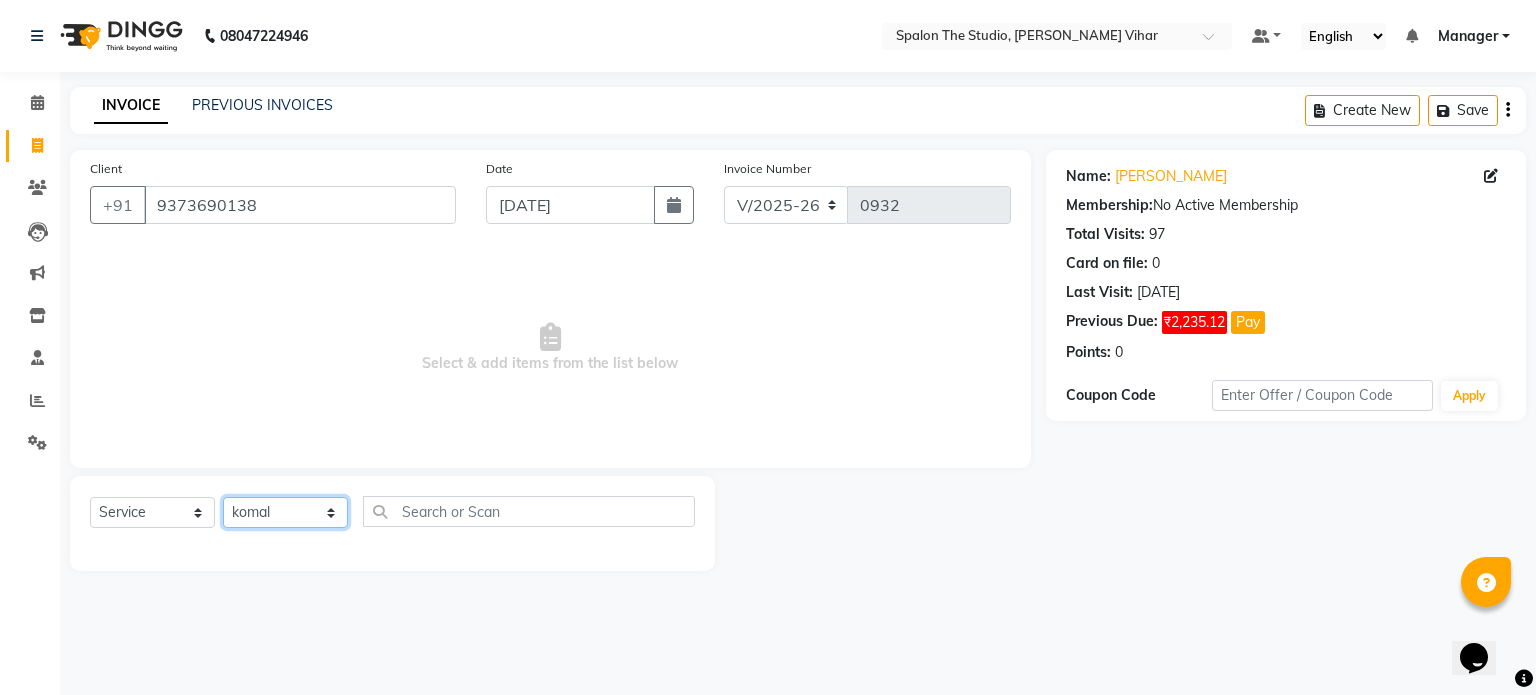 click on "Select Stylist [PERSON_NAME] [PERSON_NAME] Manager navazish [PERSON_NAME] [PERSON_NAME] [PERSON_NAME] [PERSON_NAME]" 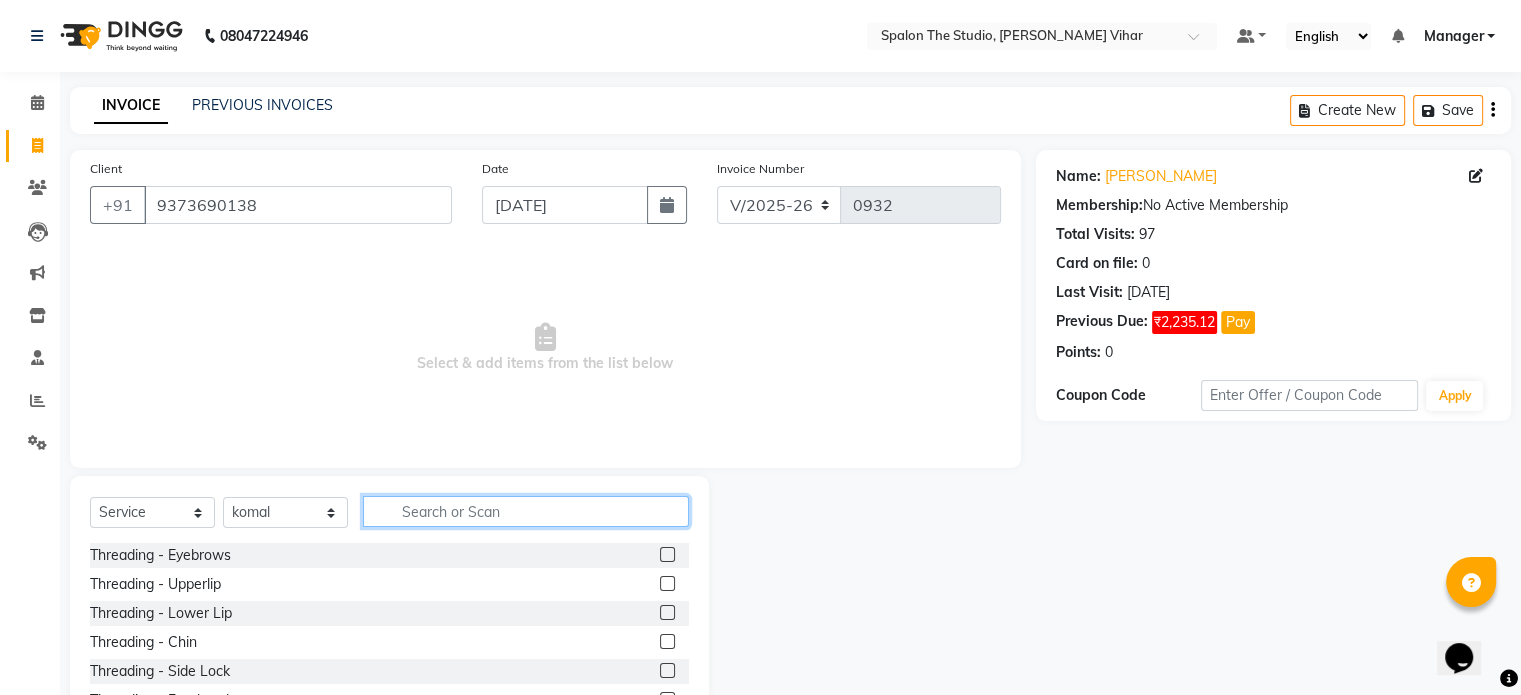 click 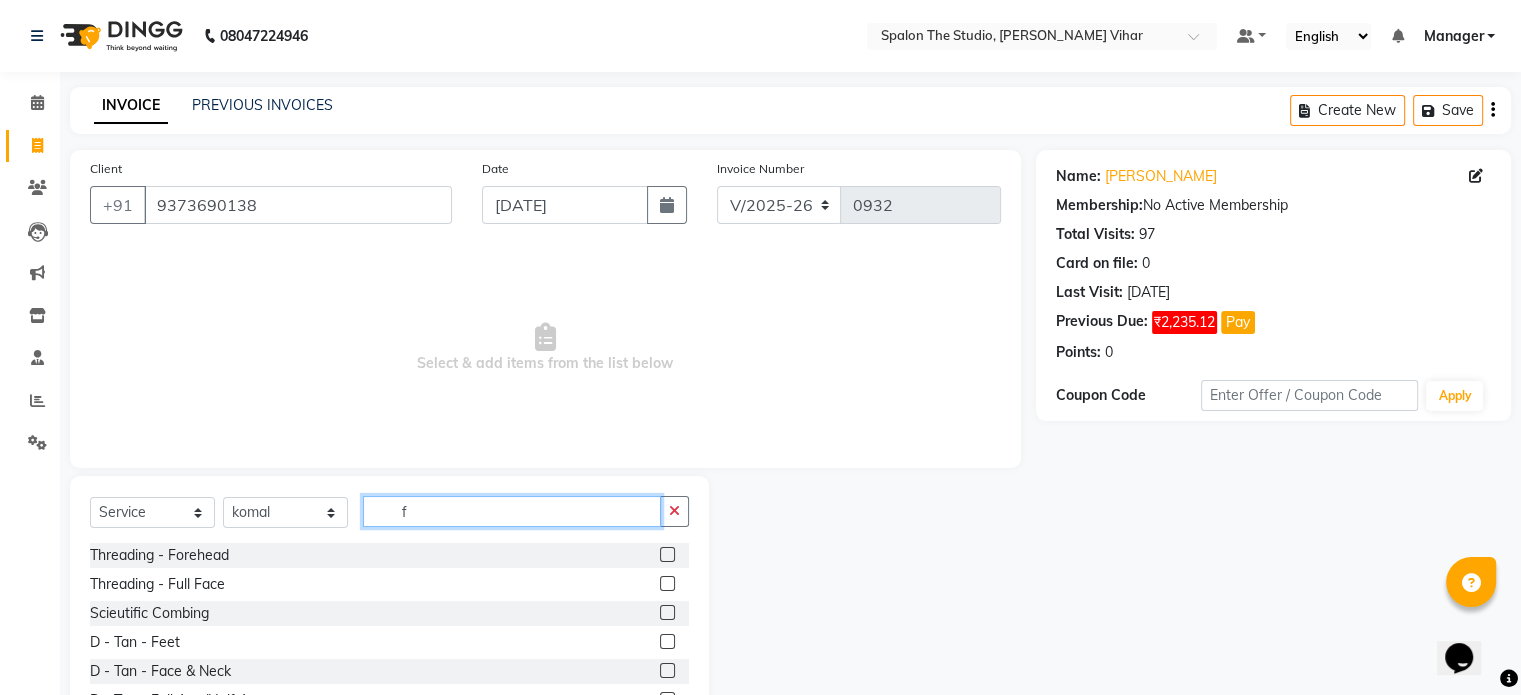 scroll, scrollTop: 106, scrollLeft: 0, axis: vertical 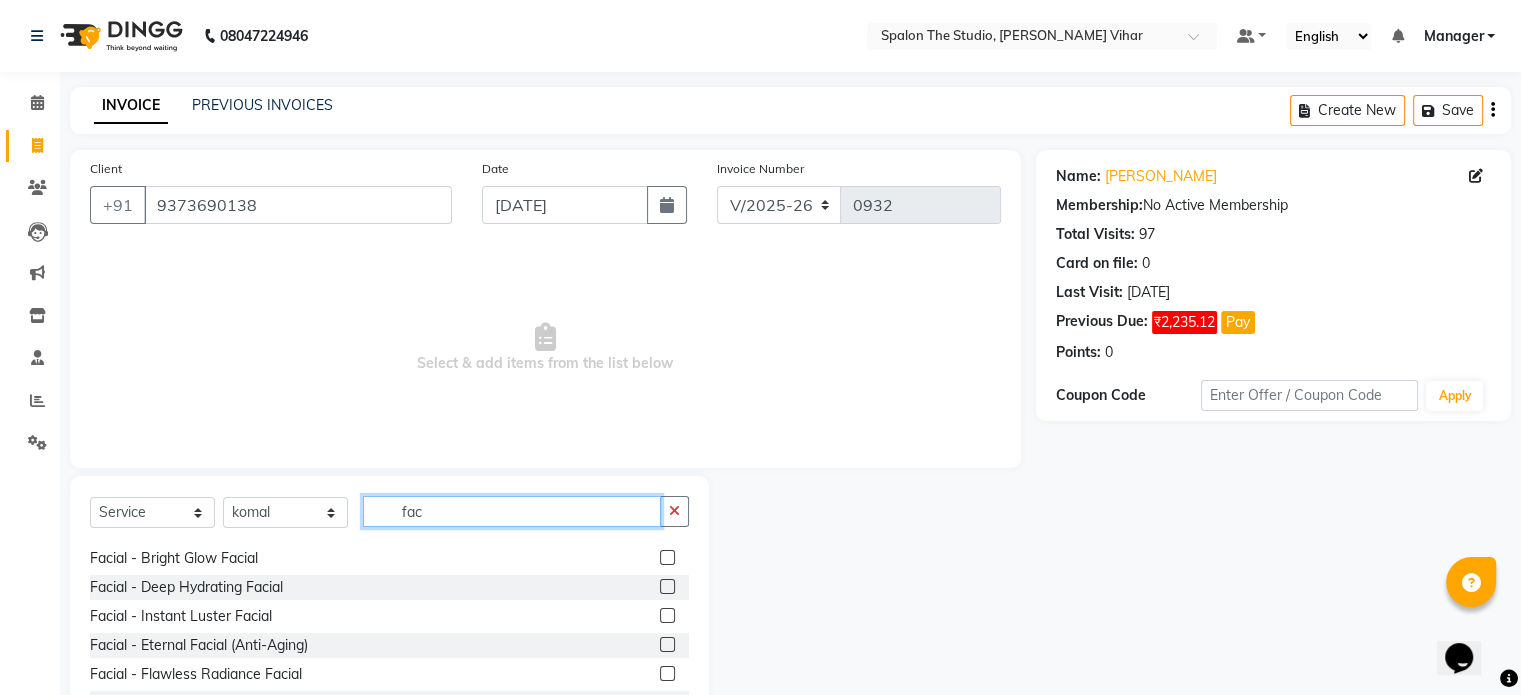 type on "fac" 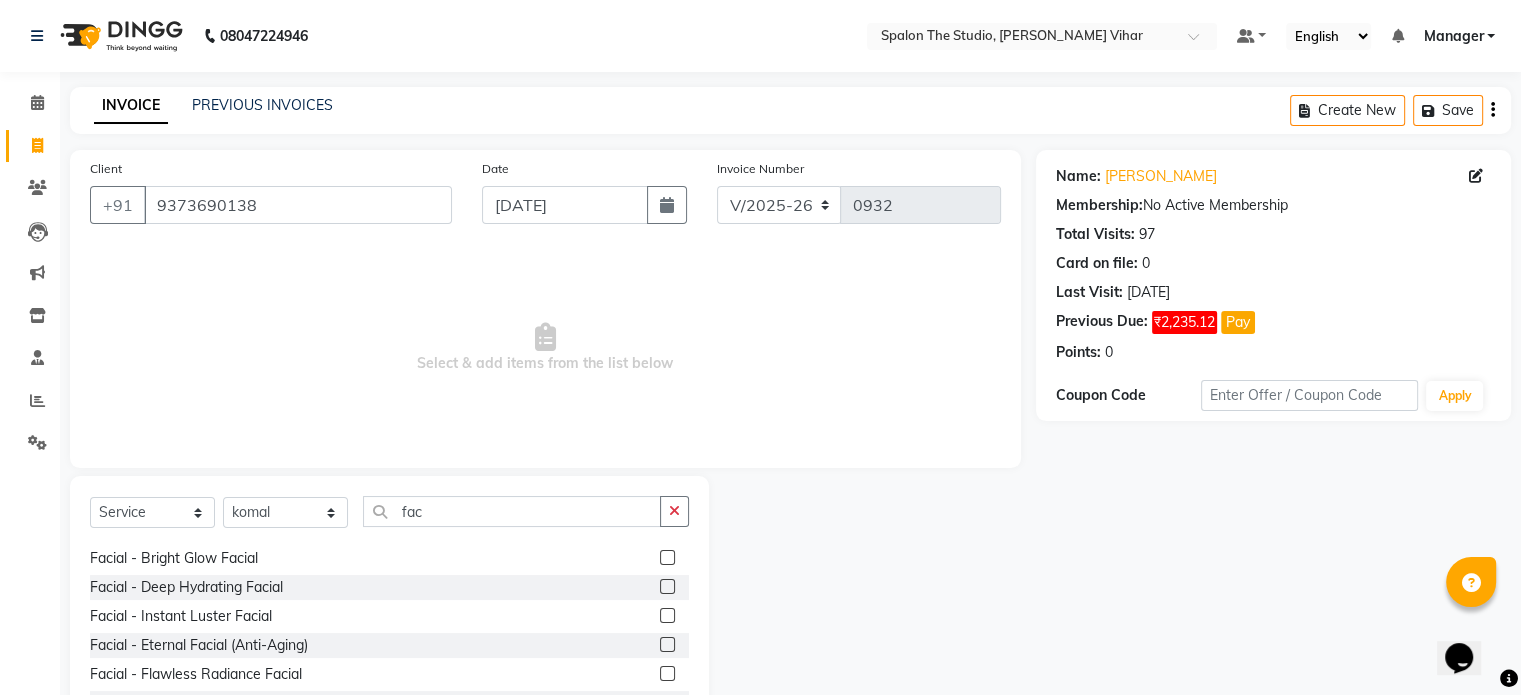 click 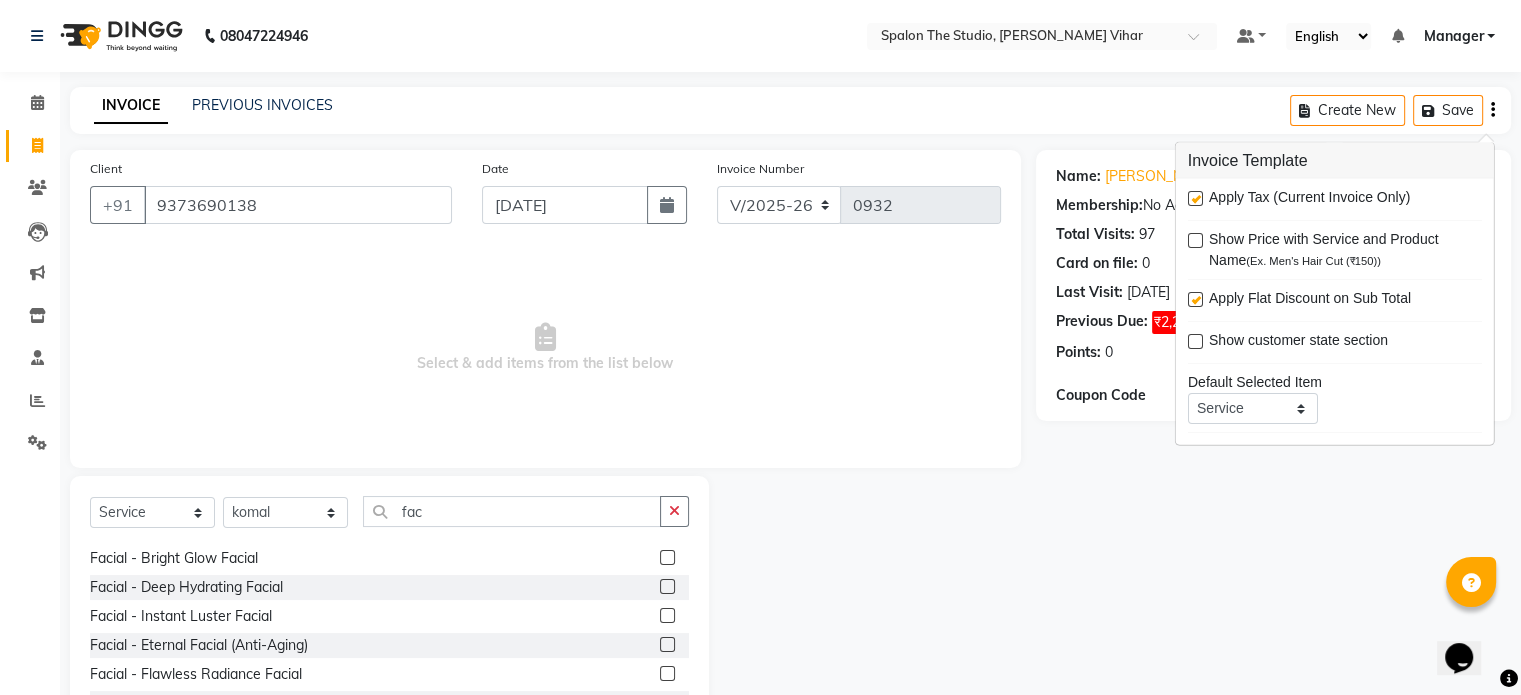 click at bounding box center (1195, 198) 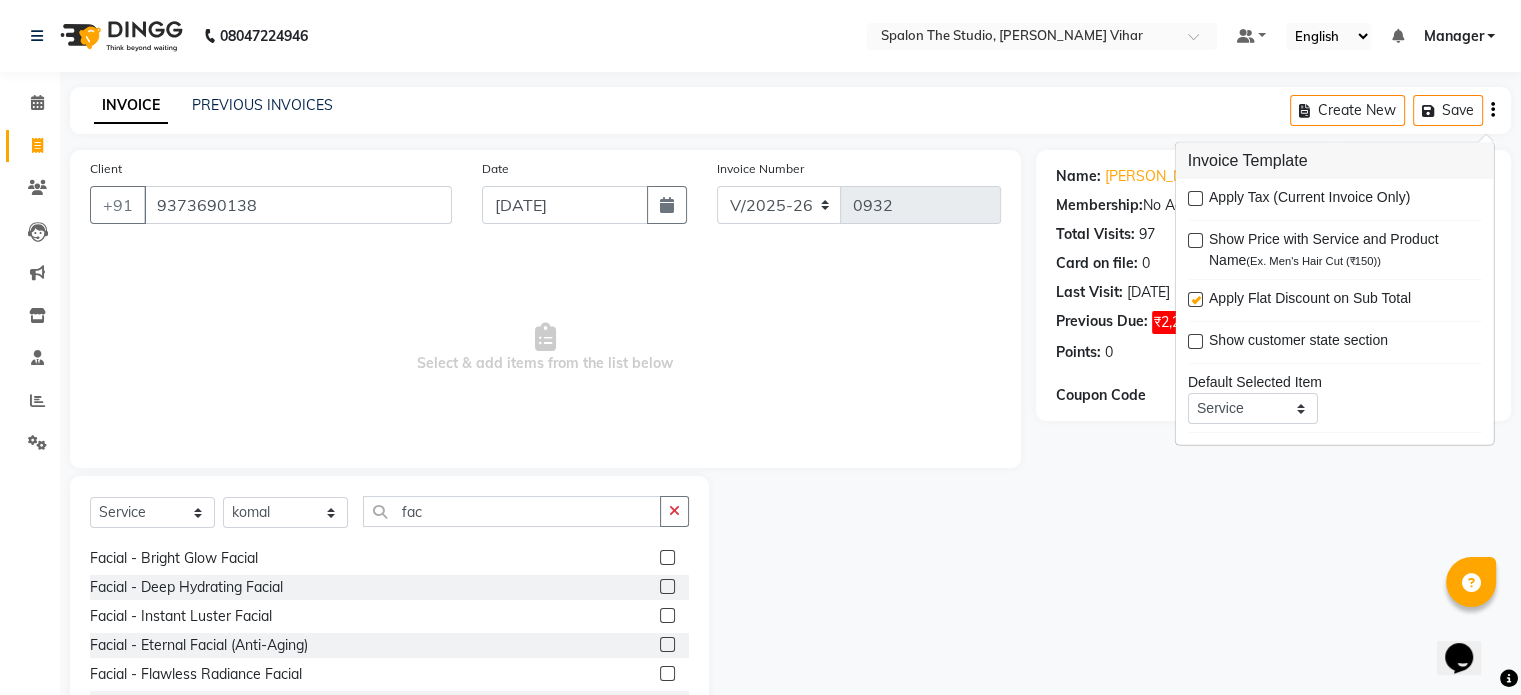 scroll, scrollTop: 106, scrollLeft: 0, axis: vertical 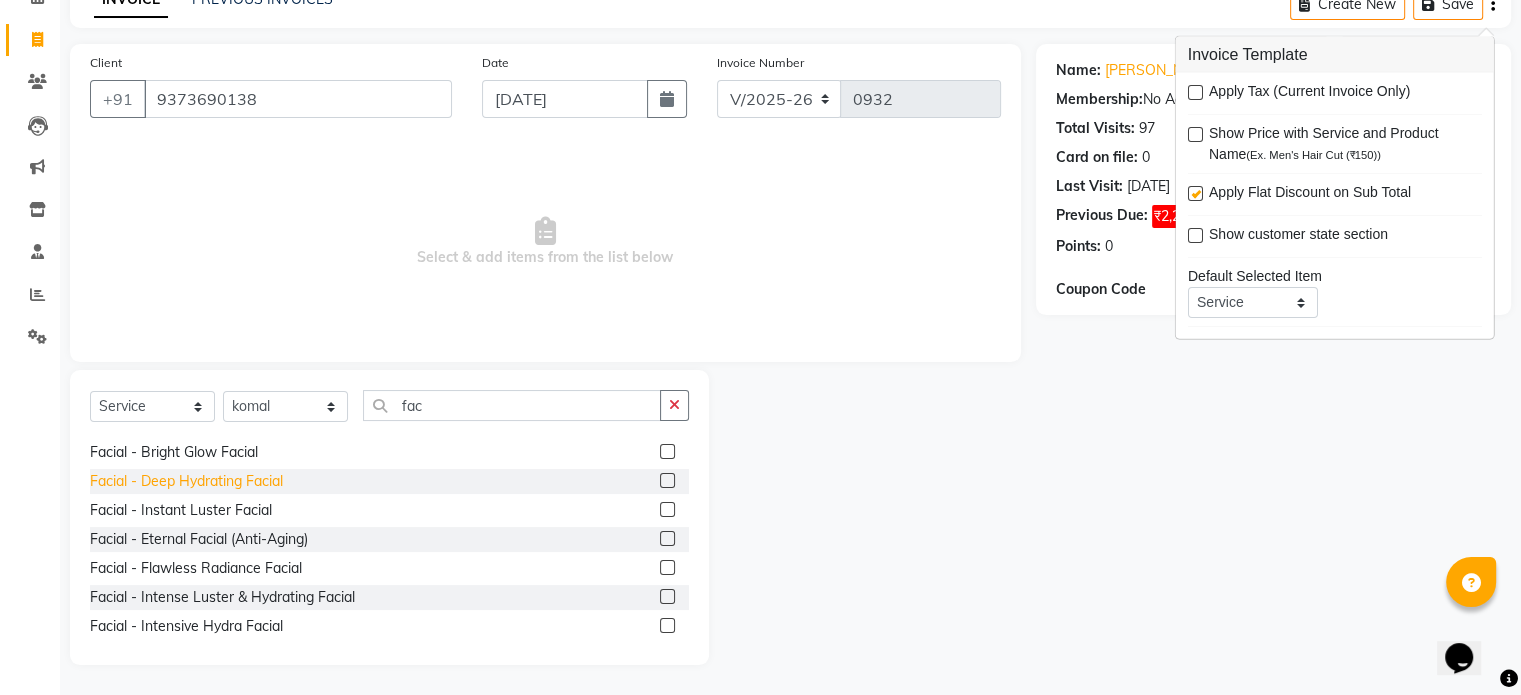 click on "Facial - Deep Hydrating Facial" 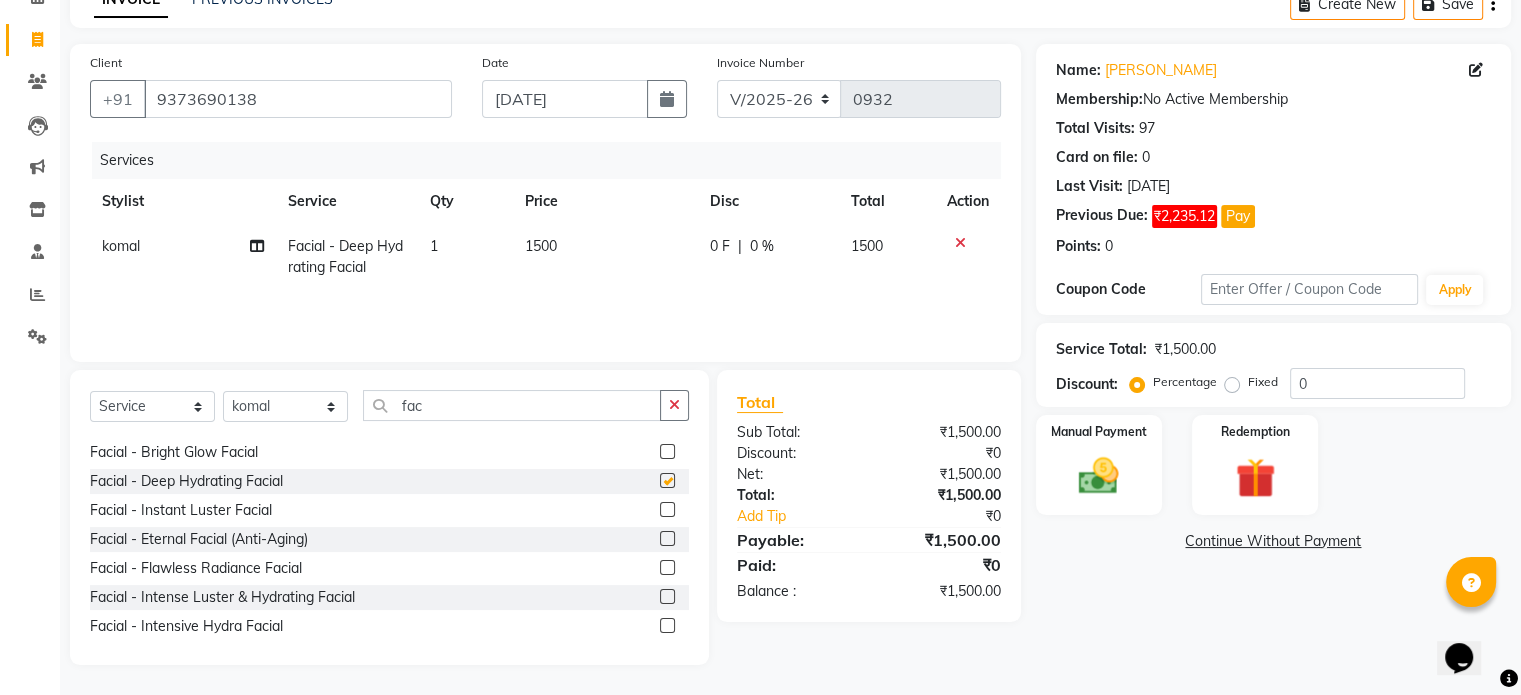 checkbox on "false" 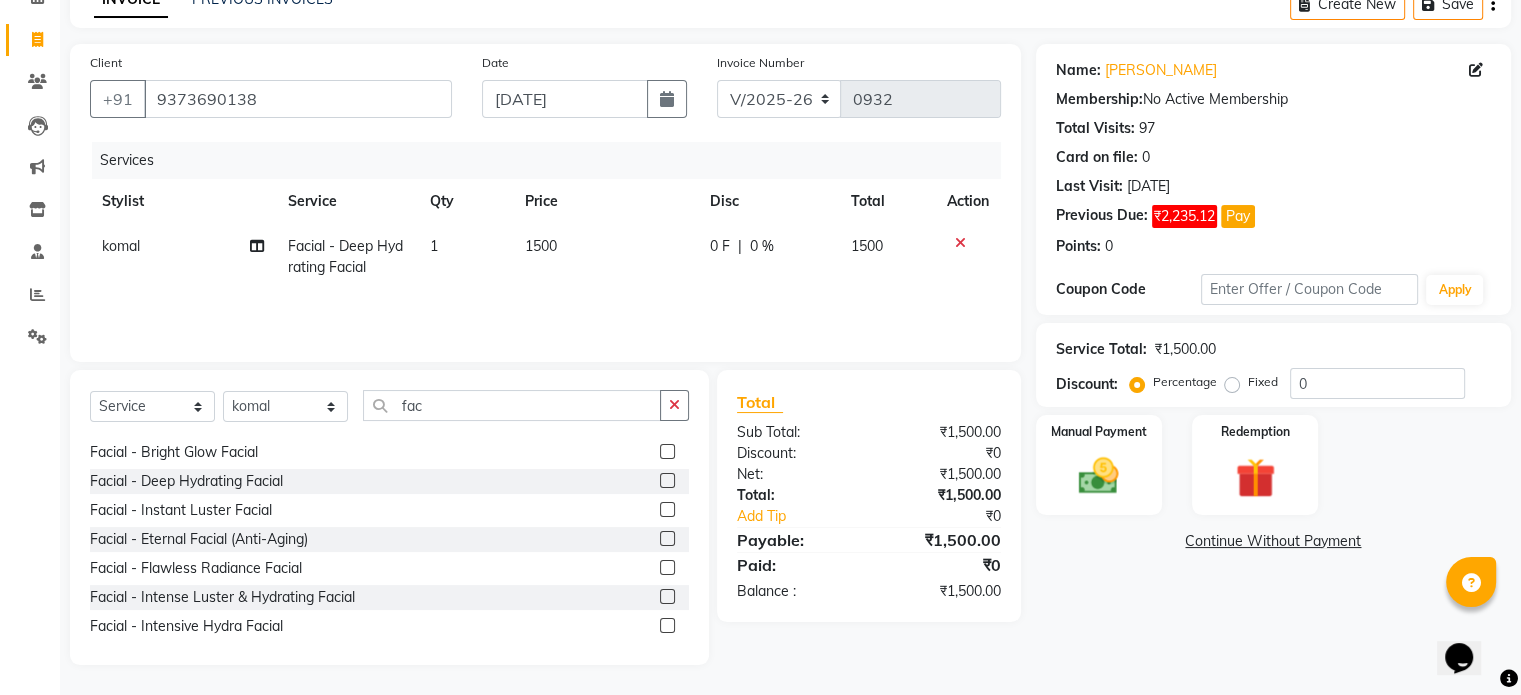 click on "1500" 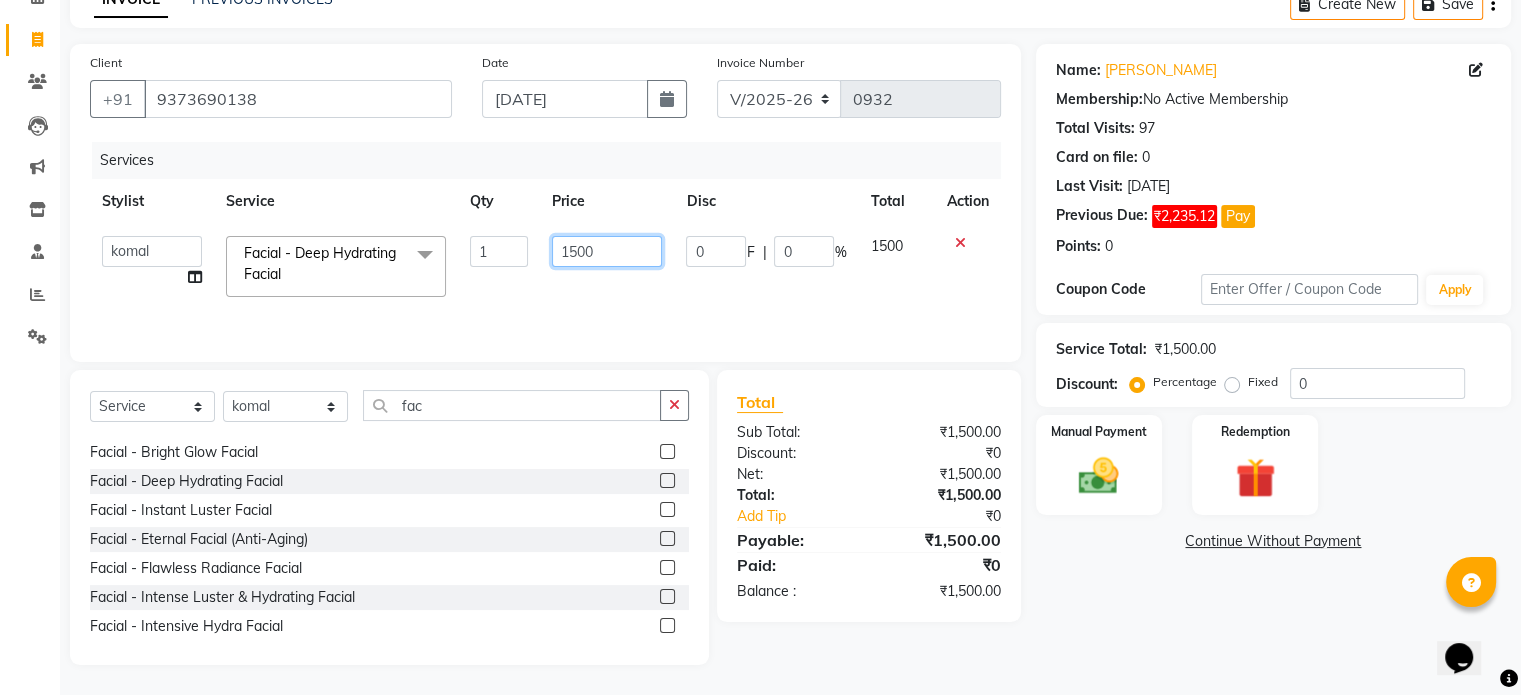 click on "1500" 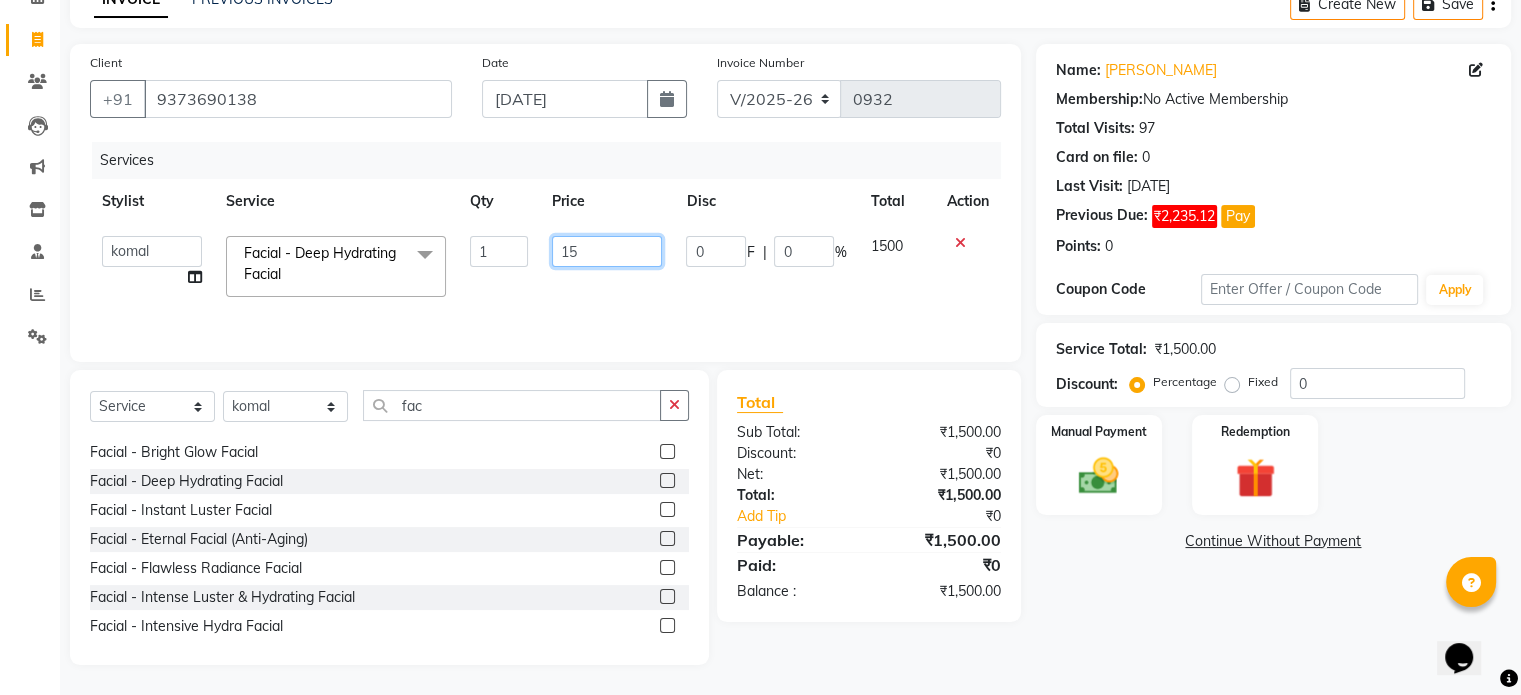 type on "1" 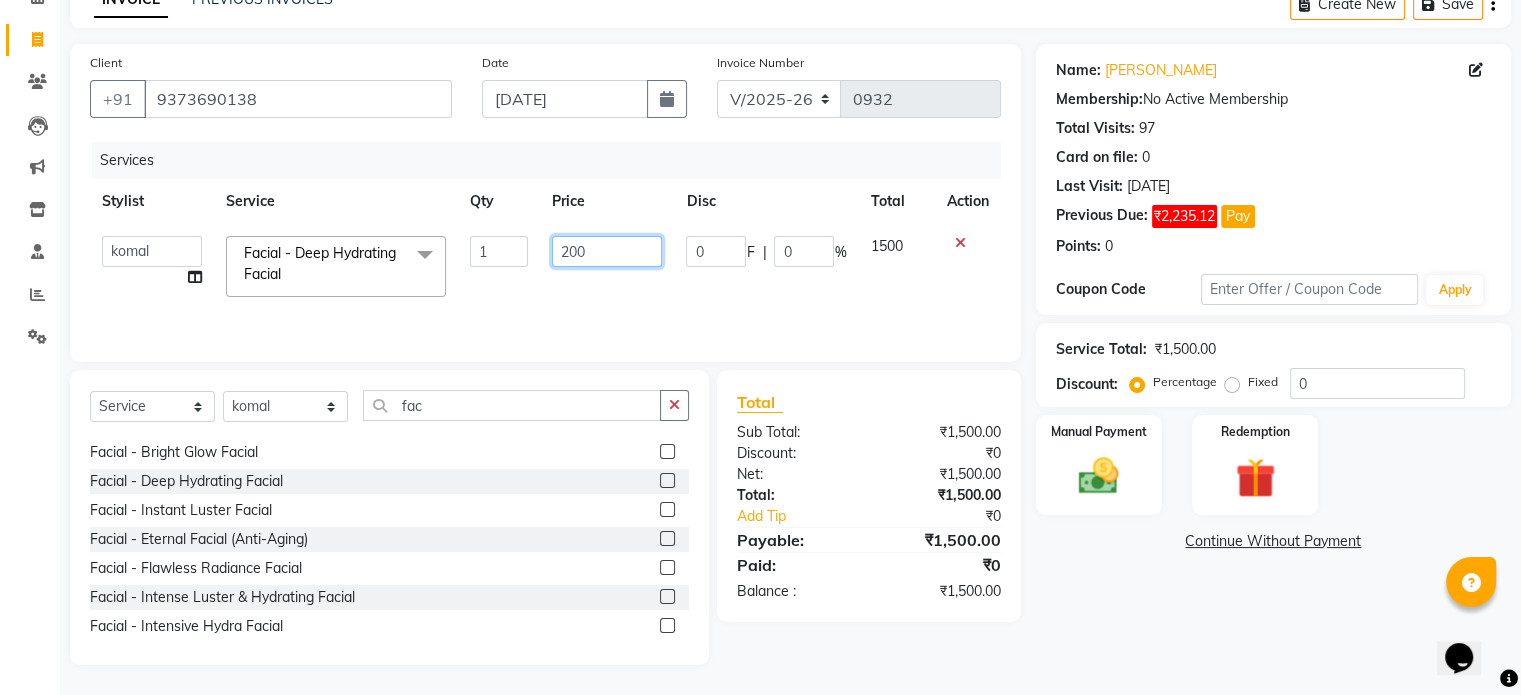type on "2000" 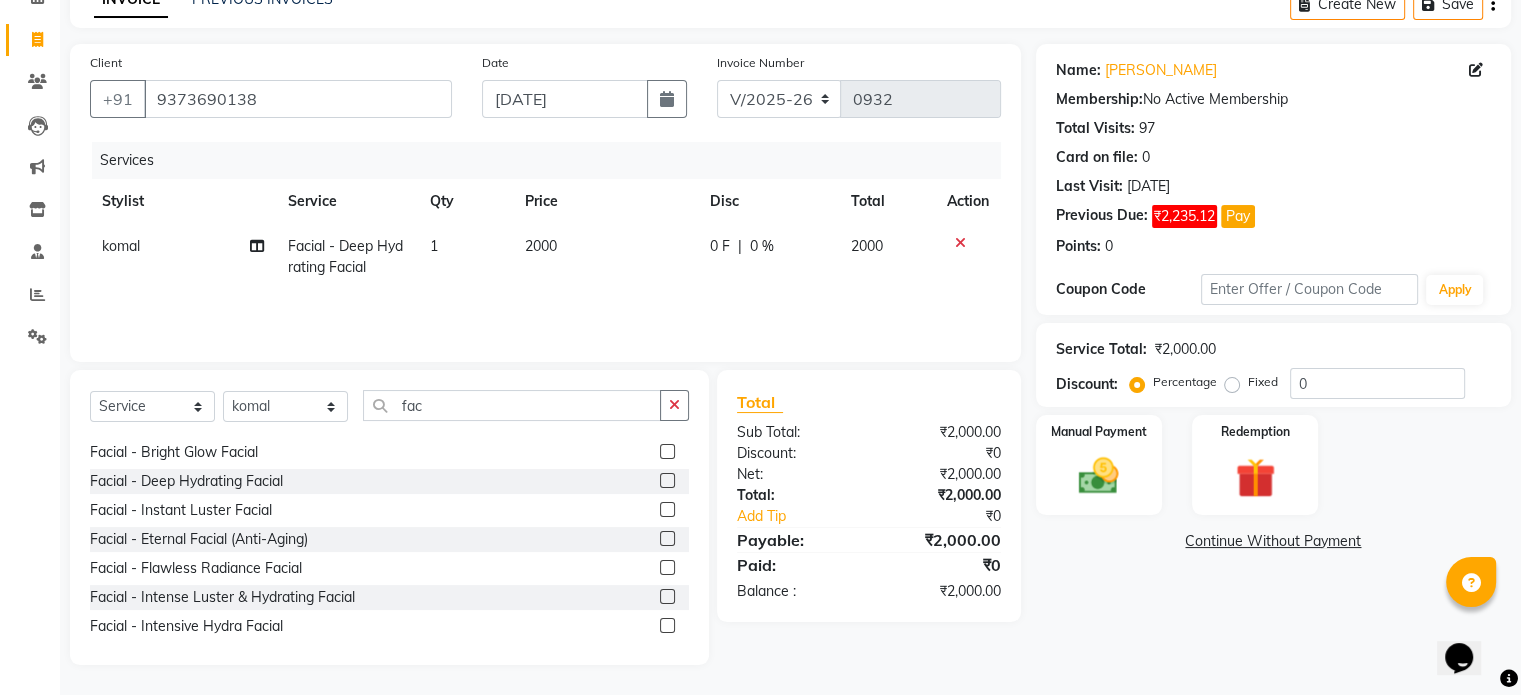 click on "2000" 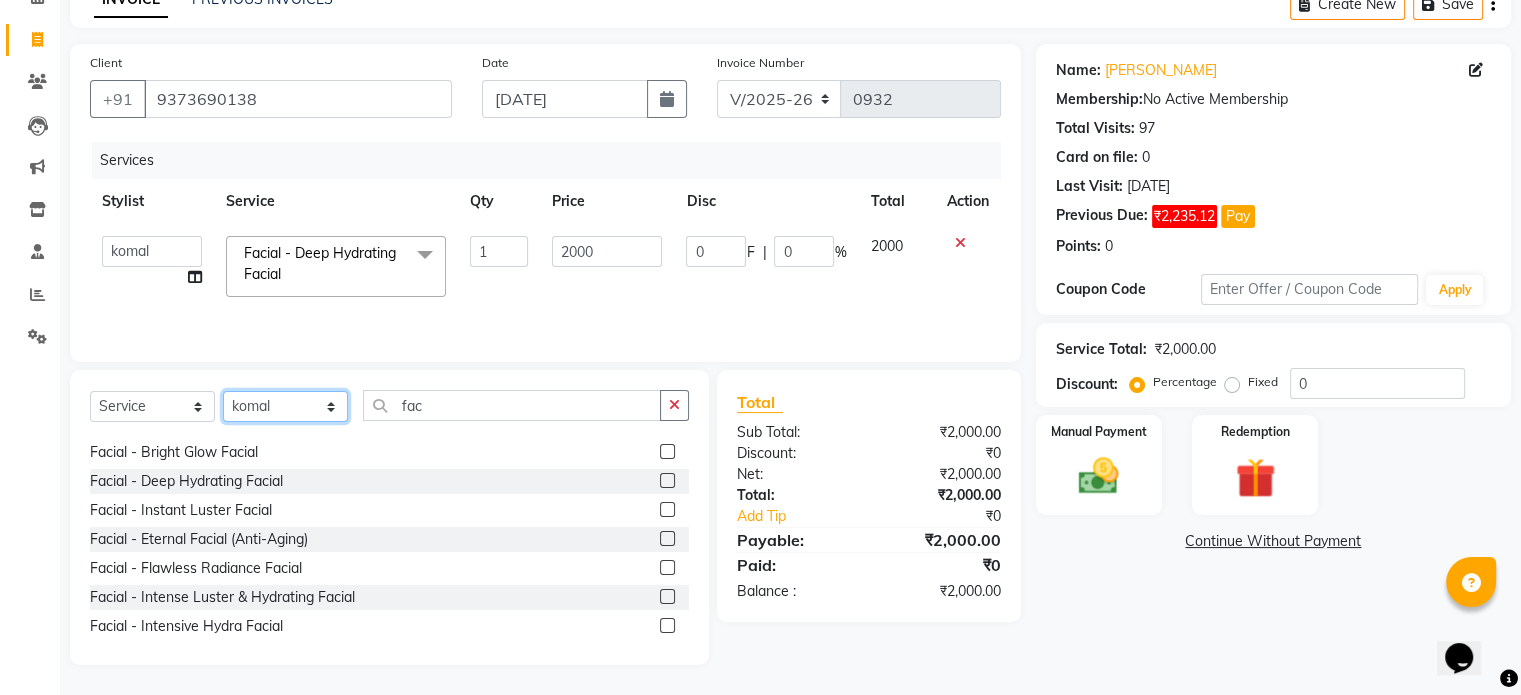 click on "Select Stylist [PERSON_NAME] [PERSON_NAME] Manager navazish [PERSON_NAME] [PERSON_NAME] [PERSON_NAME] [PERSON_NAME]" 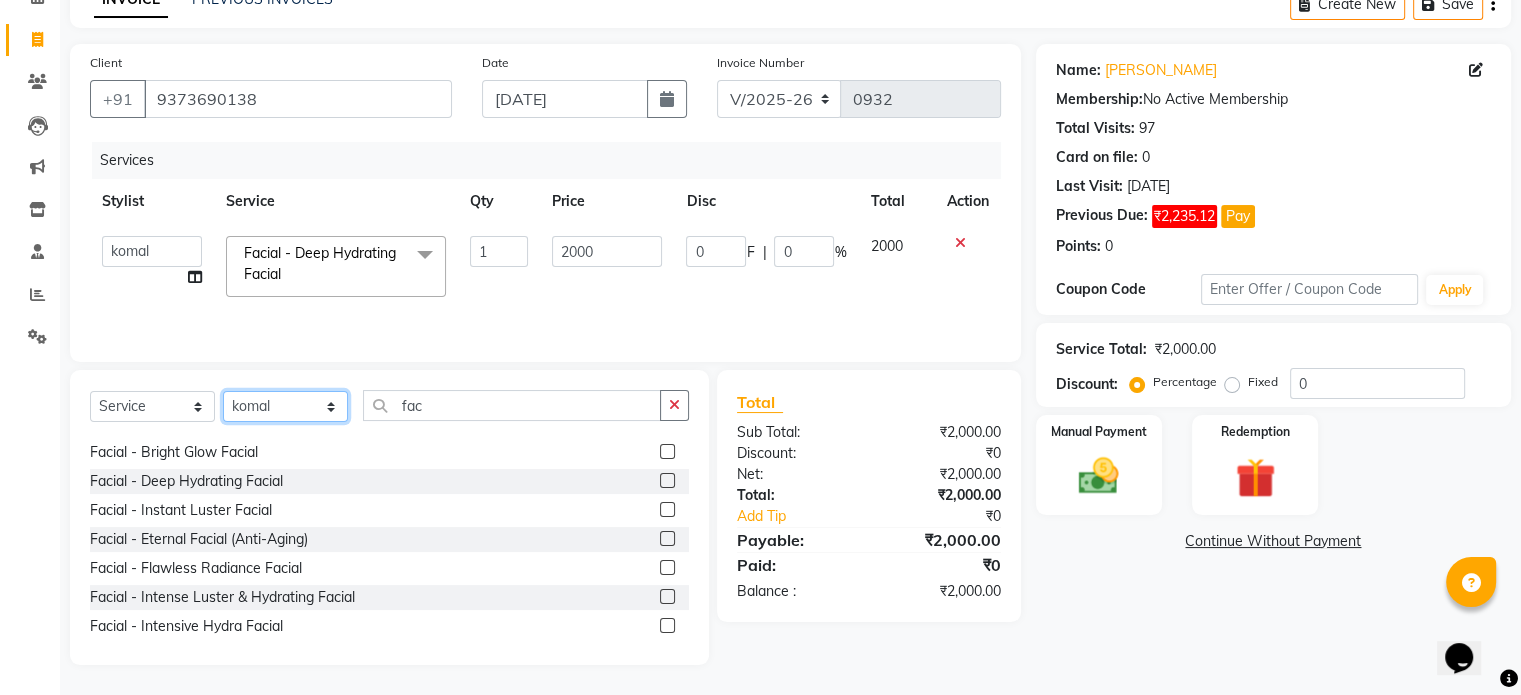 select on "14928" 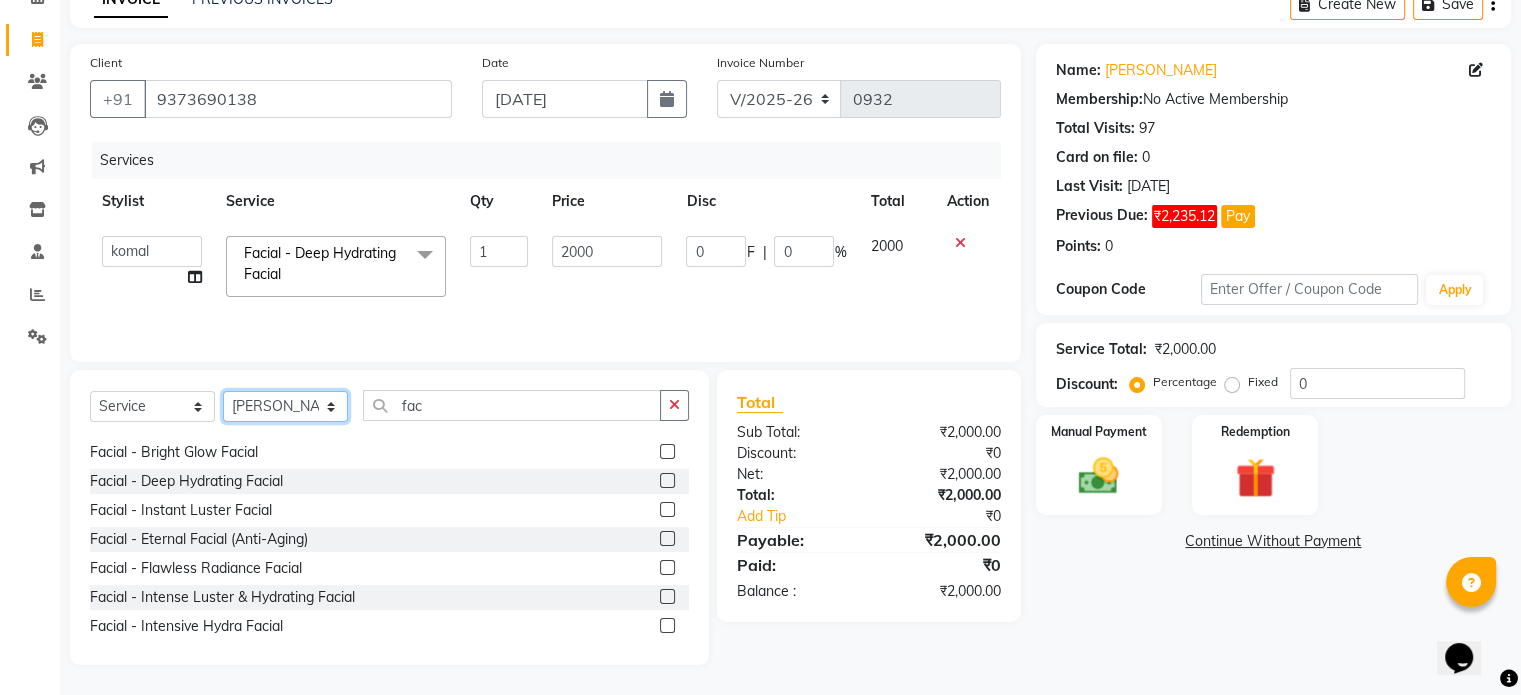 click on "Select Stylist [PERSON_NAME] [PERSON_NAME] Manager navazish [PERSON_NAME] [PERSON_NAME] [PERSON_NAME] [PERSON_NAME]" 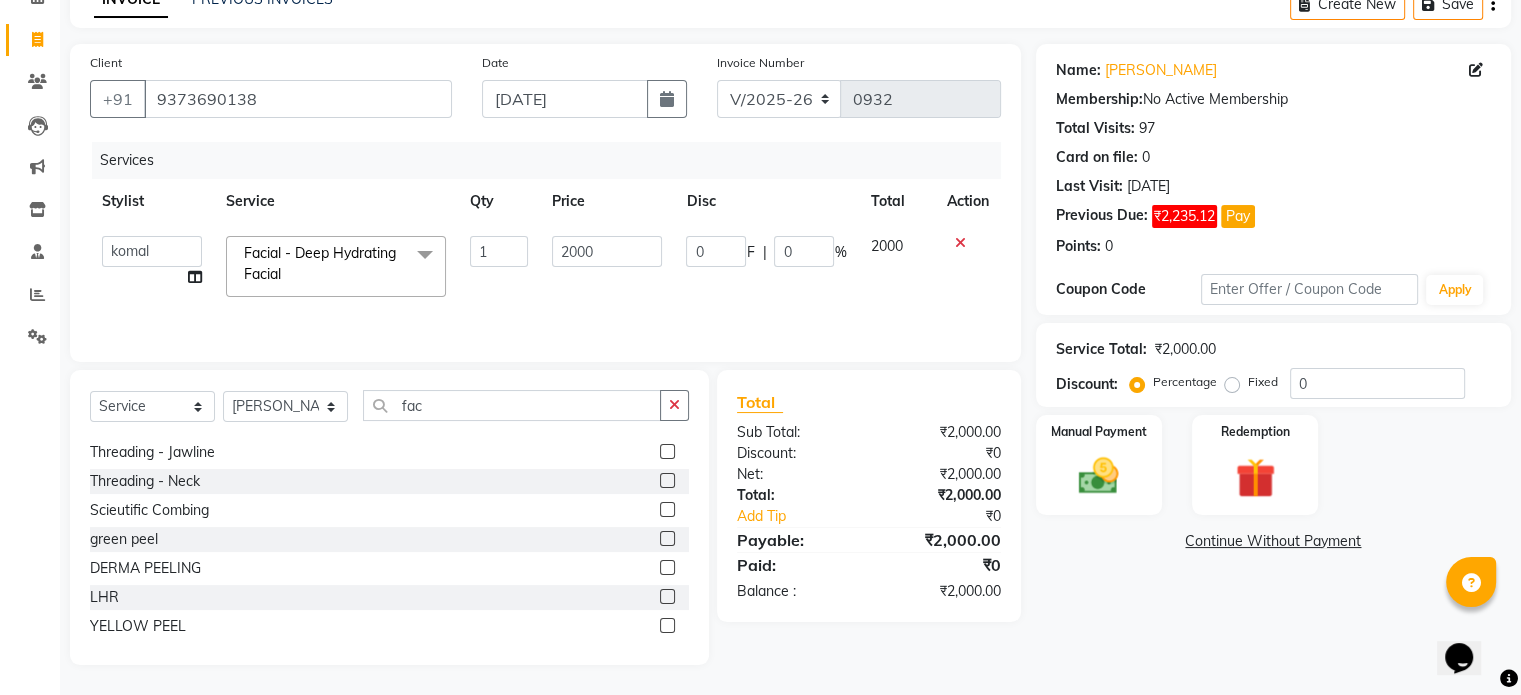 click on "Select  Service  Product  Membership  Package Voucher Prepaid Gift Card  Select Stylist abhishek AMBIKA [PERSON_NAME] Manager navazish [PERSON_NAME] [PERSON_NAME] [PERSON_NAME] [PERSON_NAME] fac" 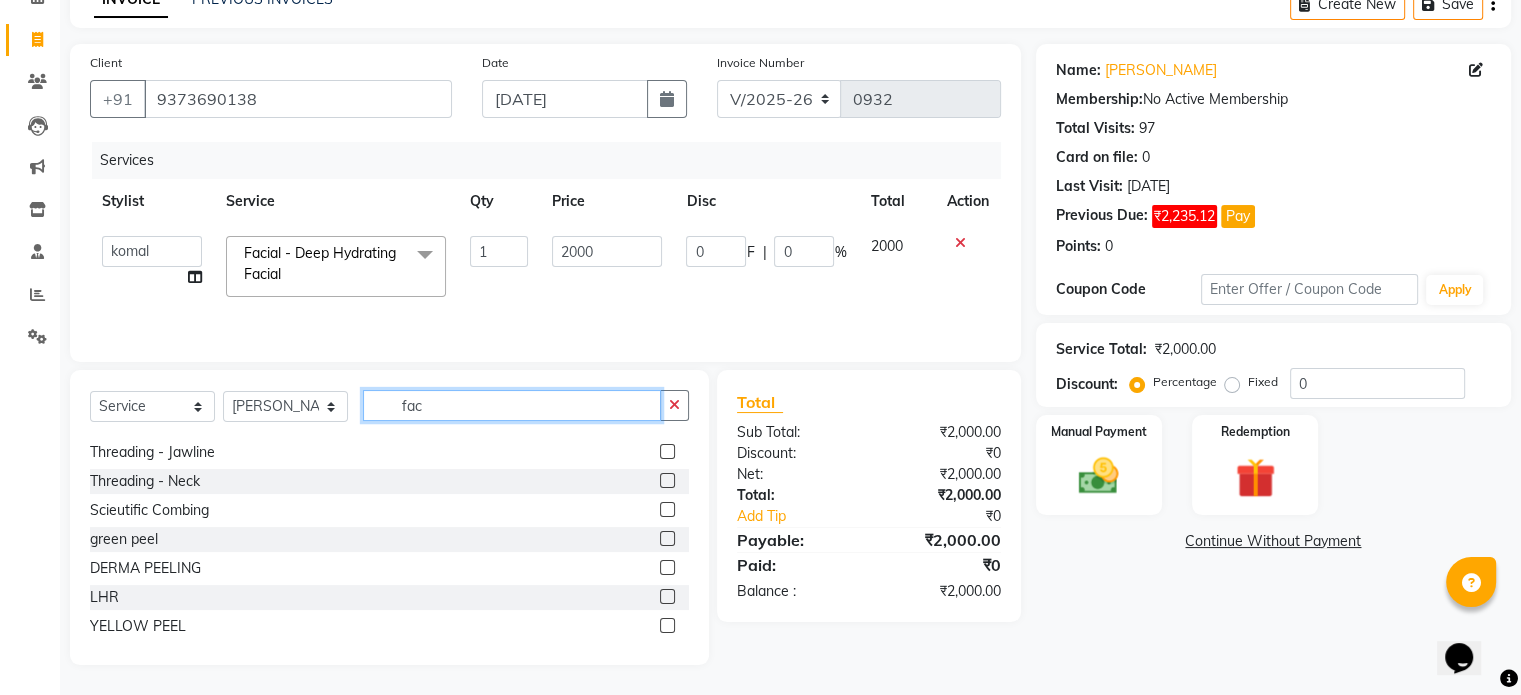 click on "fac" 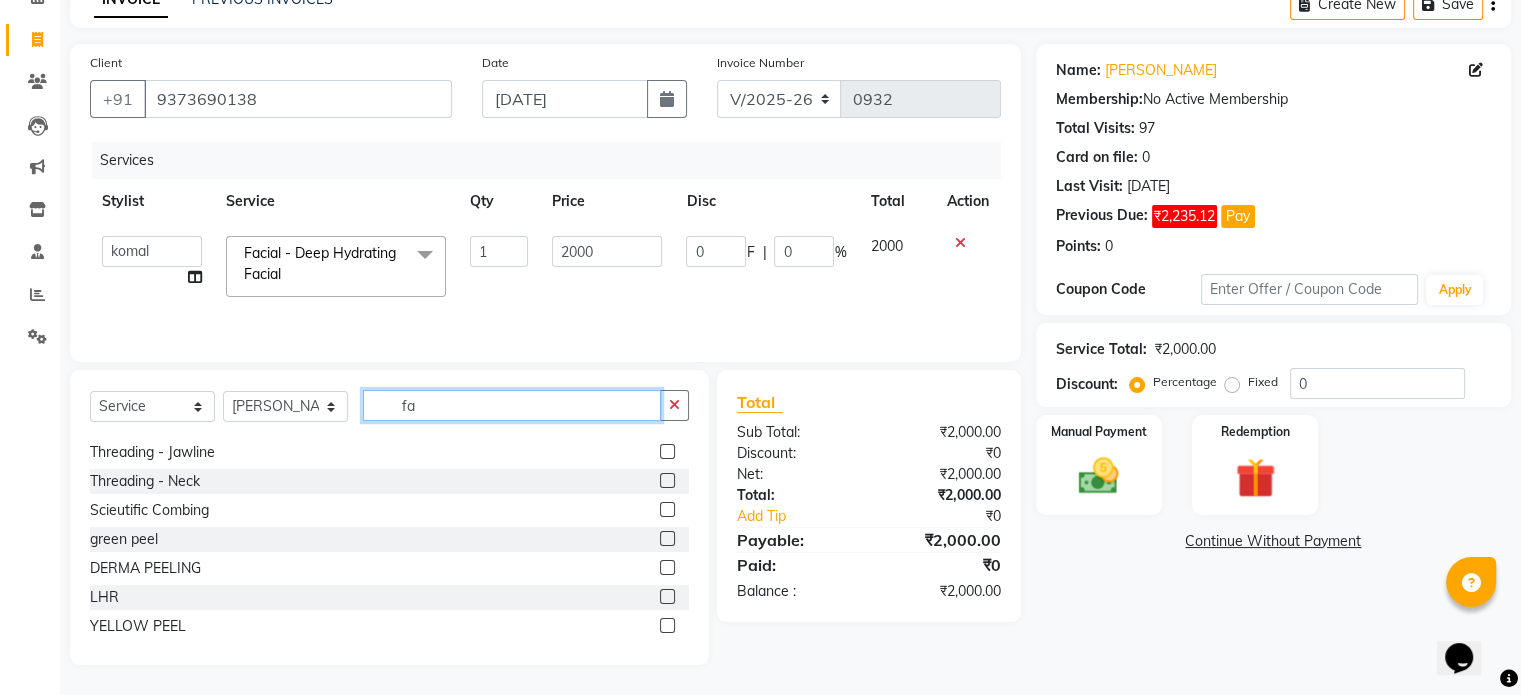 type on "f" 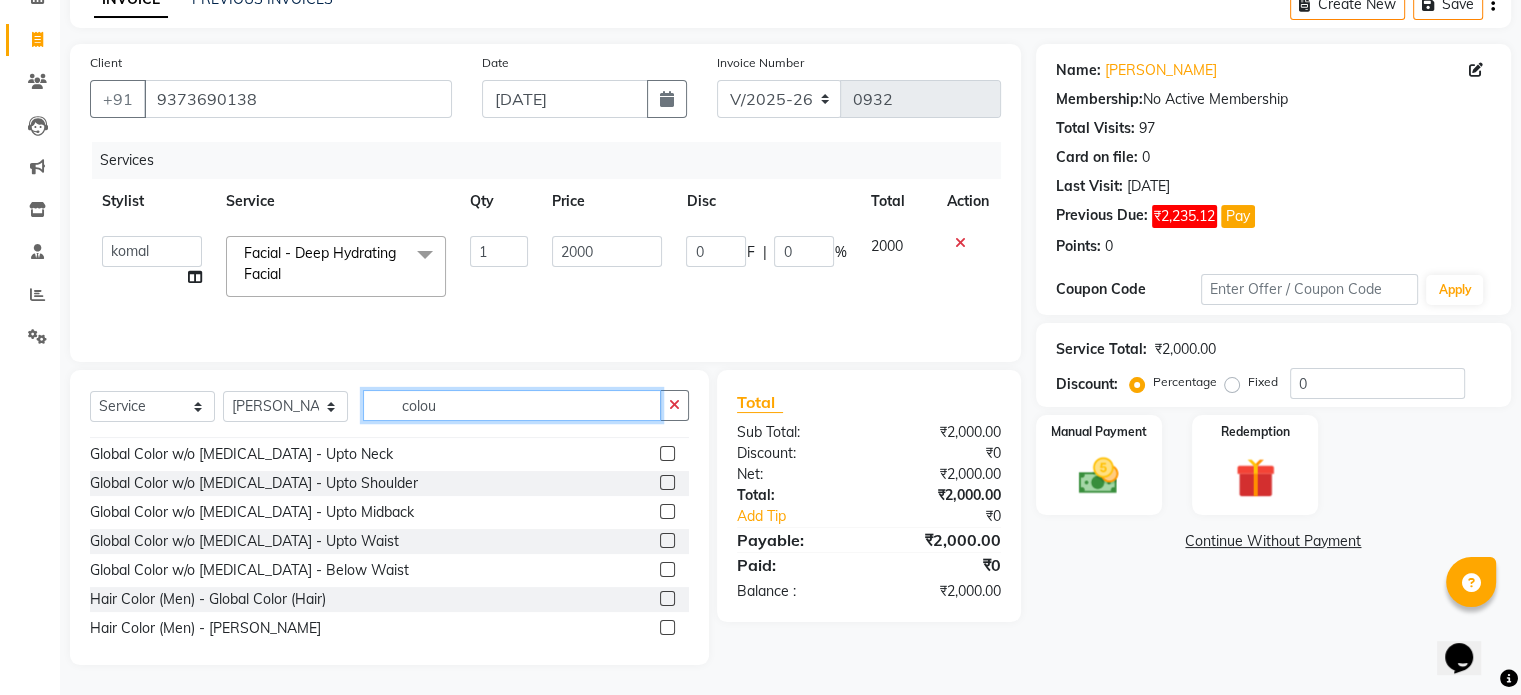 scroll, scrollTop: 0, scrollLeft: 0, axis: both 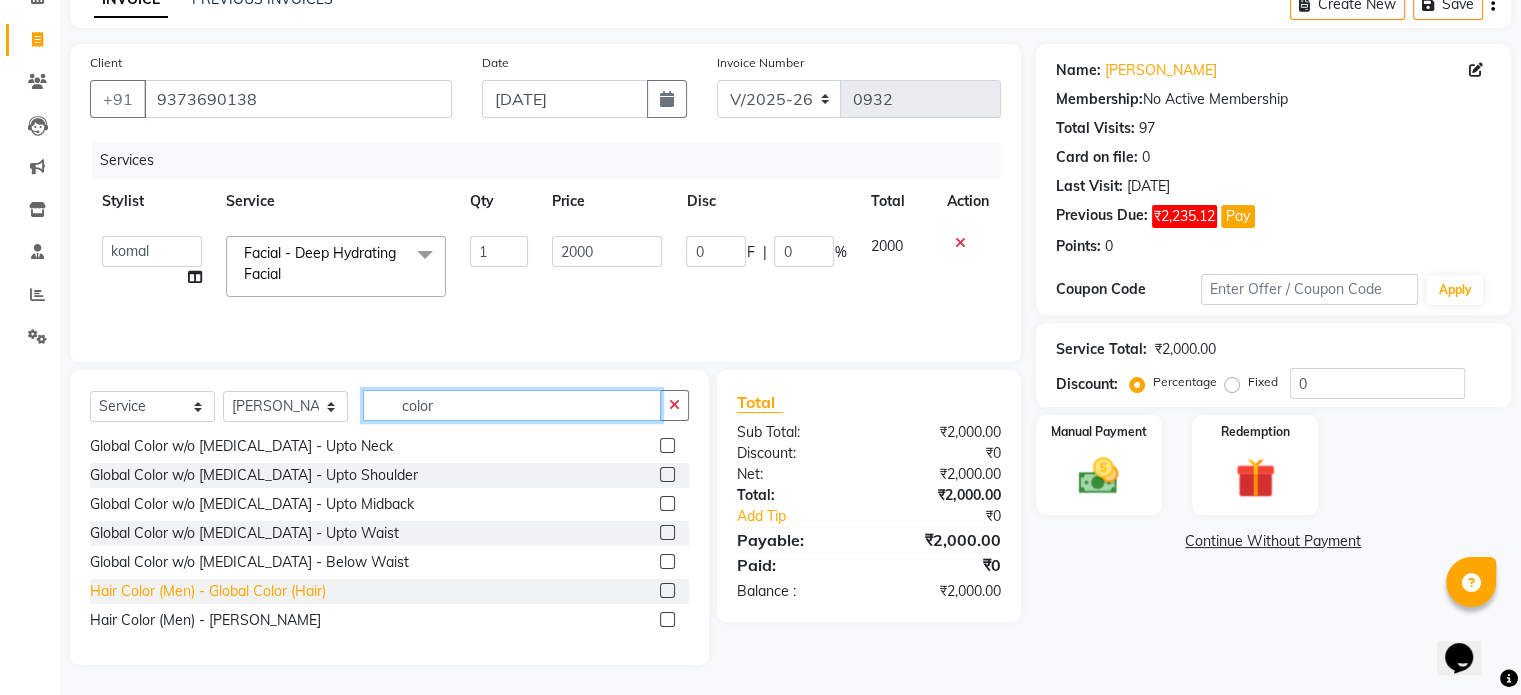 type on "color" 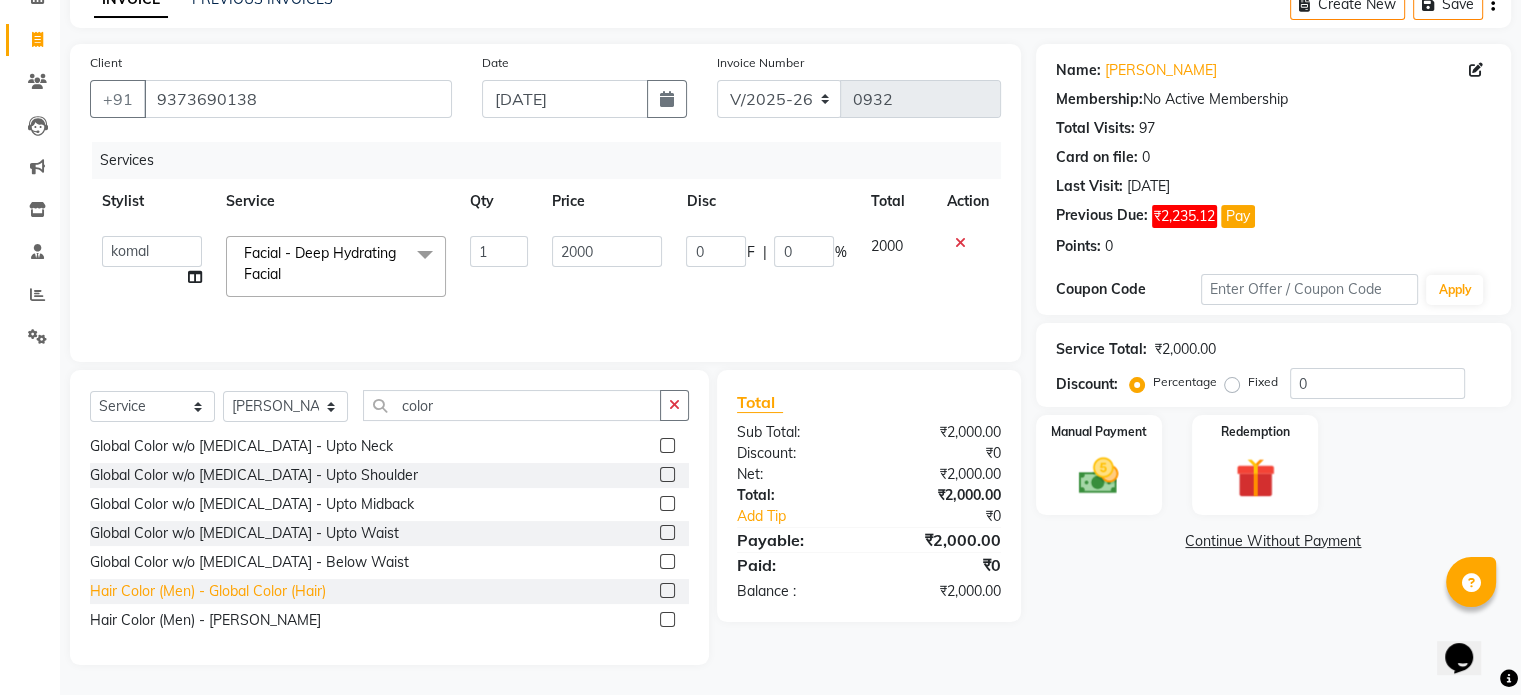 click on "Hair Color (Men) - Global Color (Hair)" 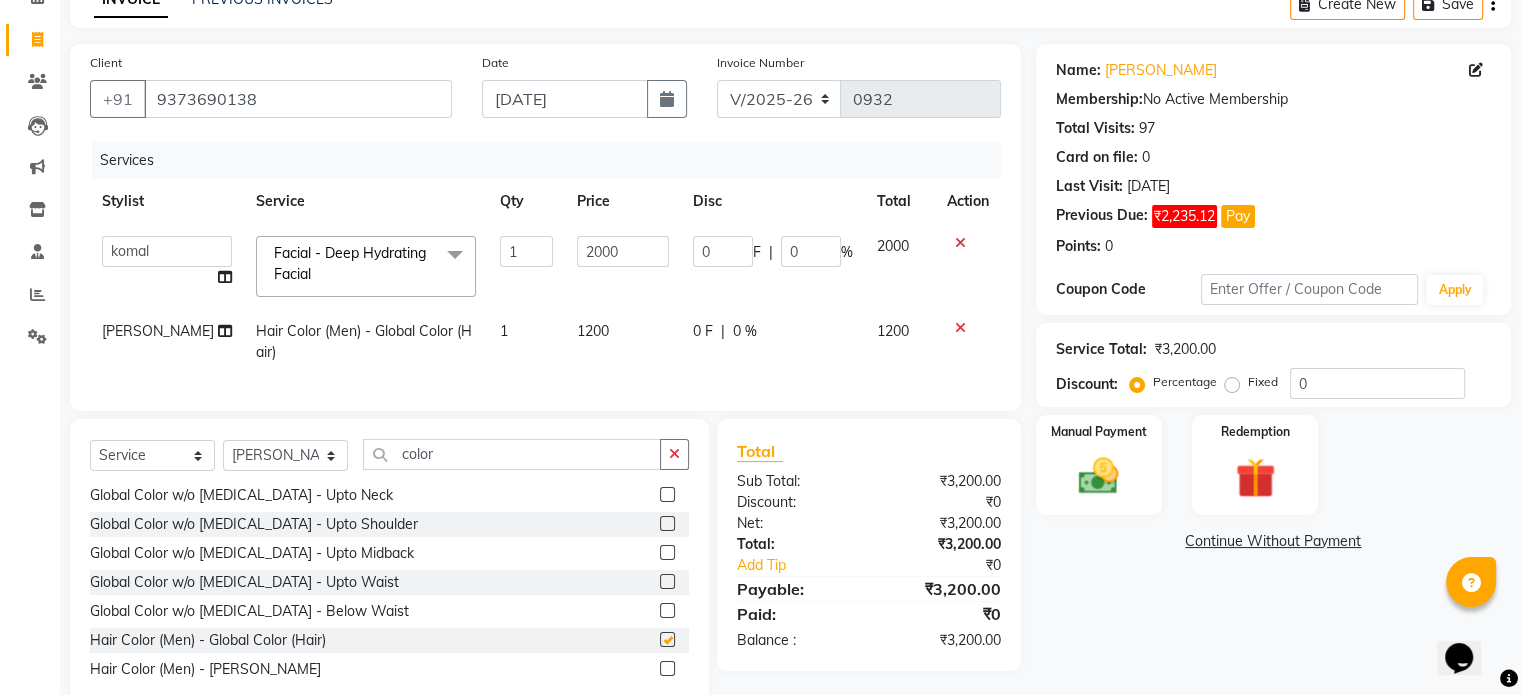 checkbox on "false" 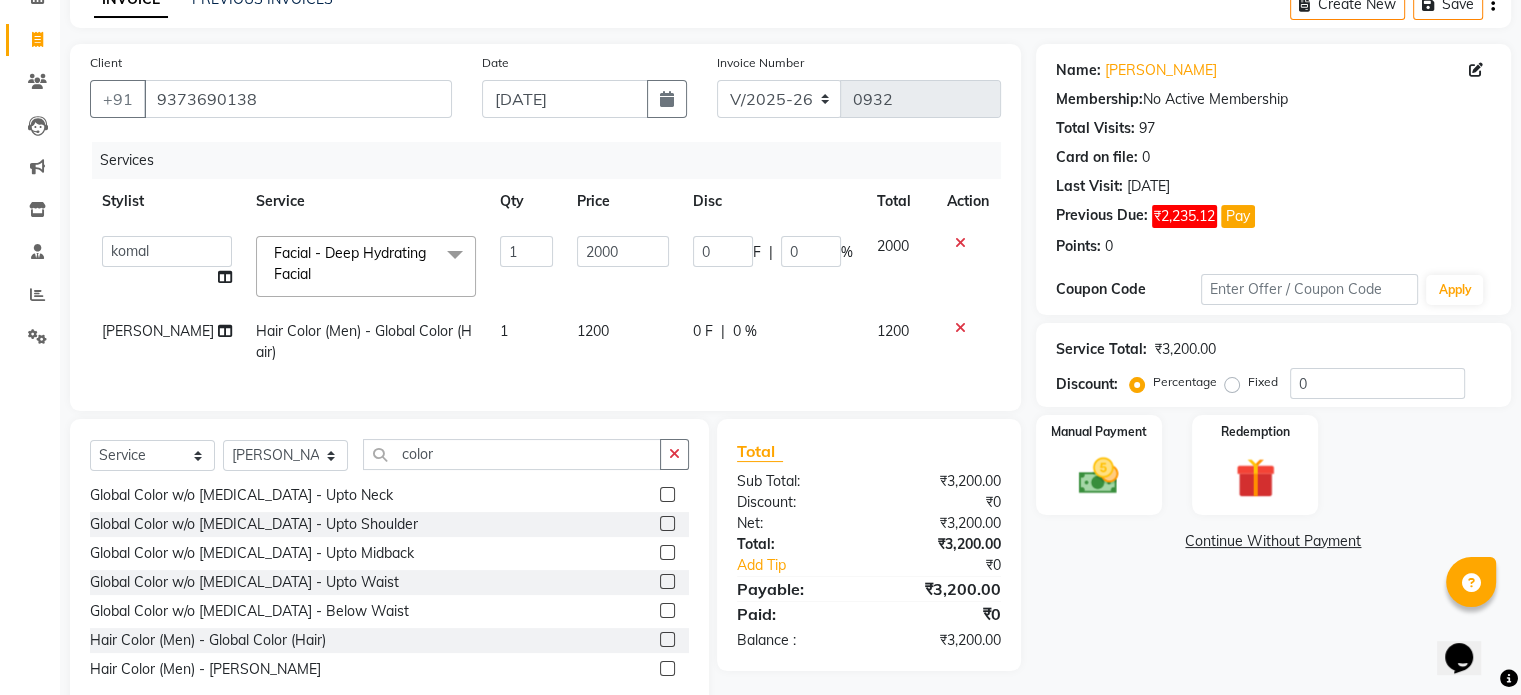 click on "1200" 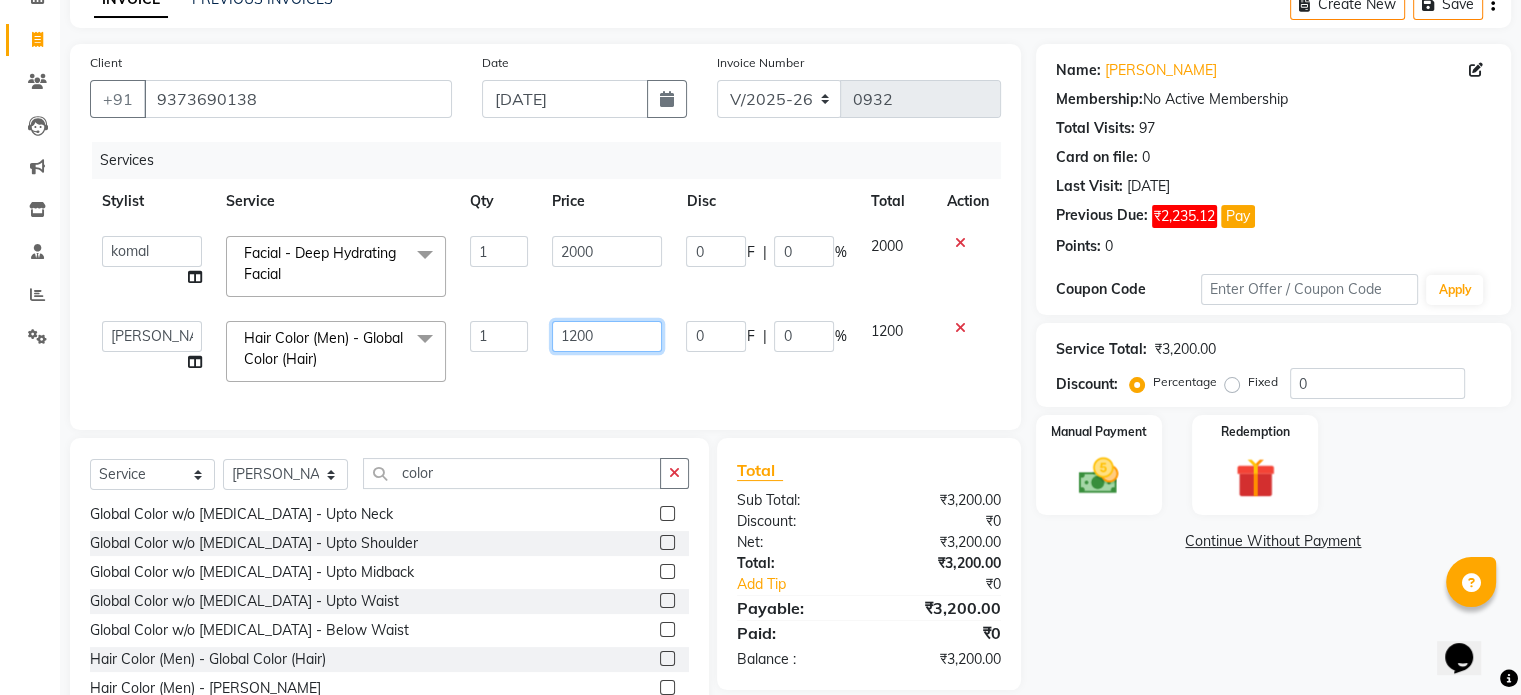 click on "1200" 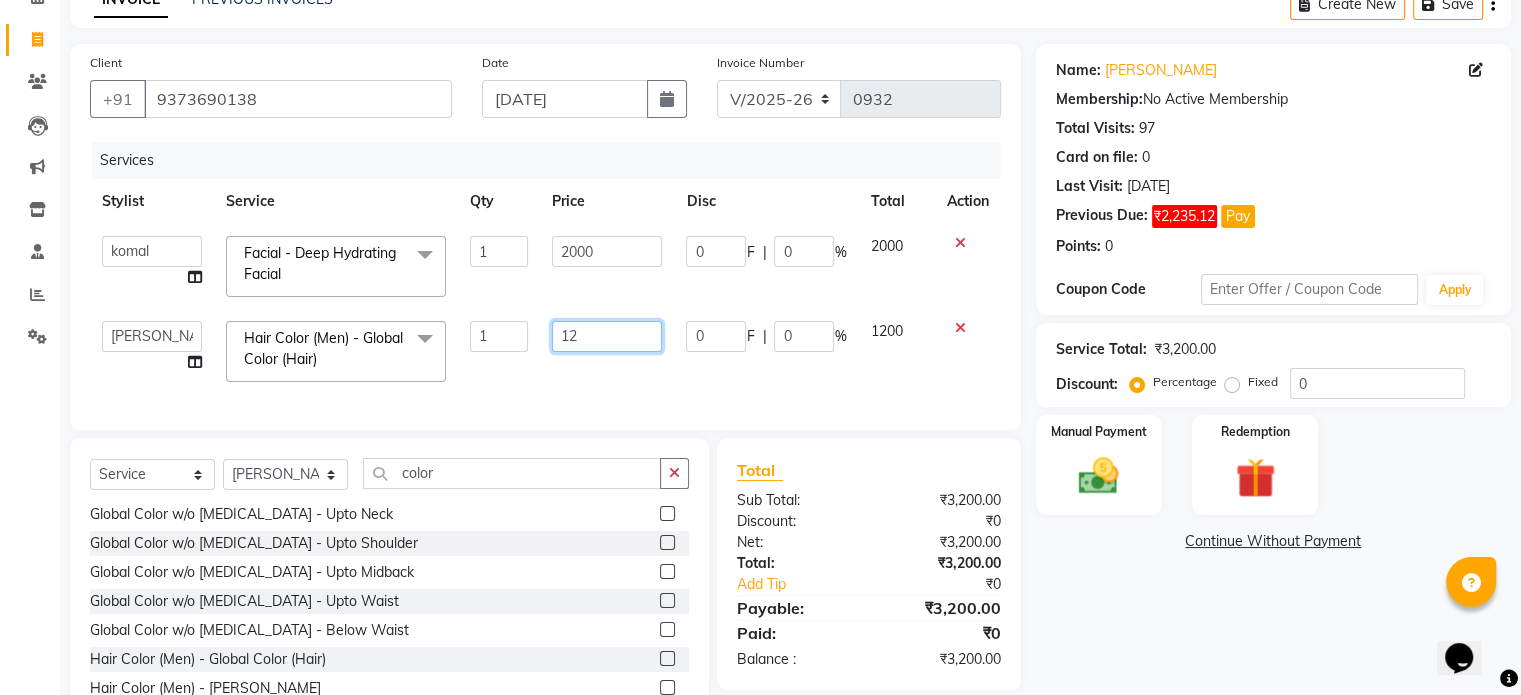 type on "1" 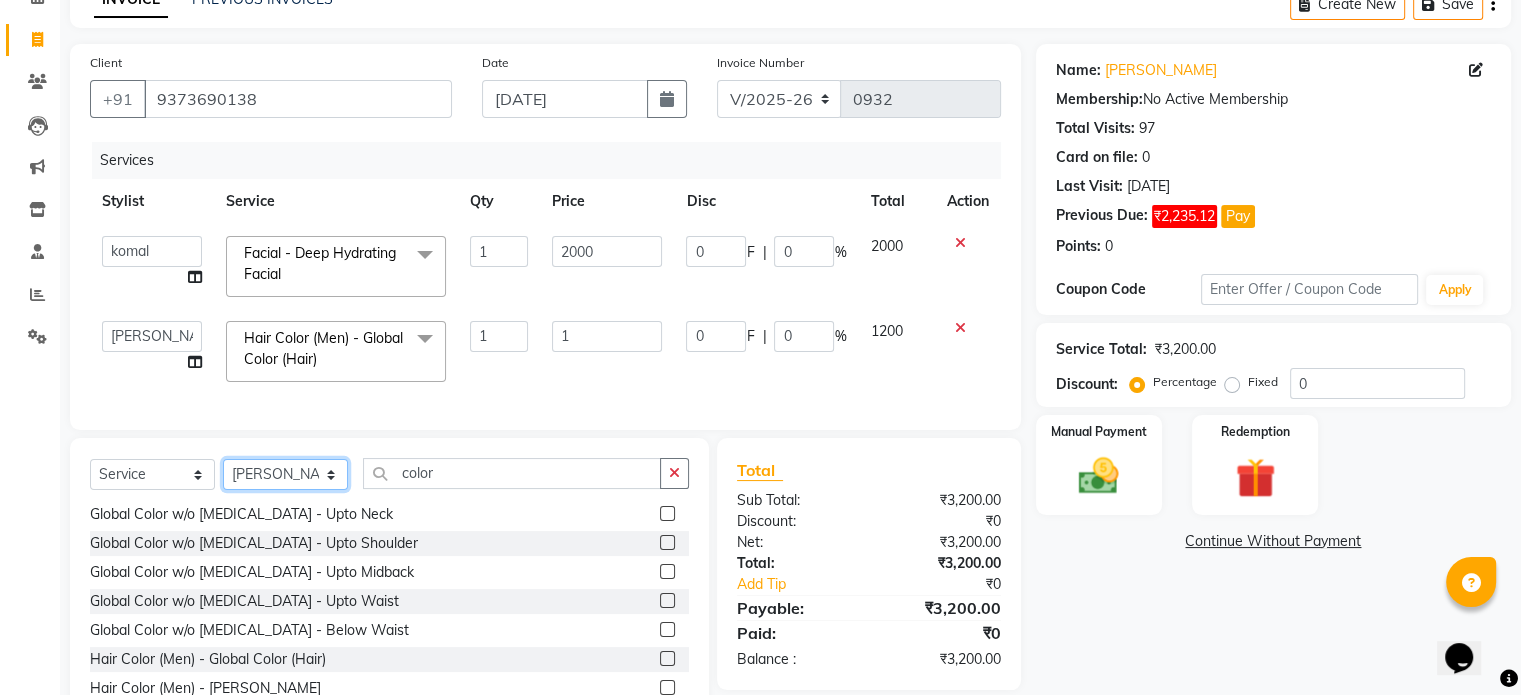 click on "Select  Service  Product  Membership  Package Voucher Prepaid Gift Card  Select Stylist abhishek AMBIKA [PERSON_NAME] Manager navazish [PERSON_NAME] [PERSON_NAME] [PERSON_NAME] [PERSON_NAME] color" 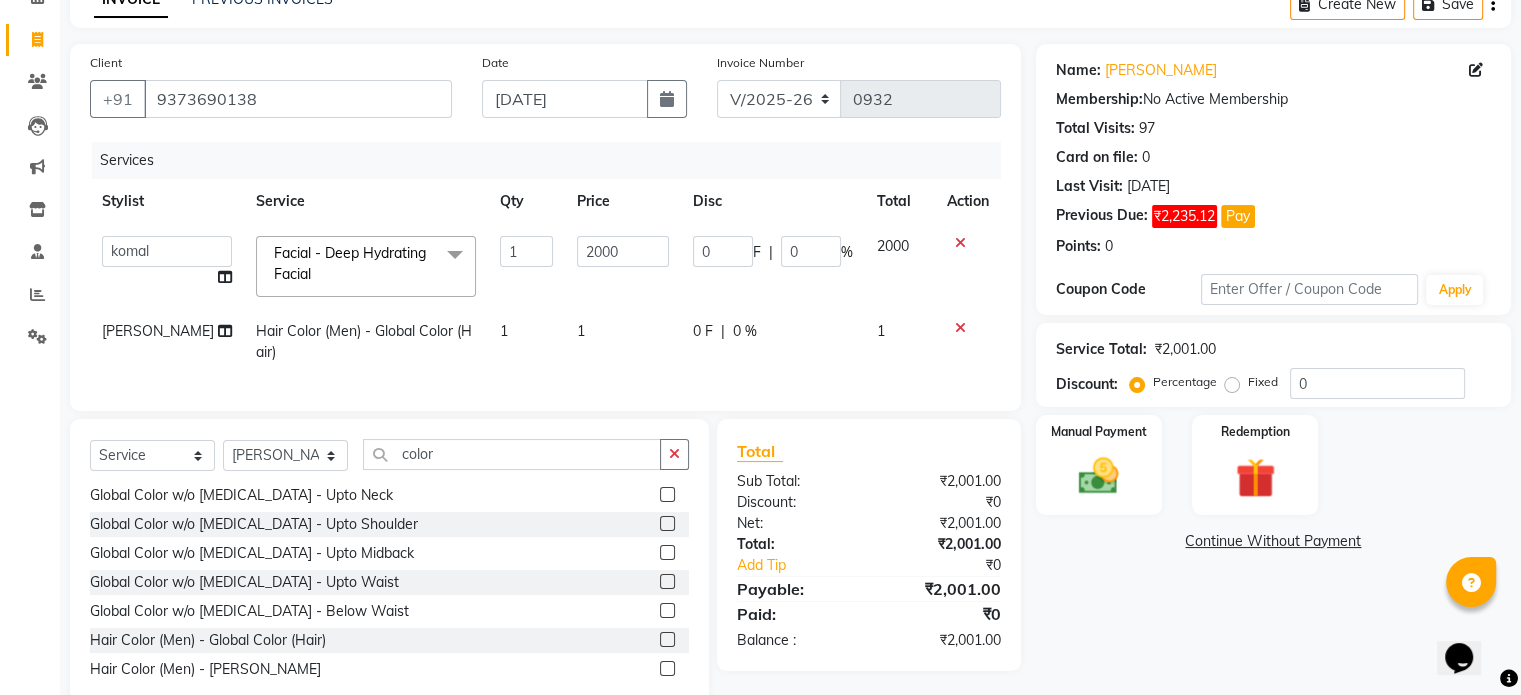 drag, startPoint x: 398, startPoint y: 374, endPoint x: 196, endPoint y: 384, distance: 202.24738 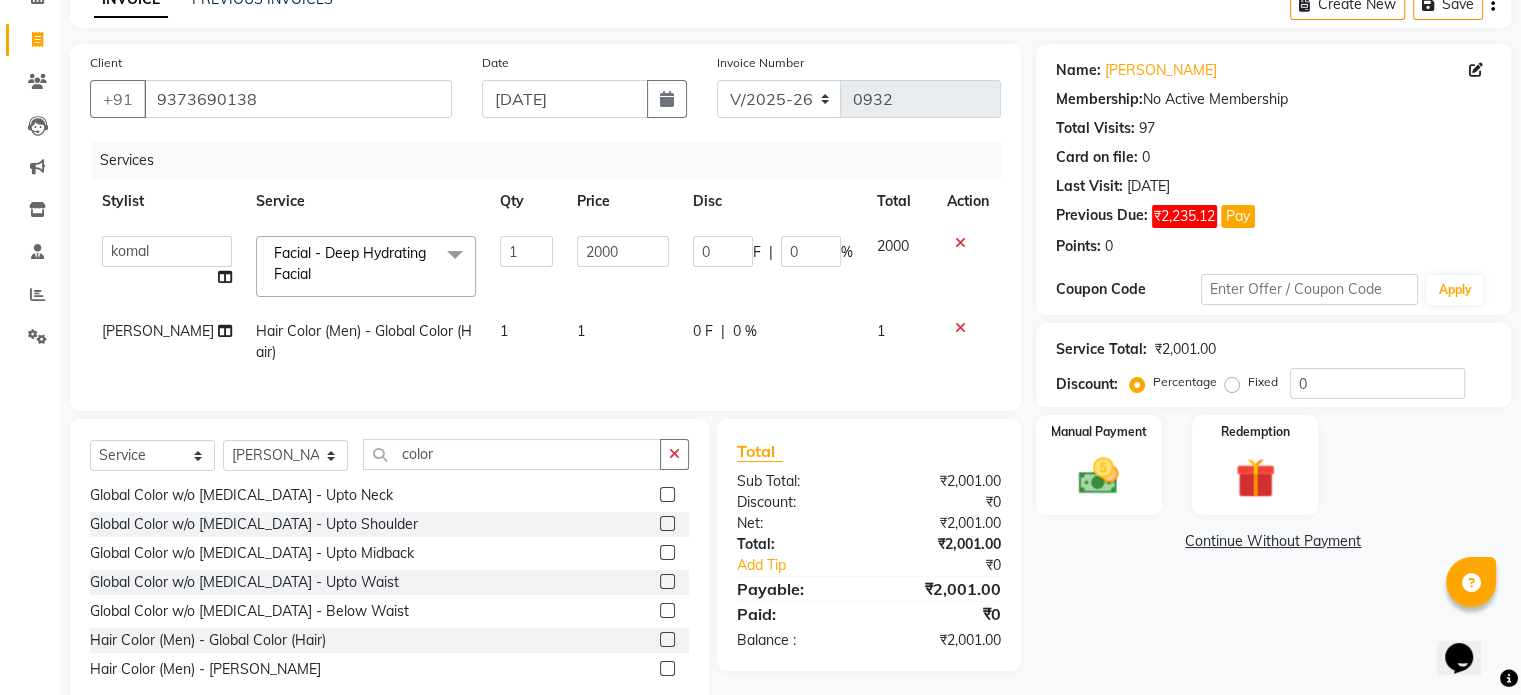 click on "Hair Color (Men) - Global Color (Hair)" 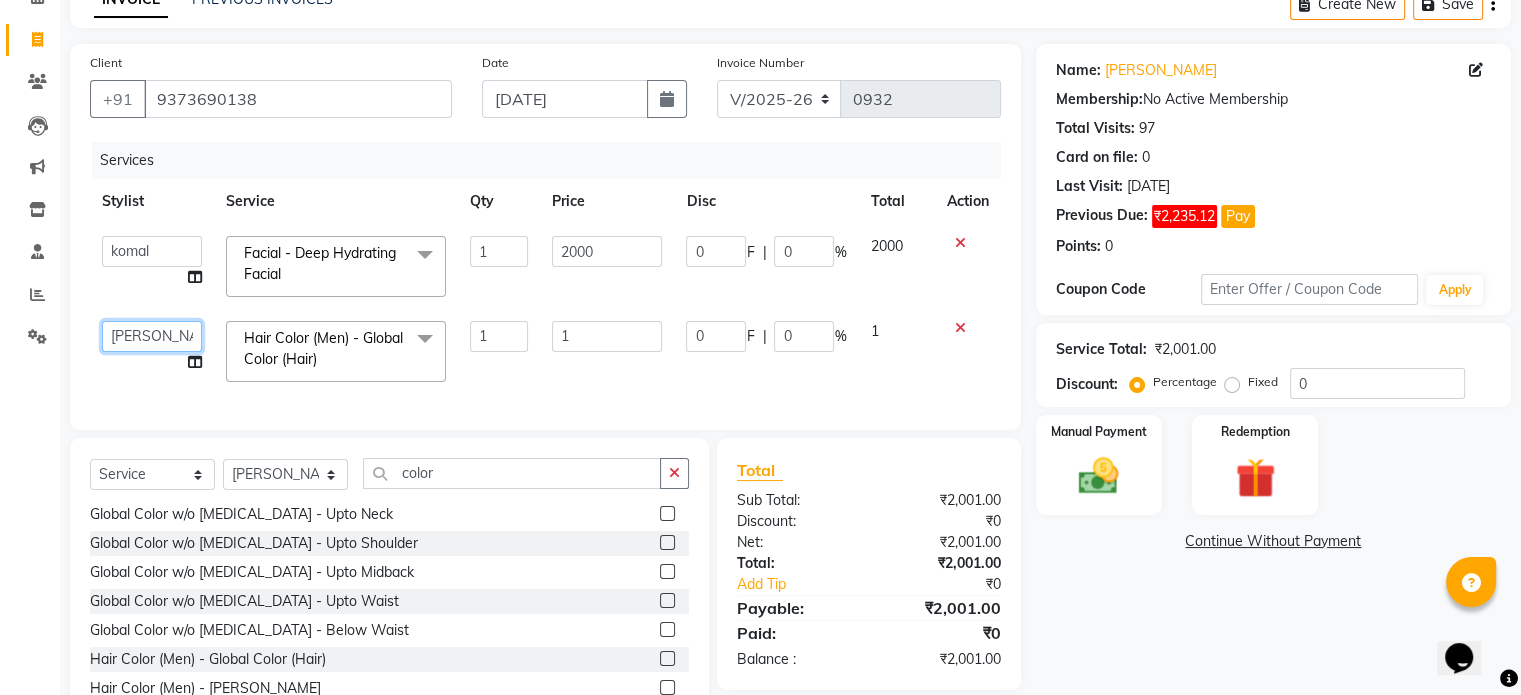 click on "[PERSON_NAME]   [PERSON_NAME]   Manager   navazish   [PERSON_NAME]   [PERSON_NAME]   [PERSON_NAME]   [PERSON_NAME]" 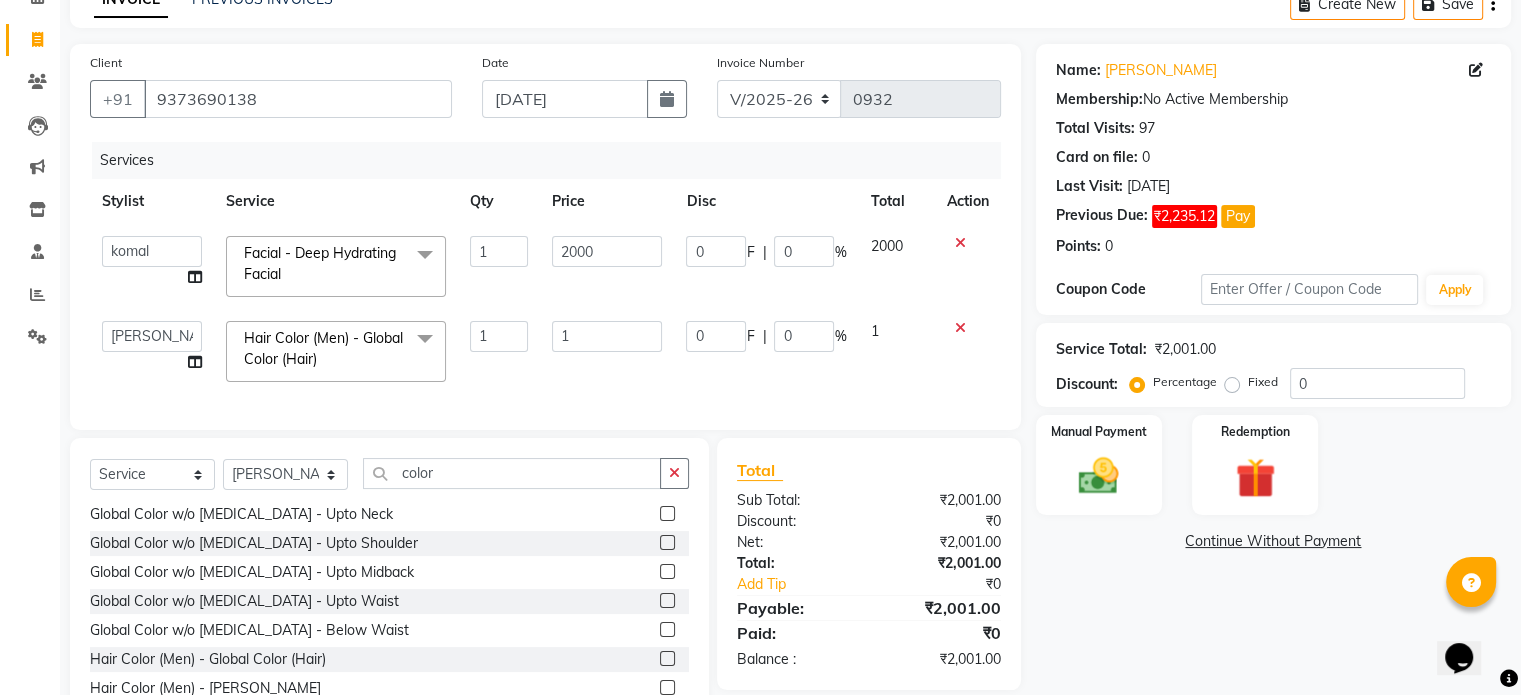 click on "abhishek   AMBIKA   [PERSON_NAME]   Manager   navazish   [PERSON_NAME]   [PERSON_NAME]   [PERSON_NAME]   [PERSON_NAME]  Hair Color (Men) - Global Color (Hair)  x Threading - Eyebrows Threading - Upperlip Threading - Lower Lip Threading - Chin Threading - Side Lock Threading - Forehead Threading - Full Face Threading - Jawline Threading - Neck Scieutific Combing green peel DERMA PEELING  LHR YELLOW PEEL LE MARINE TREATMENT tatto removal D - Tan - Underarm D - Tan - Feet D - Tan - Face & Neck D - Tan - Full Arm/Half Arm D - Tan - Half Back/Front D - Tan - [MEDICAL_DATA] D - Tan - Face Neck & Blouse Line D - Tan - Full Back/Front D - Tan - Full Leg/Half Leg D - Tan - Full Body Waxing - Sugar Wax Full Arm Waxing - Sugar Wax Full Leg Waxing - Sugar Wax Half Arm Waxing - Sugar Wax Half Leg Waxing - Sugar Wax Under Arm Waxing - Sugar Wax Chin Waxing - Sugar Wax Upperlip/Lowerlip Waxing - Sugar Wax Side Lock Waxing - Sugar Wax Forehead Waxing - Sugar Wax Jawline Waxing - Sugar Wax Face Waxing - Sugar Wax [MEDICAL_DATA] 1 1" 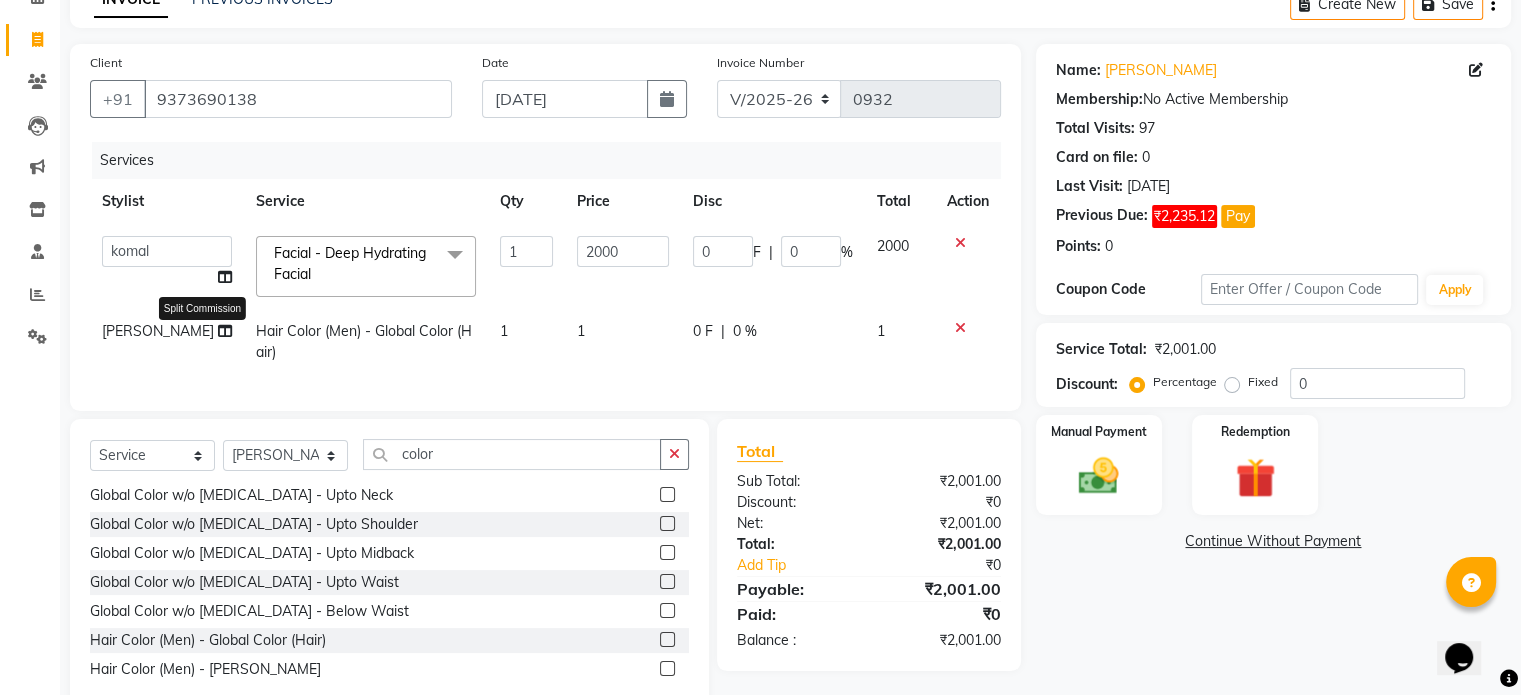 click 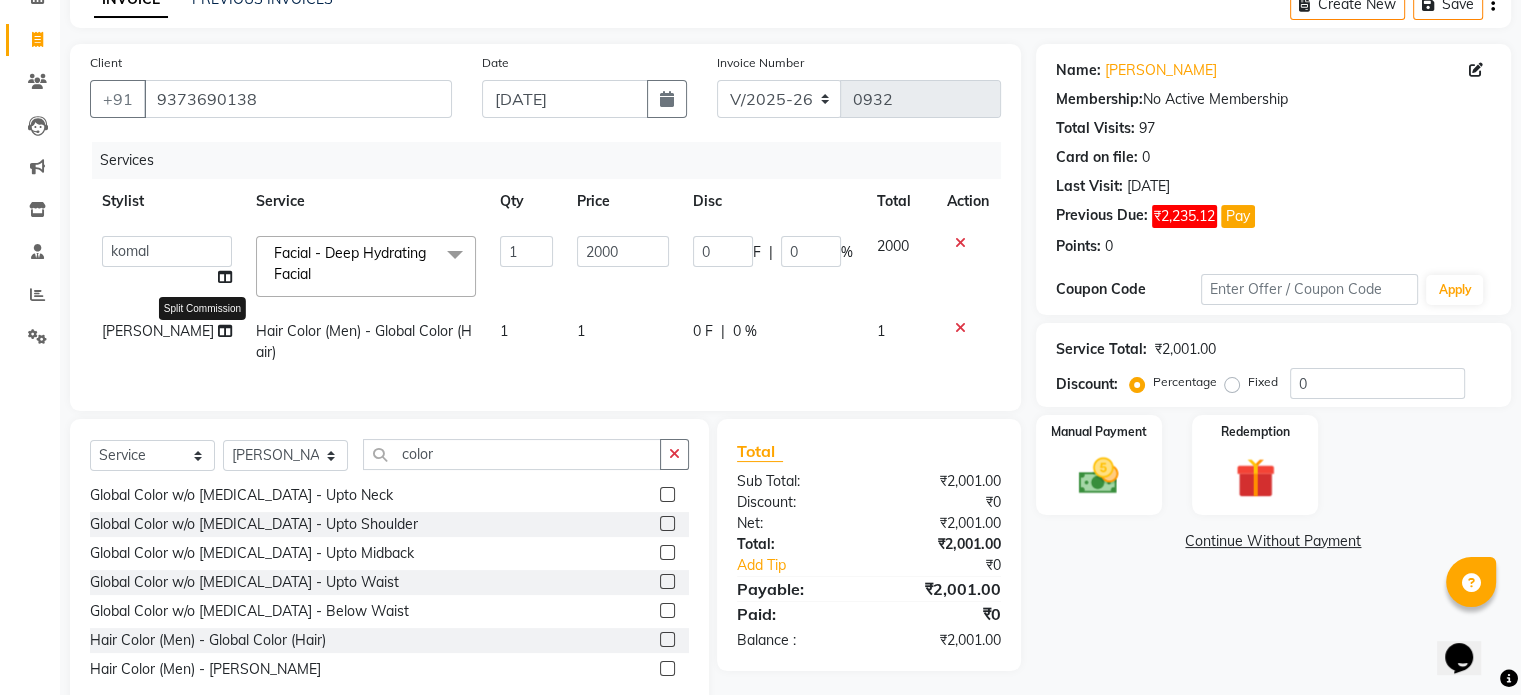select on "14928" 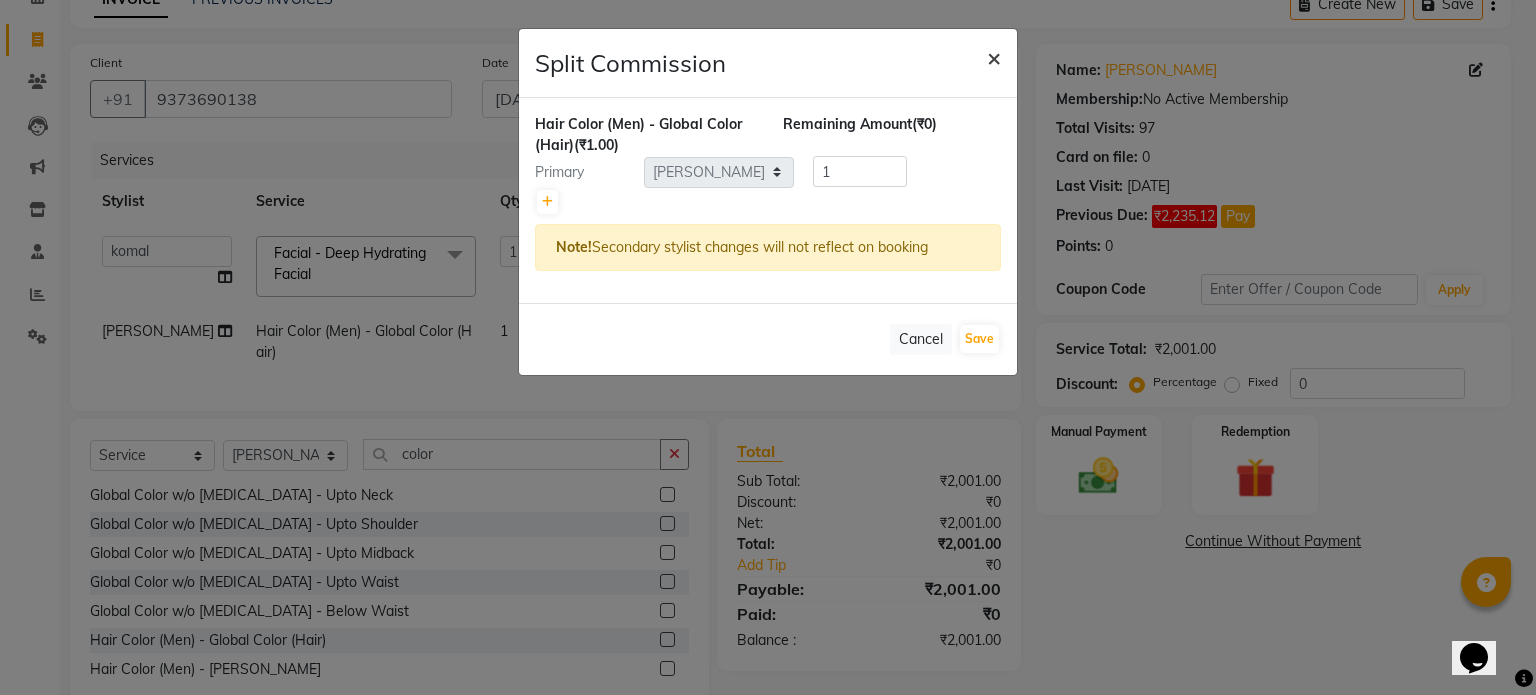 click on "×" 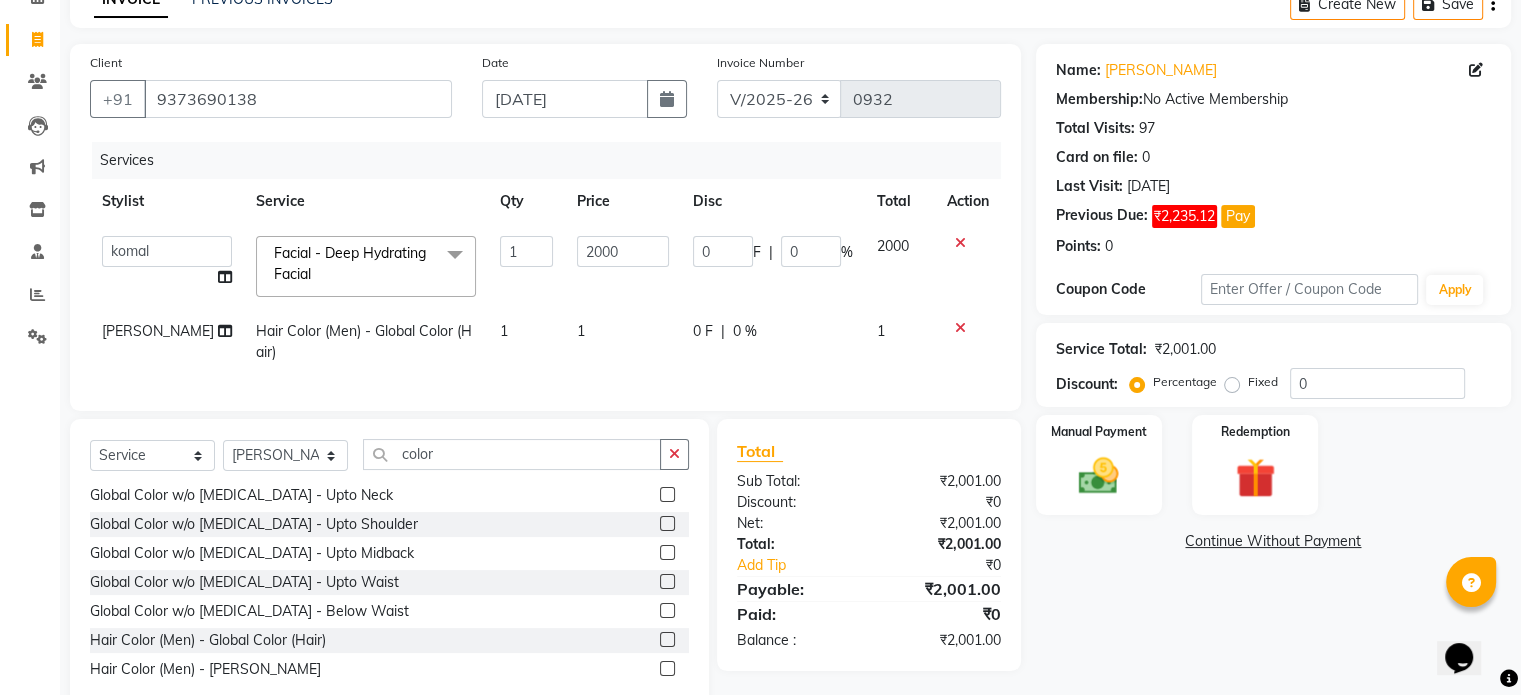 click 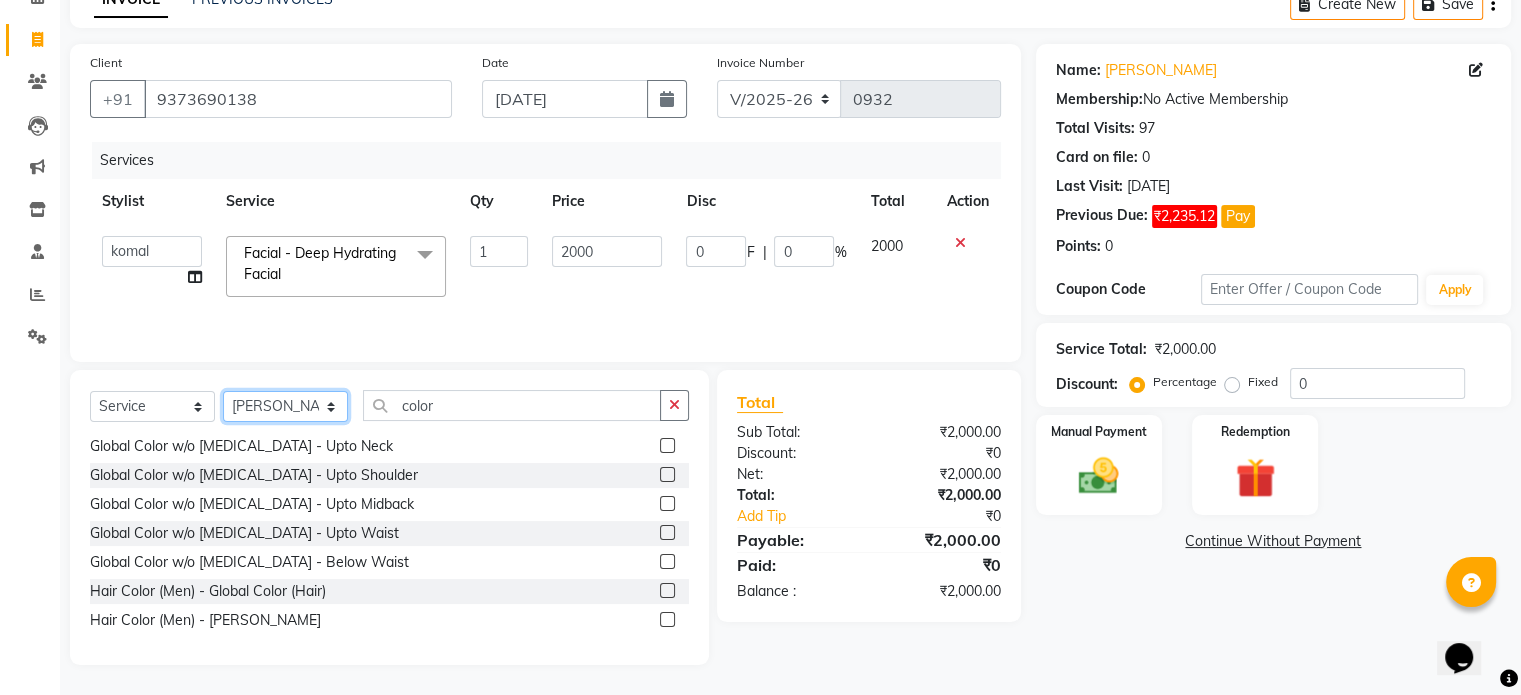 click on "Select Stylist [PERSON_NAME] [PERSON_NAME] Manager navazish [PERSON_NAME] [PERSON_NAME] [PERSON_NAME] [PERSON_NAME]" 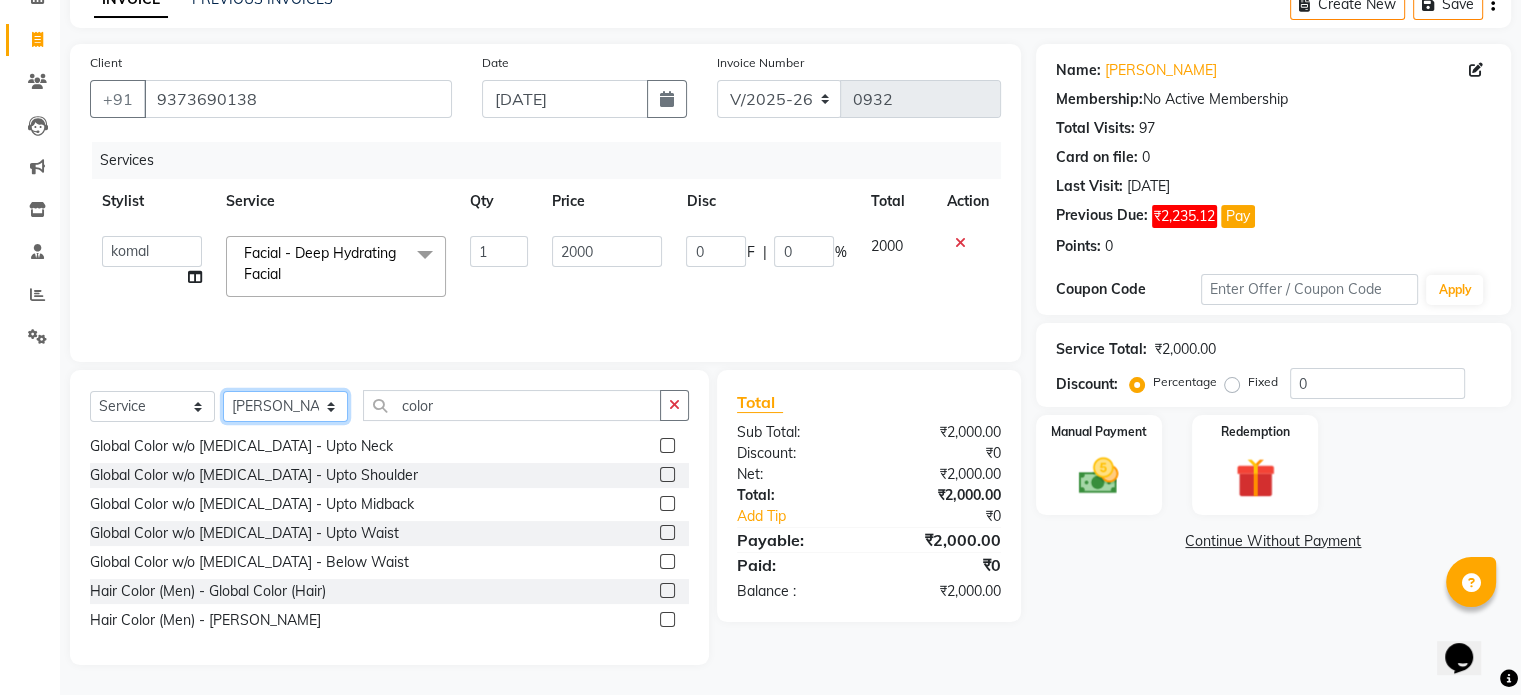 select on "47767" 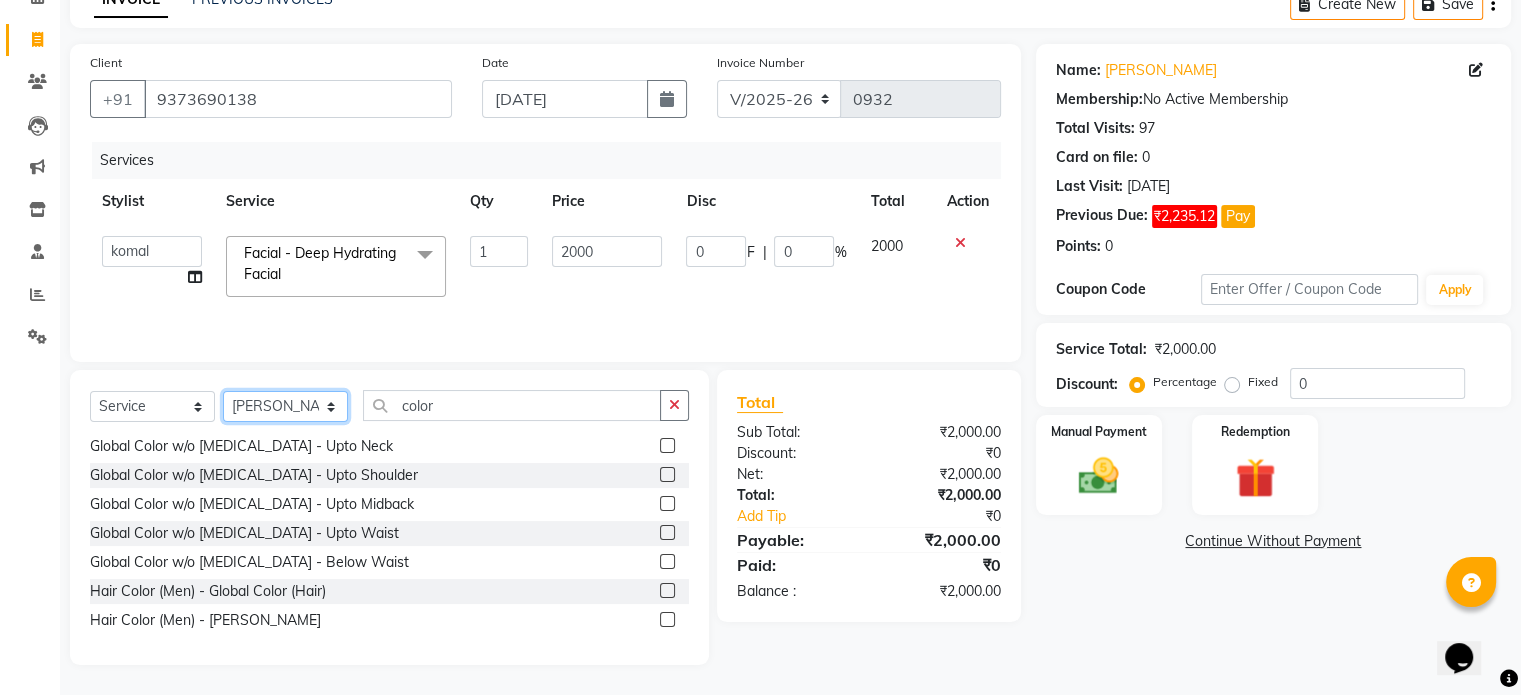 click on "Select Stylist [PERSON_NAME] [PERSON_NAME] Manager navazish [PERSON_NAME] [PERSON_NAME] [PERSON_NAME] [PERSON_NAME]" 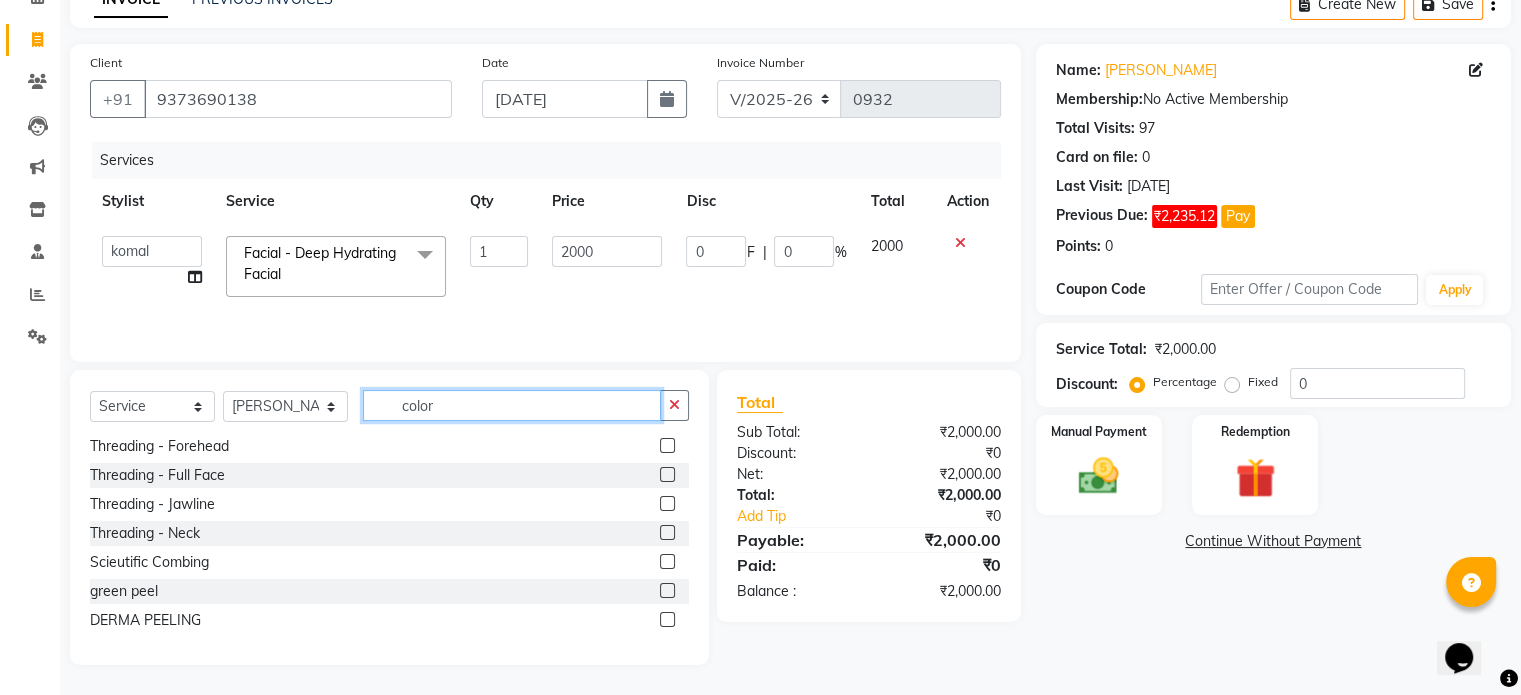 click on "color" 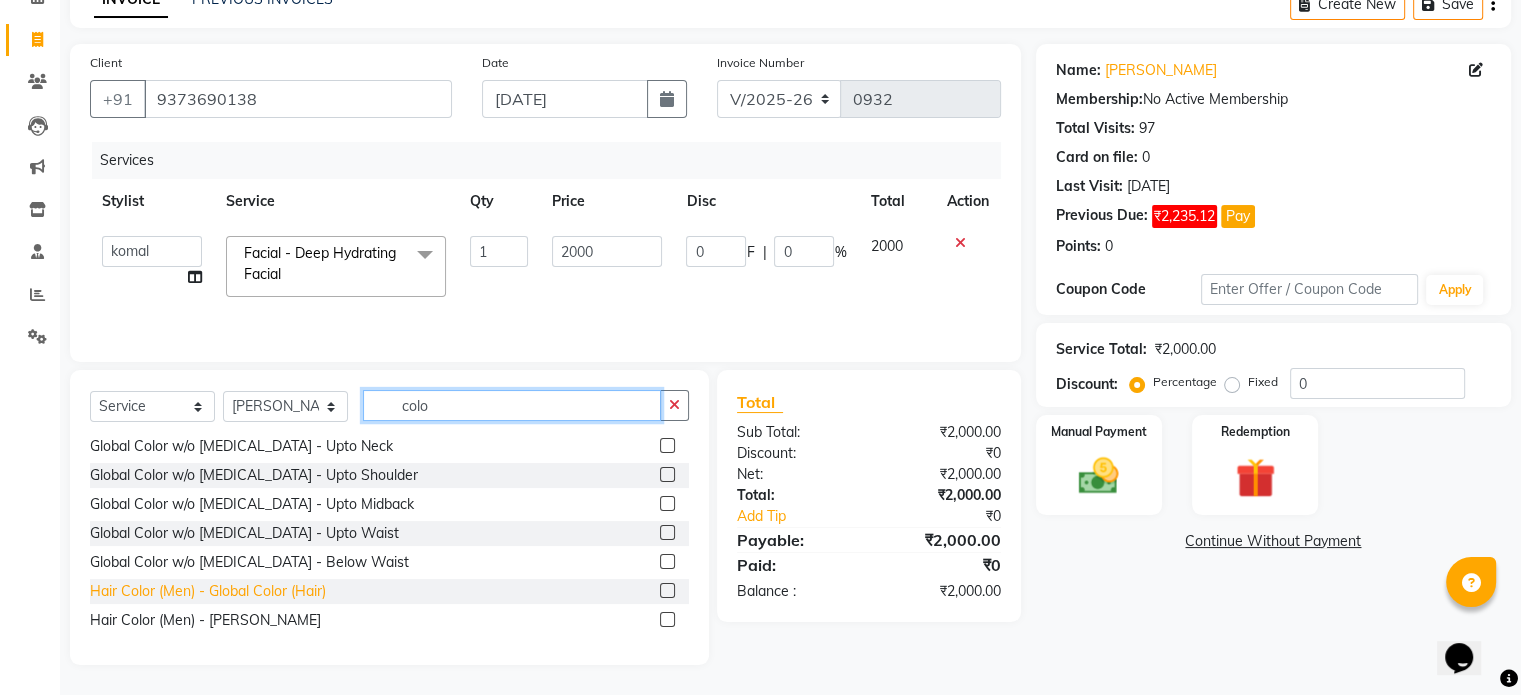 type on "colo" 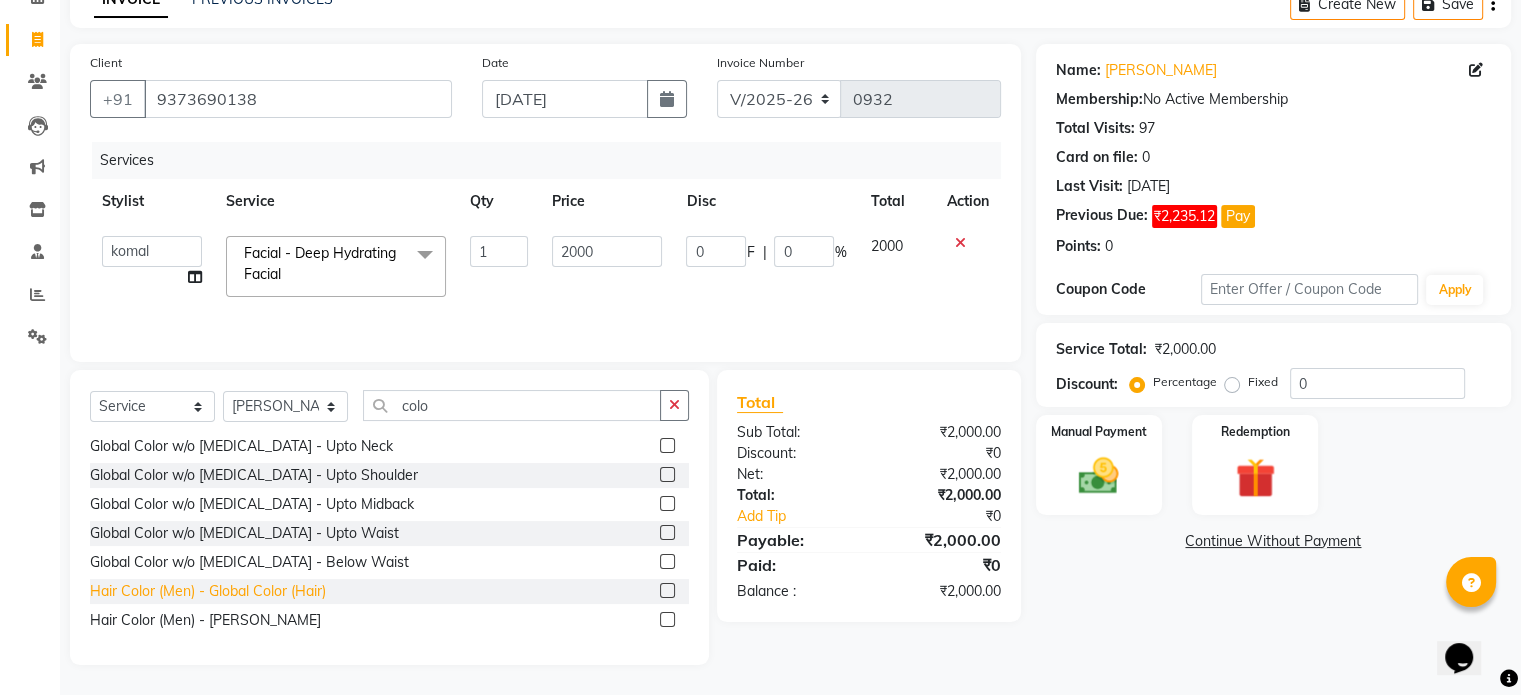 click on "Hair Color (Men) - Global Color (Hair)" 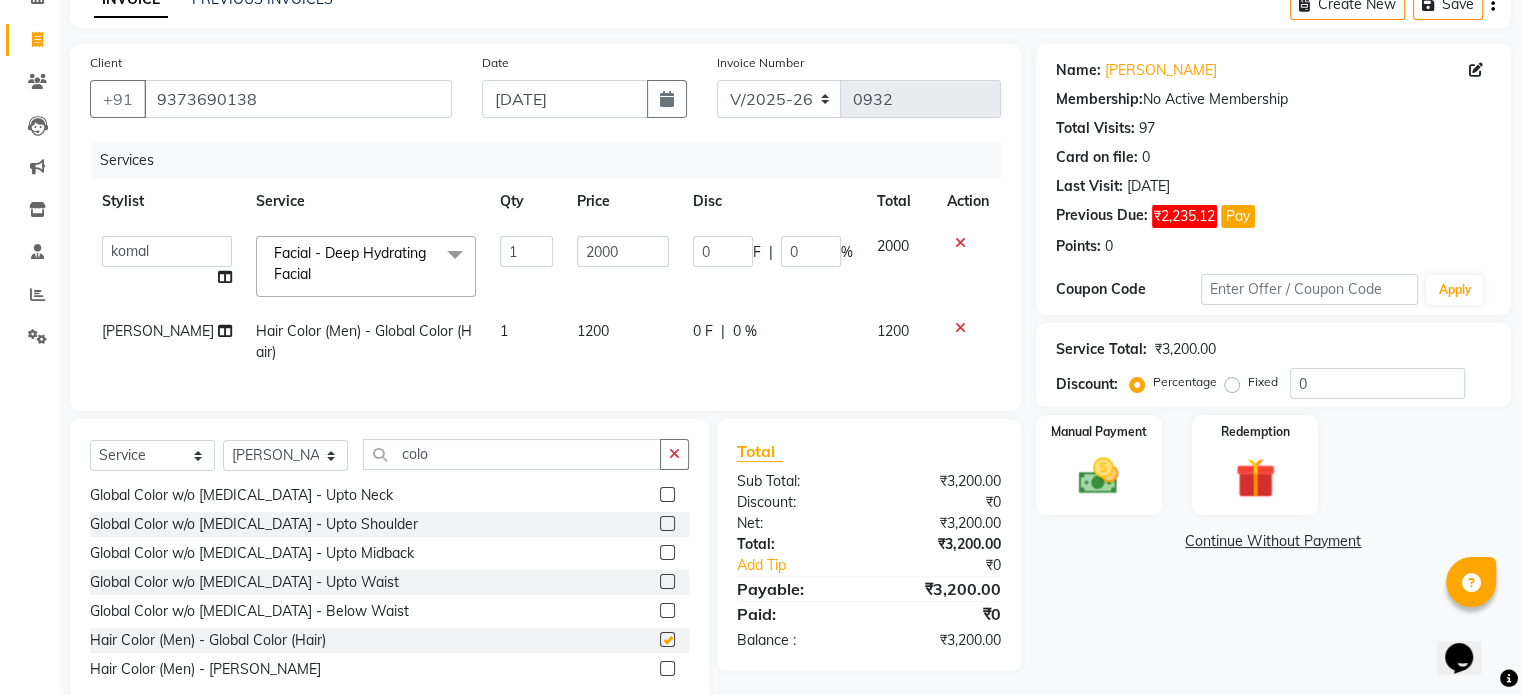 checkbox on "false" 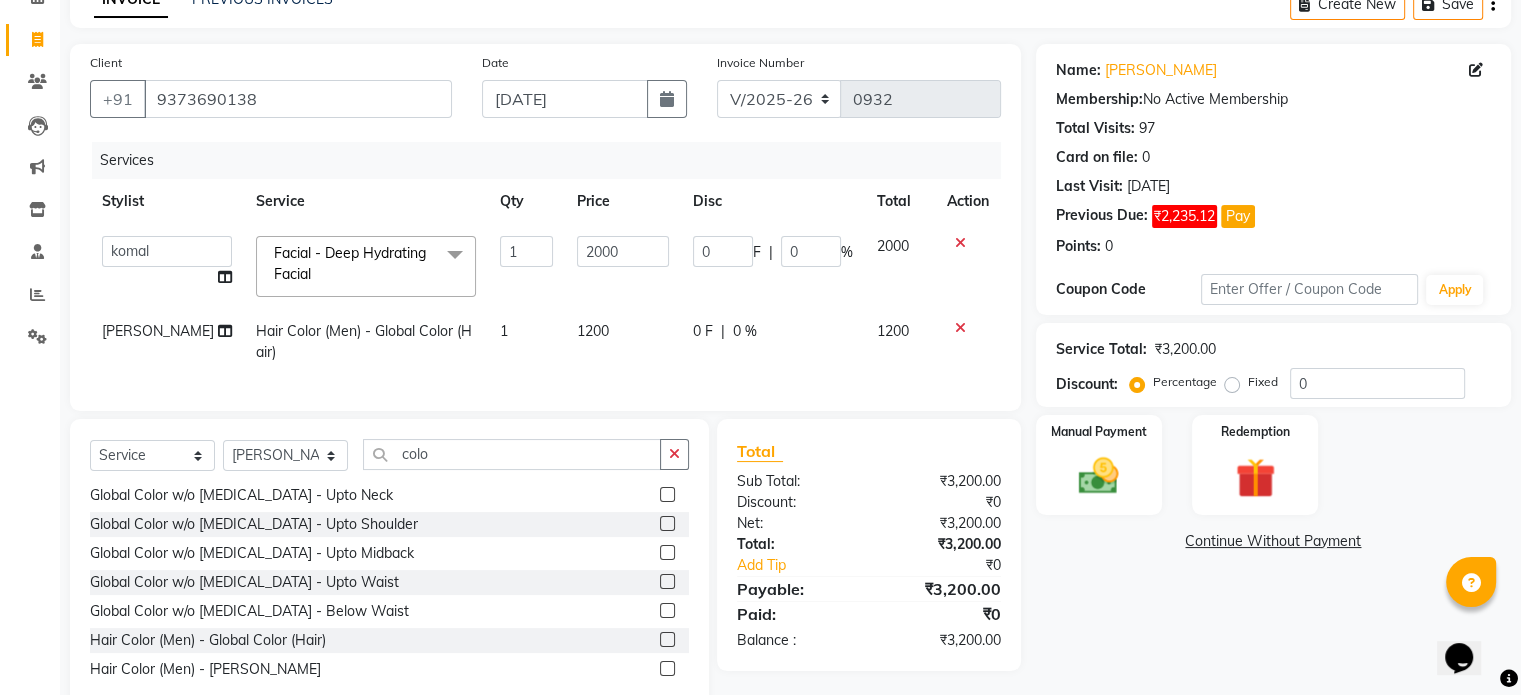 click on "1200" 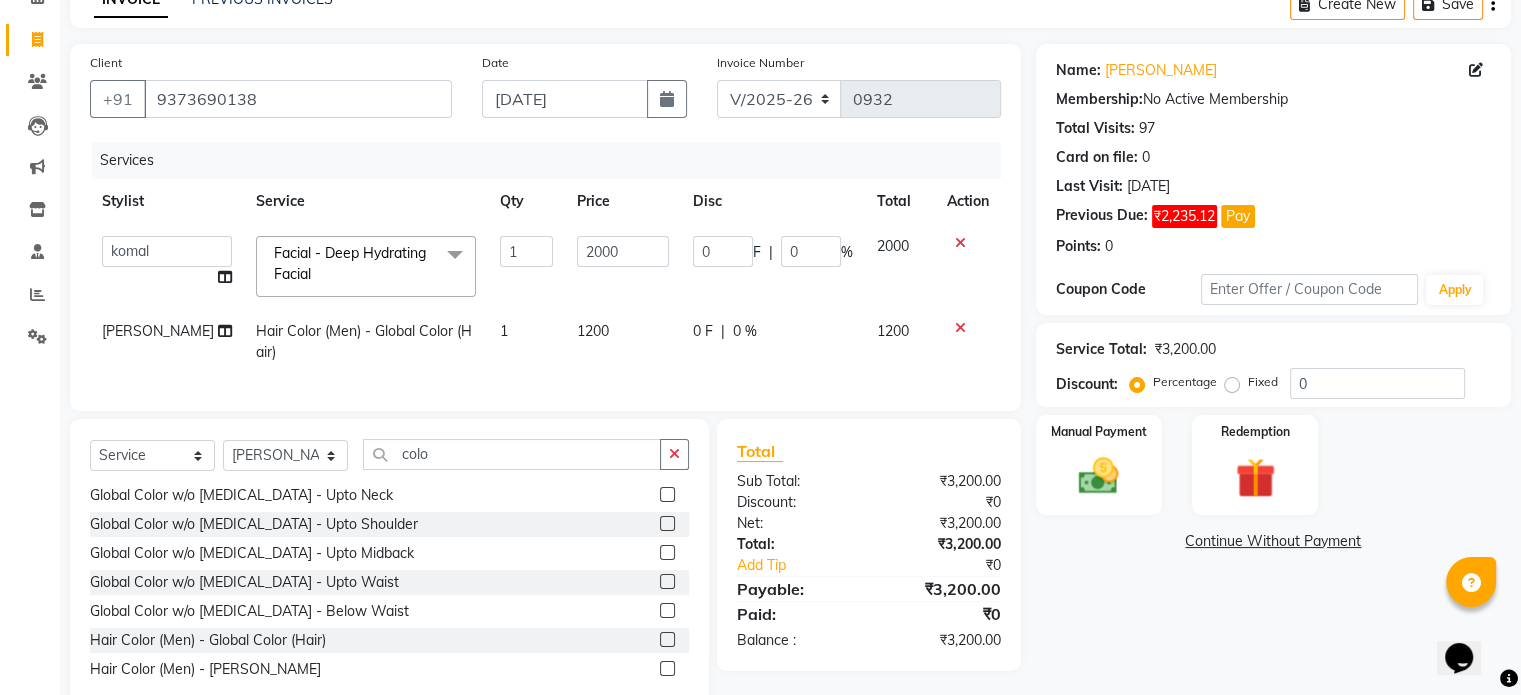select on "47767" 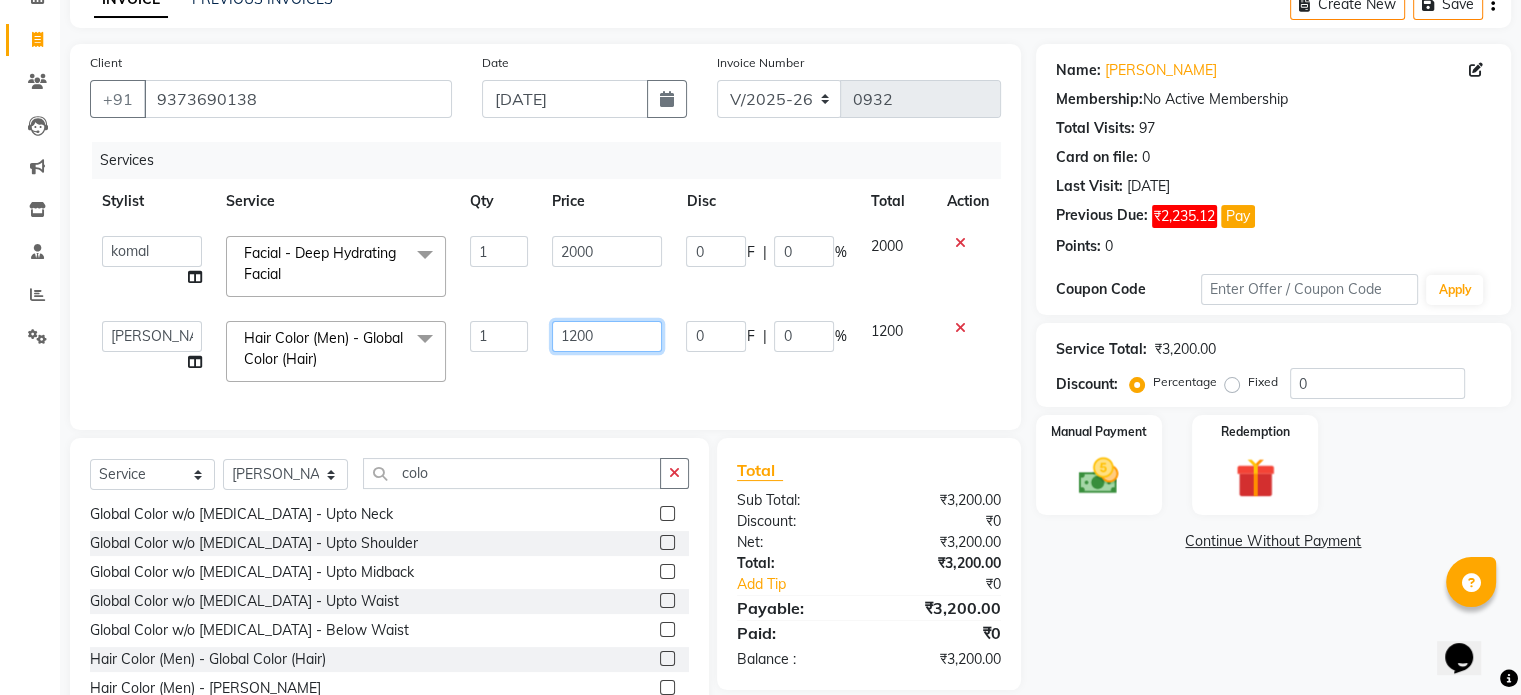 click on "1200" 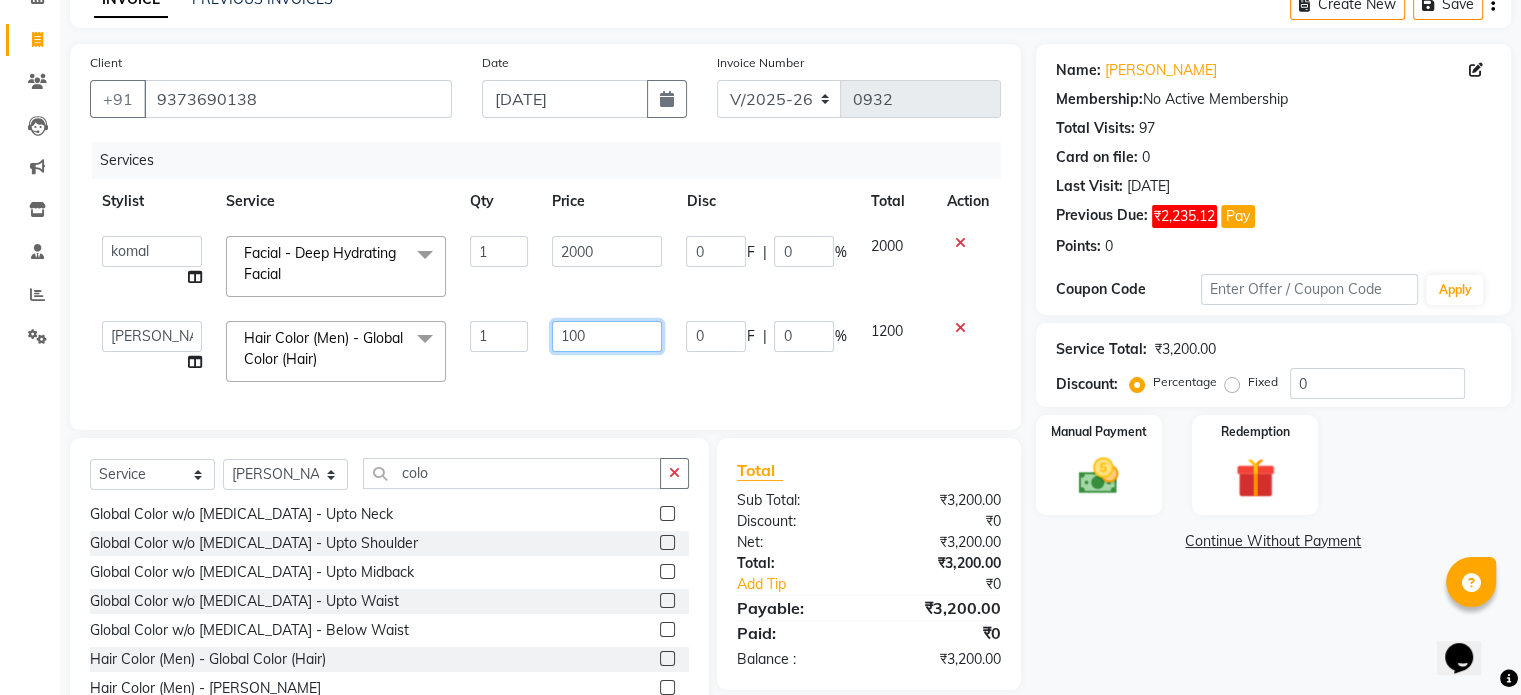 type on "1000" 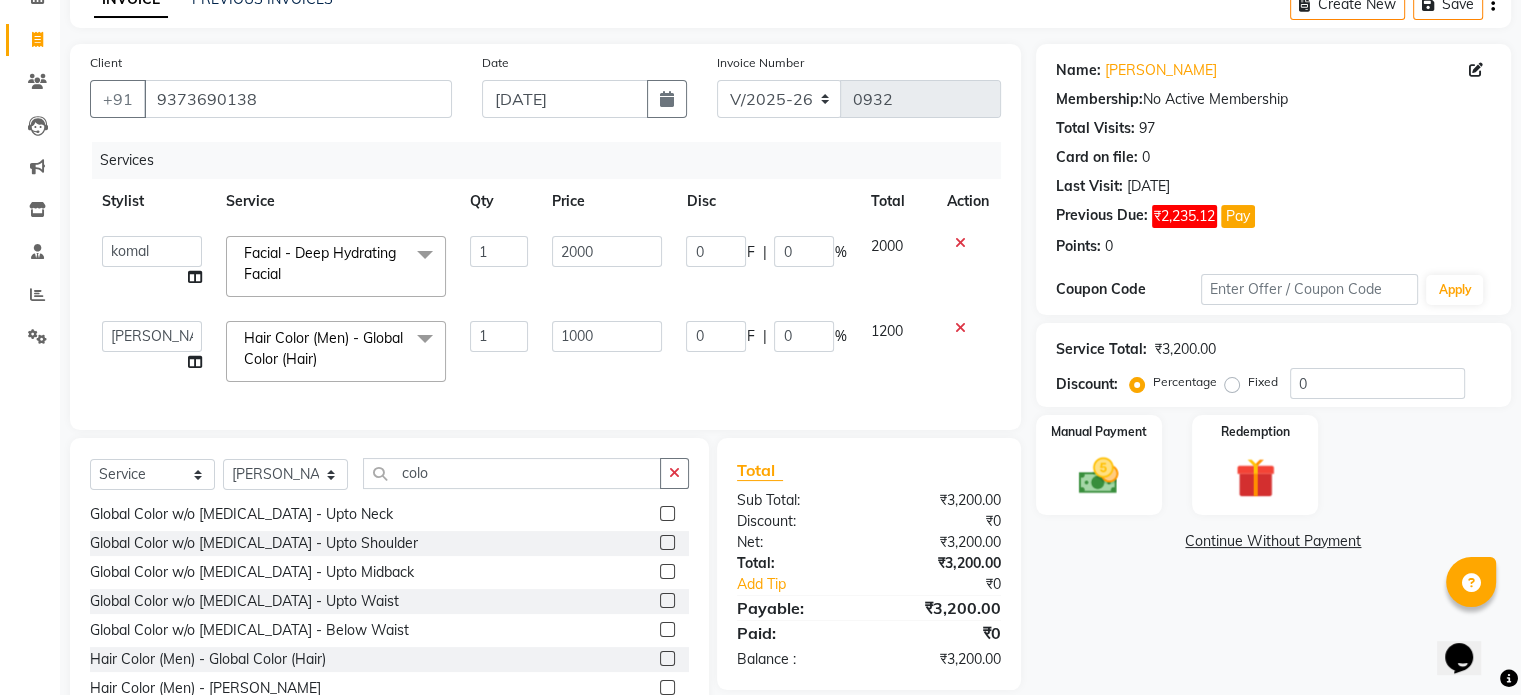 click on "Calendar  Invoice  Clients  Leads   Marketing  Inventory  Staff  Reports  Settings Completed InProgress Upcoming Dropped Tentative Check-In Confirm Bookings Generate Report Segments Page Builder" 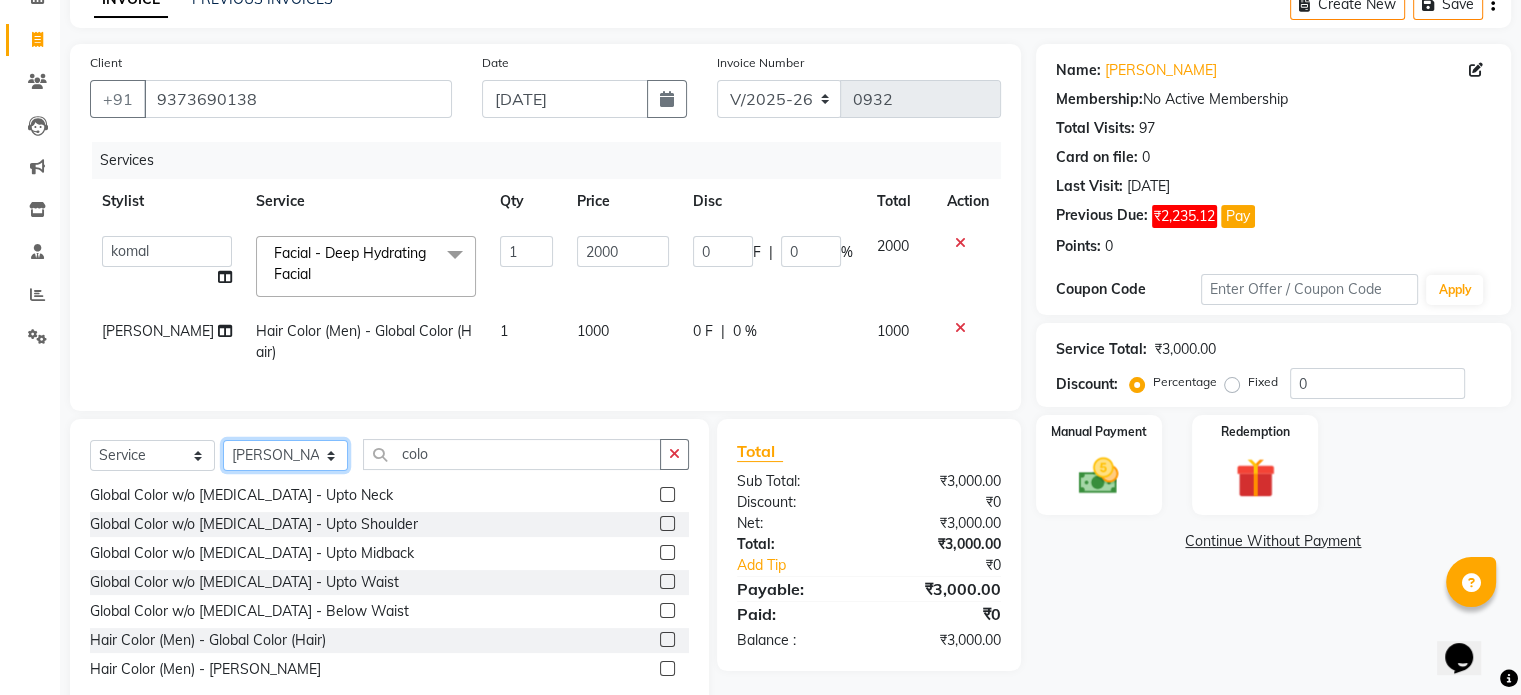click on "Select Stylist [PERSON_NAME] [PERSON_NAME] Manager navazish [PERSON_NAME] [PERSON_NAME] [PERSON_NAME] [PERSON_NAME]" 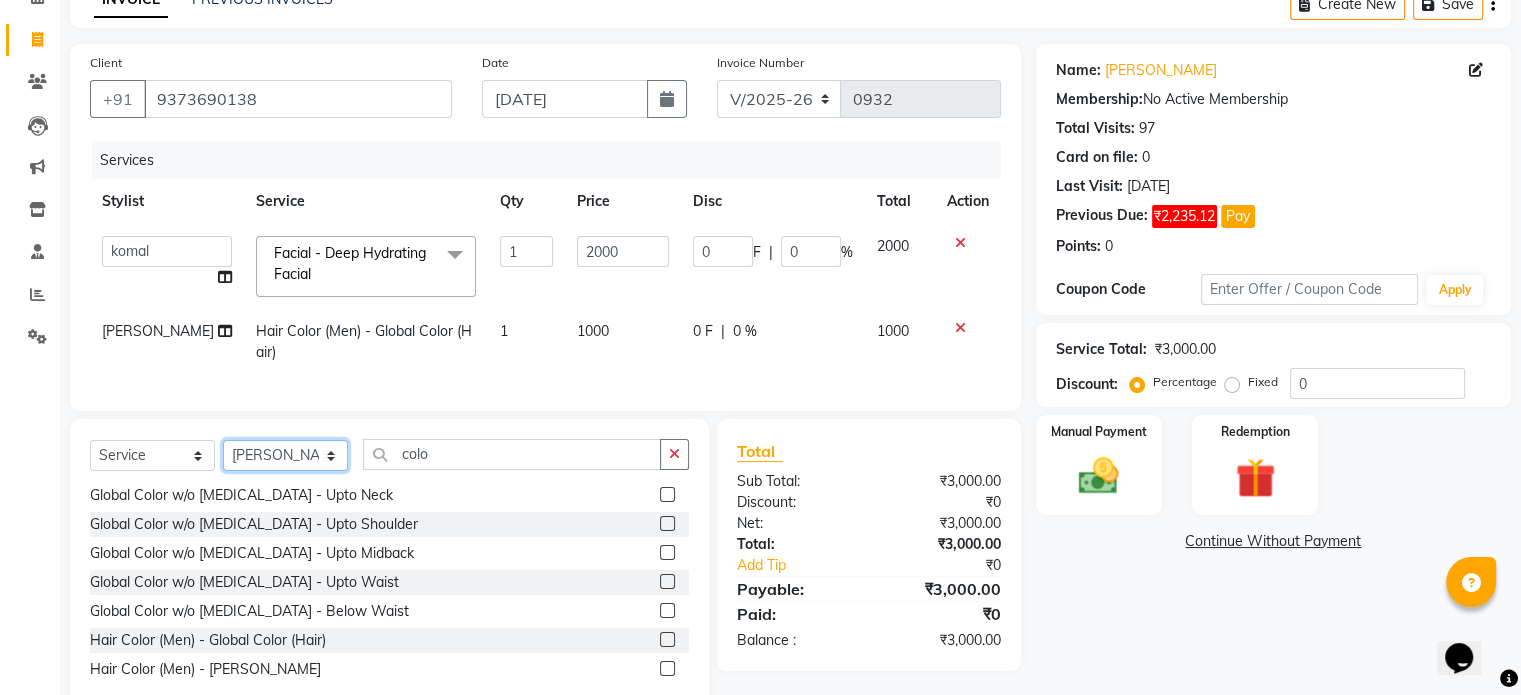 select on "14936" 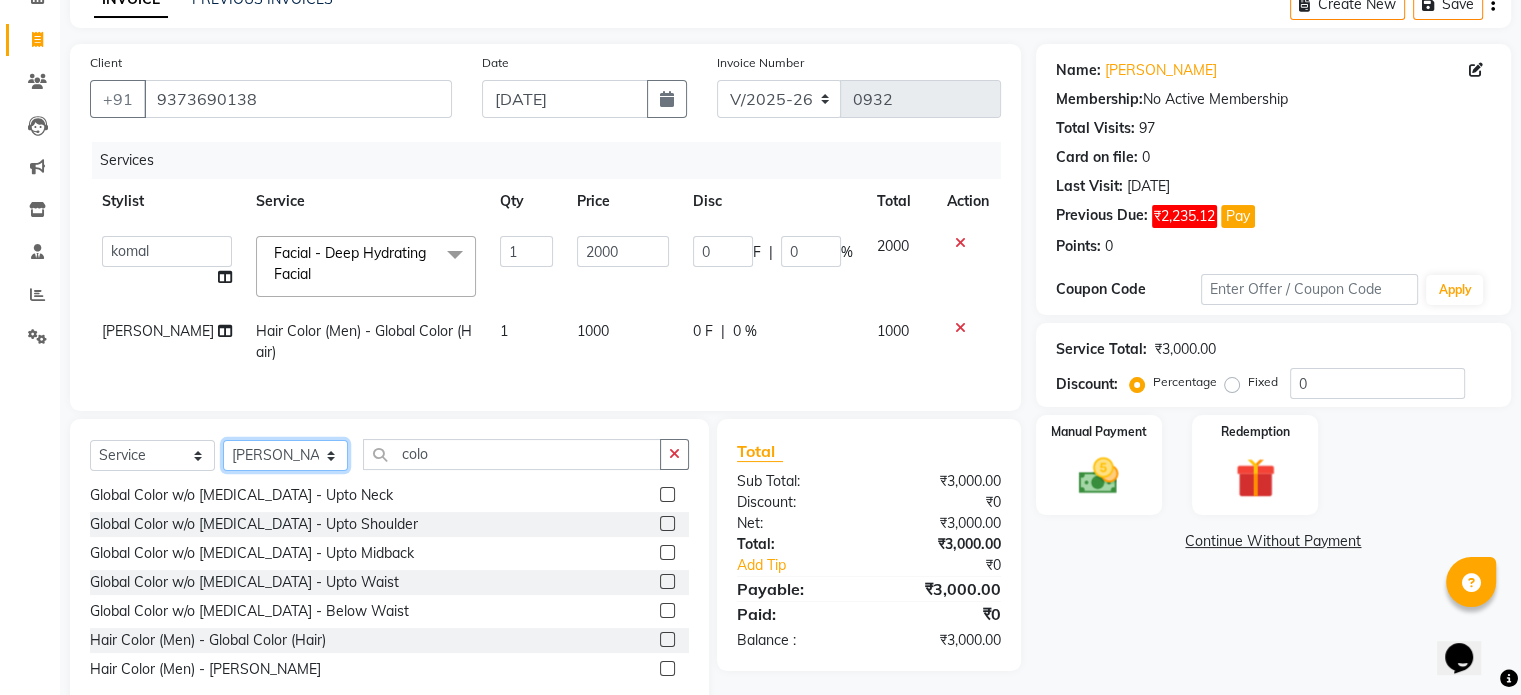 click on "Select Stylist [PERSON_NAME] [PERSON_NAME] Manager navazish [PERSON_NAME] [PERSON_NAME] [PERSON_NAME] [PERSON_NAME]" 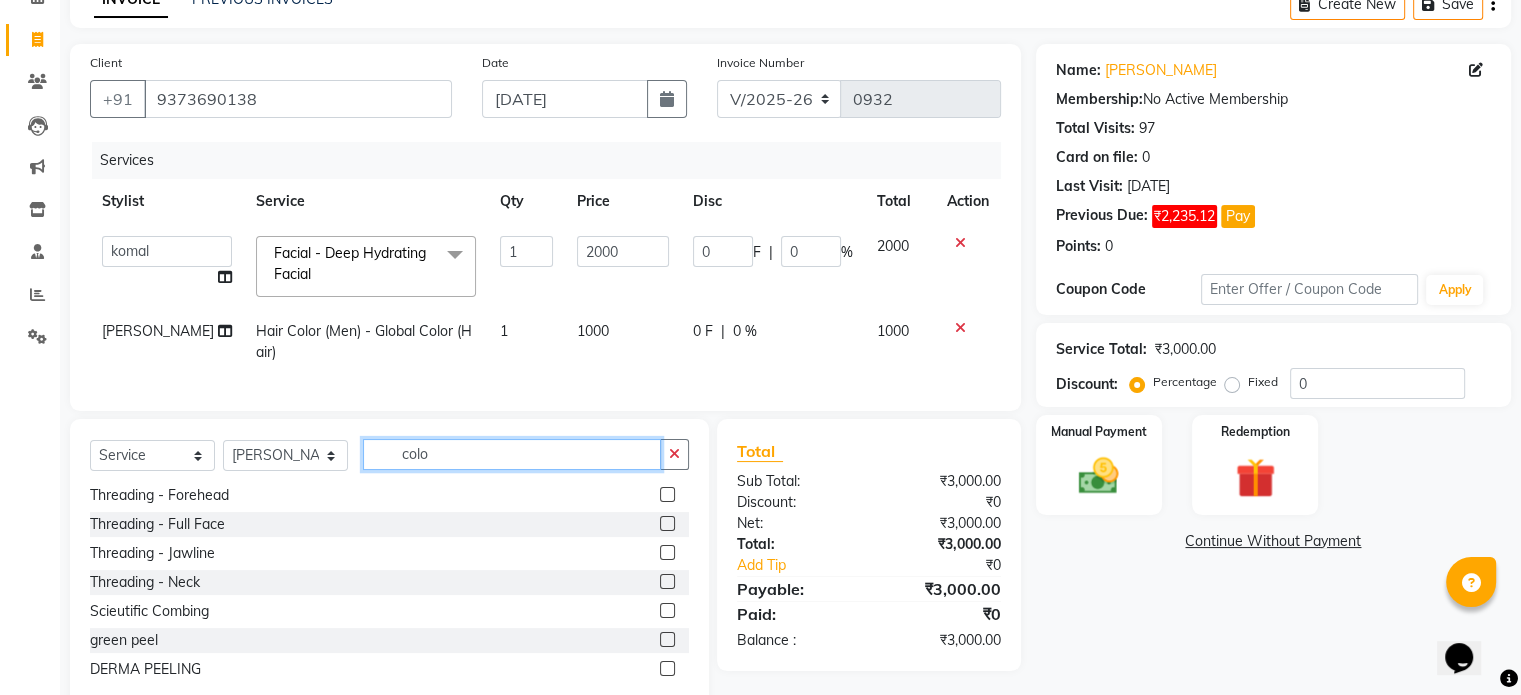 click on "colo" 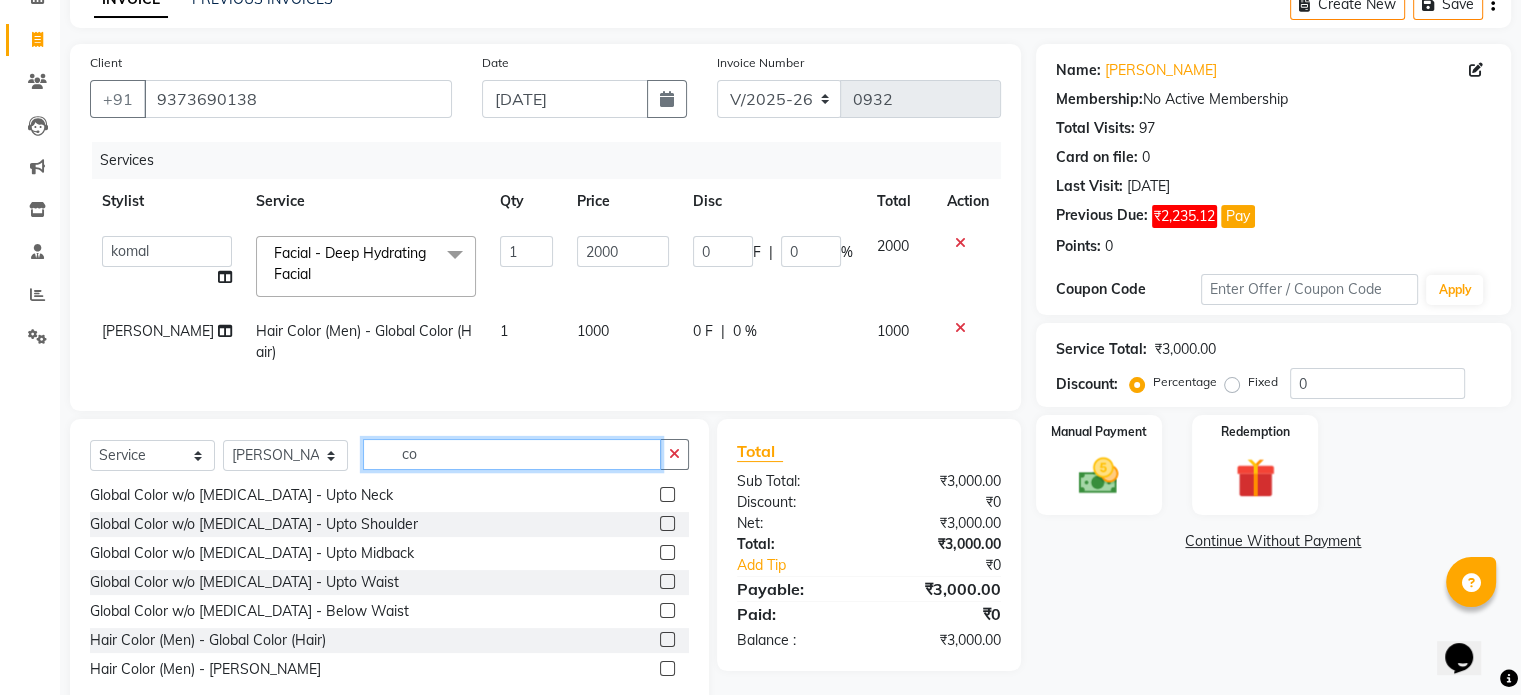 type on "c" 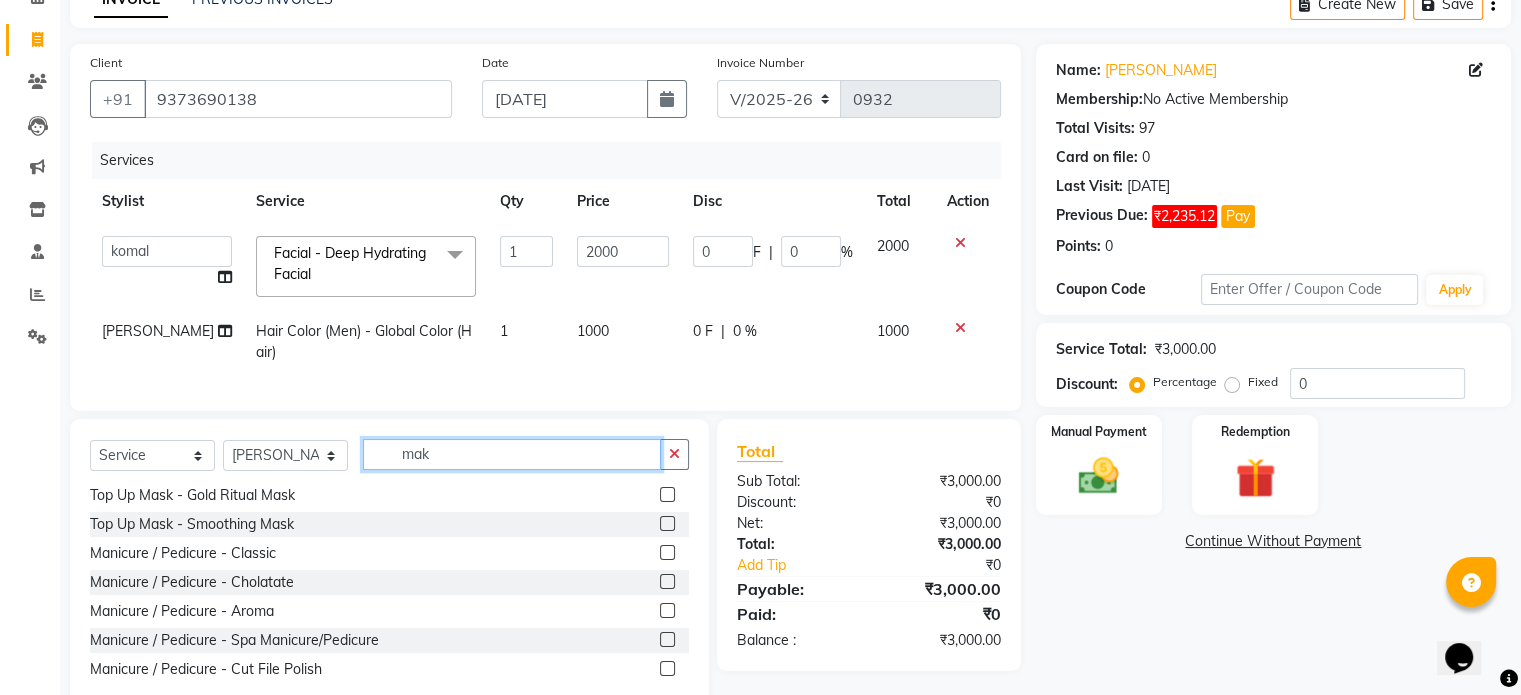 scroll, scrollTop: 0, scrollLeft: 0, axis: both 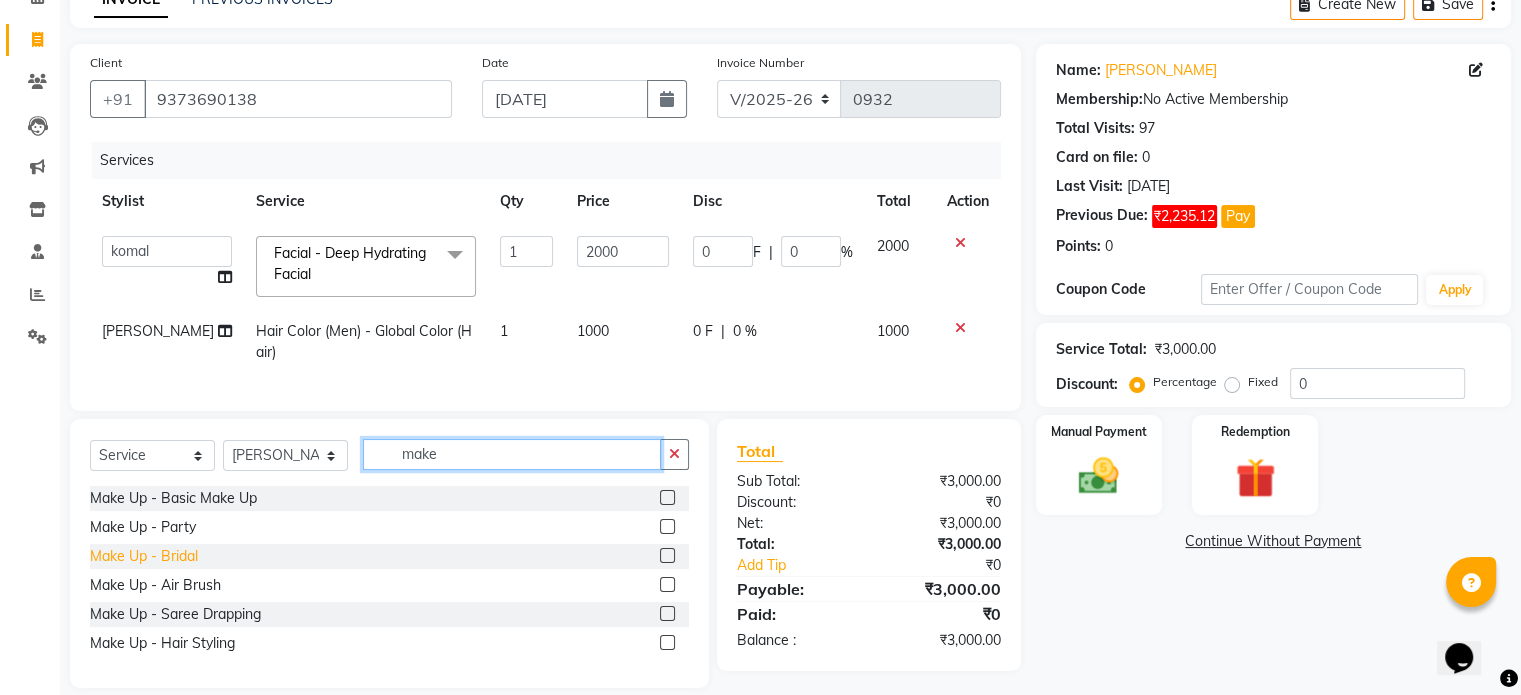 type on "make" 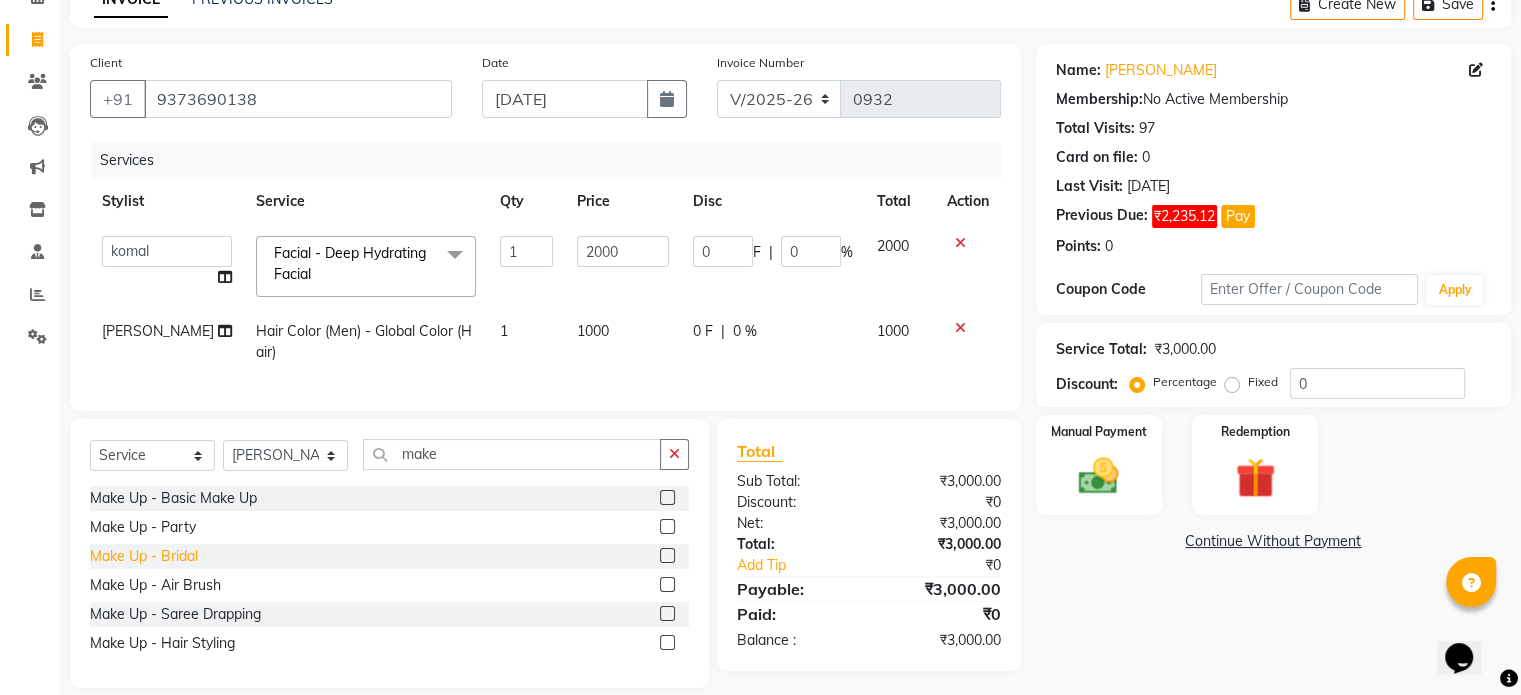 click on "Make Up - Bridal" 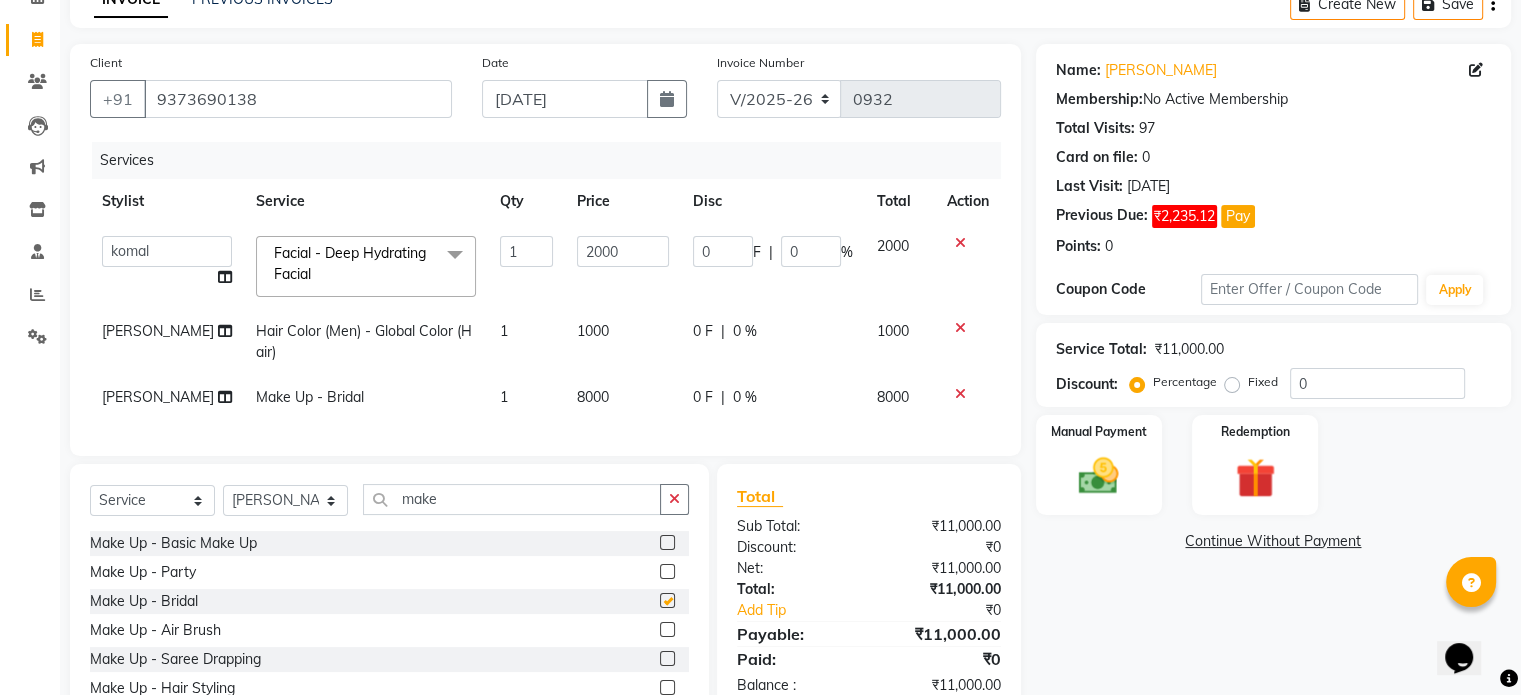 checkbox on "false" 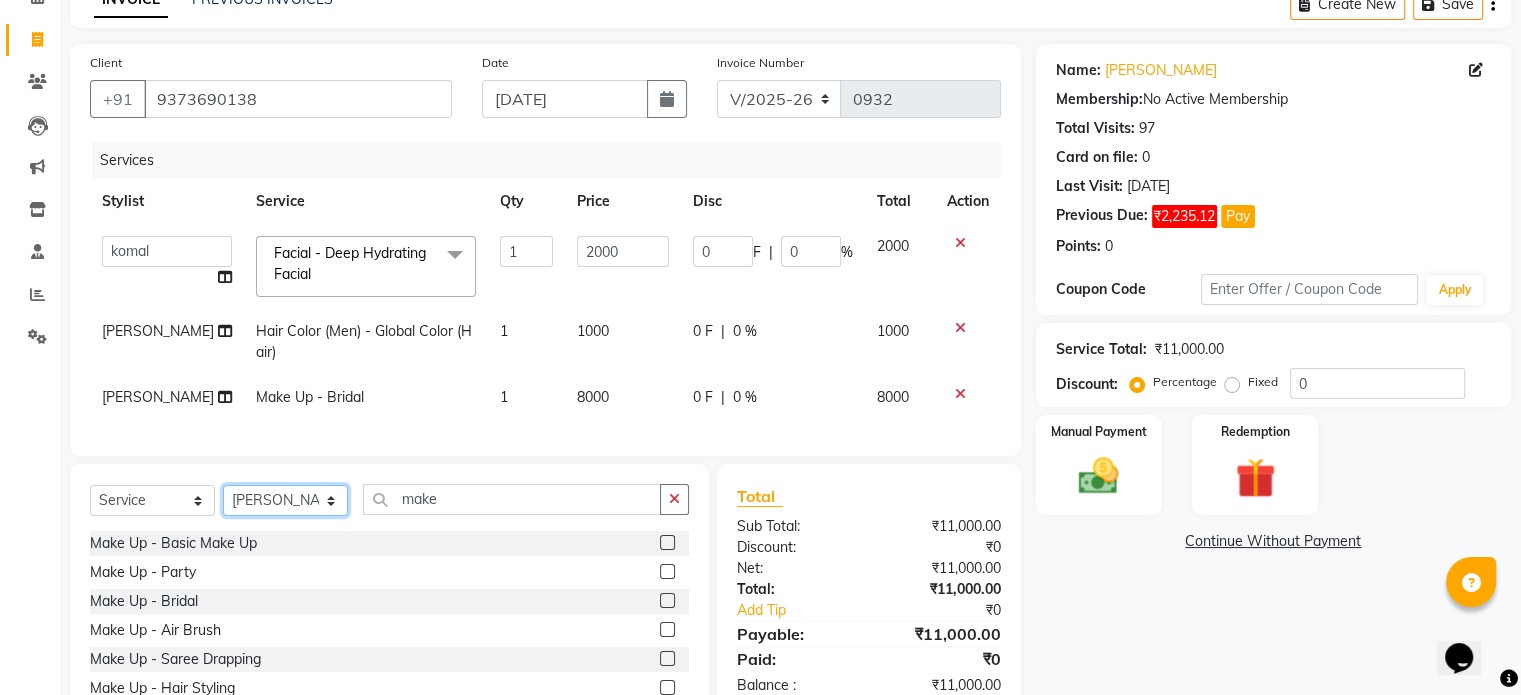 click on "Select Stylist [PERSON_NAME] [PERSON_NAME] Manager navazish [PERSON_NAME] [PERSON_NAME] [PERSON_NAME] [PERSON_NAME]" 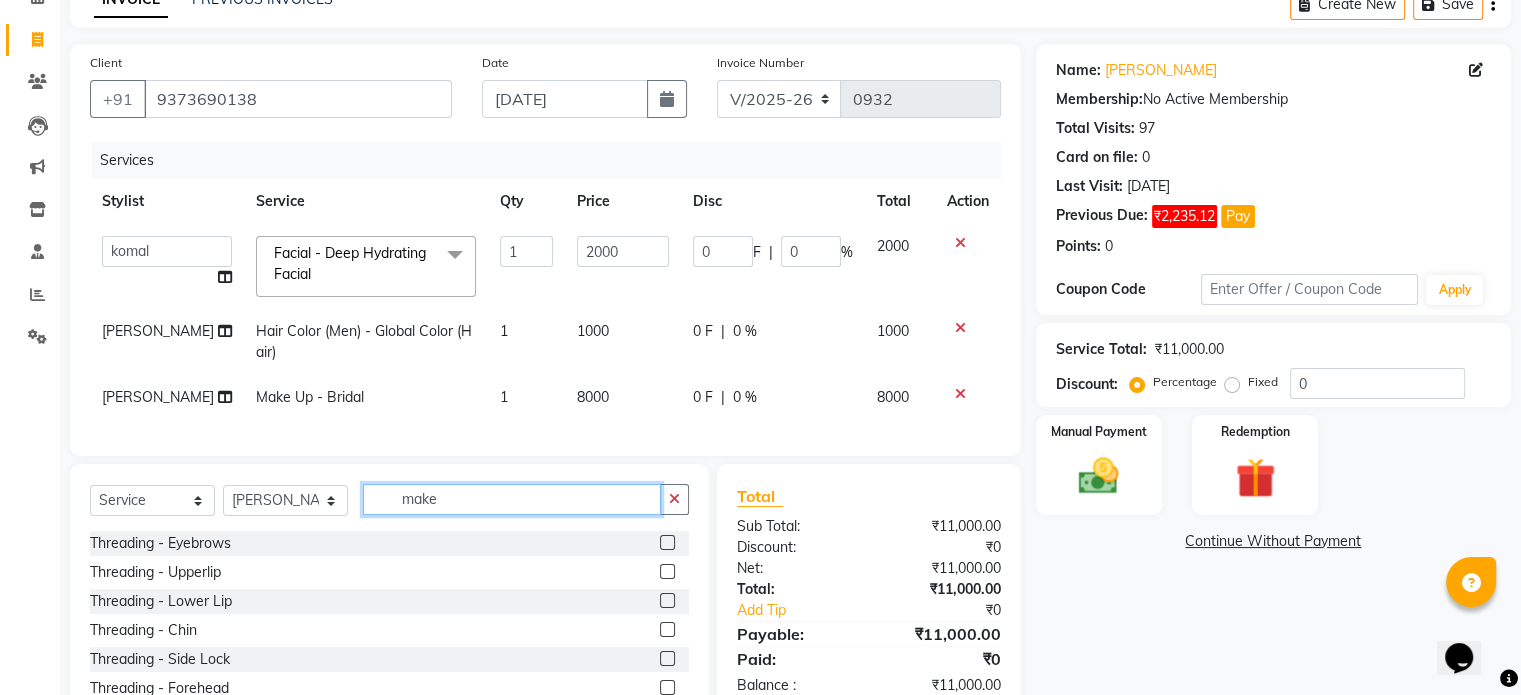click on "make" 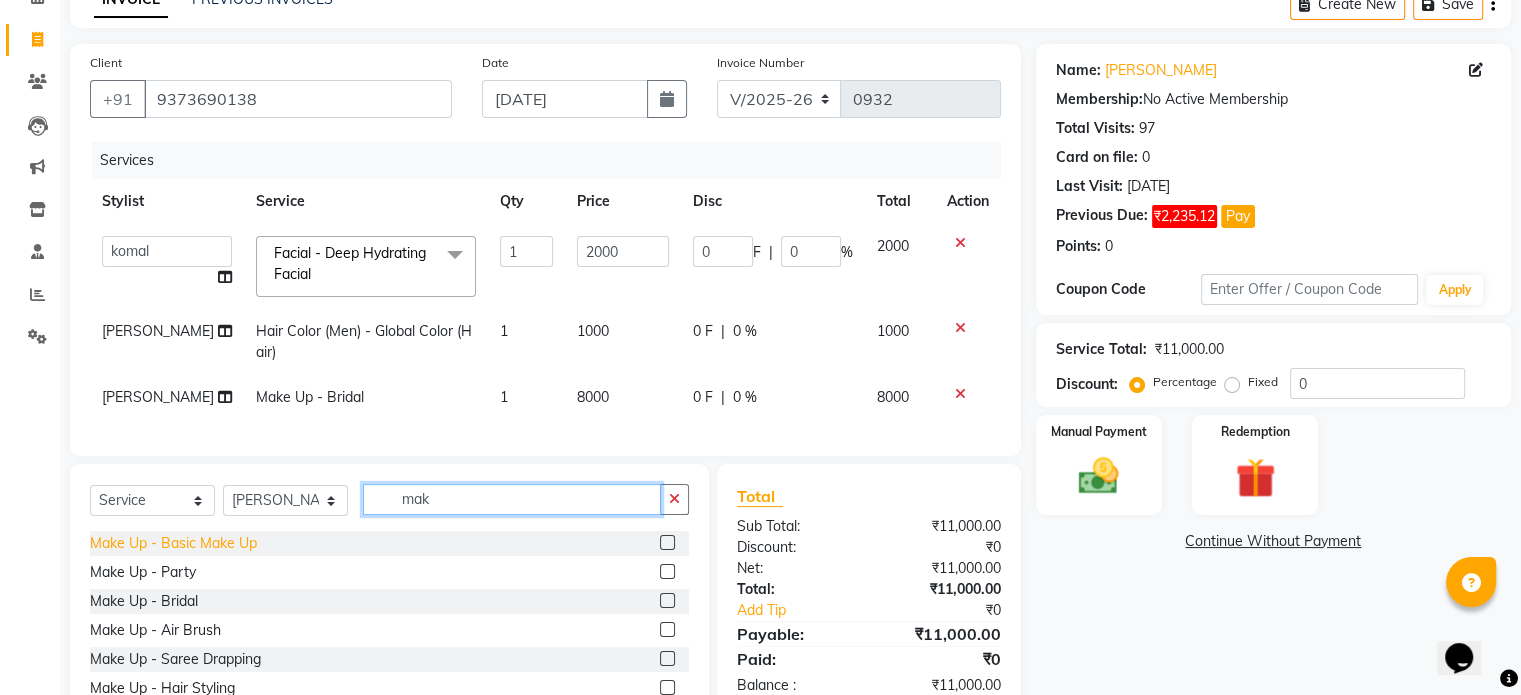 type on "mak" 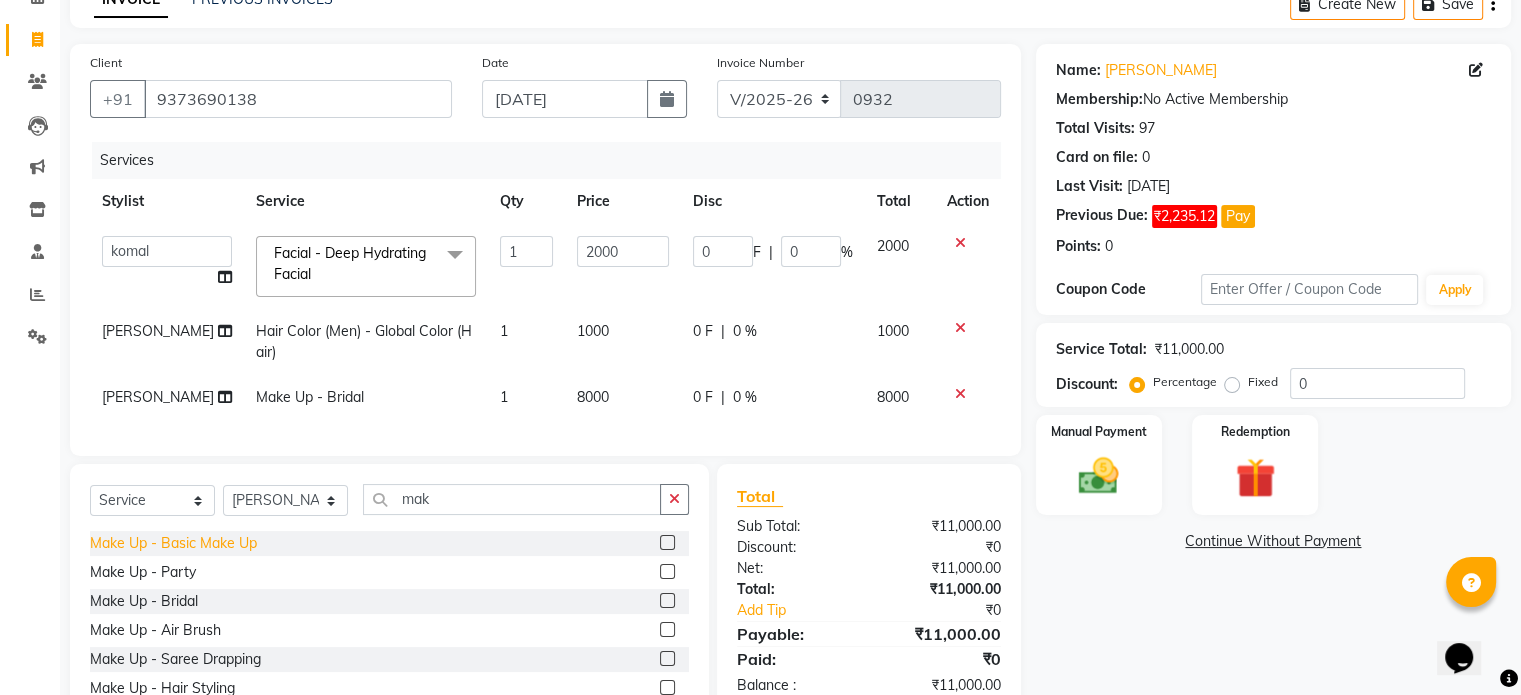 click on "Make Up - Basic Make Up" 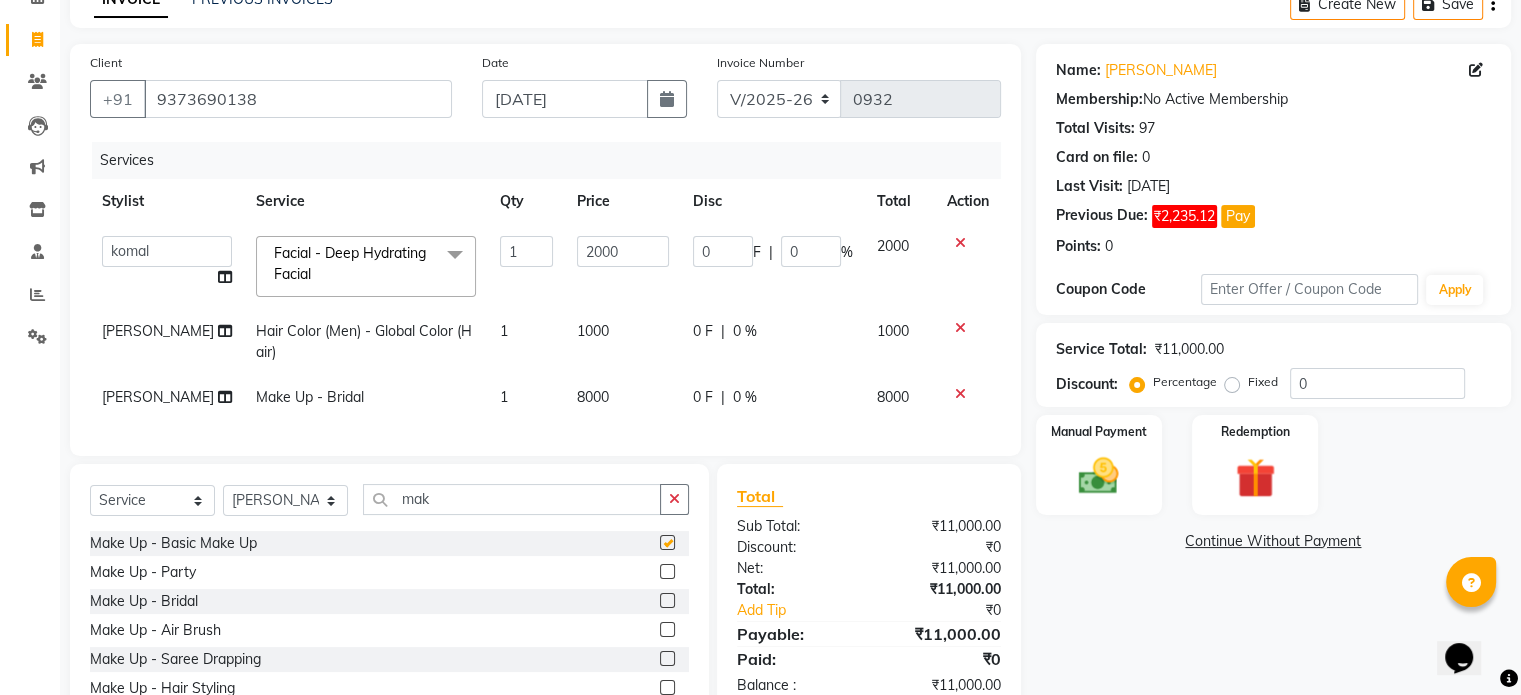 checkbox on "false" 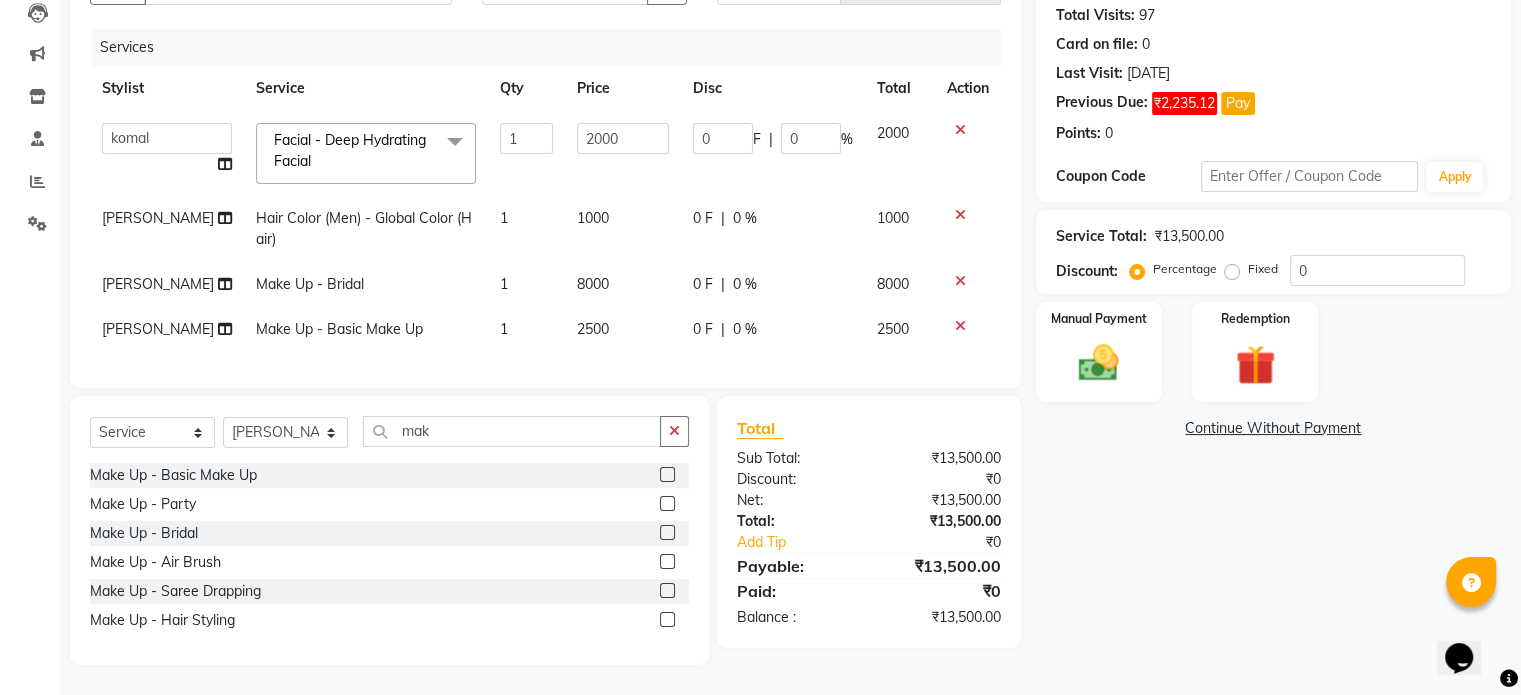 scroll, scrollTop: 55, scrollLeft: 0, axis: vertical 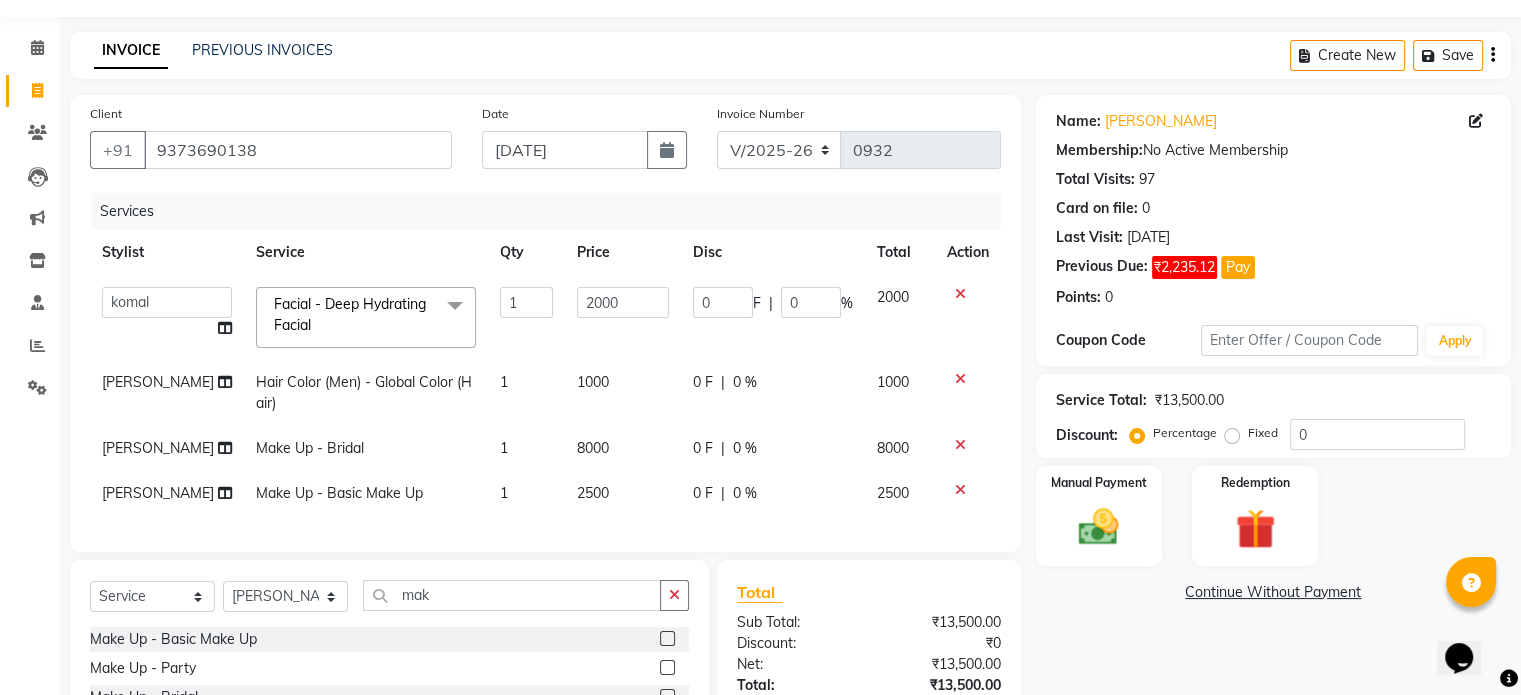 click on "8000" 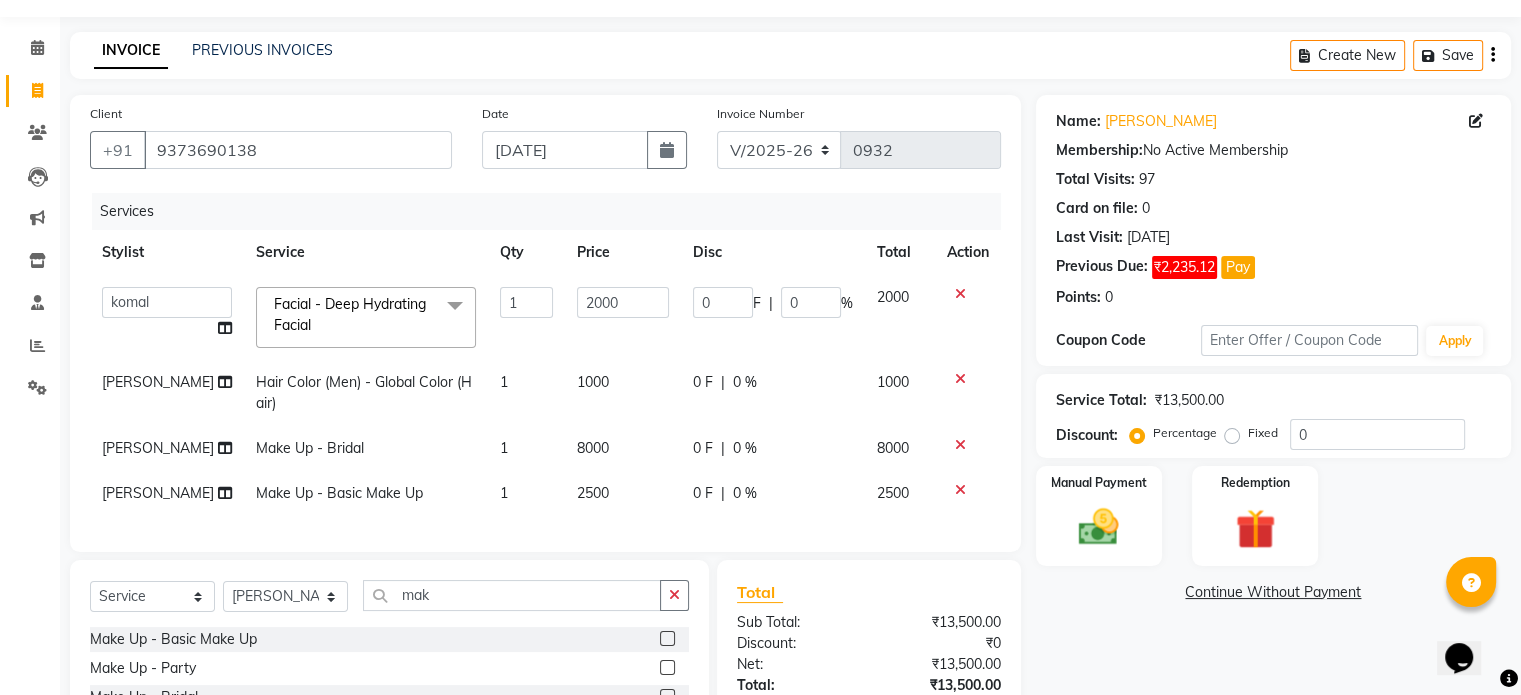 select on "14936" 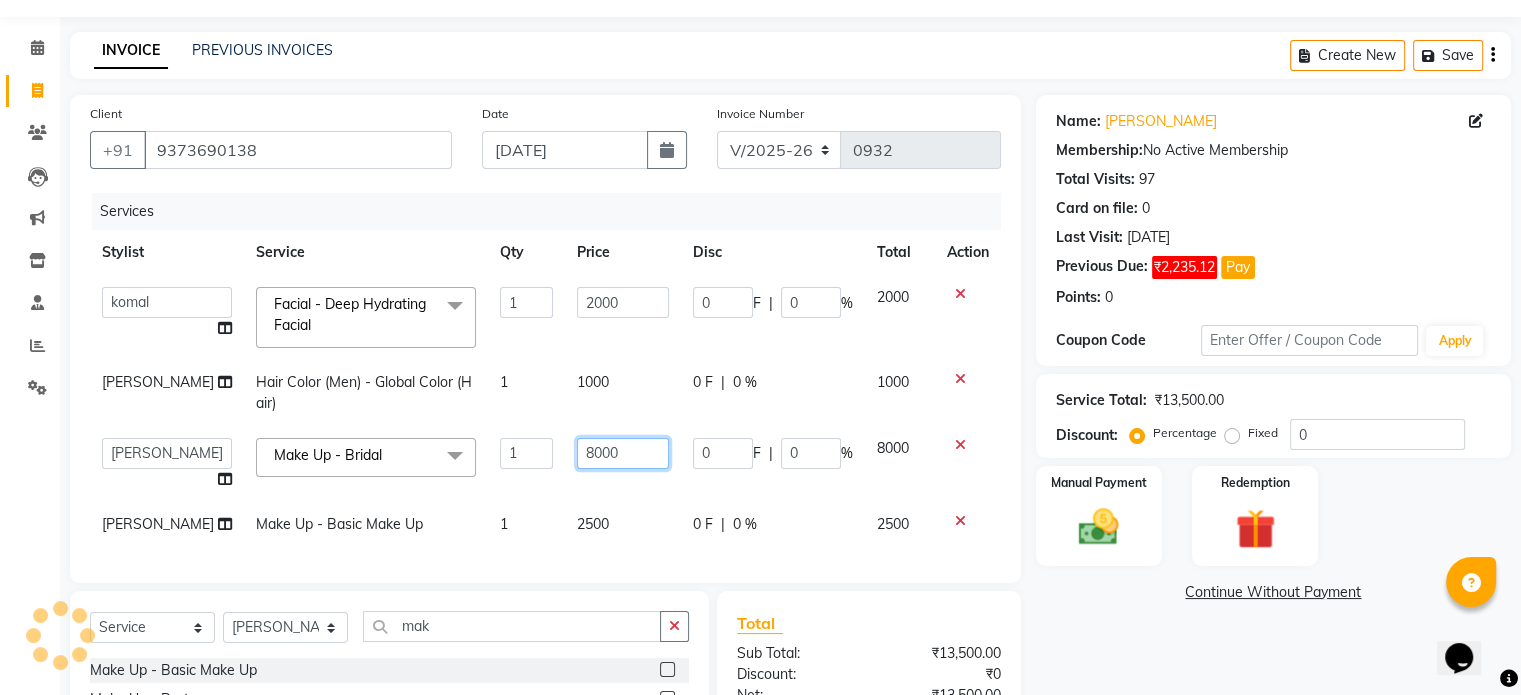 click on "8000" 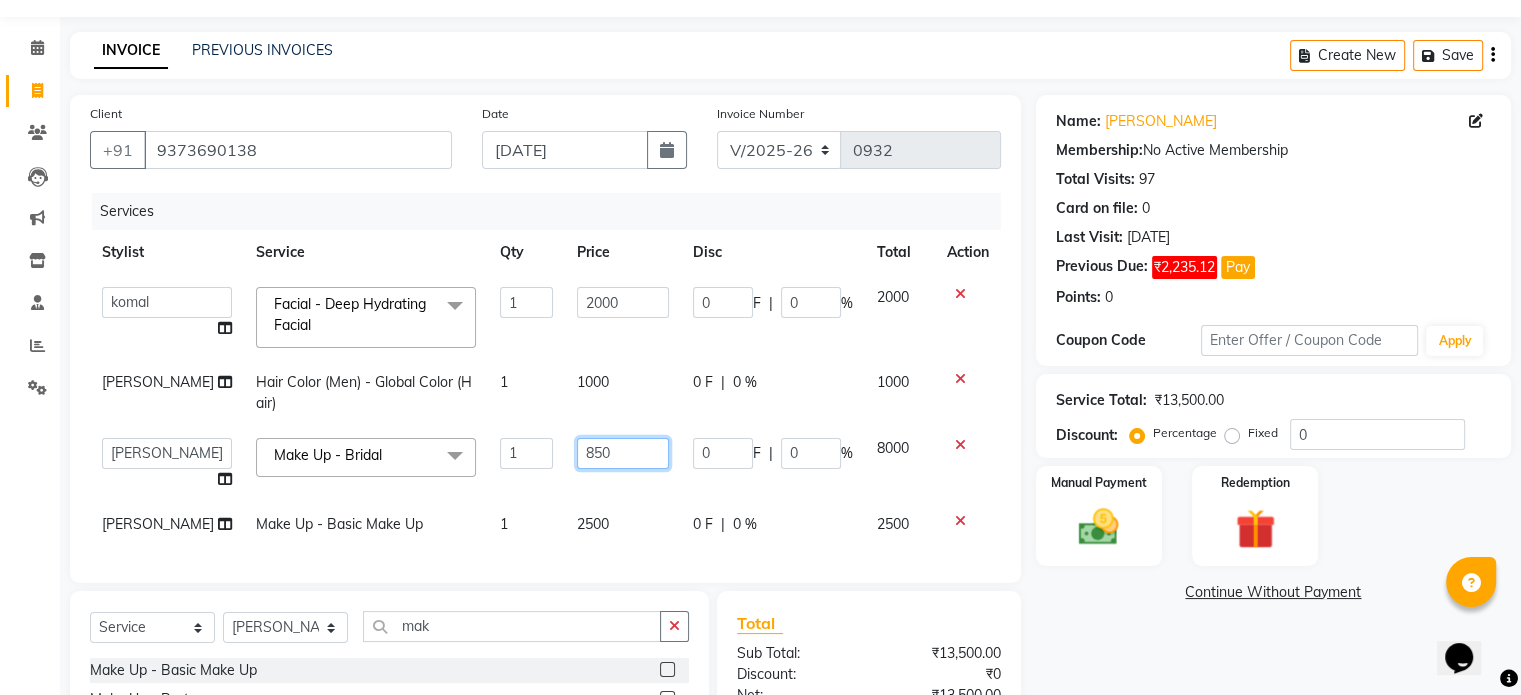 type on "8500" 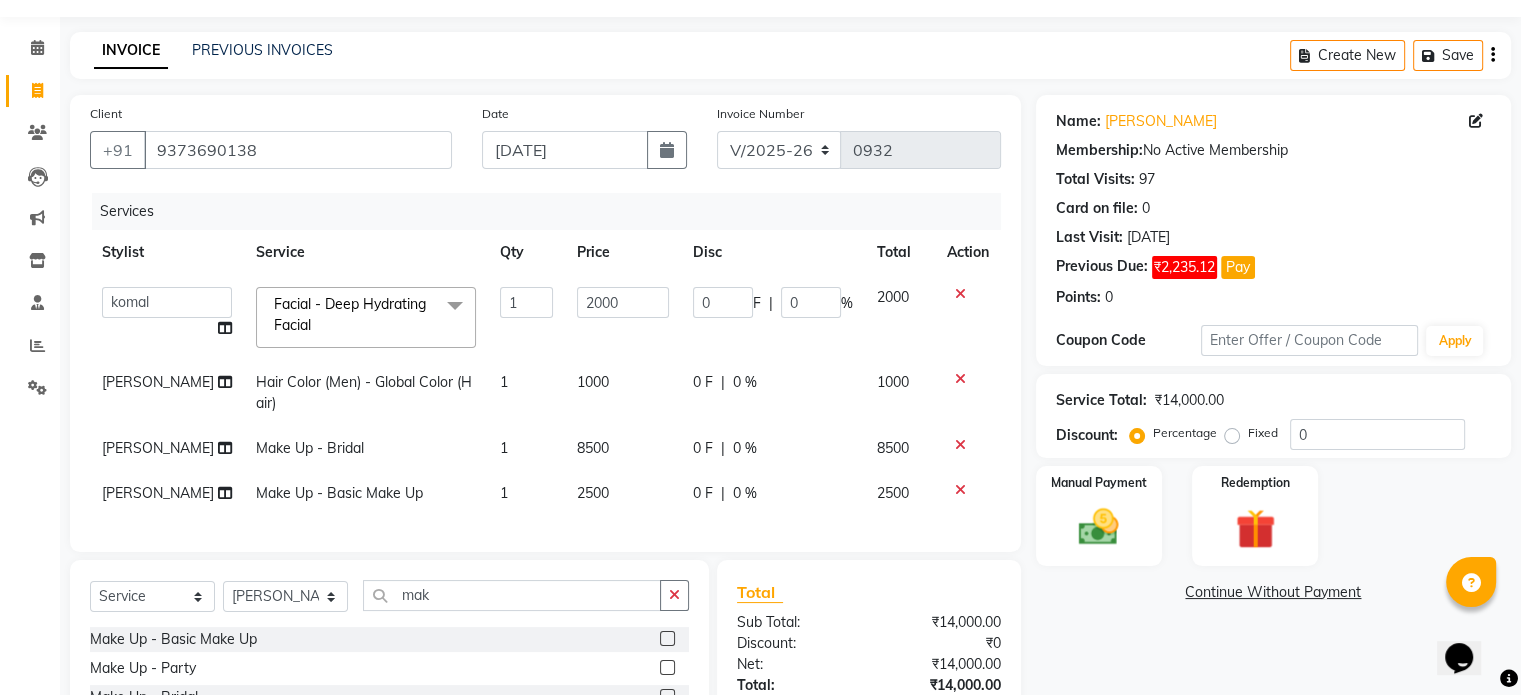 click on "2500" 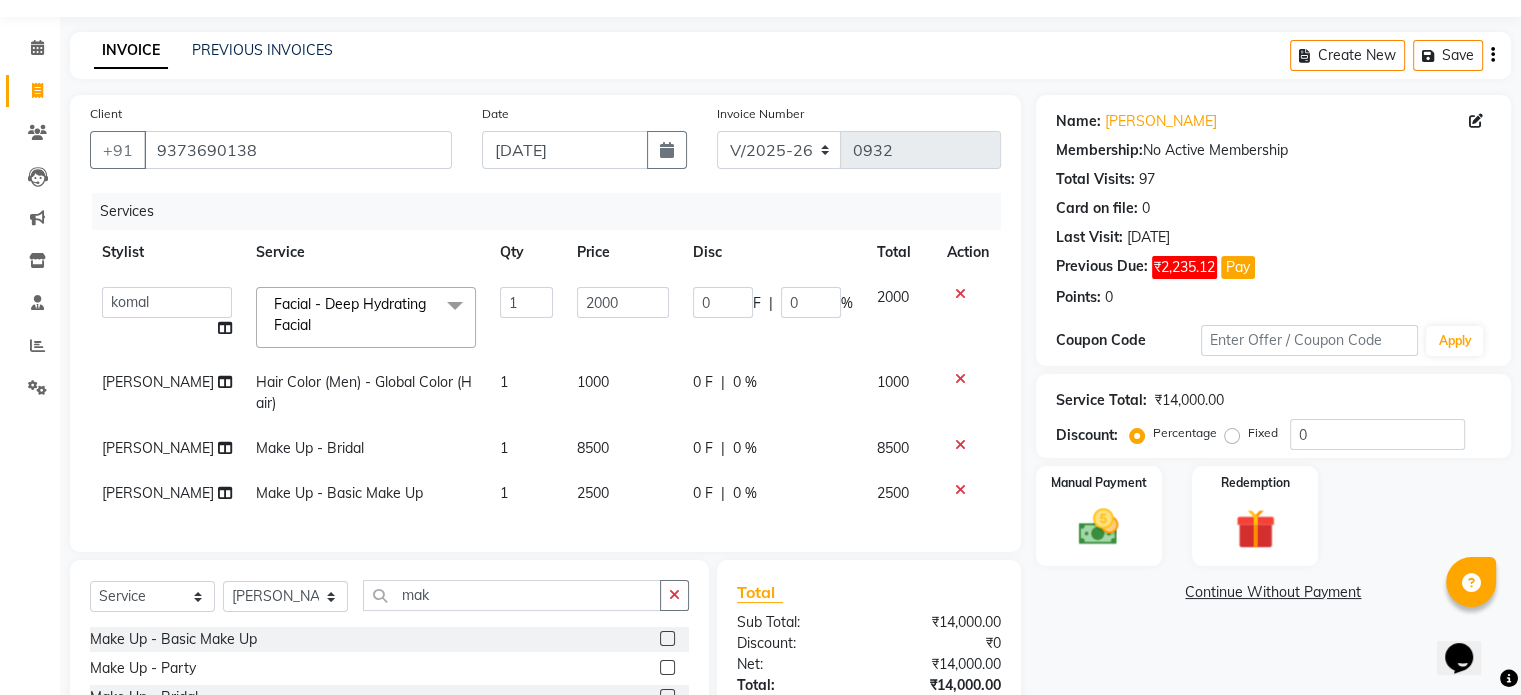 select on "14928" 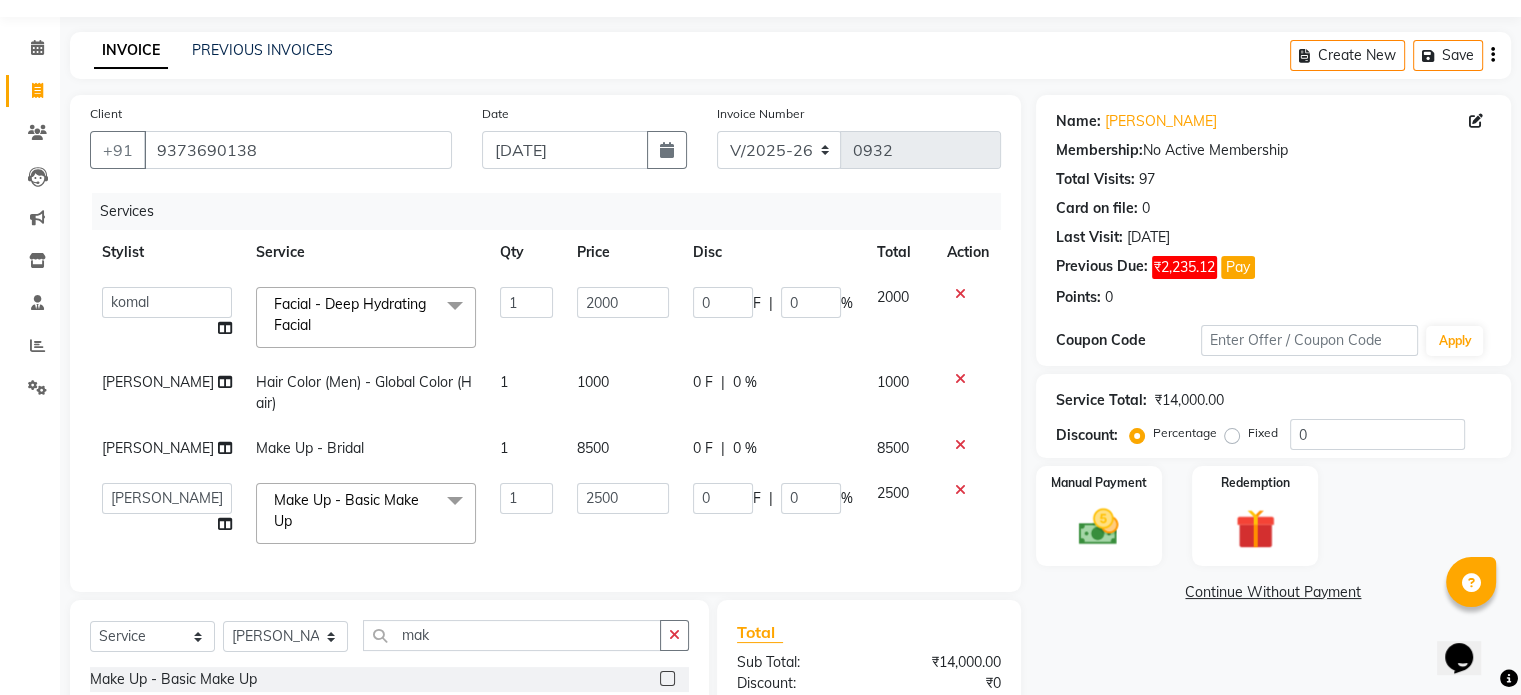 click on "2500" 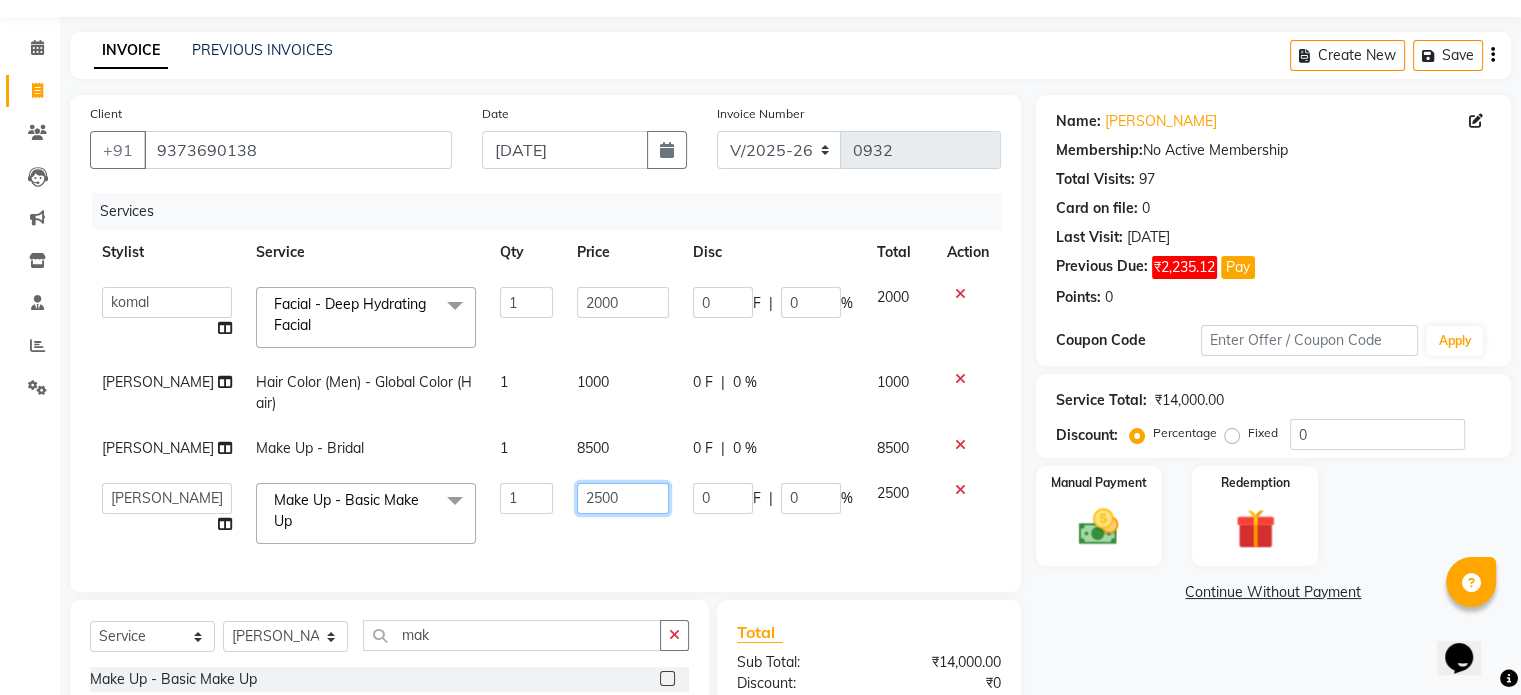 click on "2500" 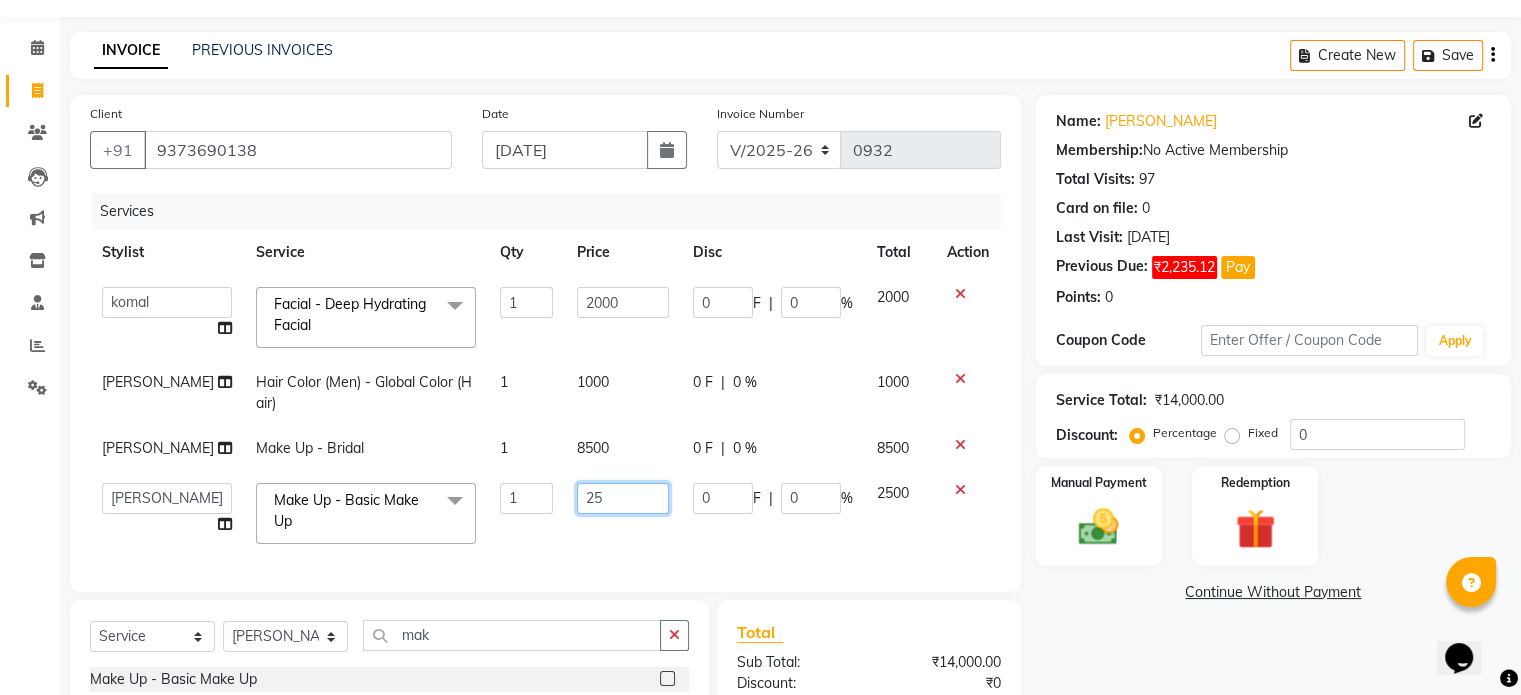 type on "2" 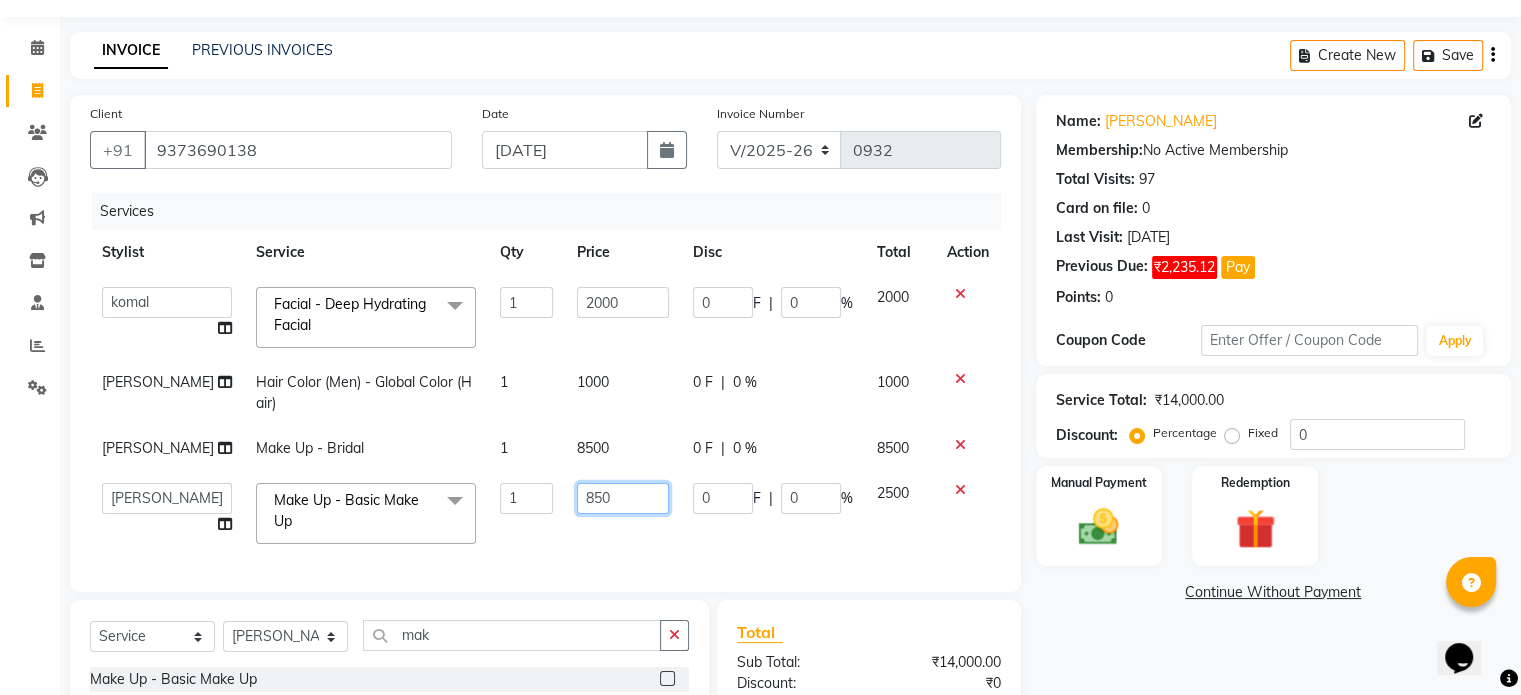 type on "8500" 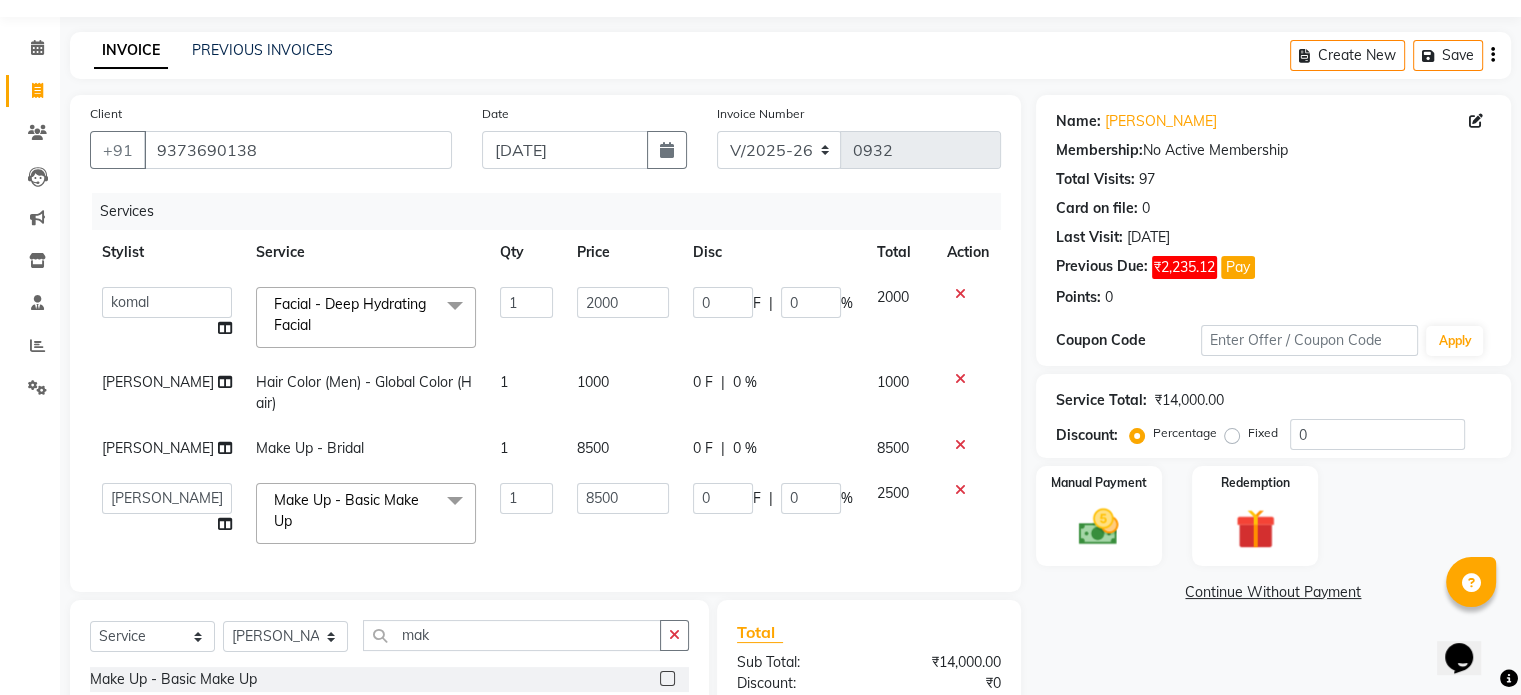 click on "Calendar  Invoice  Clients  Leads   Marketing  Inventory  Staff  Reports  Settings Completed InProgress Upcoming Dropped Tentative Check-In Confirm Bookings Generate Report Segments Page Builder" 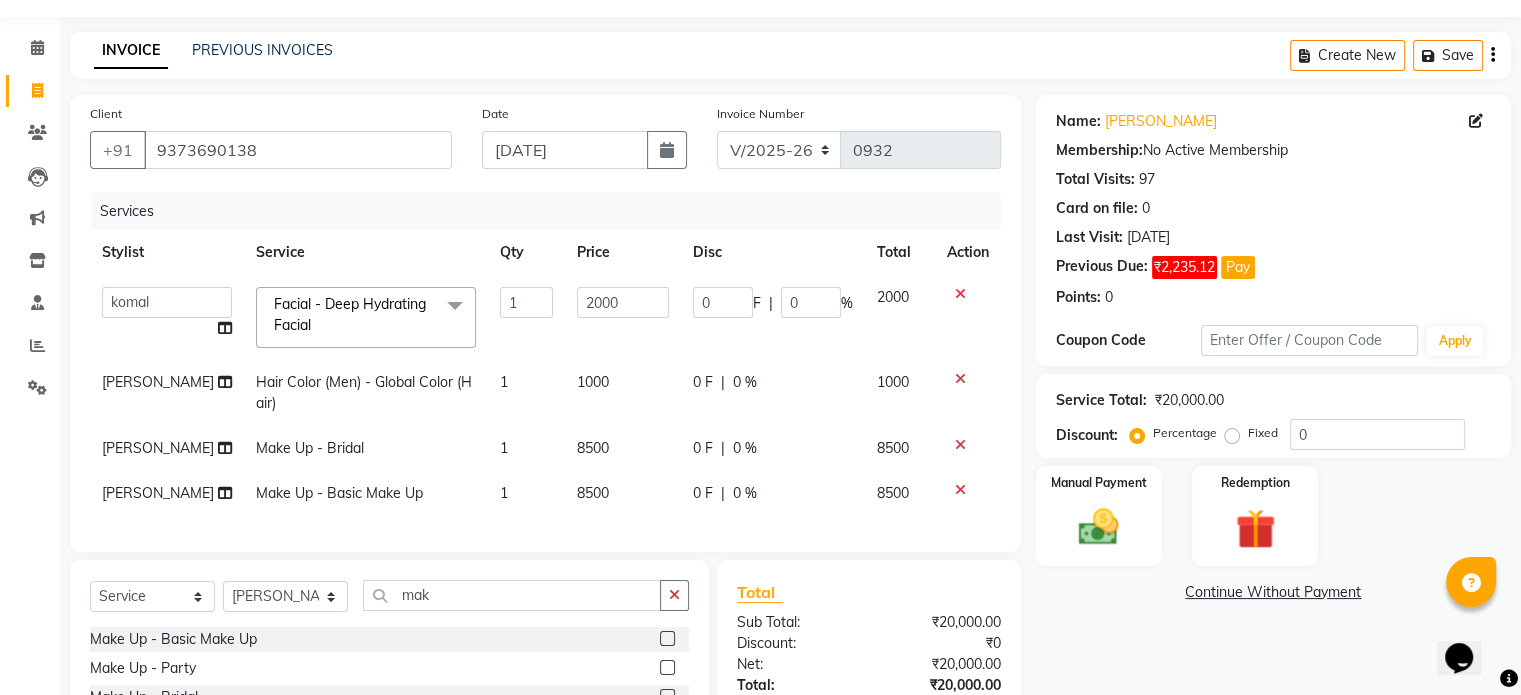 scroll, scrollTop: 255, scrollLeft: 0, axis: vertical 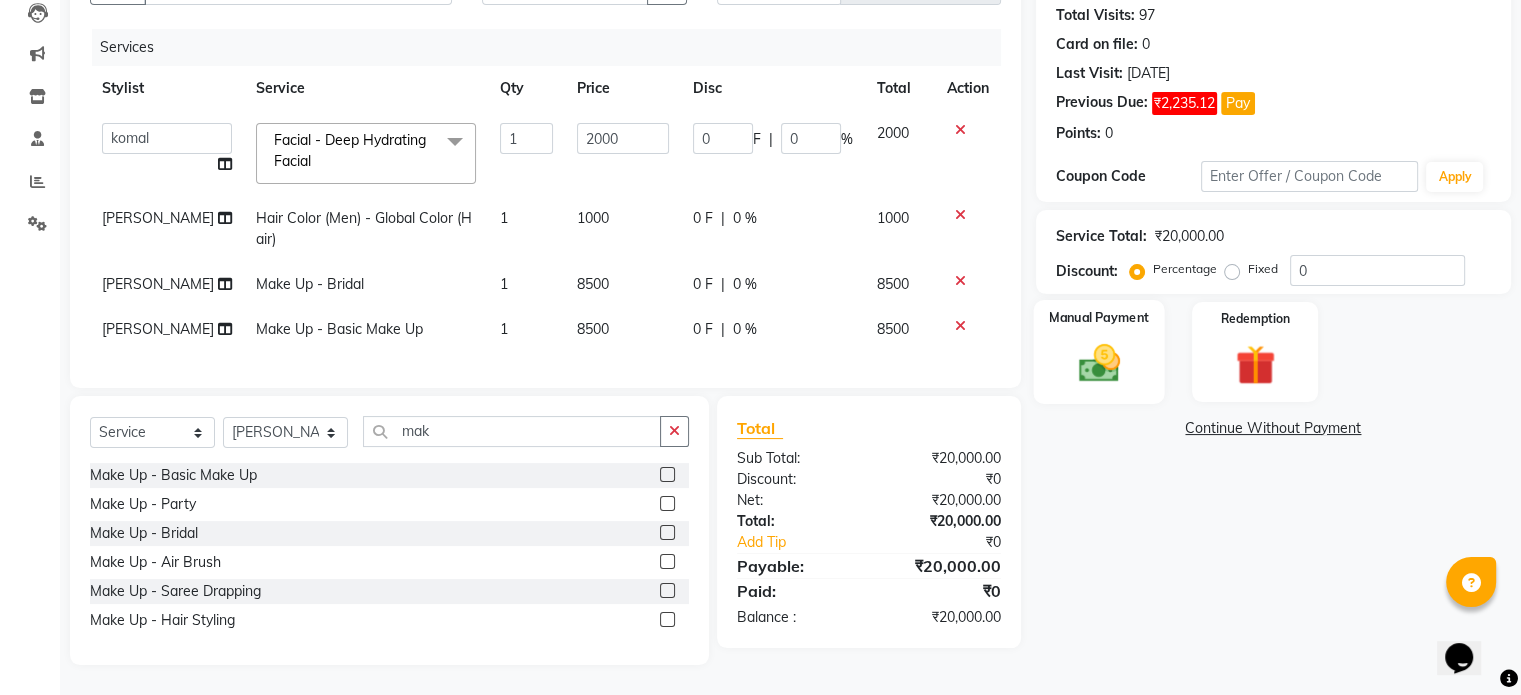 click on "Manual Payment" 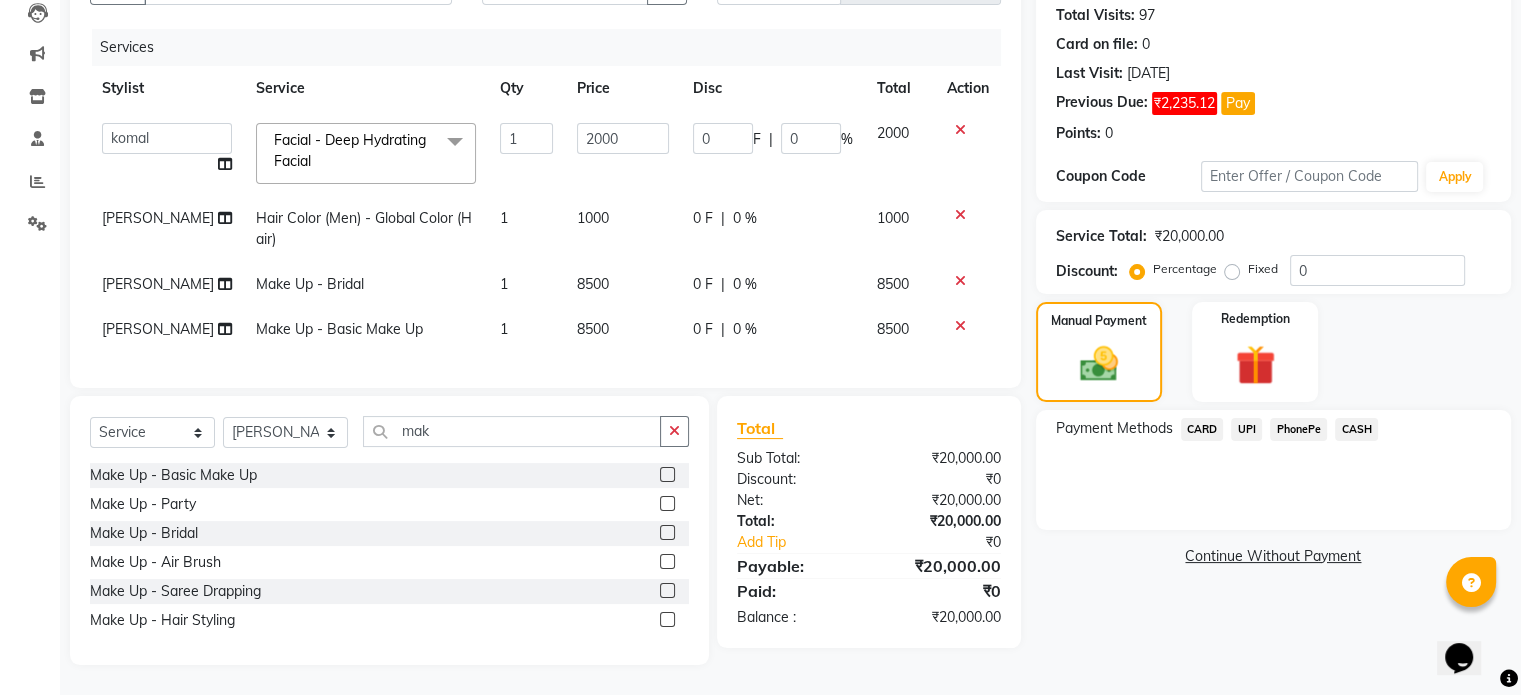click on "CARD" 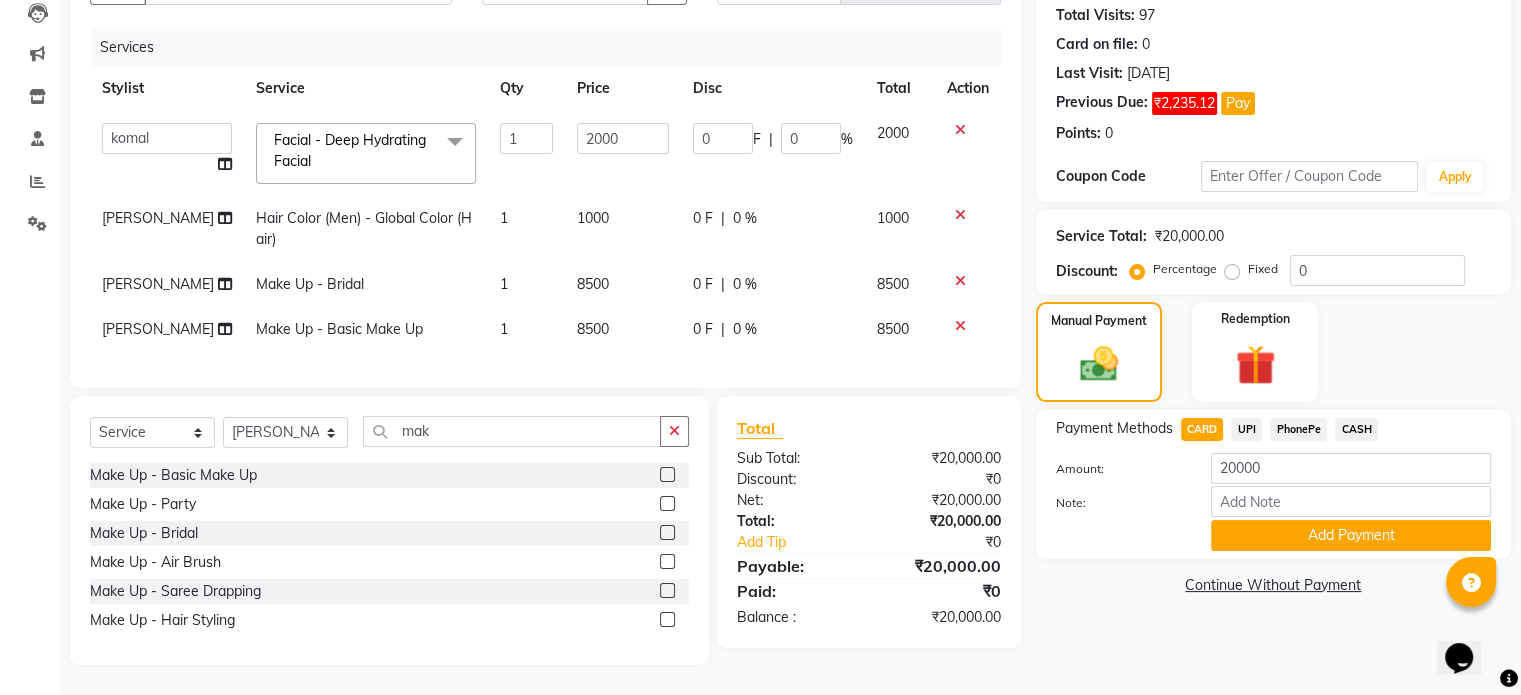 click on "Add Payment" 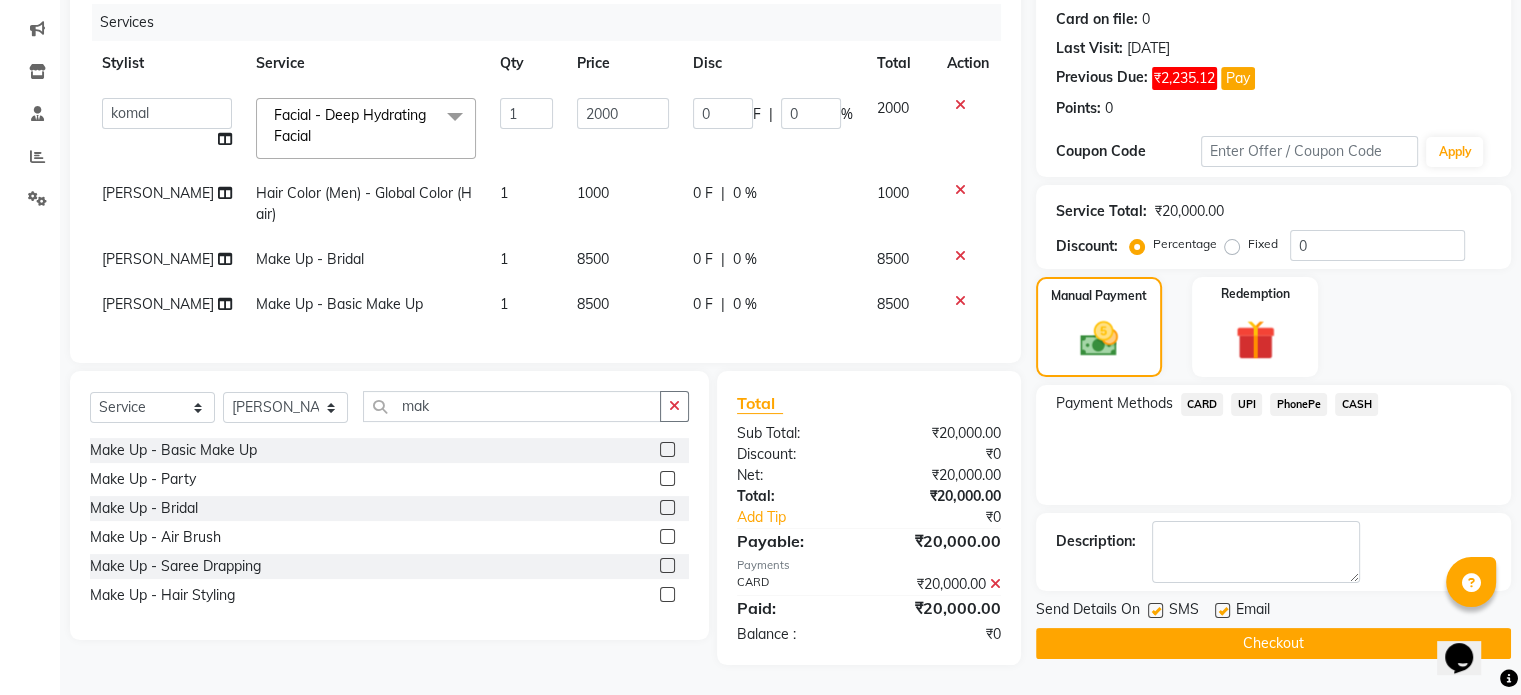 scroll, scrollTop: 280, scrollLeft: 0, axis: vertical 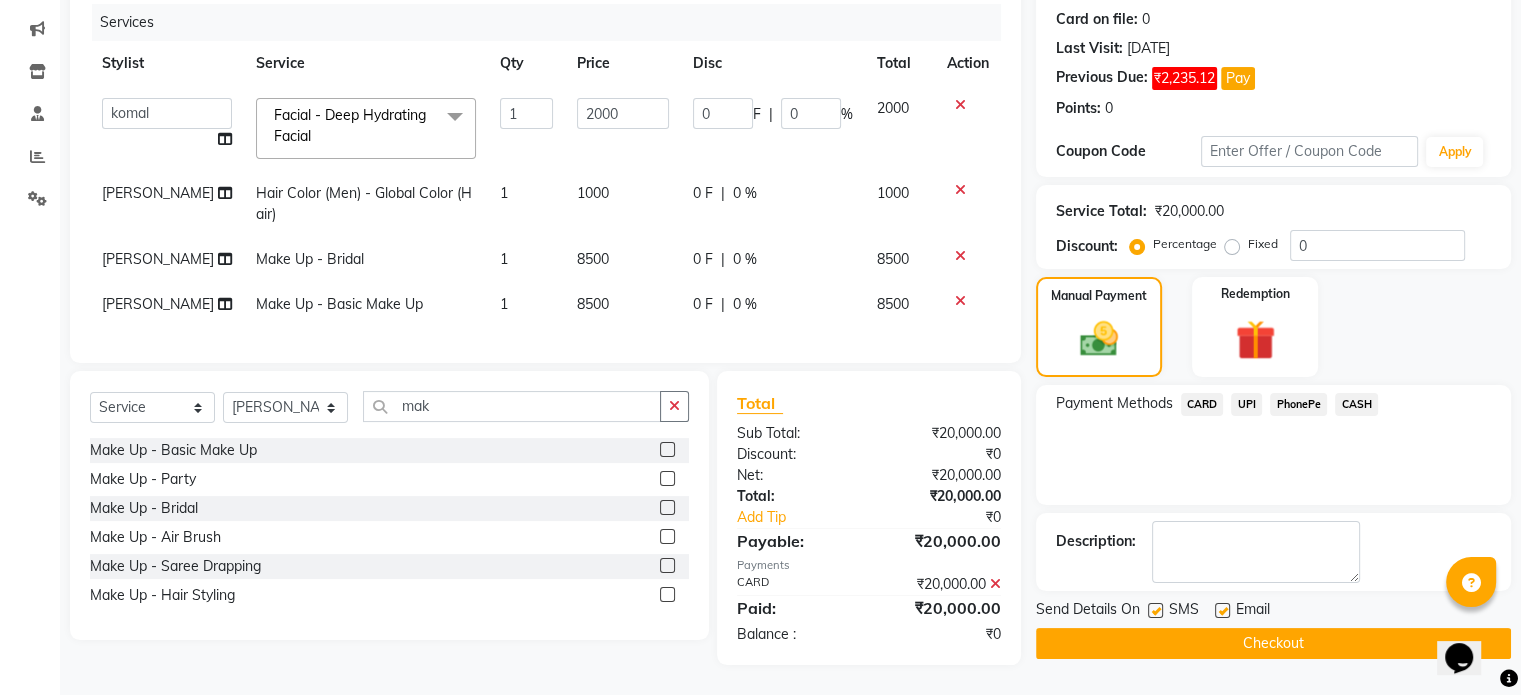 click on "Checkout" 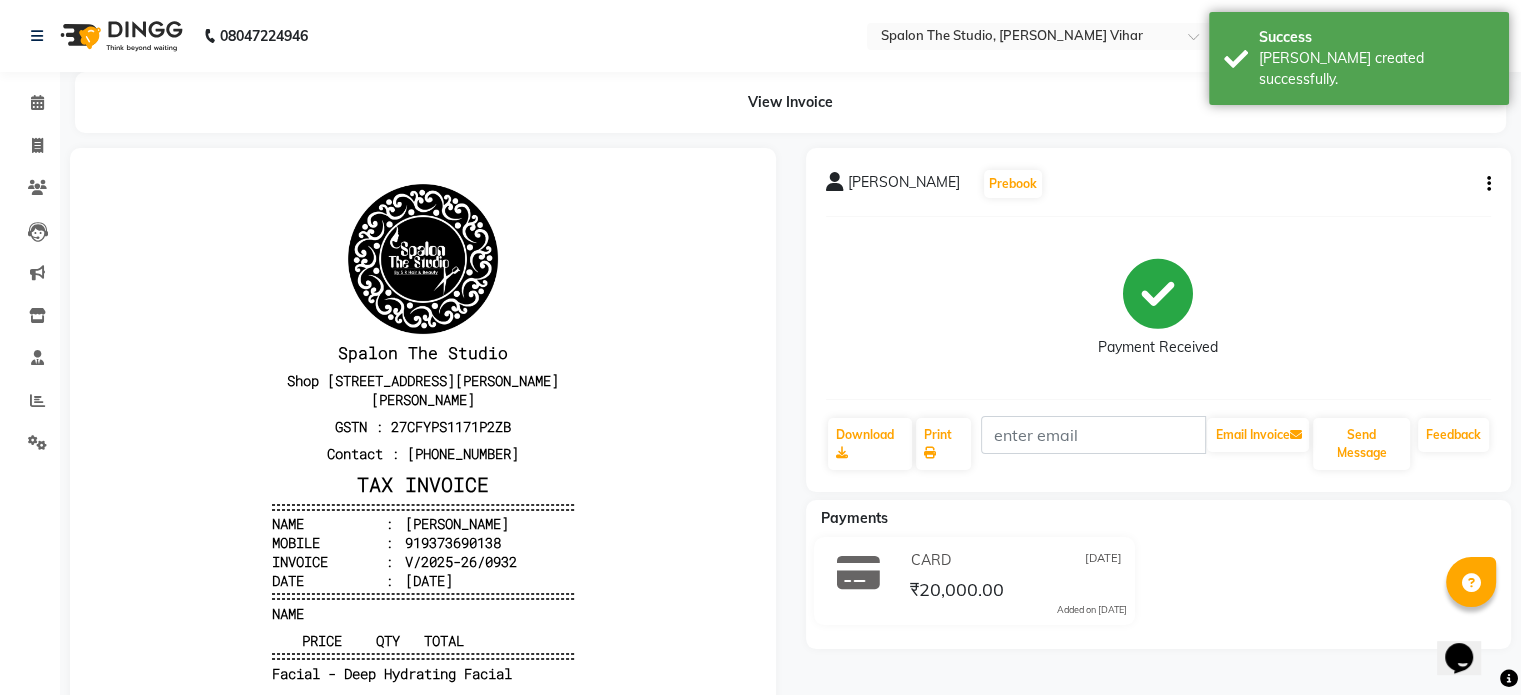 scroll, scrollTop: 0, scrollLeft: 0, axis: both 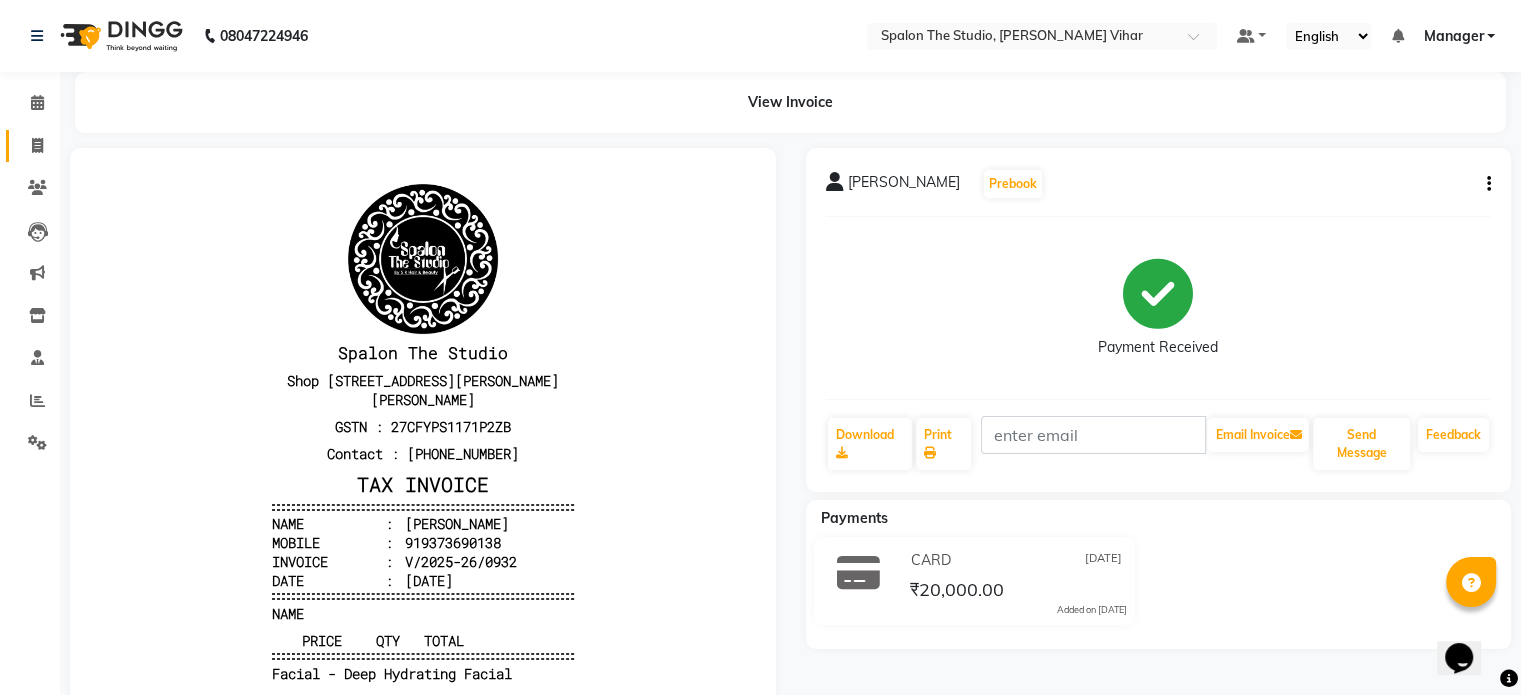 click on "Invoice" 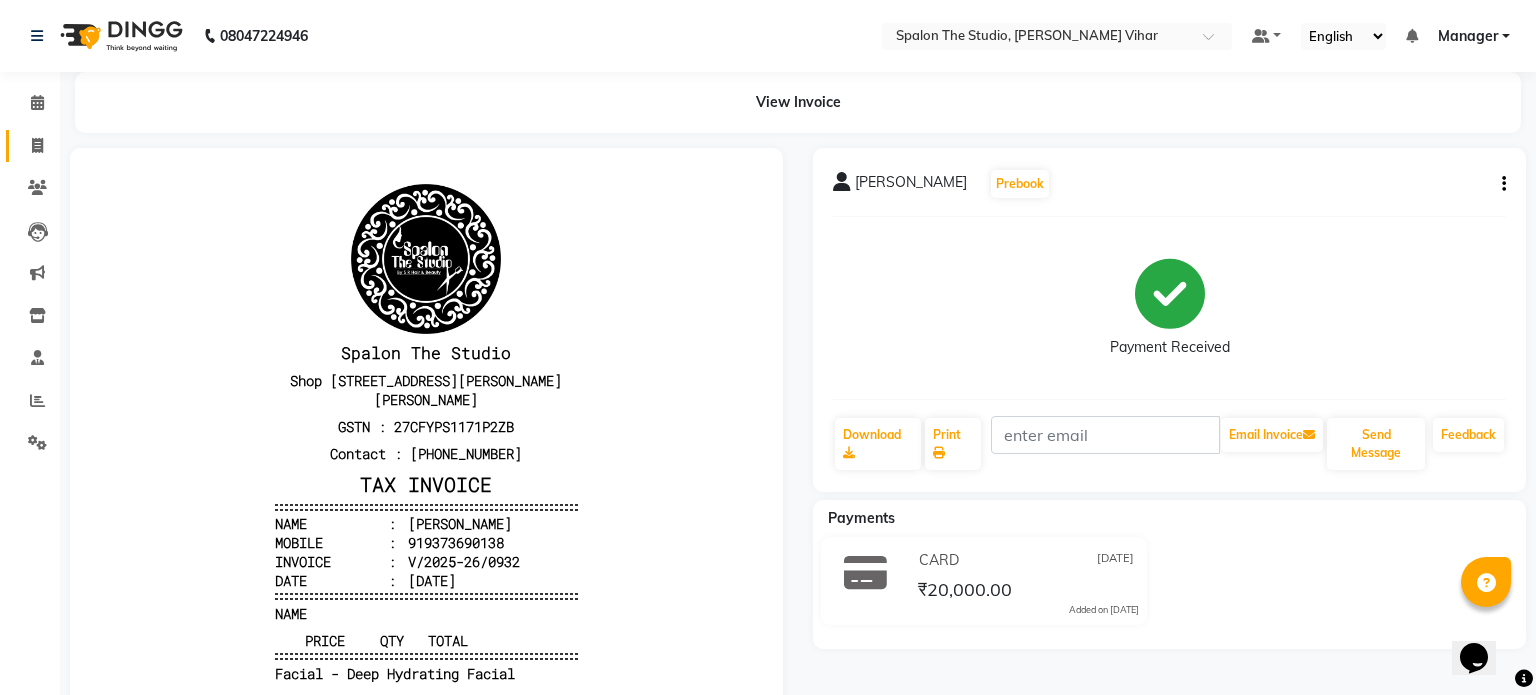 select on "903" 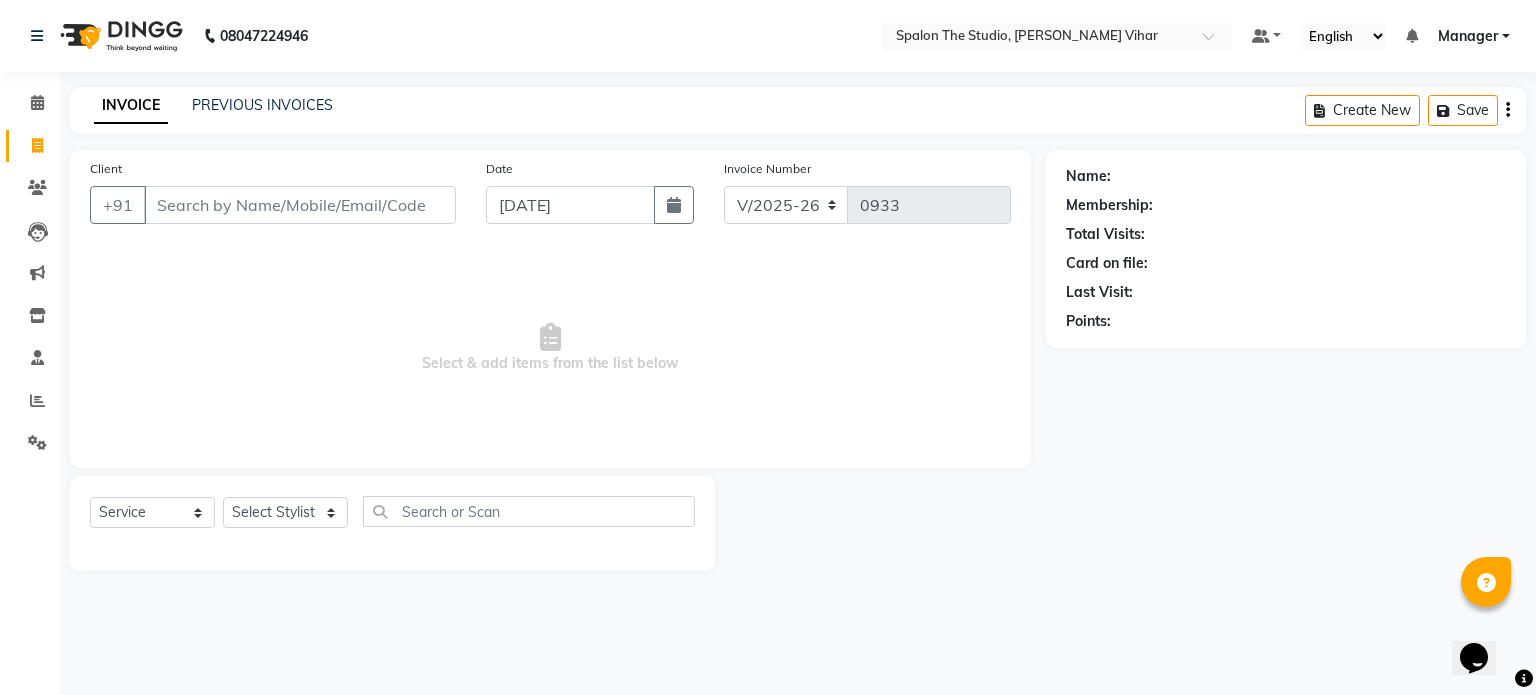 click on "08047224946 Select Location × Spalon The Studio, [PERSON_NAME] Vihar Default Panel My Panel English ENGLISH Español العربية मराठी हिंदी ગુજરાતી தமிழ் 中文 Notifications nothing to show Manager Manage Profile Change Password Sign out  Version:3.15.4  ☀ Spalon the studio, [PERSON_NAME] Vihar  Calendar  Invoice  Clients  Leads   Marketing  Inventory  Staff  Reports  Settings Completed InProgress Upcoming Dropped Tentative Check-In Confirm Bookings Generate Report Segments Page Builder INVOICE PREVIOUS INVOICES Create New   Save  Client +91 Date [DATE] Invoice Number V/2025 V/[PHONE_NUMBER]  Select & add items from the list below  Select  Service  Product  Membership  Package Voucher Prepaid Gift Card  Select Stylist abhishek AMBIKA [PERSON_NAME] Manager navazish [PERSON_NAME] [PERSON_NAME] [PERSON_NAME] [PERSON_NAME] Name: Membership: Total Visits: Card on file: Last Visit:  Points:" at bounding box center [768, 347] 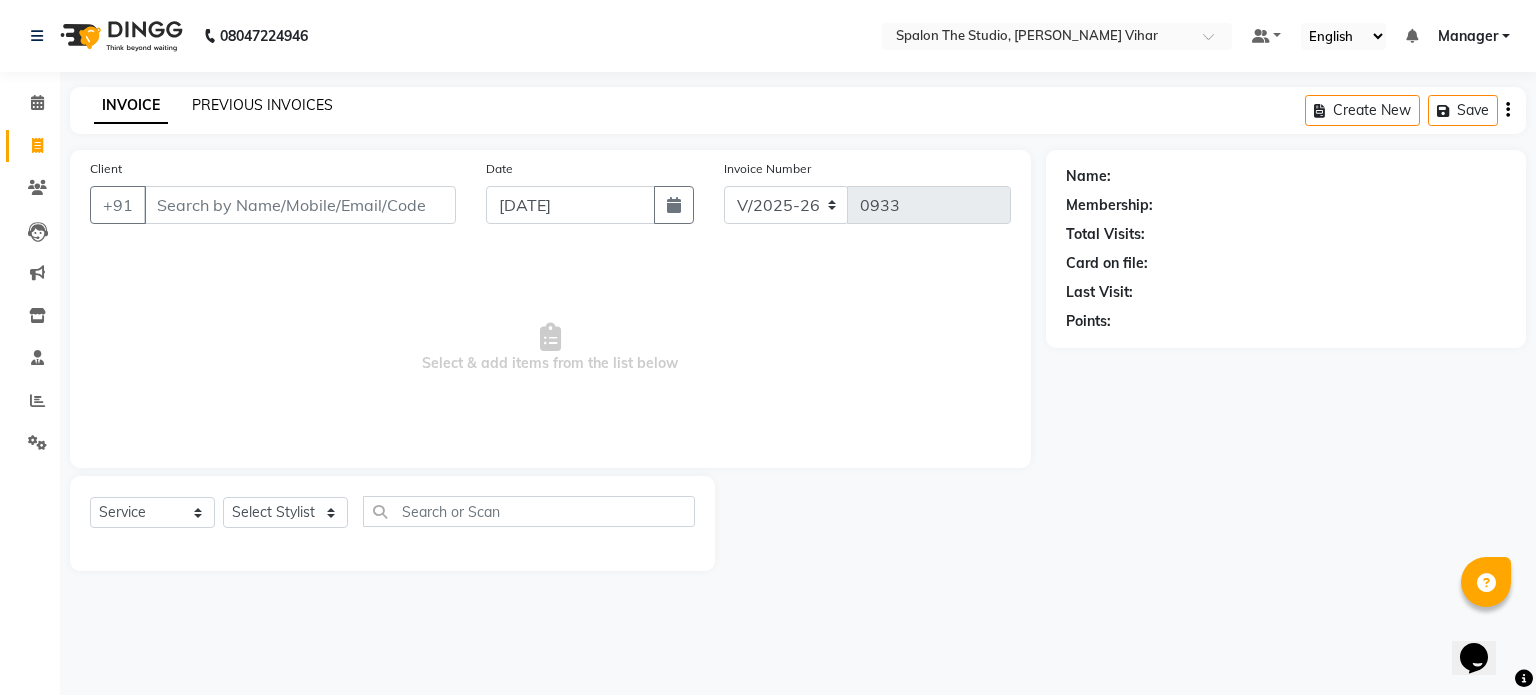drag, startPoint x: 274, startPoint y: 91, endPoint x: 289, endPoint y: 99, distance: 17 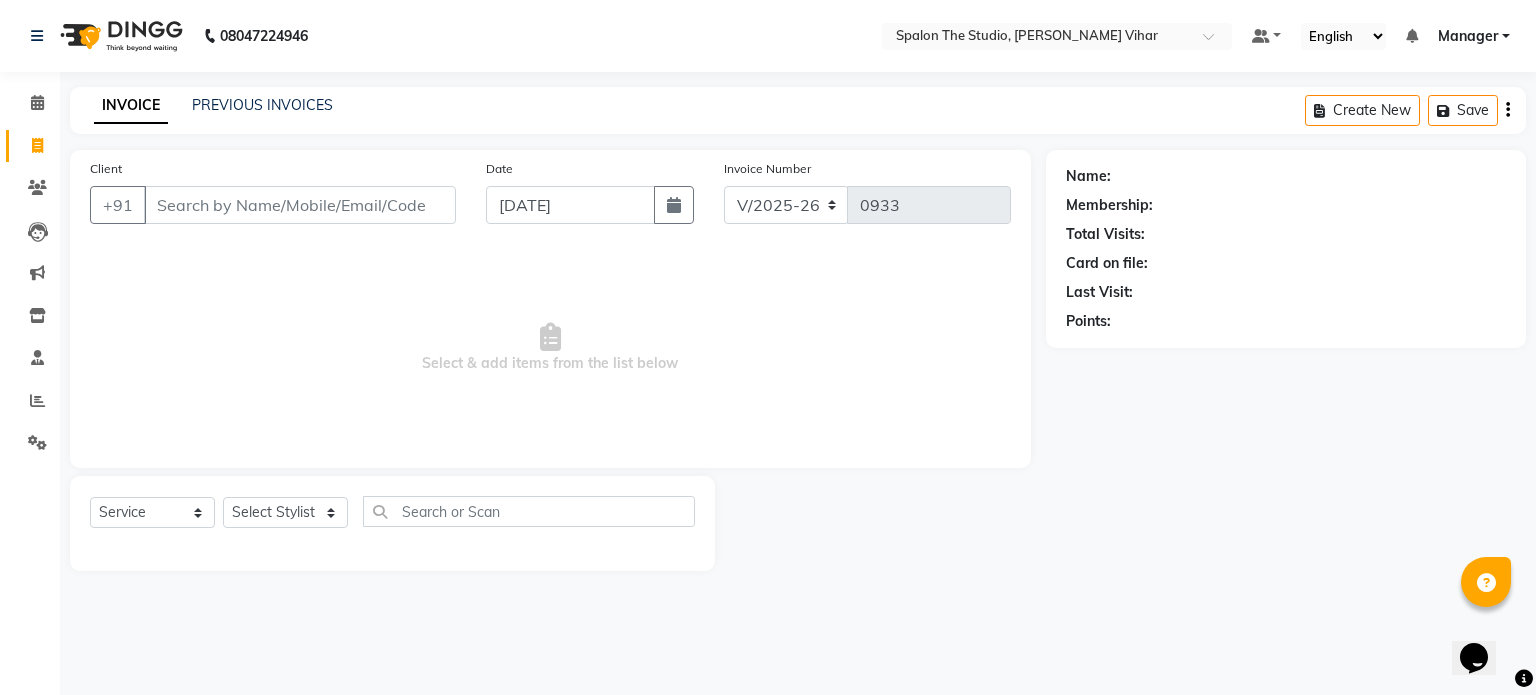 click on "INVOICE PREVIOUS INVOICES Create New   Save" 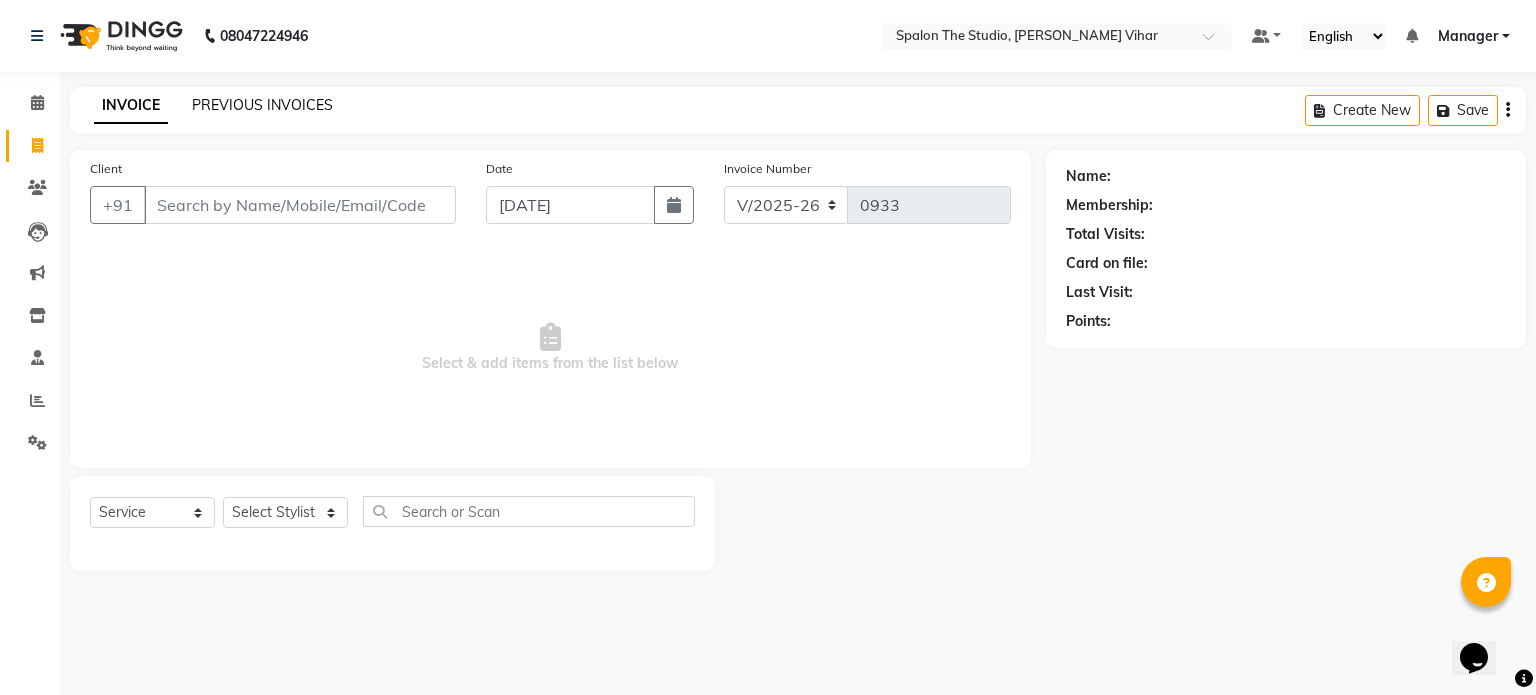click on "PREVIOUS INVOICES" 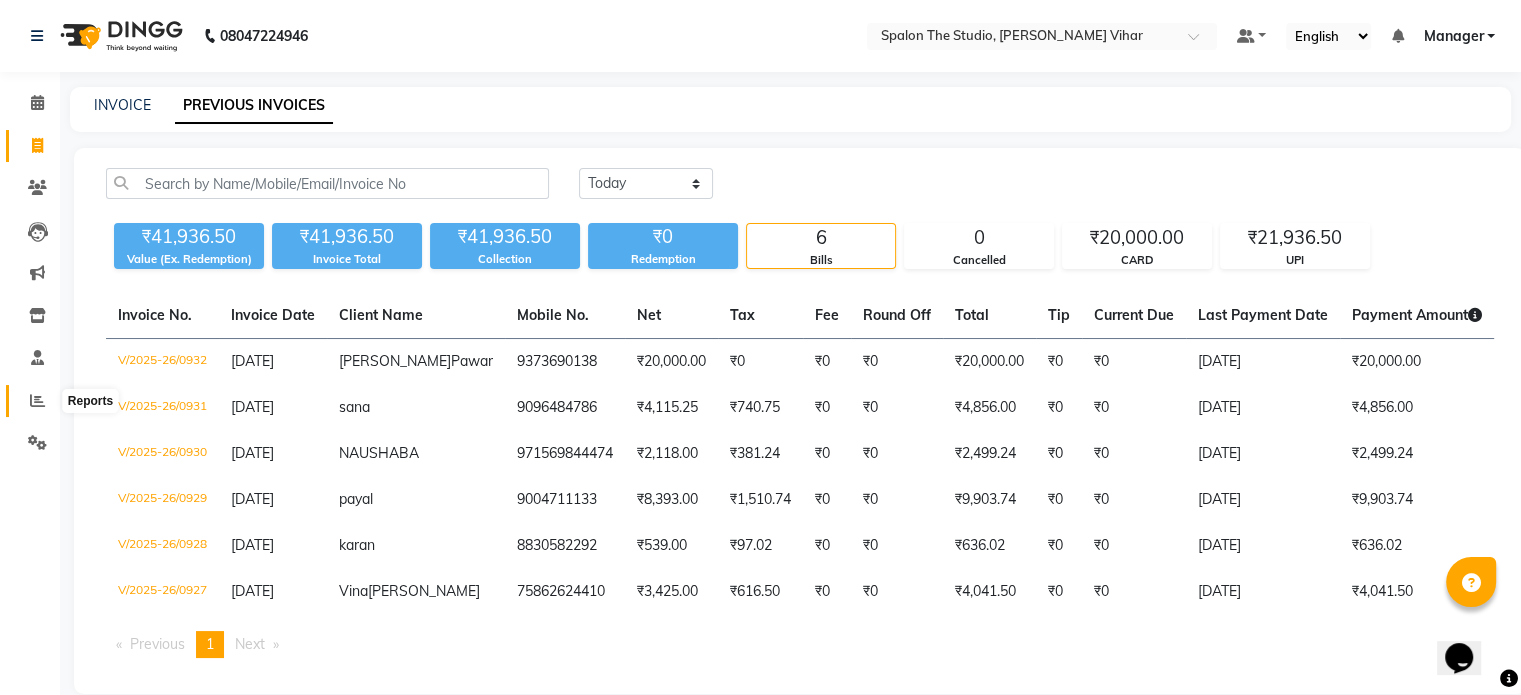 click 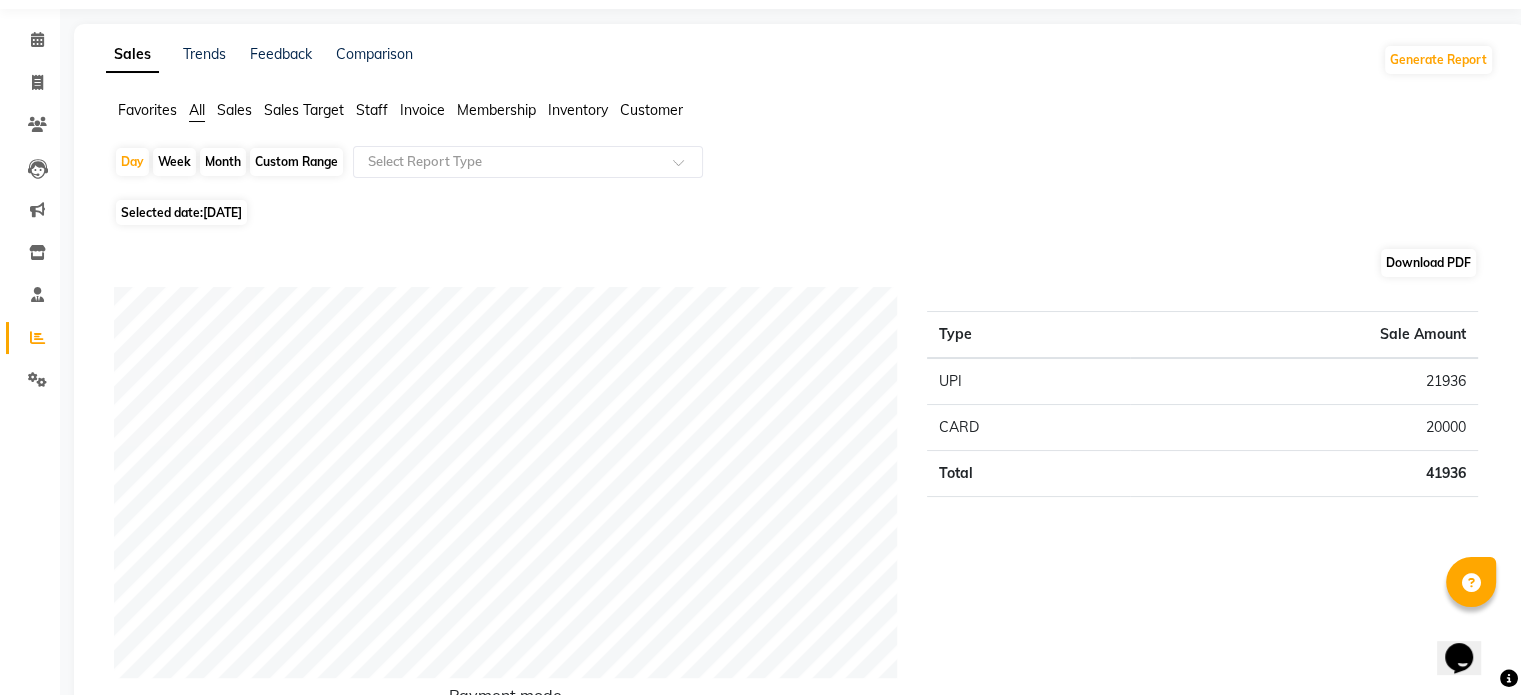 scroll, scrollTop: 0, scrollLeft: 0, axis: both 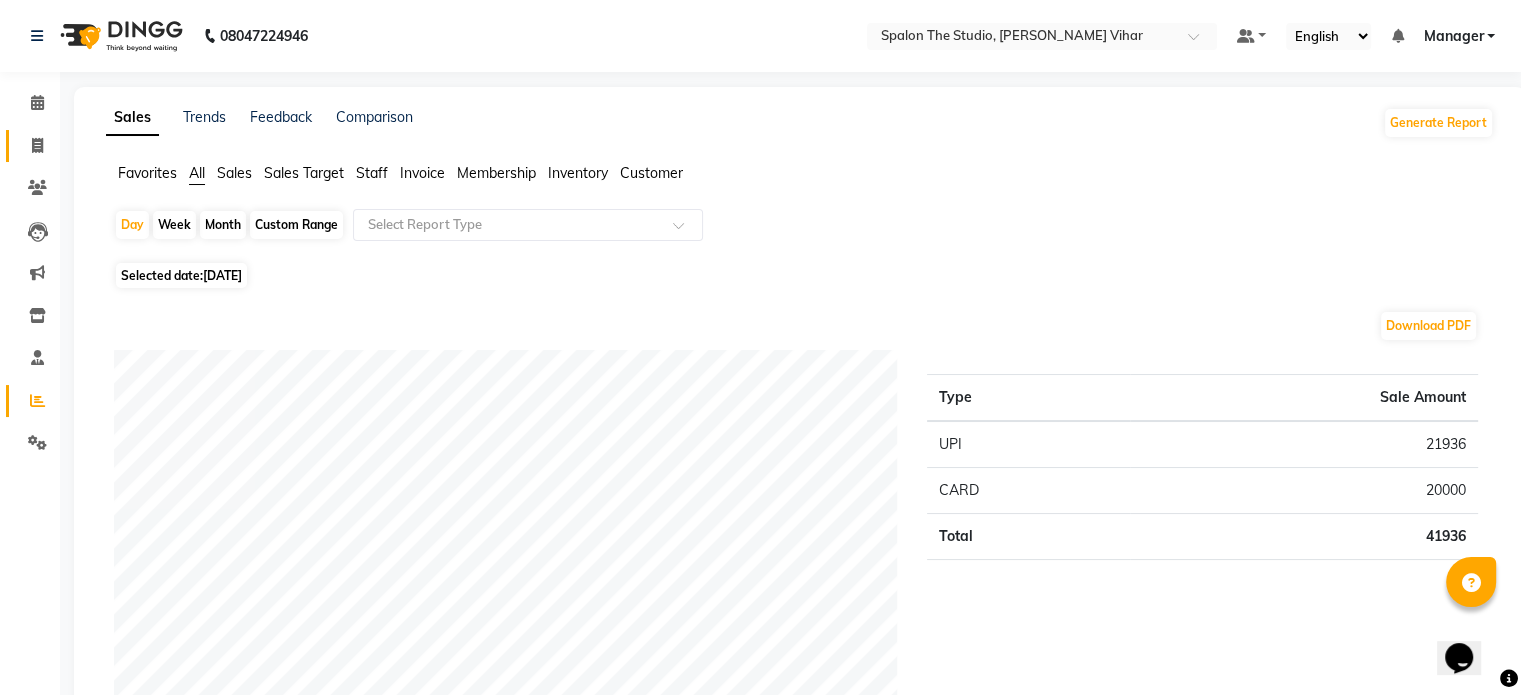 click on "Invoice" 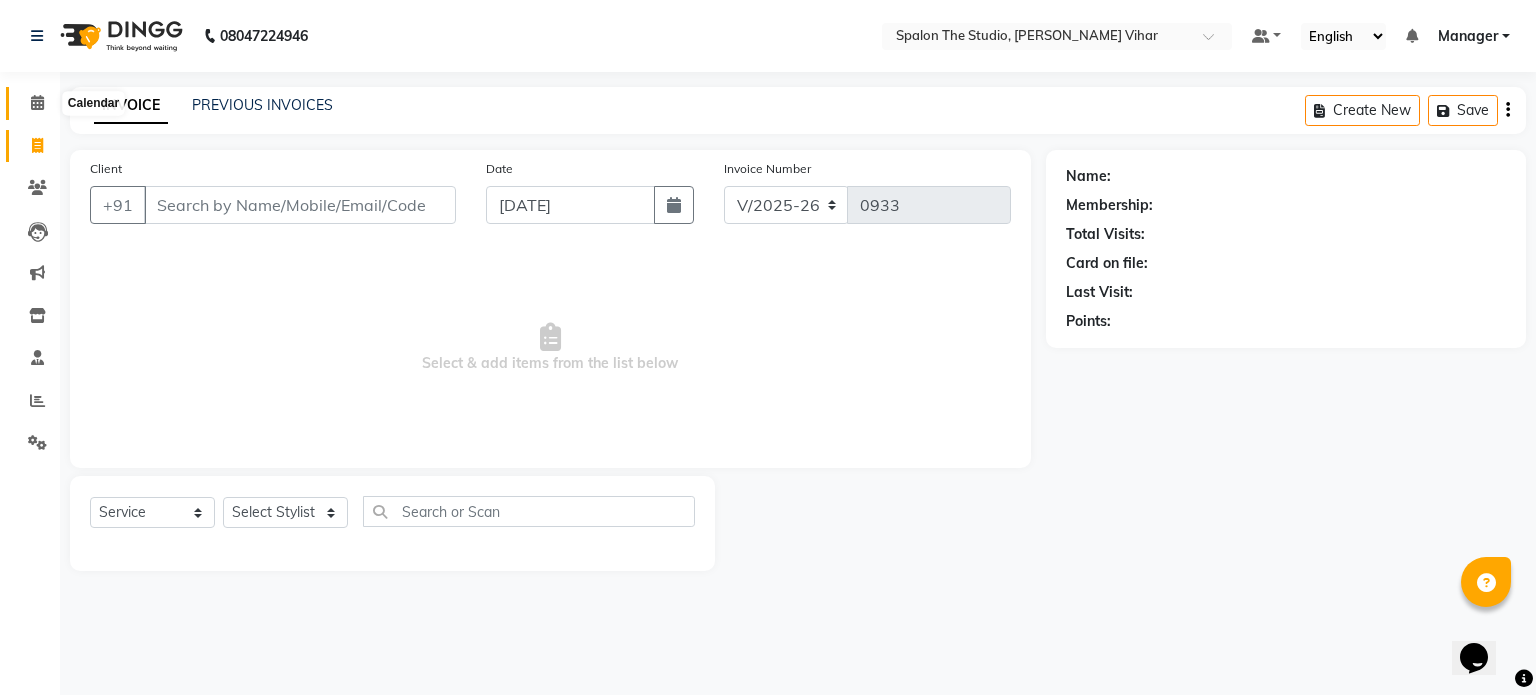click 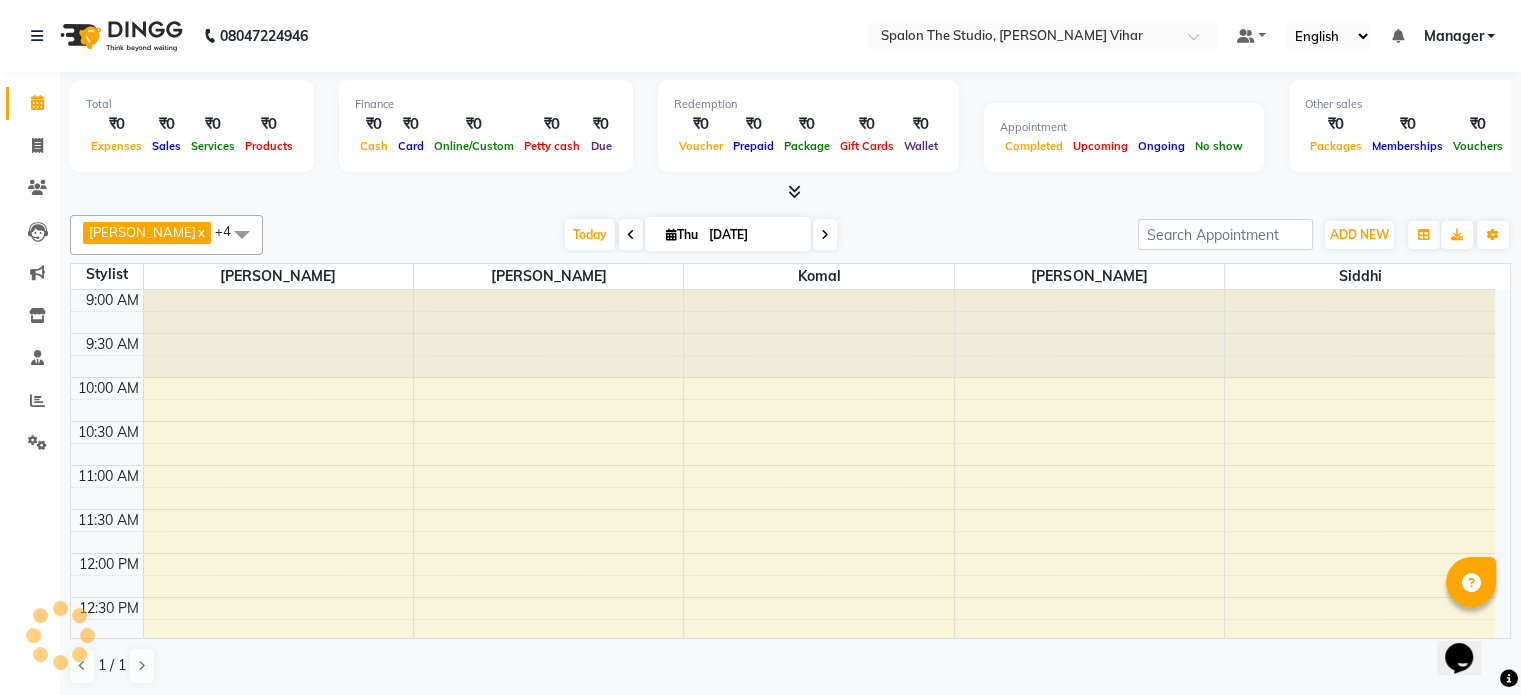 scroll, scrollTop: 0, scrollLeft: 0, axis: both 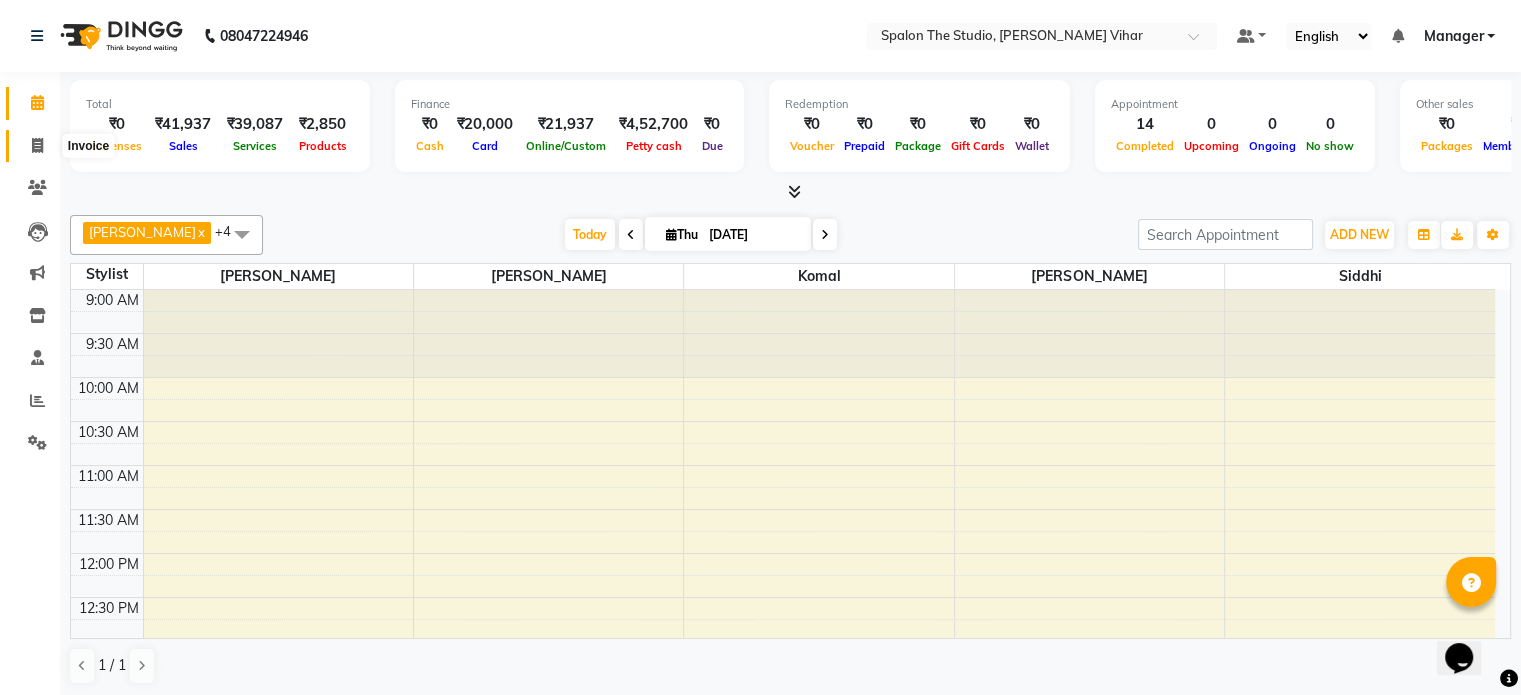 click 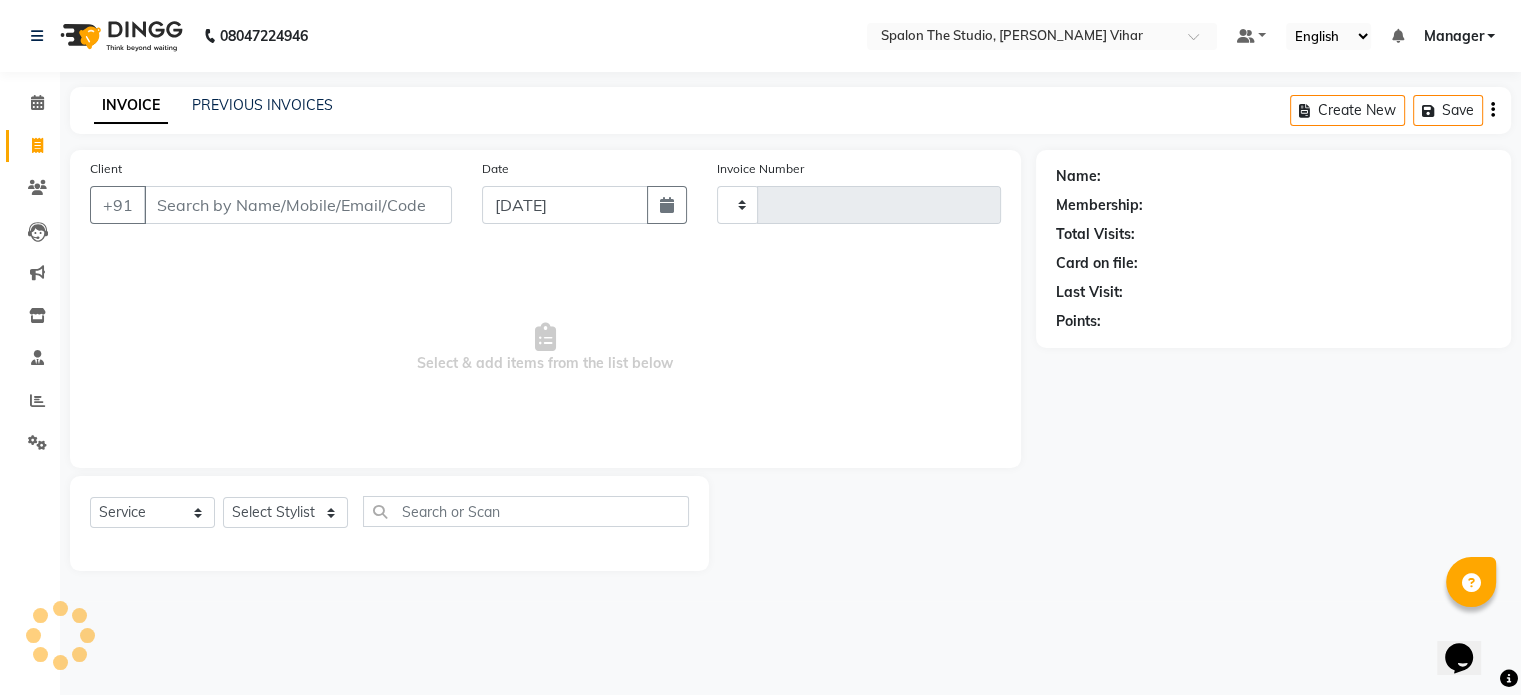 type on "0933" 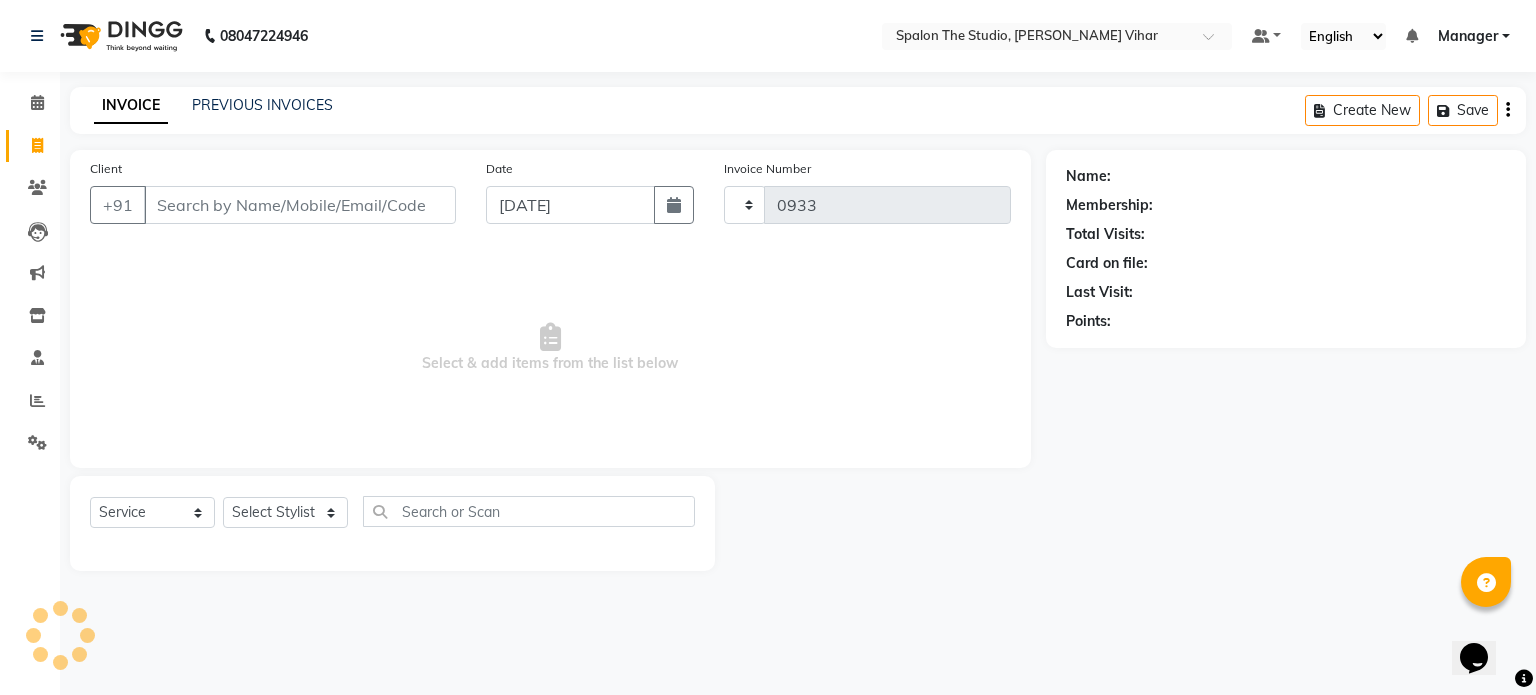 select on "903" 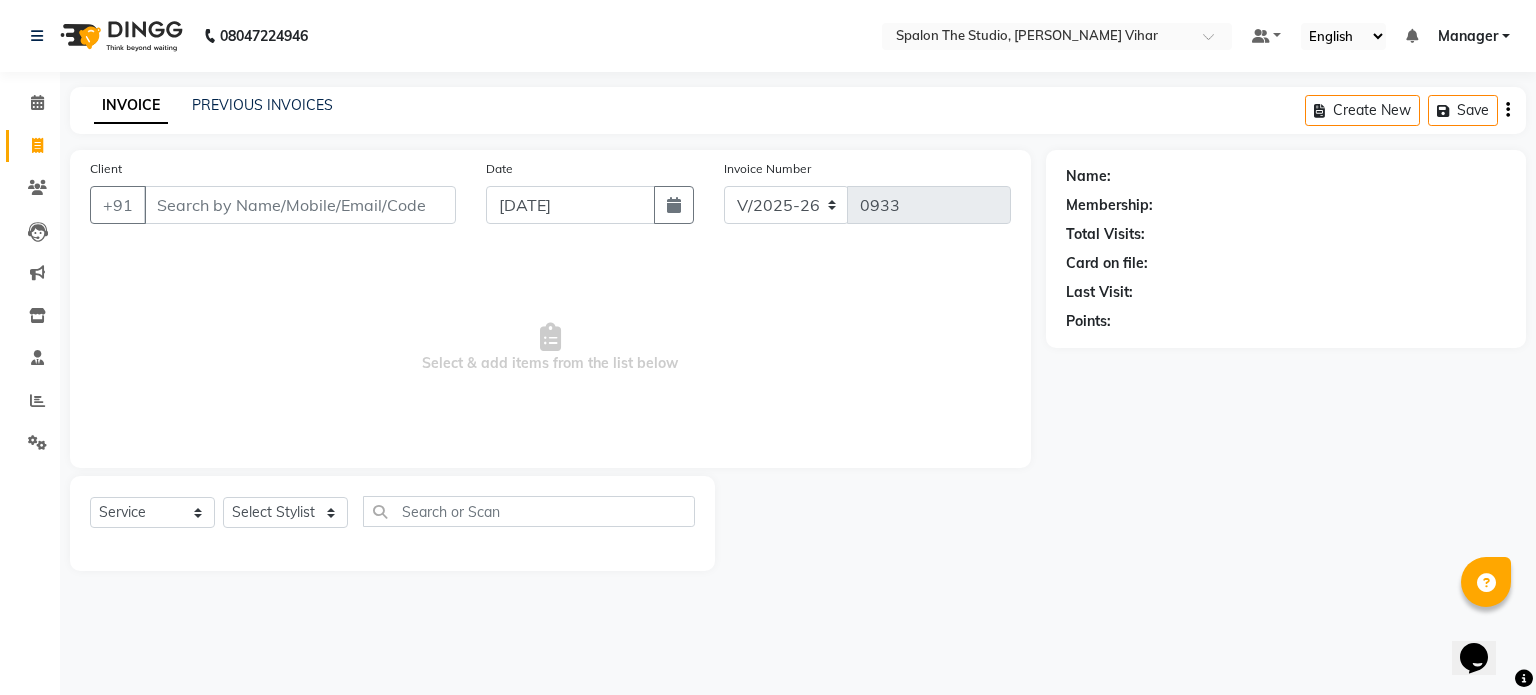 click on "INVOICE PREVIOUS INVOICES Create New   Save" 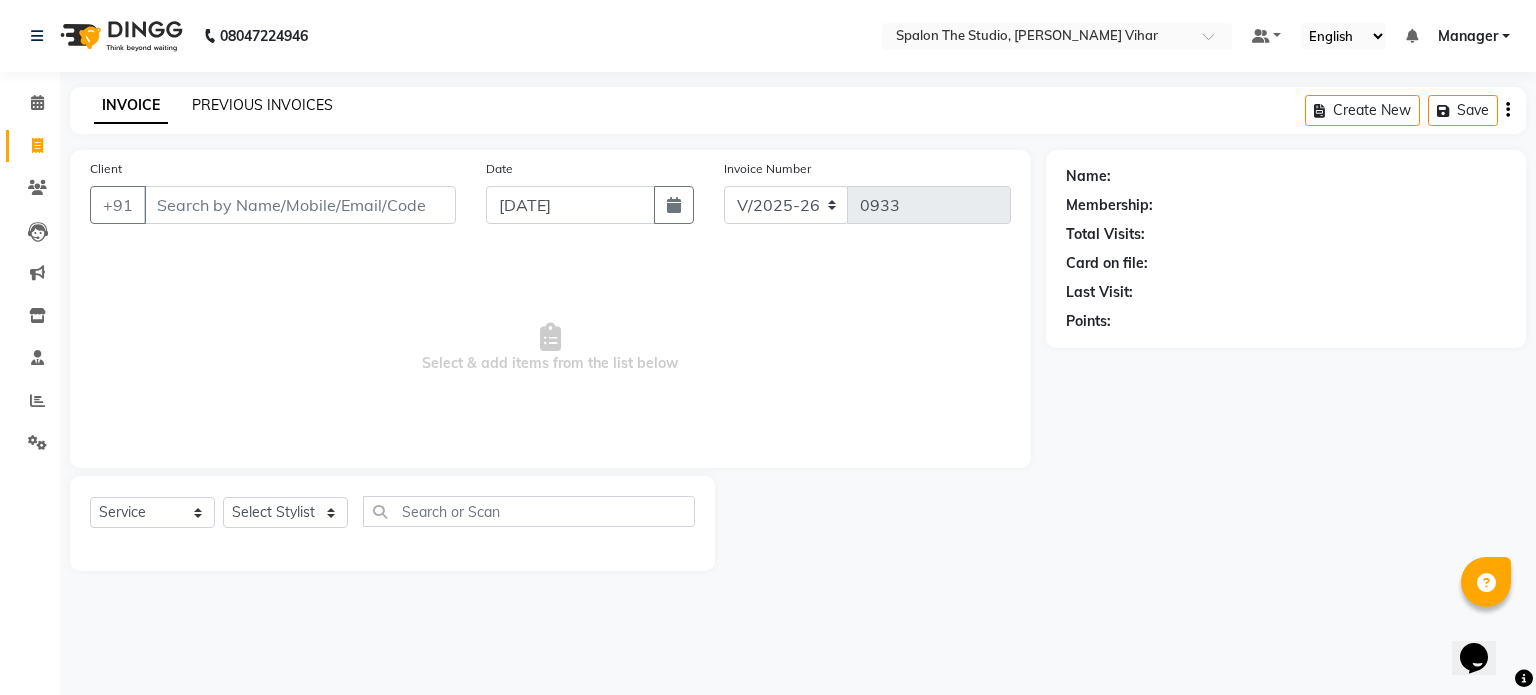 click on "PREVIOUS INVOICES" 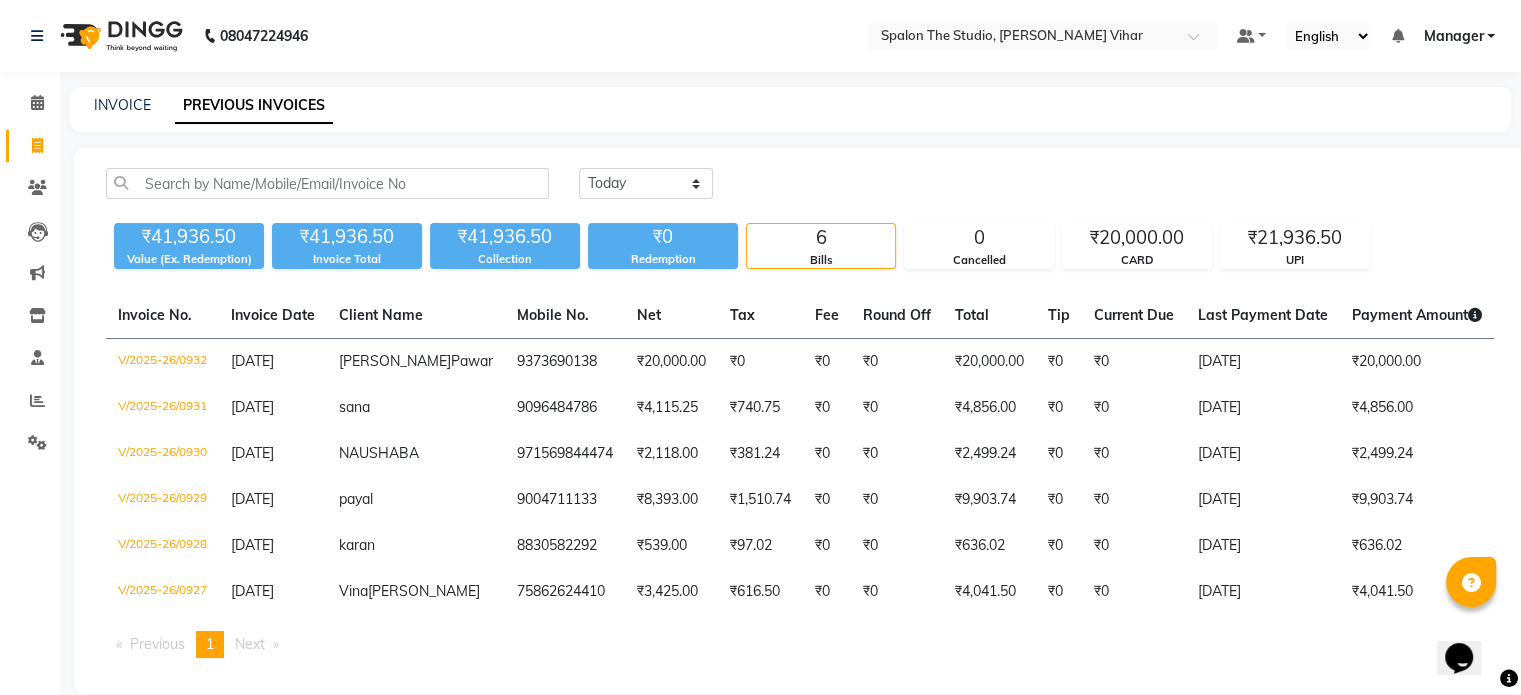 click on "PREVIOUS INVOICES" 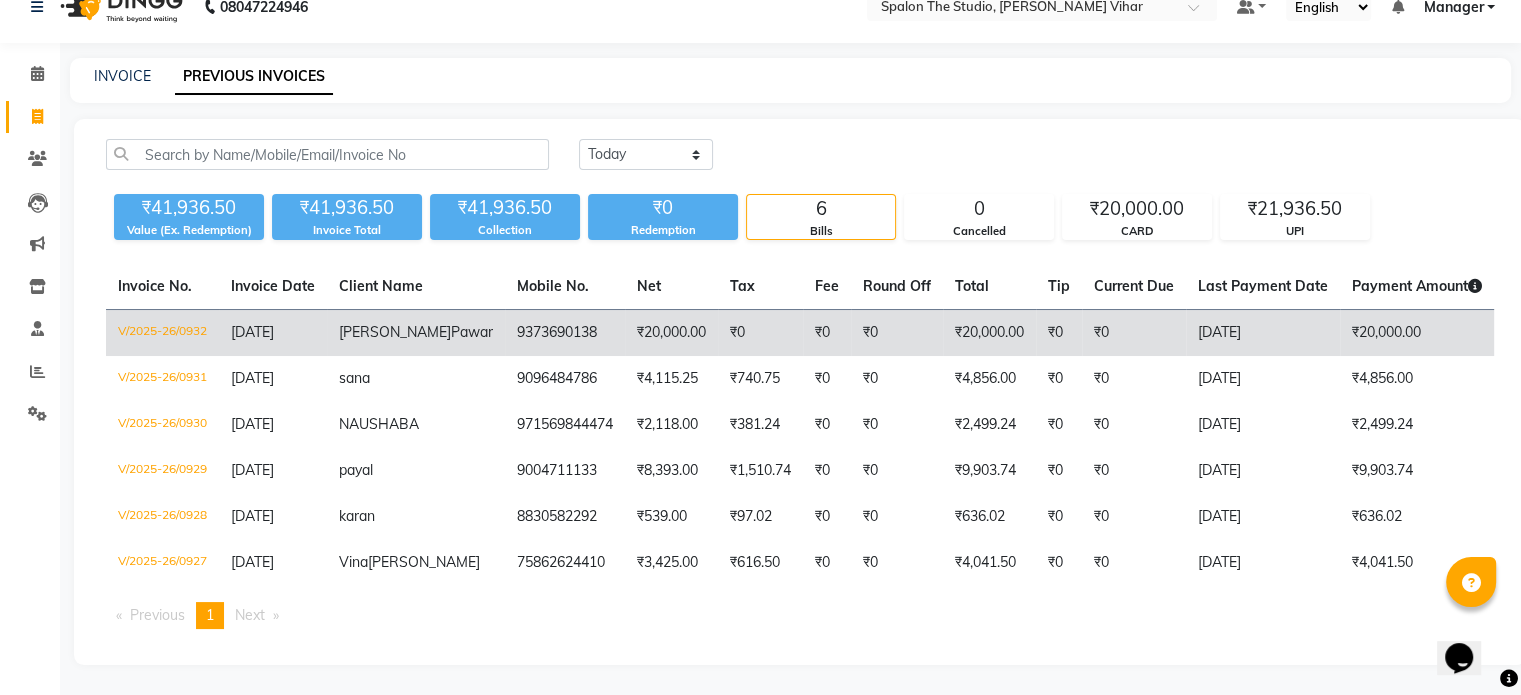 scroll, scrollTop: 0, scrollLeft: 0, axis: both 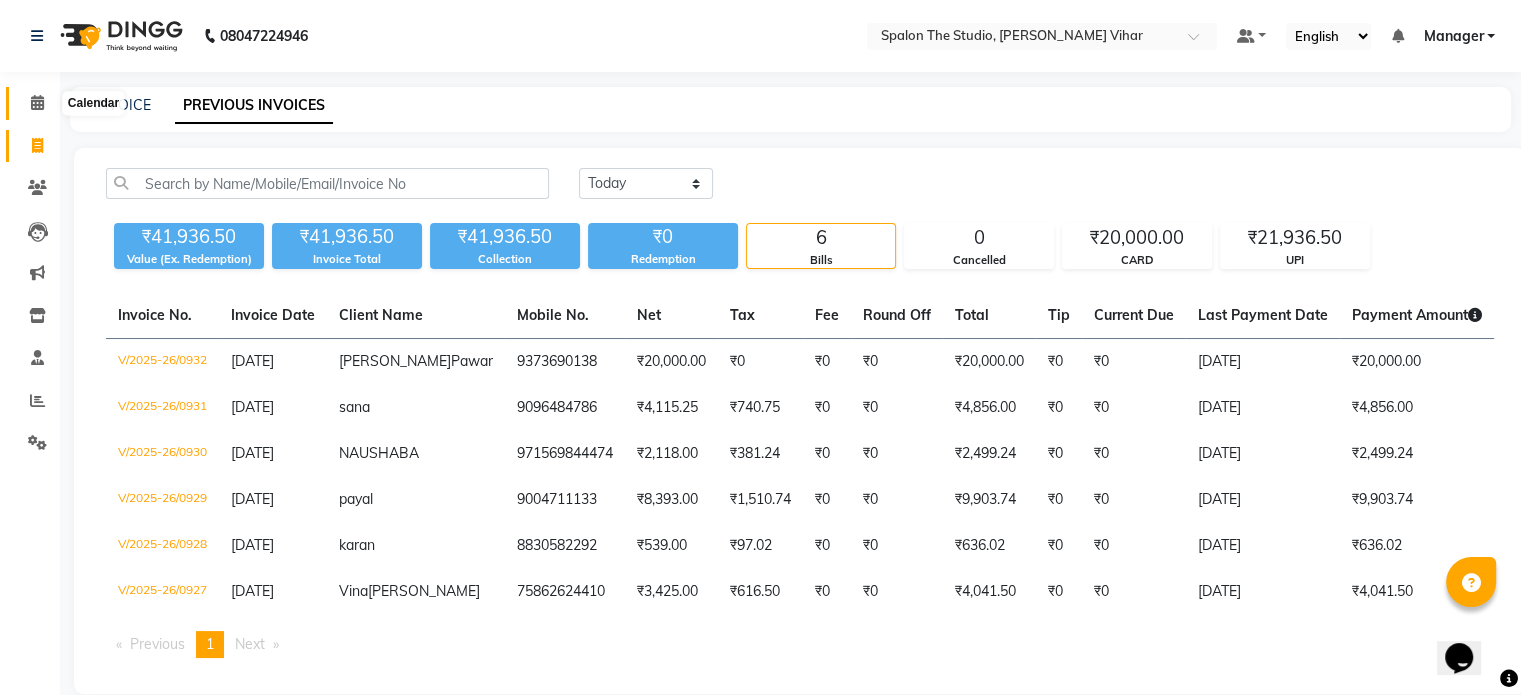 click 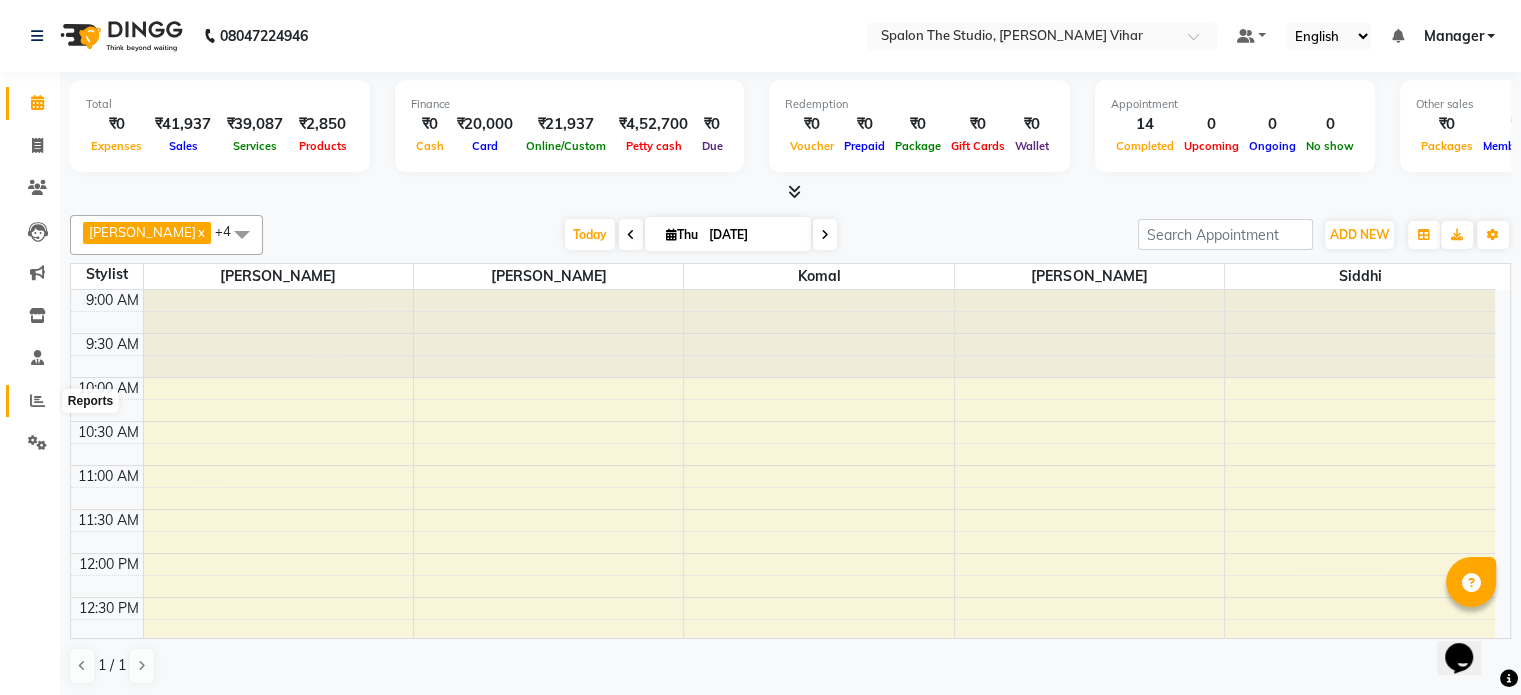 click 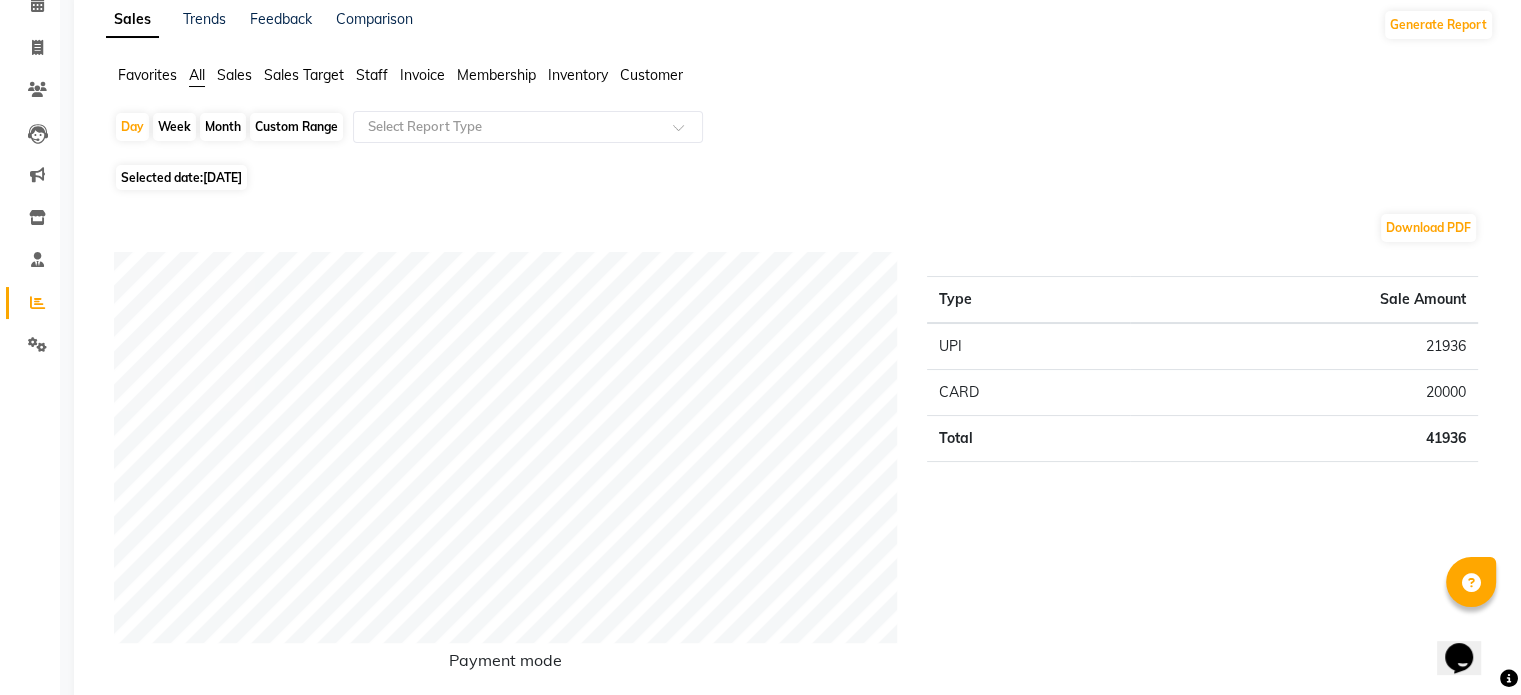 scroll, scrollTop: 0, scrollLeft: 0, axis: both 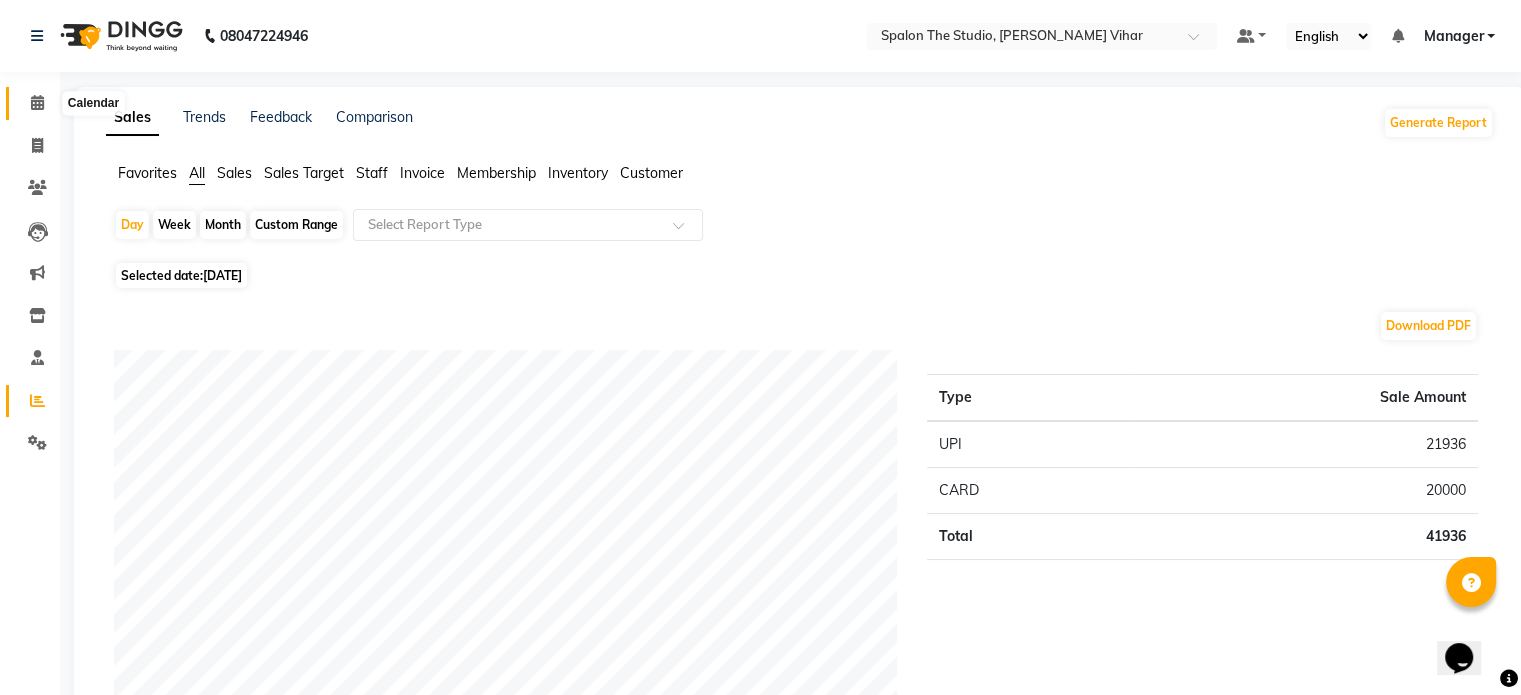 click 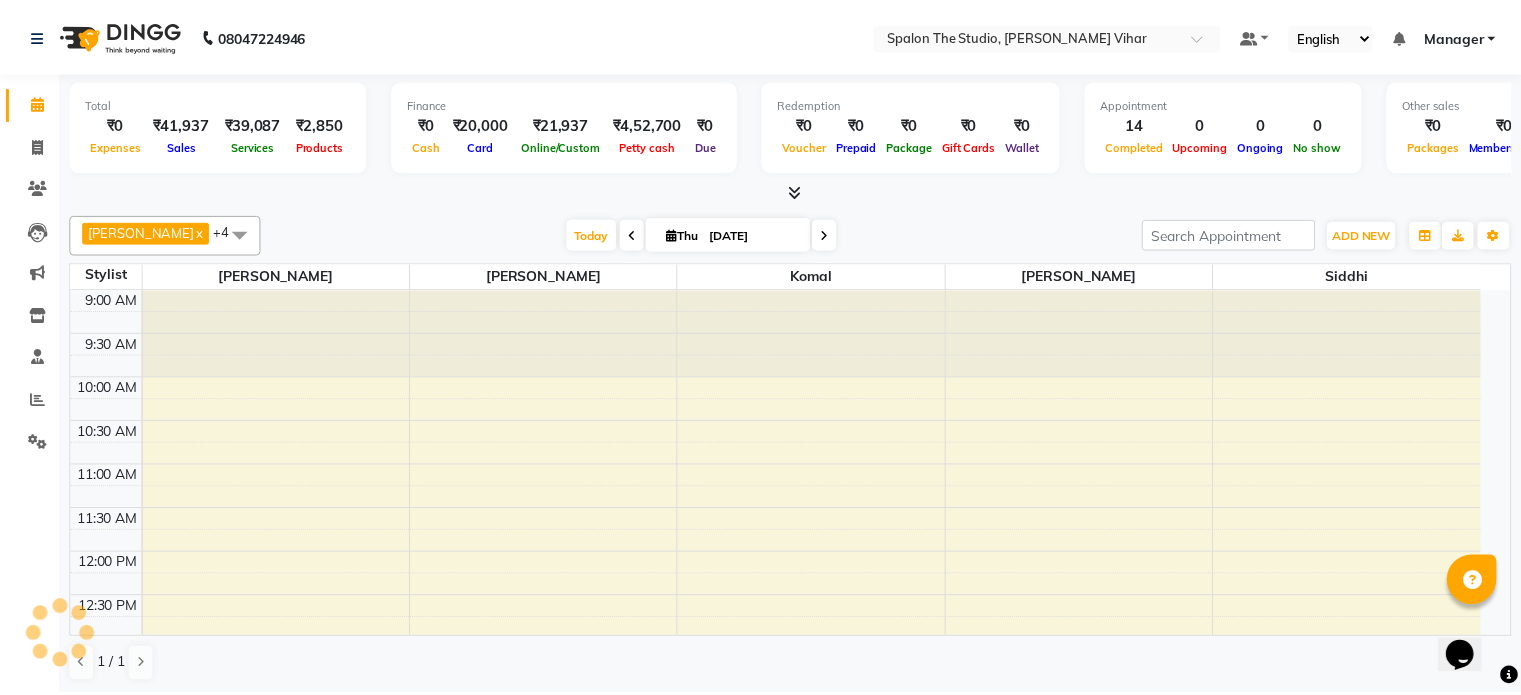 scroll, scrollTop: 833, scrollLeft: 0, axis: vertical 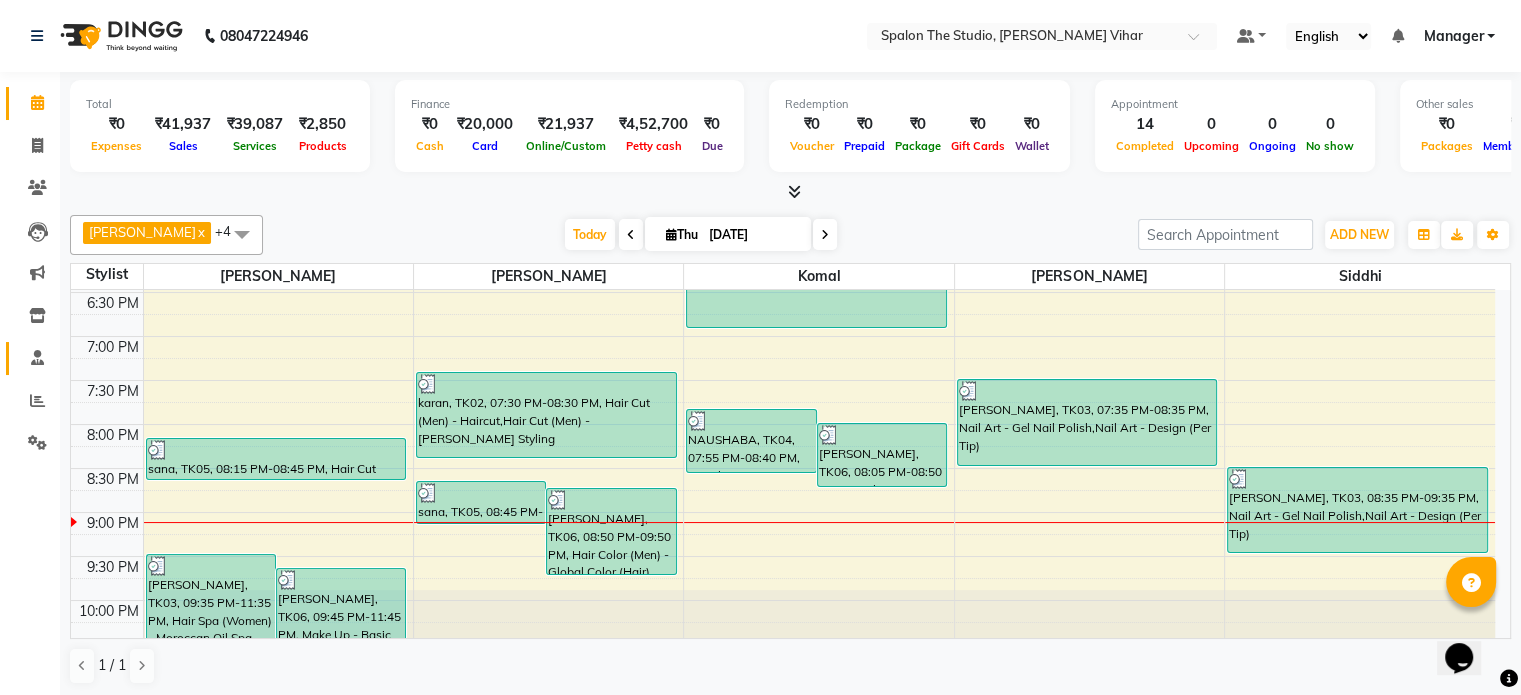 click 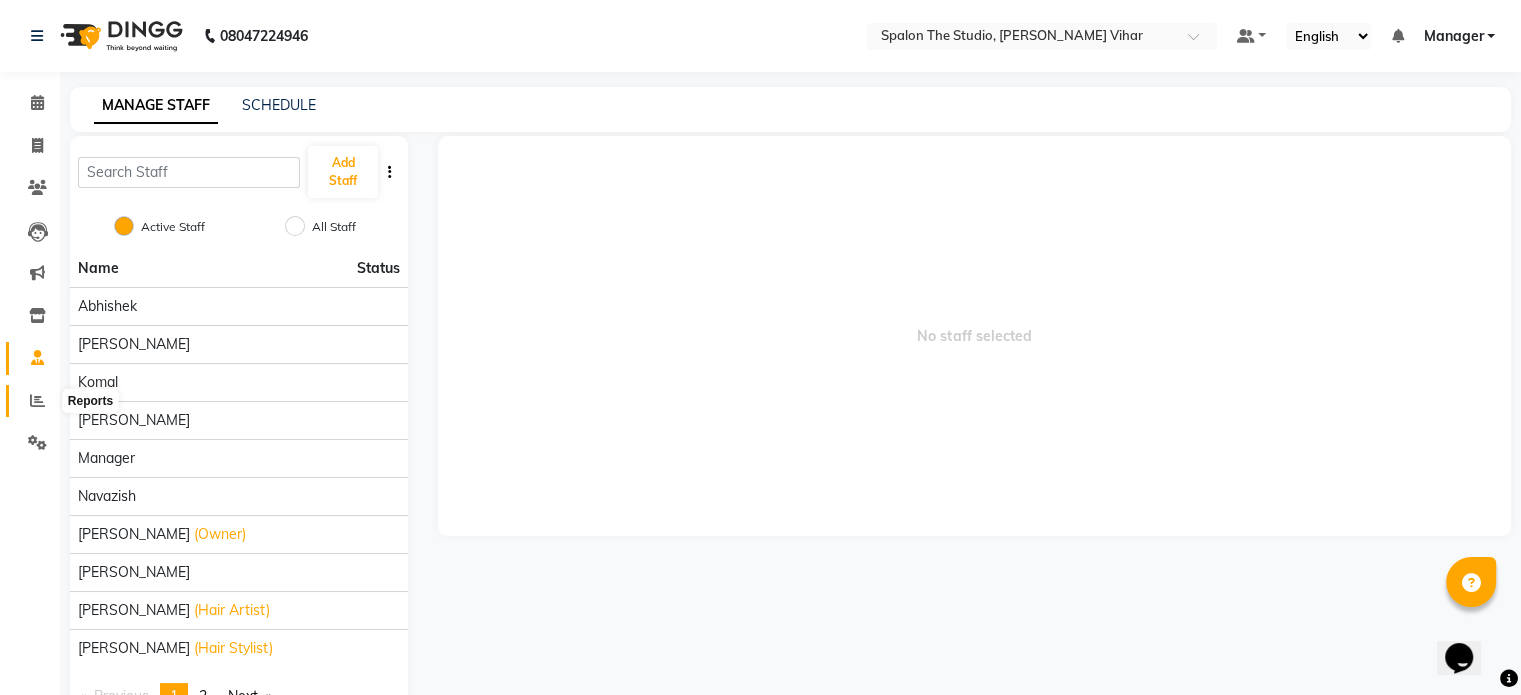 click 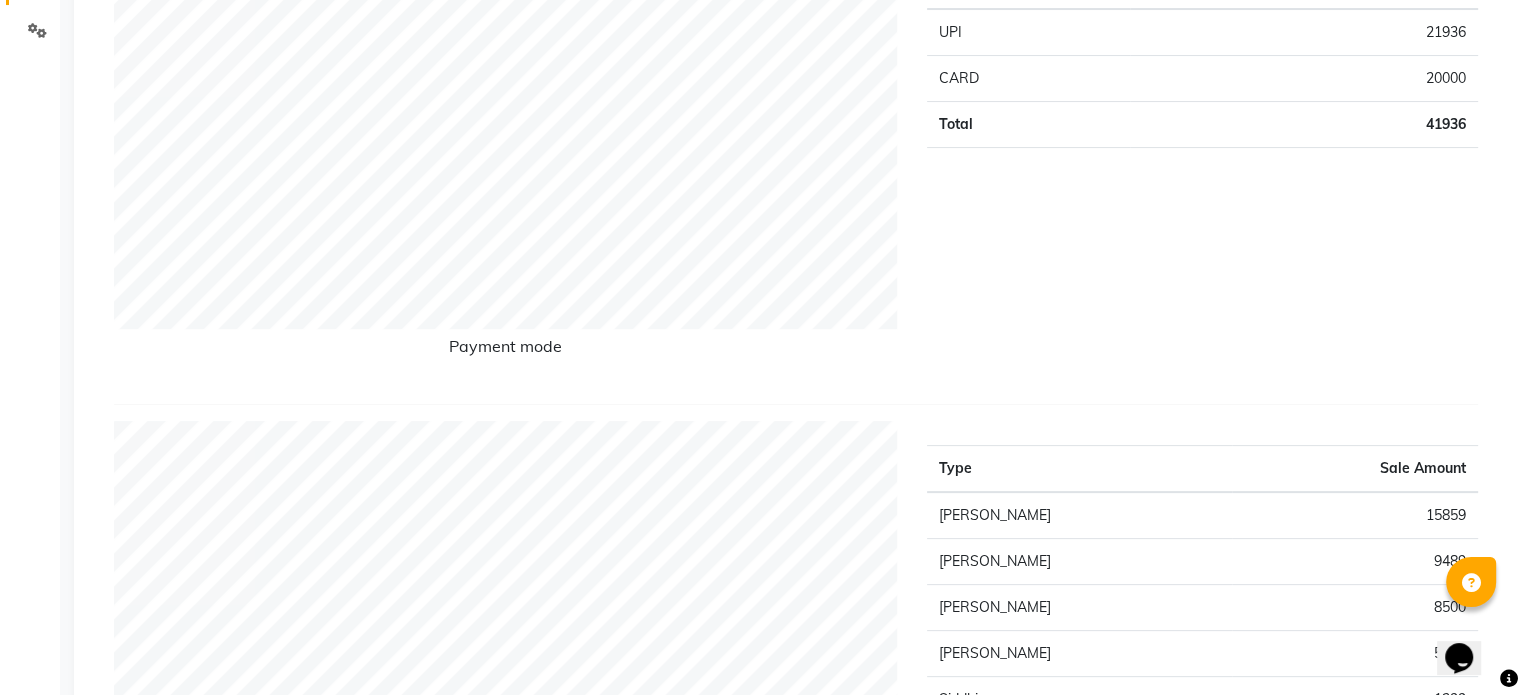 scroll, scrollTop: 0, scrollLeft: 0, axis: both 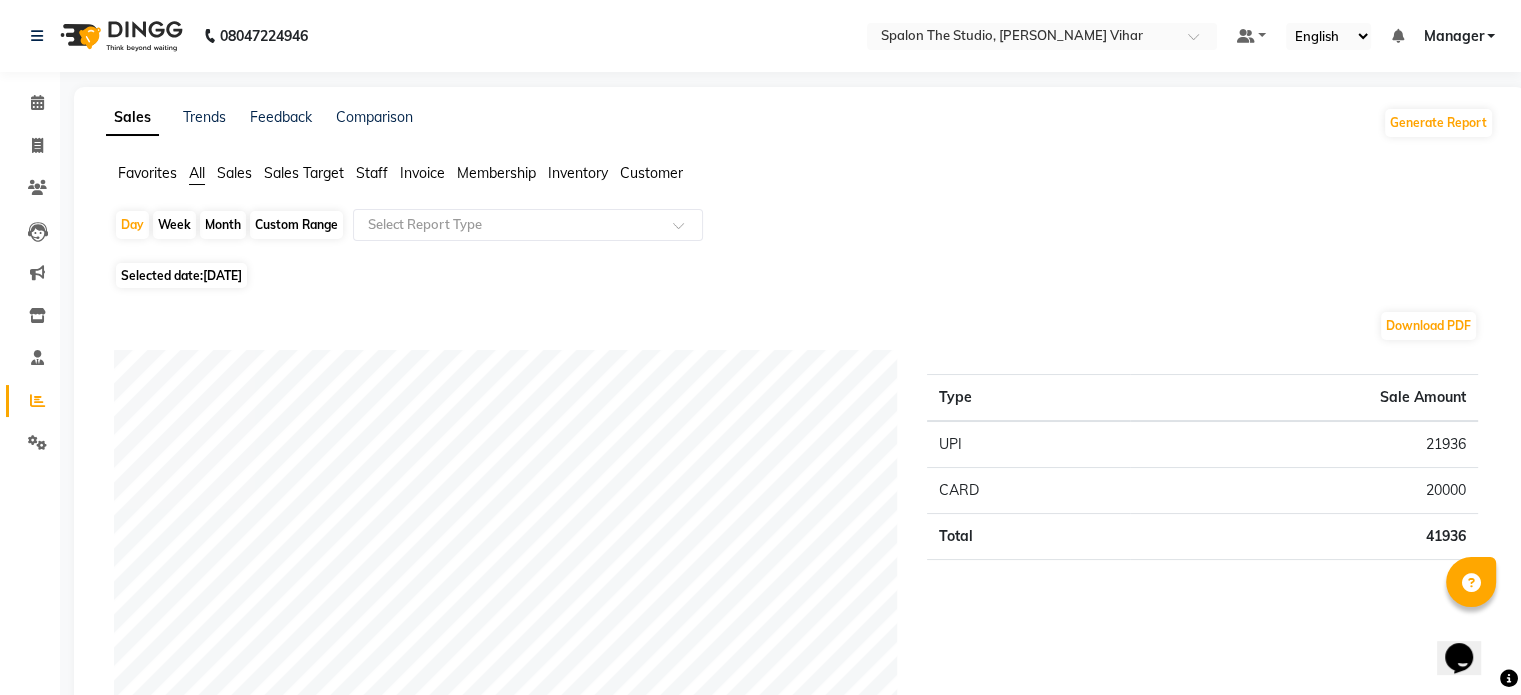 click on "Staff" 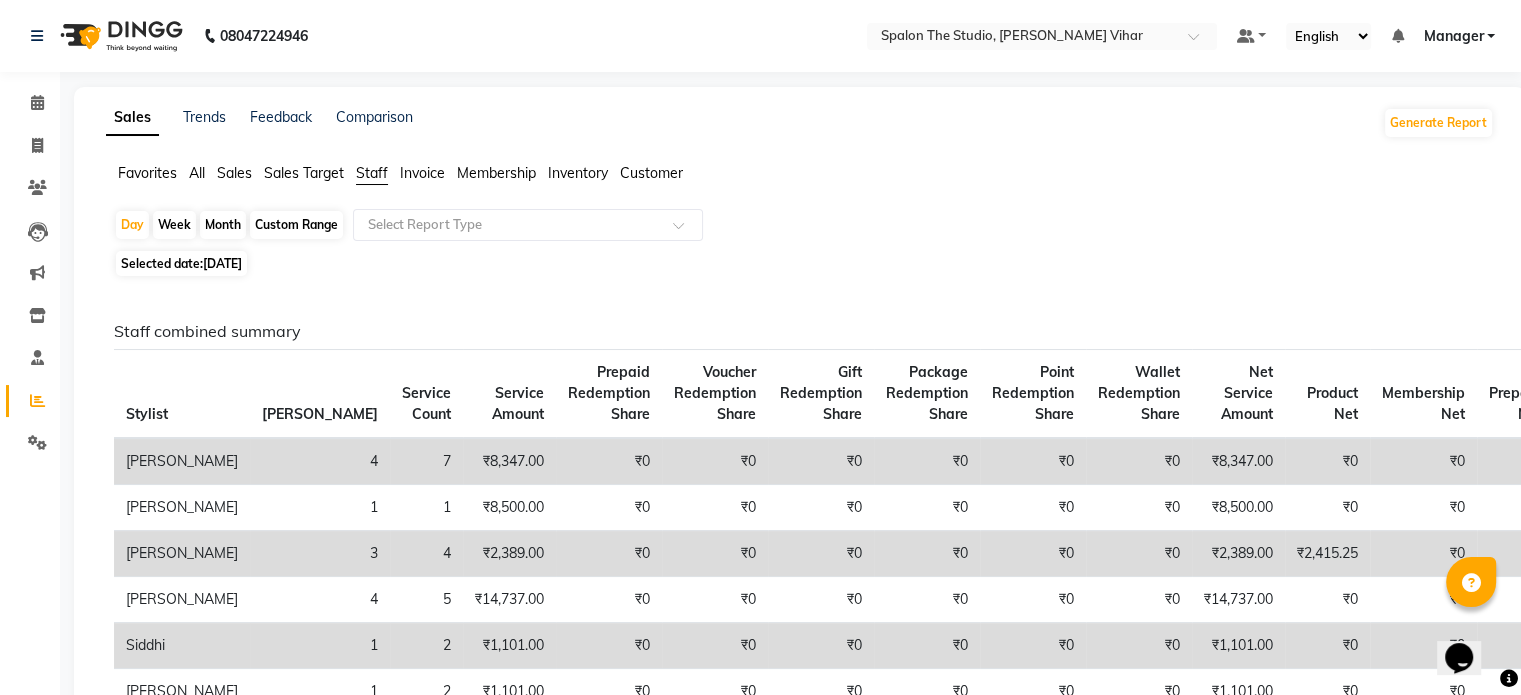 click on "Month" 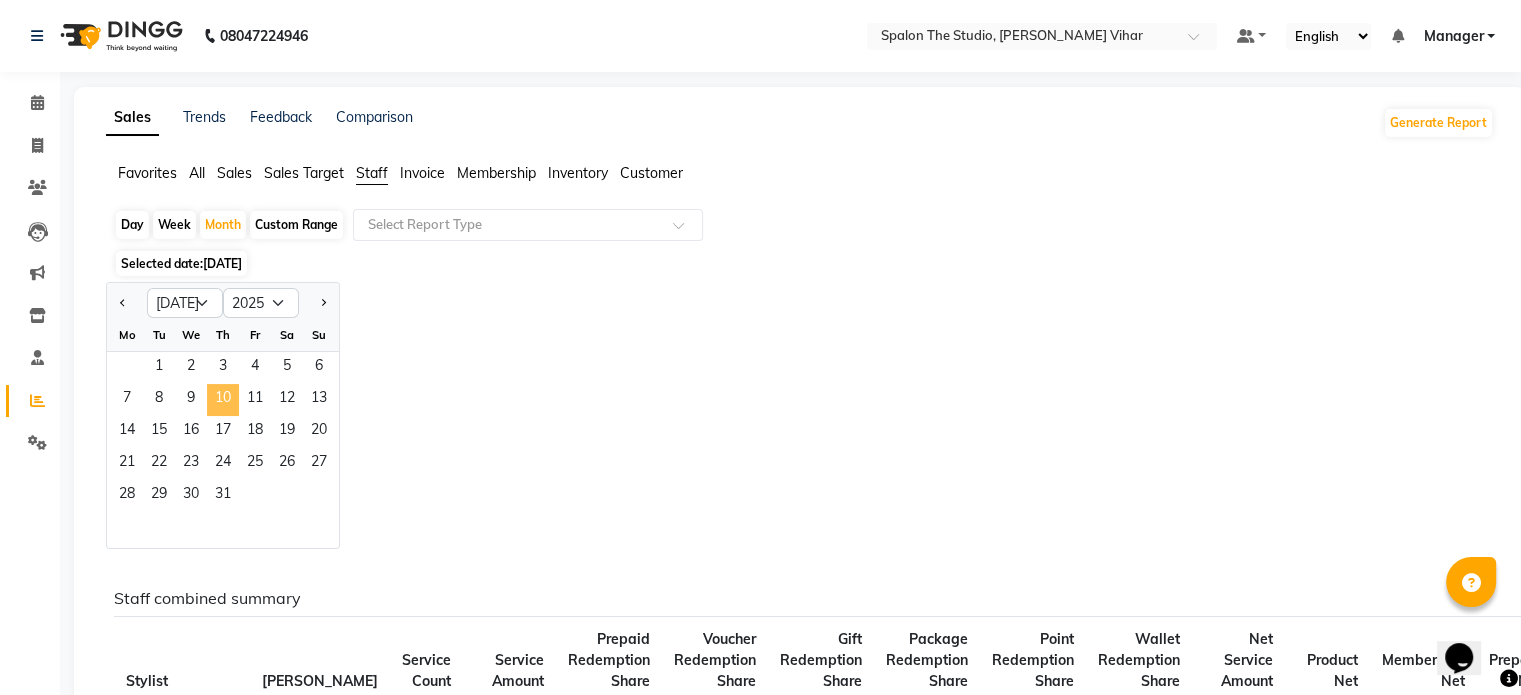 click on "10" 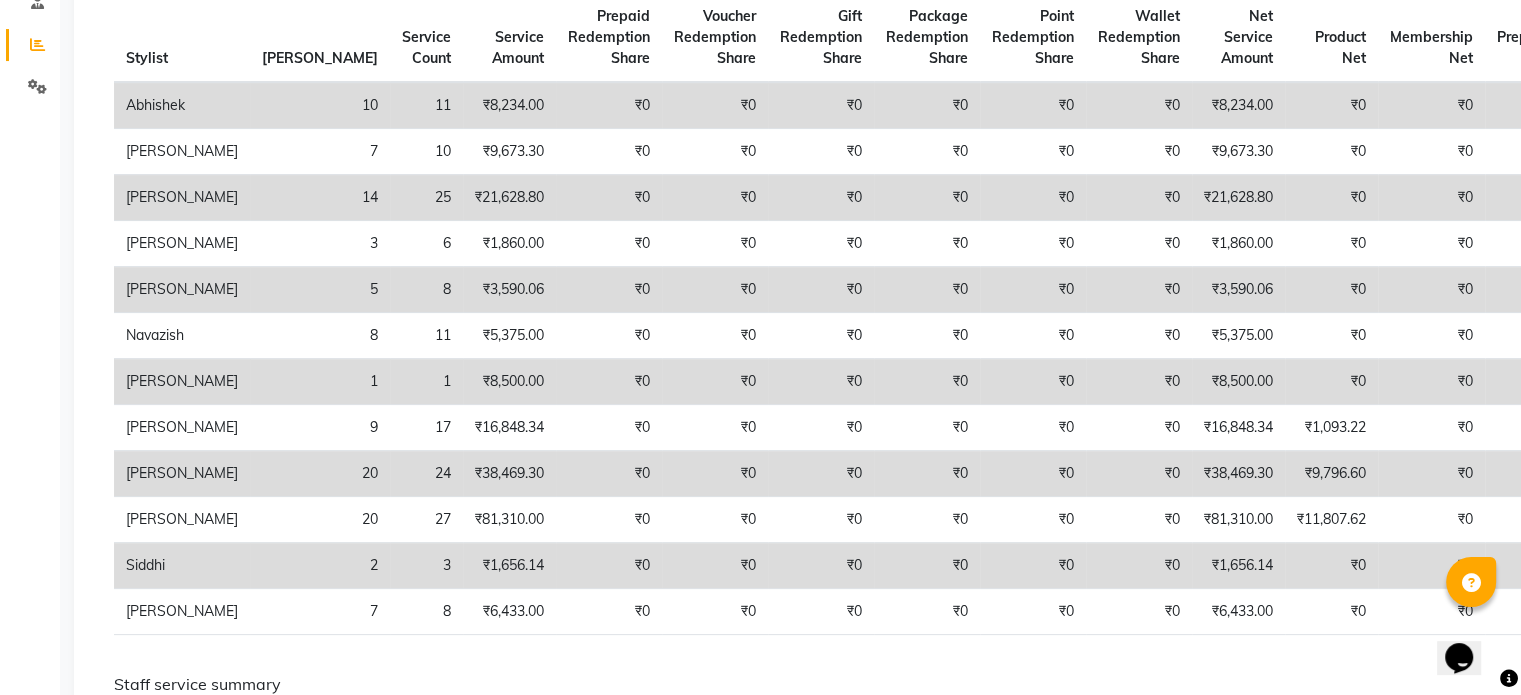 scroll, scrollTop: 0, scrollLeft: 0, axis: both 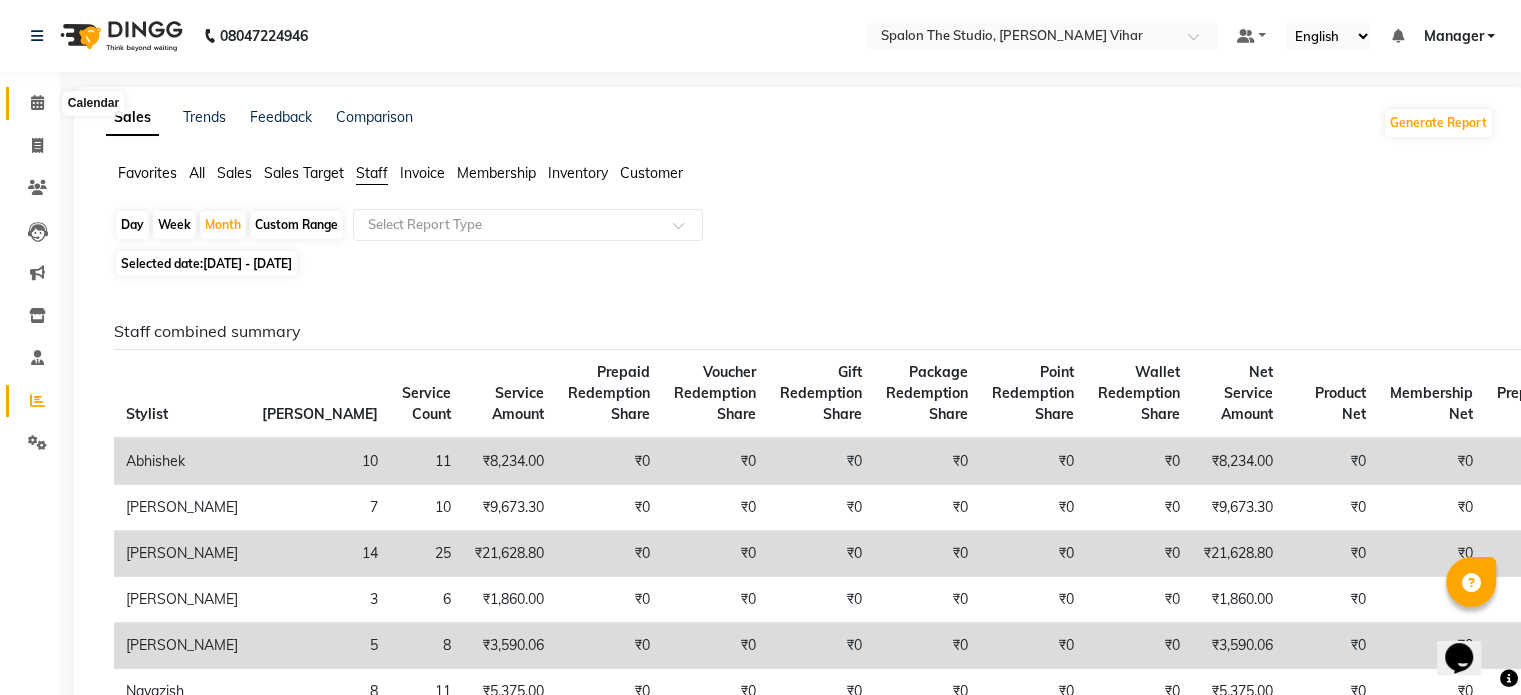 click 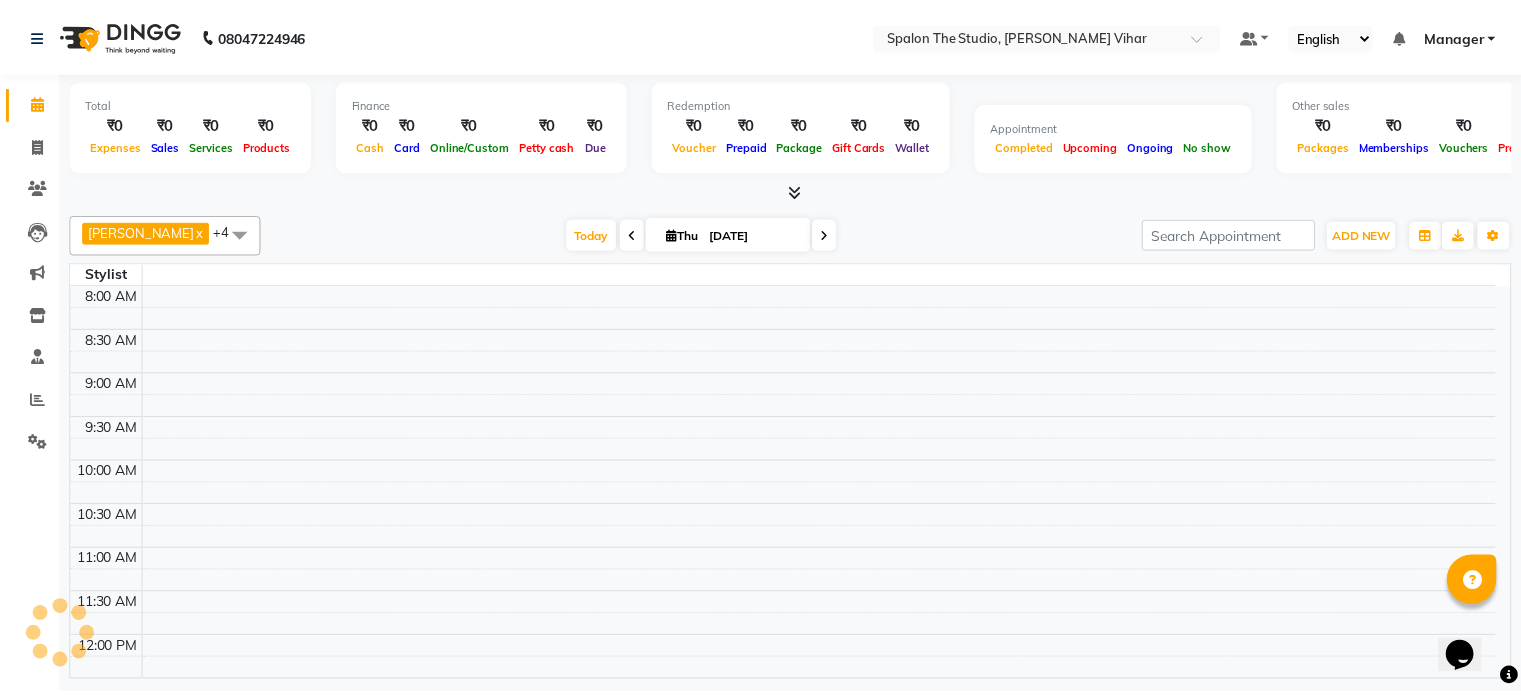scroll, scrollTop: 0, scrollLeft: 0, axis: both 